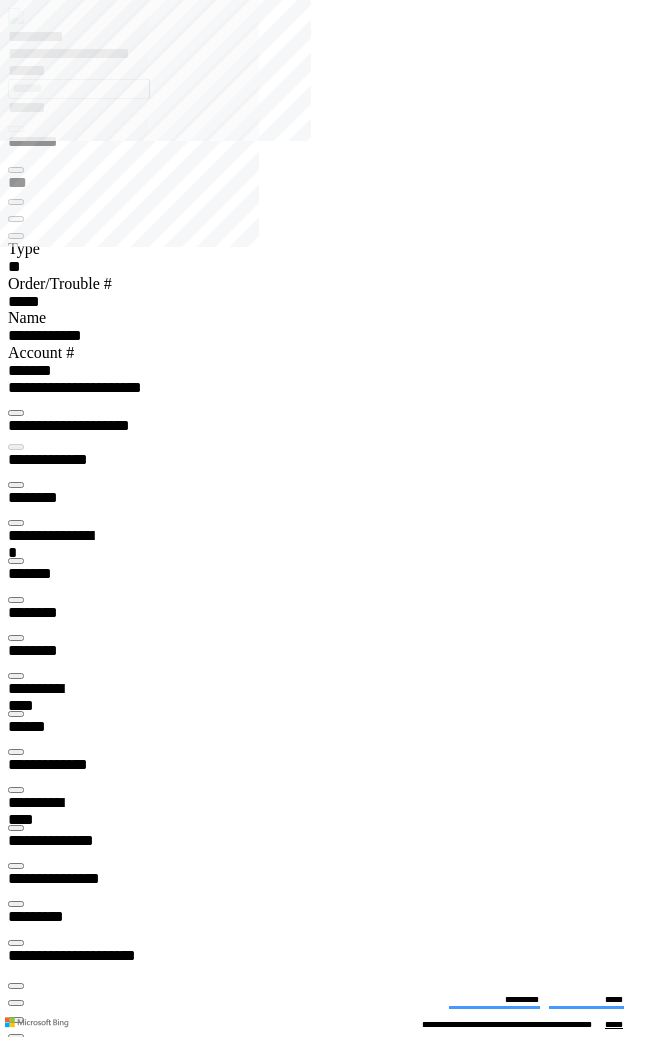 scroll, scrollTop: 0, scrollLeft: 0, axis: both 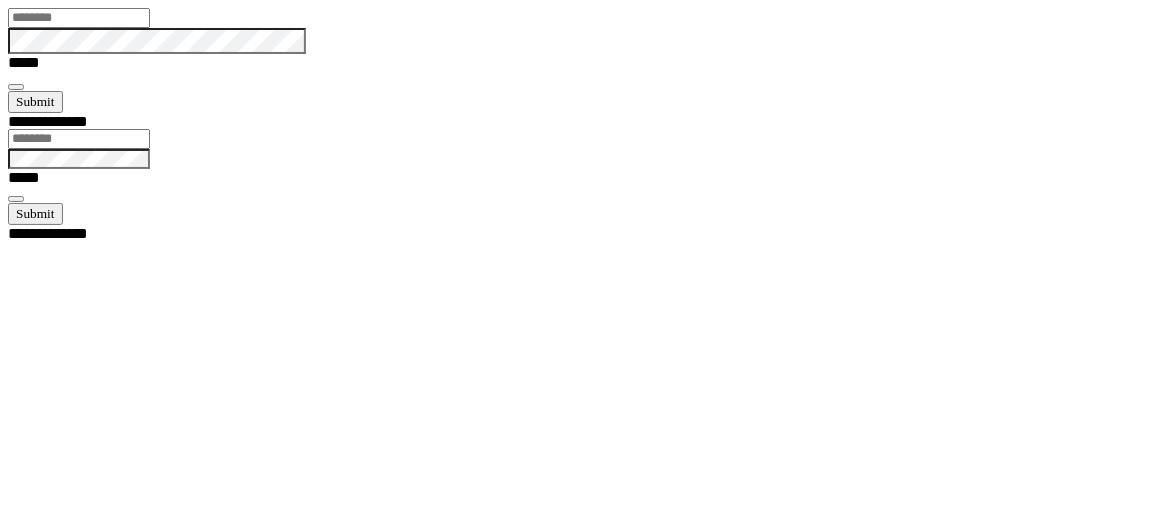 type on "********" 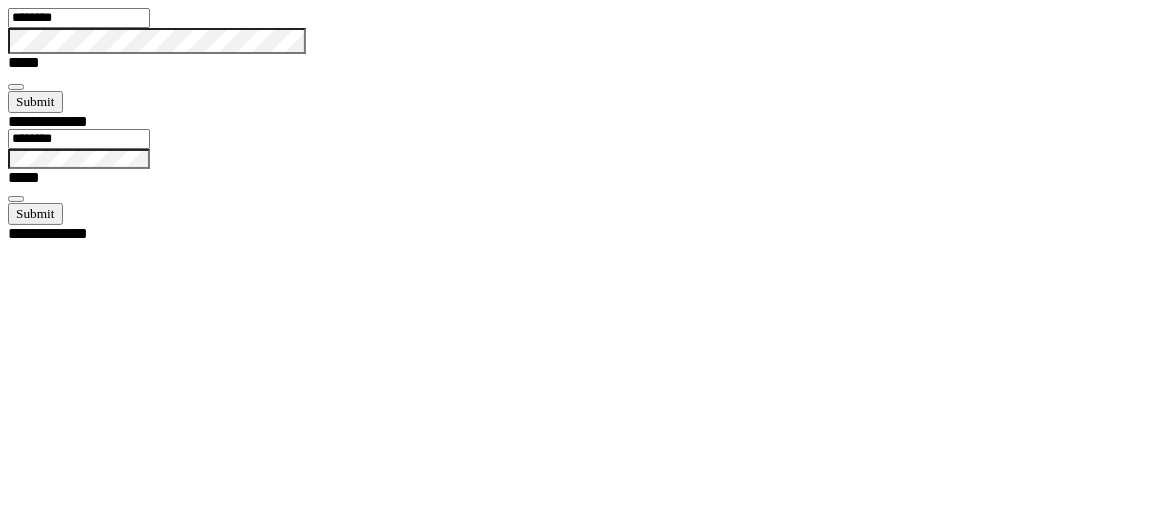 click at bounding box center (16, 87) 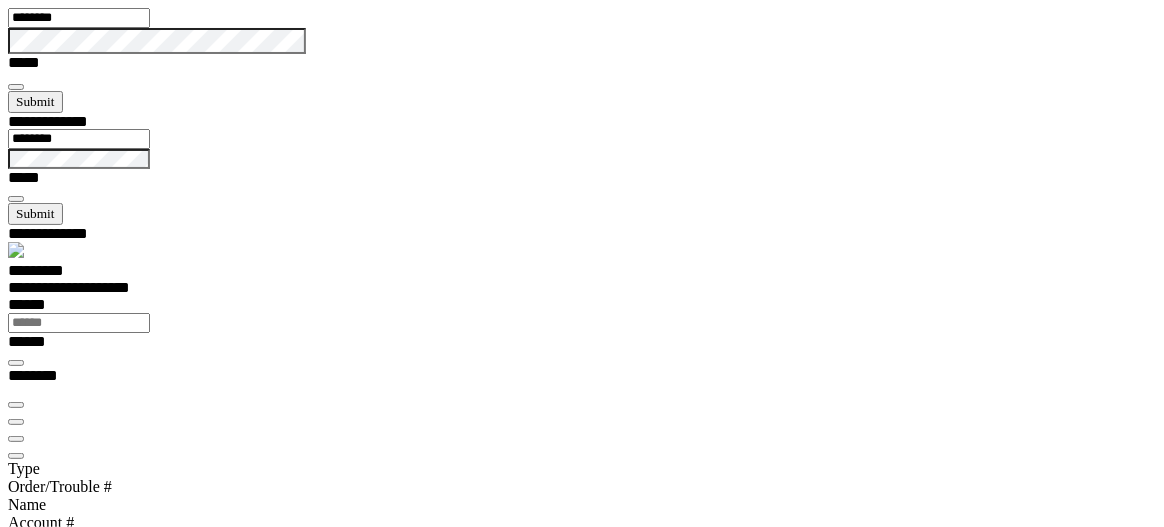 scroll, scrollTop: 100000, scrollLeft: 100000, axis: both 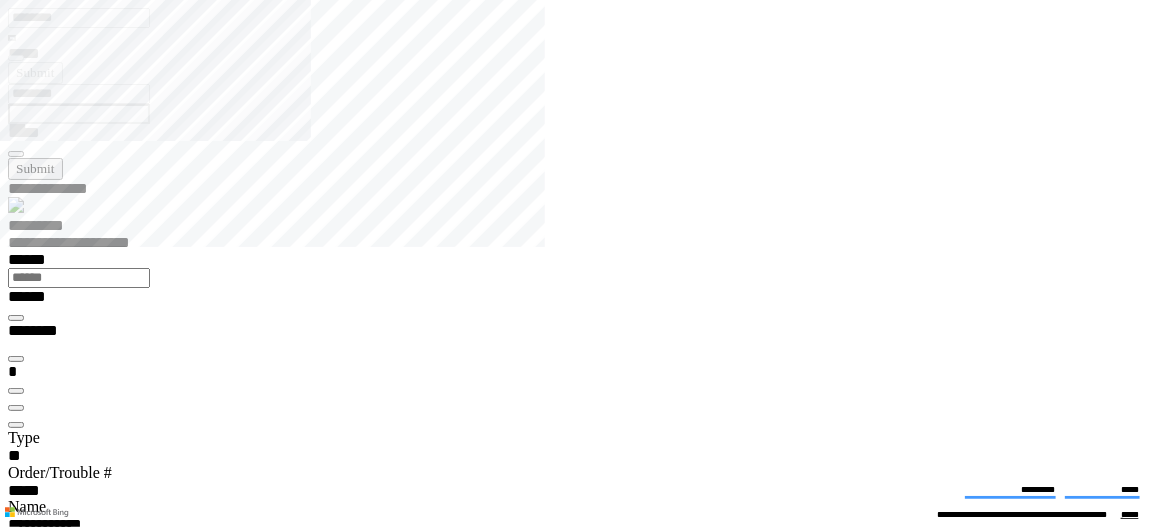 type on "*******" 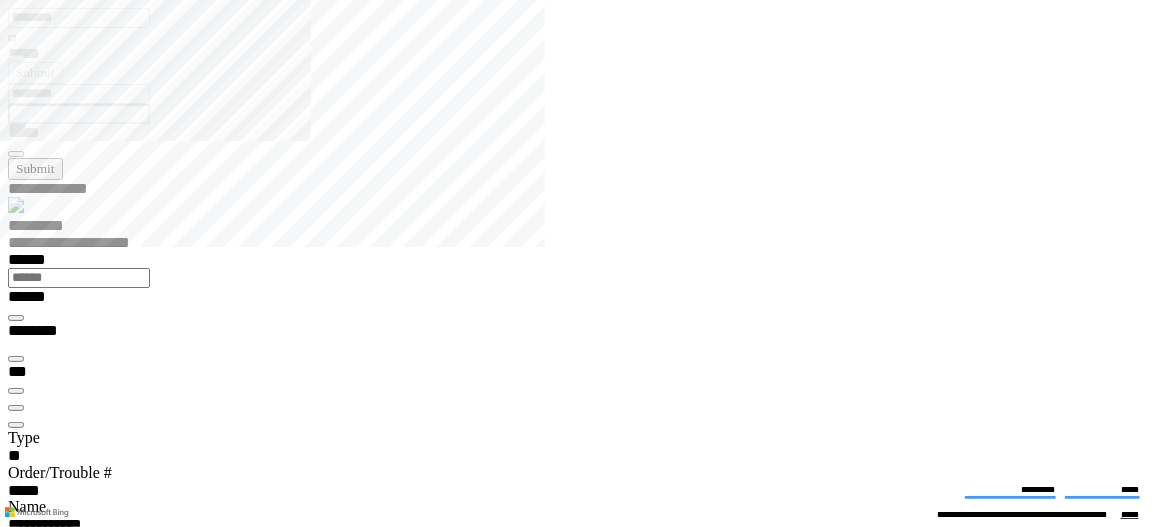 click at bounding box center (16, 3795) 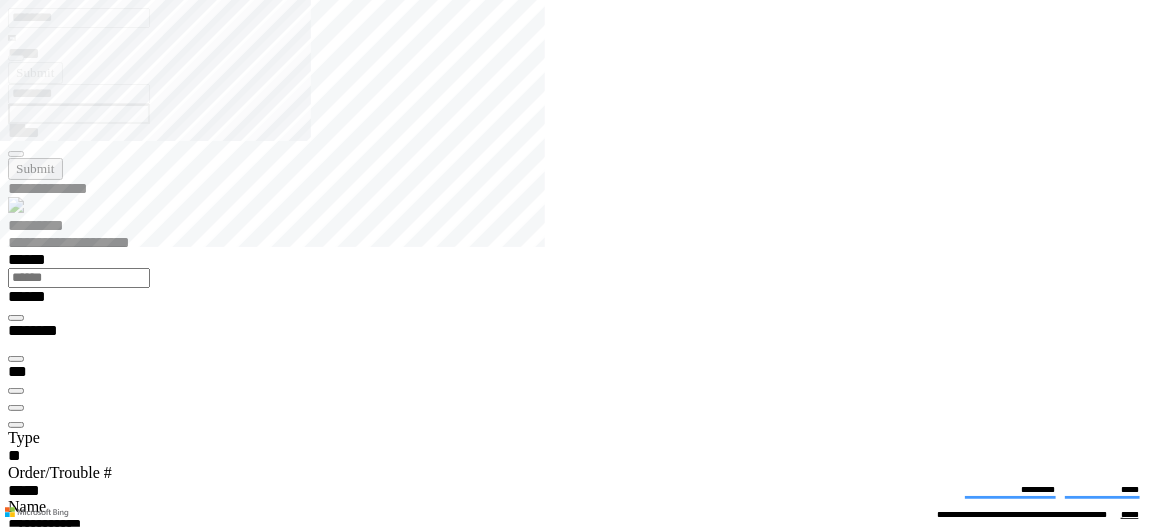 paste on "**********" 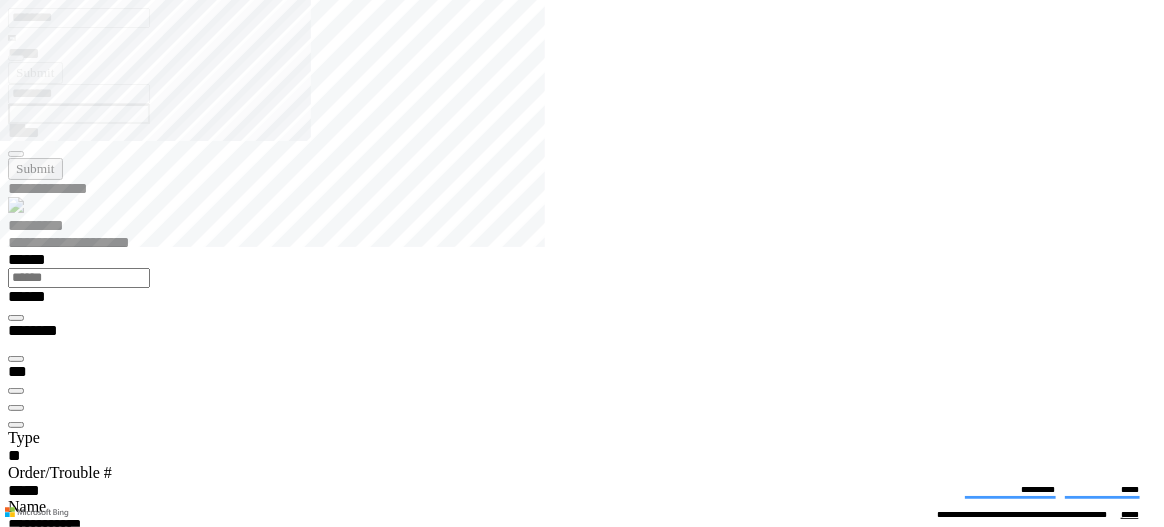 type on "**********" 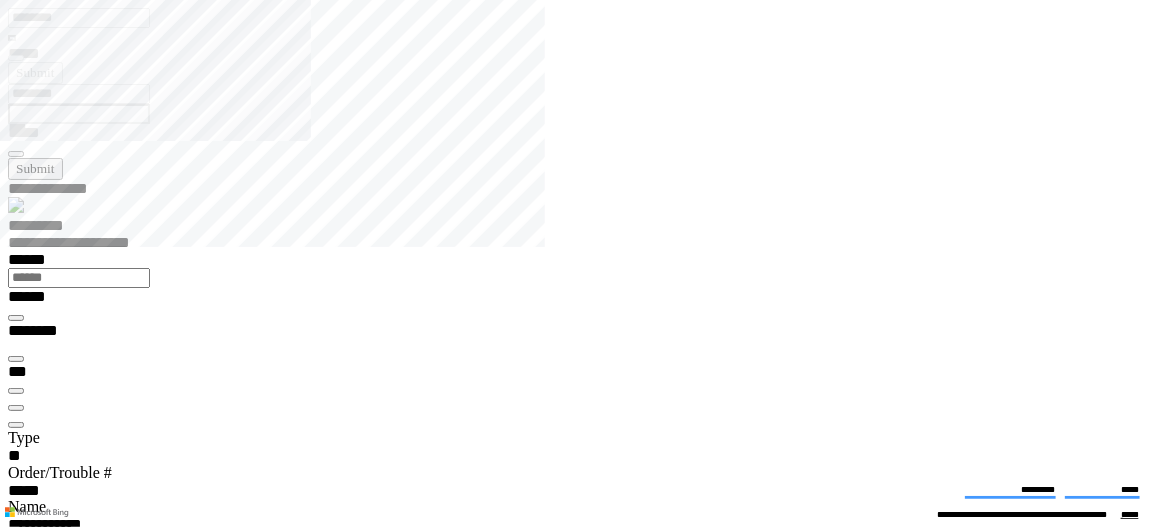 scroll, scrollTop: 37, scrollLeft: 0, axis: vertical 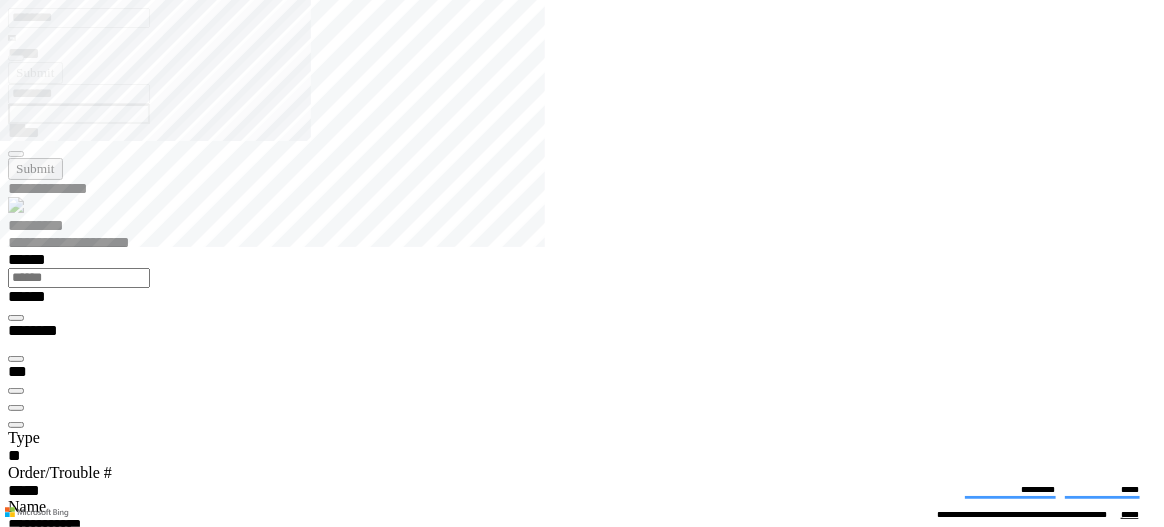 click at bounding box center (16, 26207) 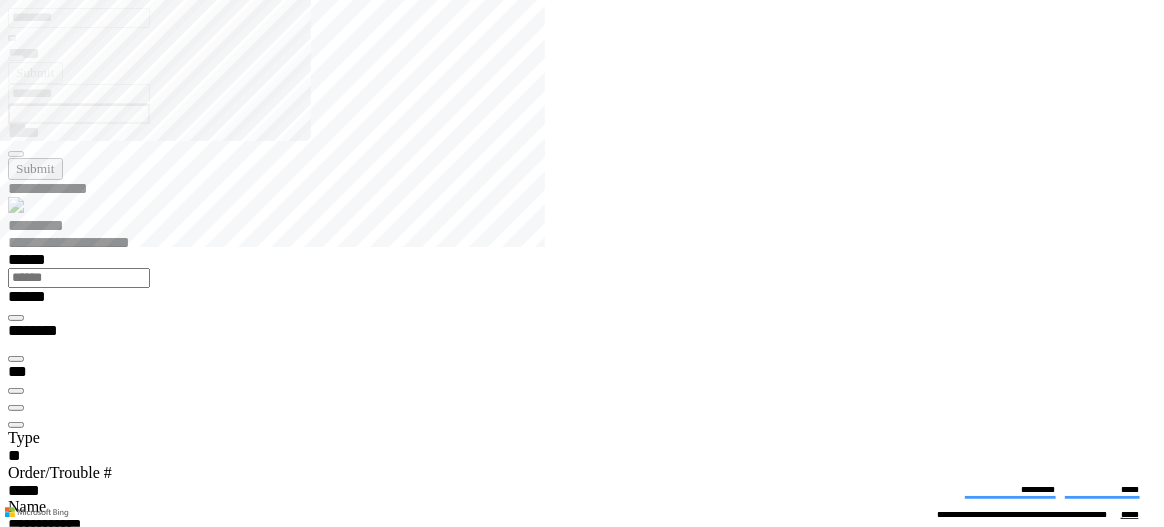 scroll, scrollTop: 317, scrollLeft: 0, axis: vertical 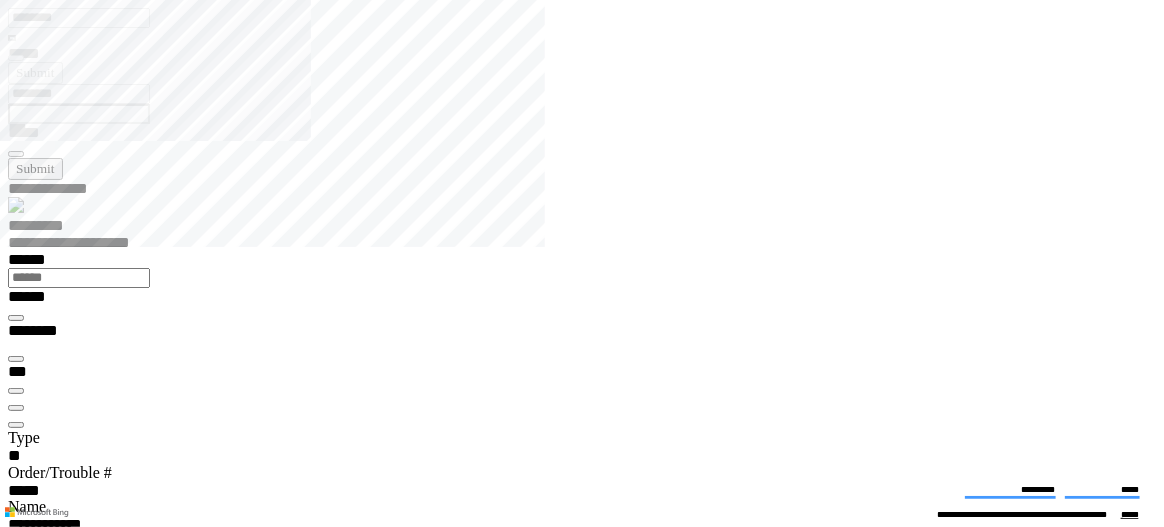 click at bounding box center [16, 4827] 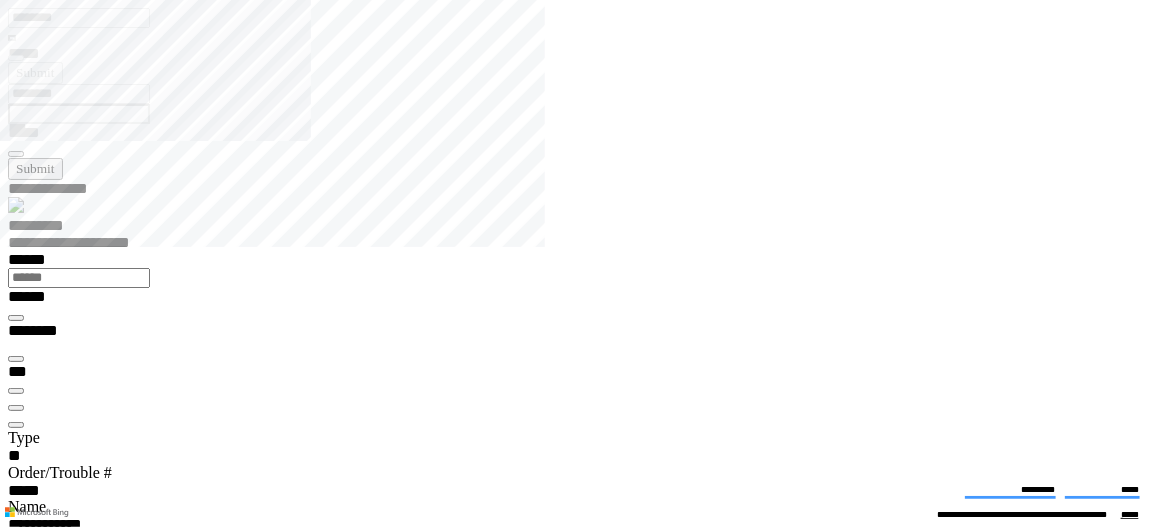 scroll, scrollTop: 0, scrollLeft: 0, axis: both 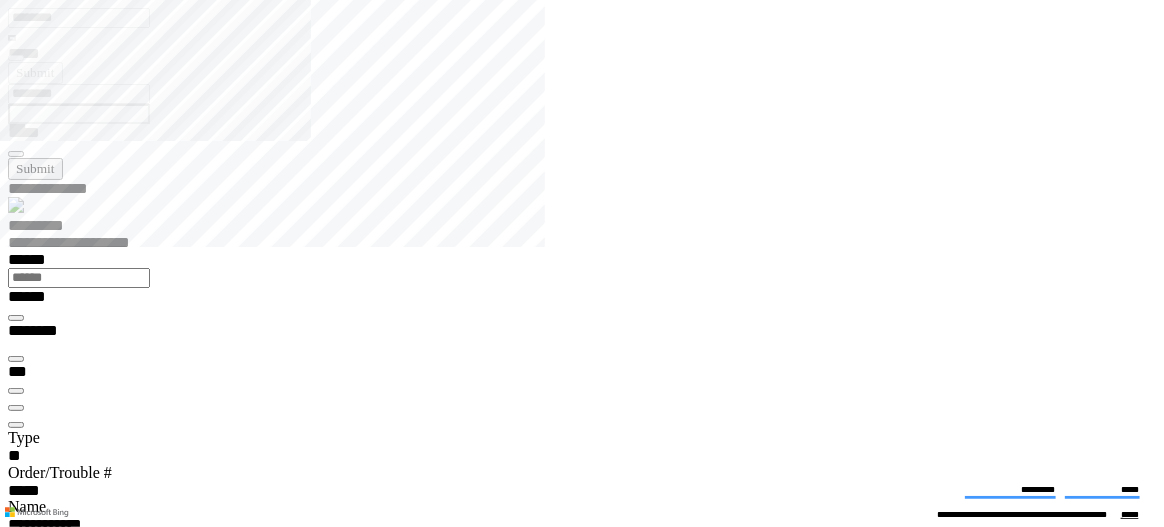 click on "*********" at bounding box center (35, 5170) 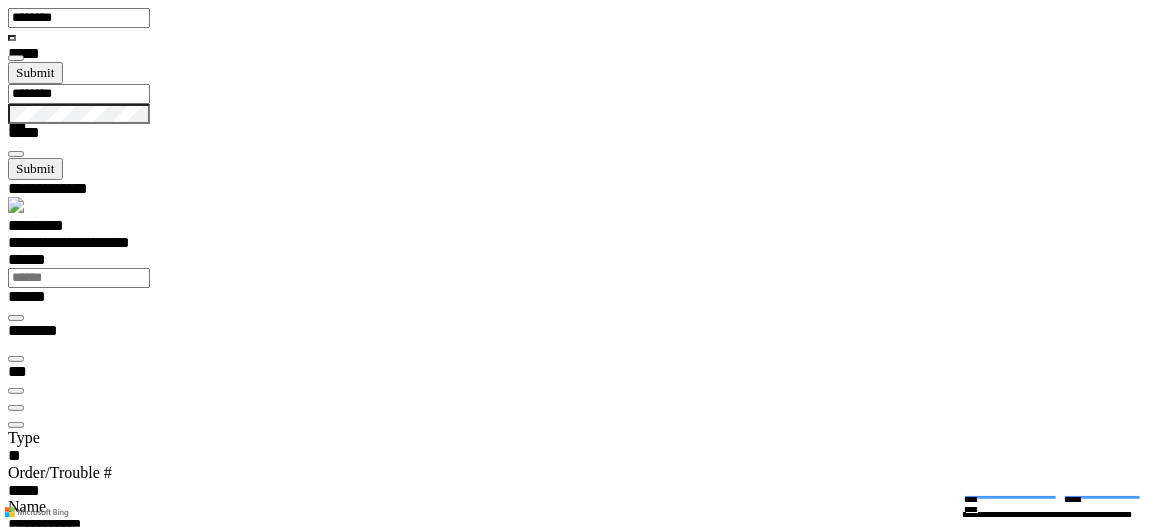 scroll, scrollTop: 100000, scrollLeft: 100000, axis: both 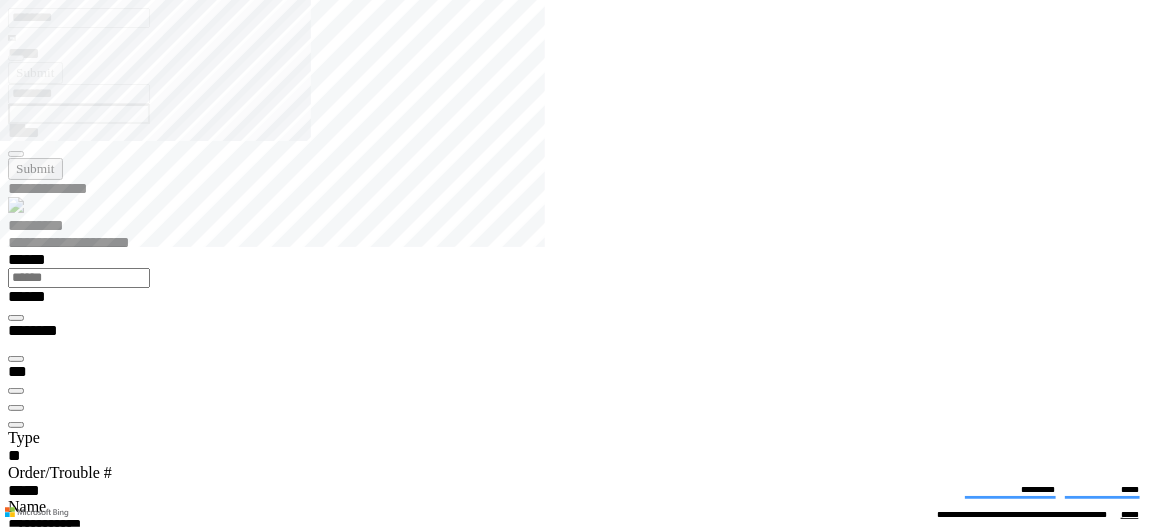 click at bounding box center (16, 674) 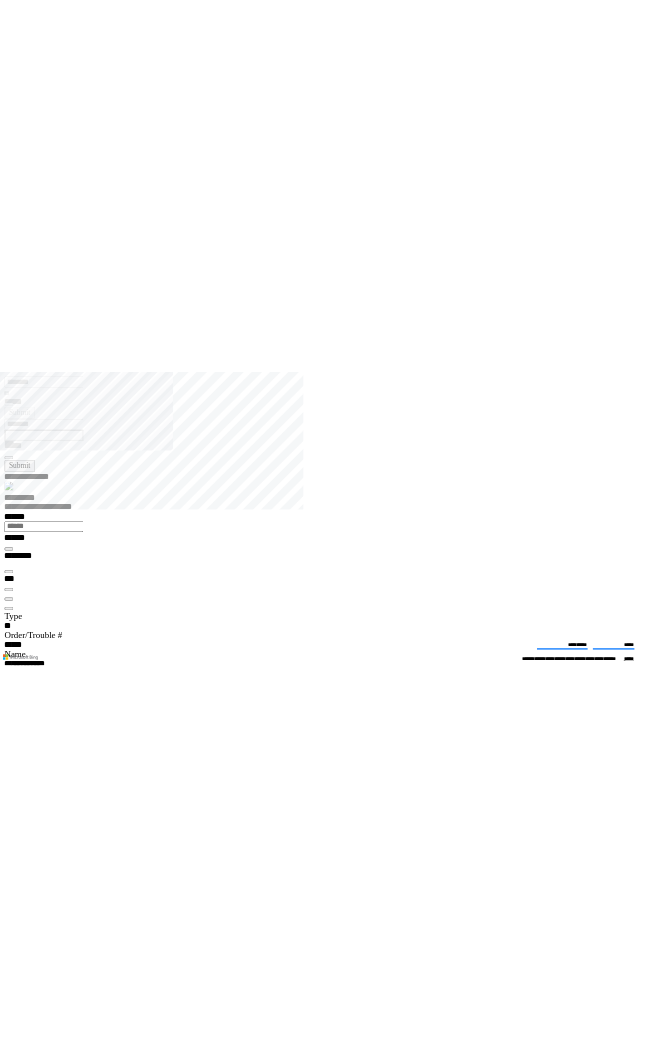 scroll, scrollTop: 99948, scrollLeft: 99504, axis: both 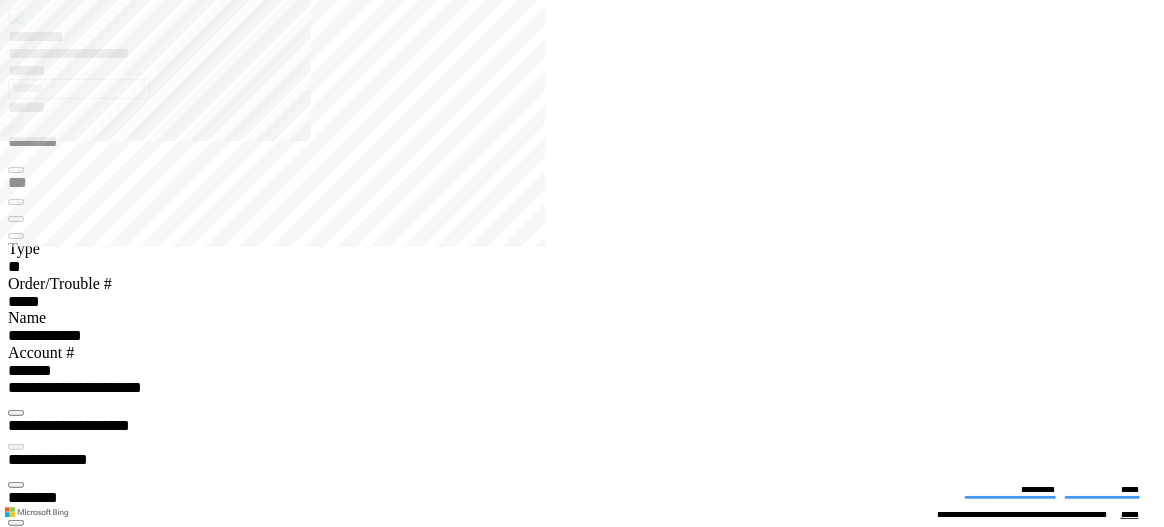 type on "*******" 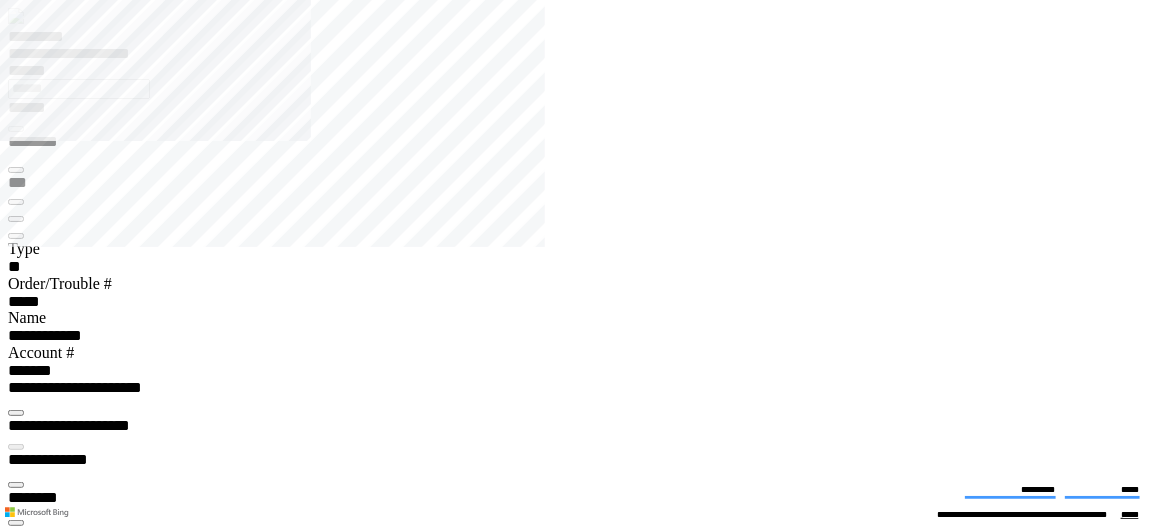 click on "***" at bounding box center (37, 6535) 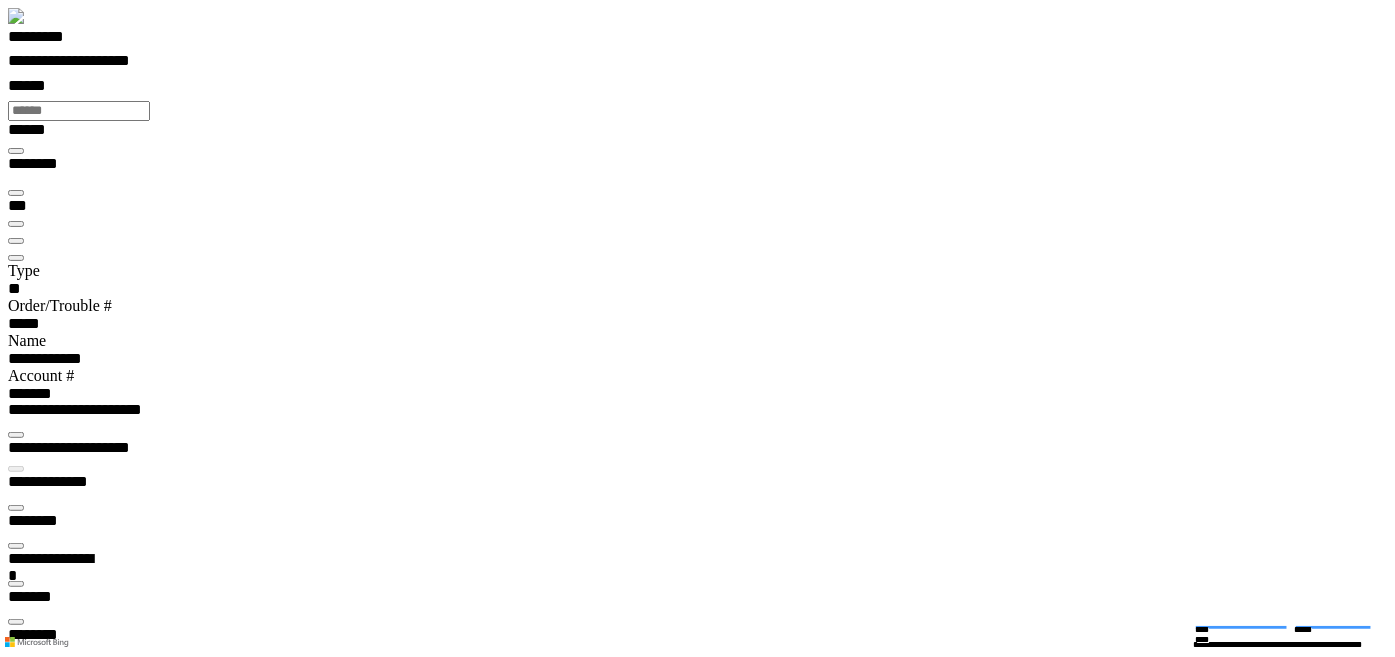 click at bounding box center (16, 8041) 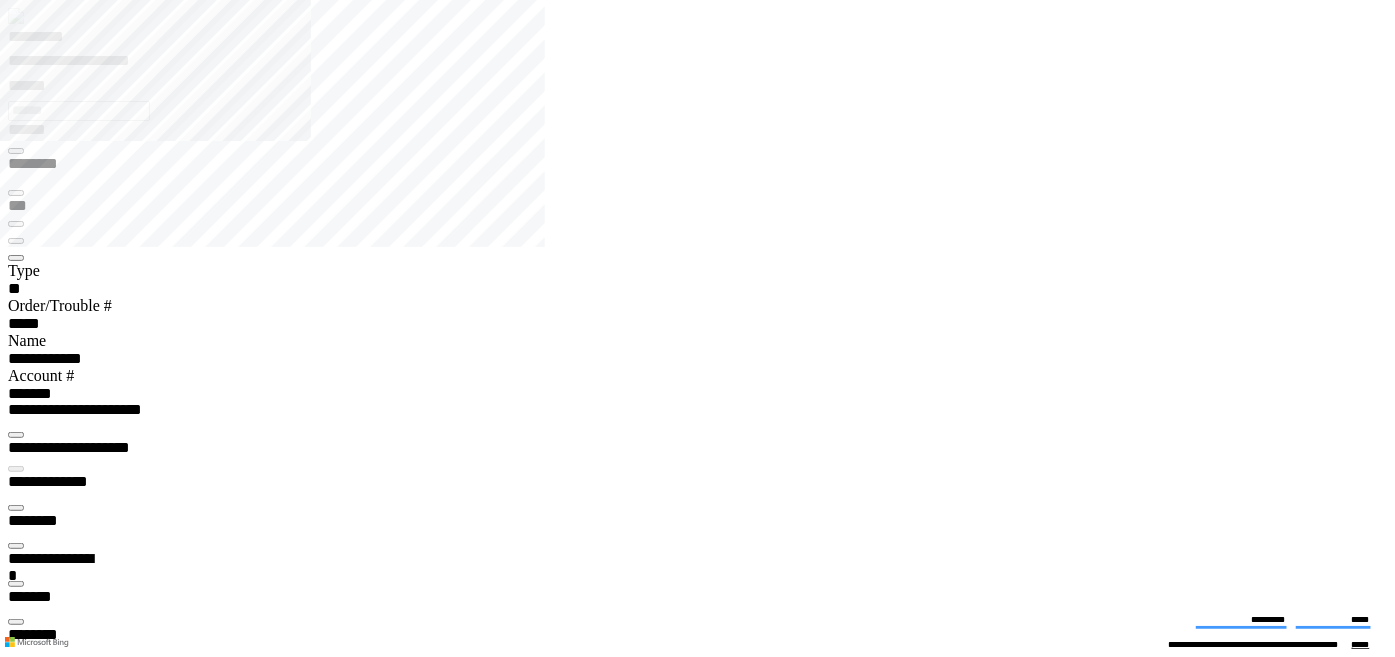 click on "**********" at bounding box center (140, 5088) 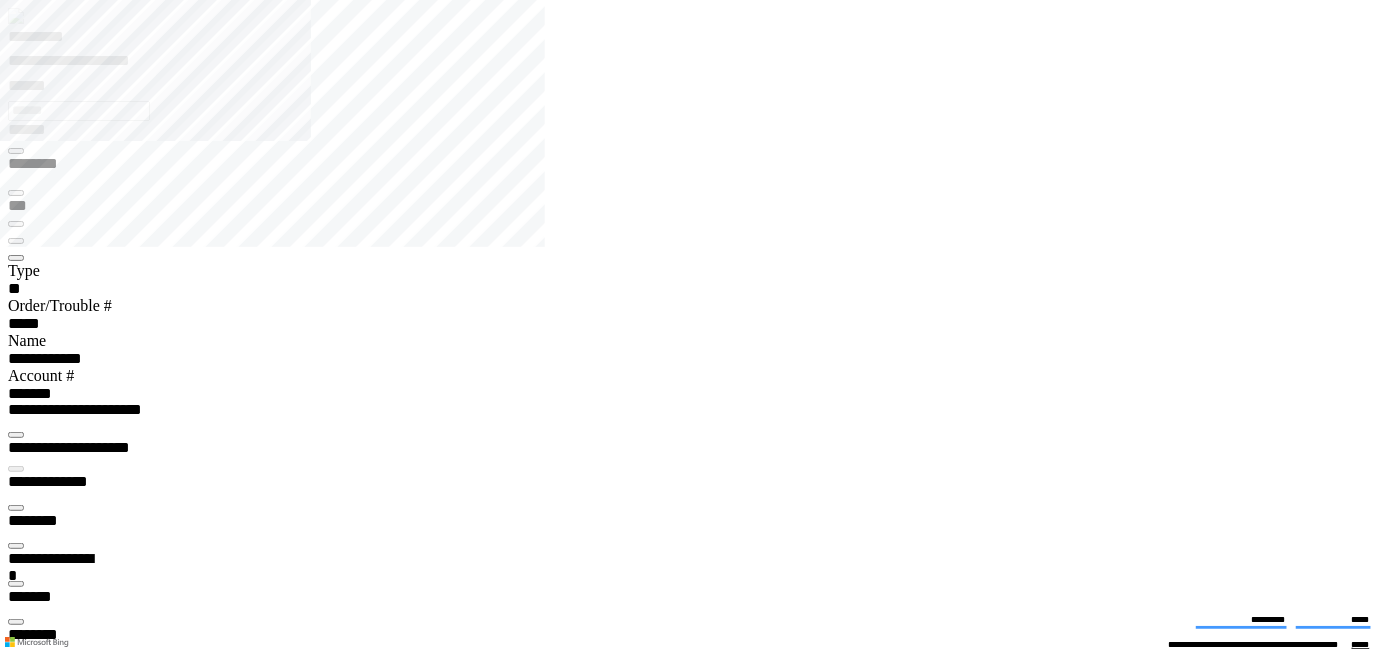 click on "**********" at bounding box center (706, 8675) 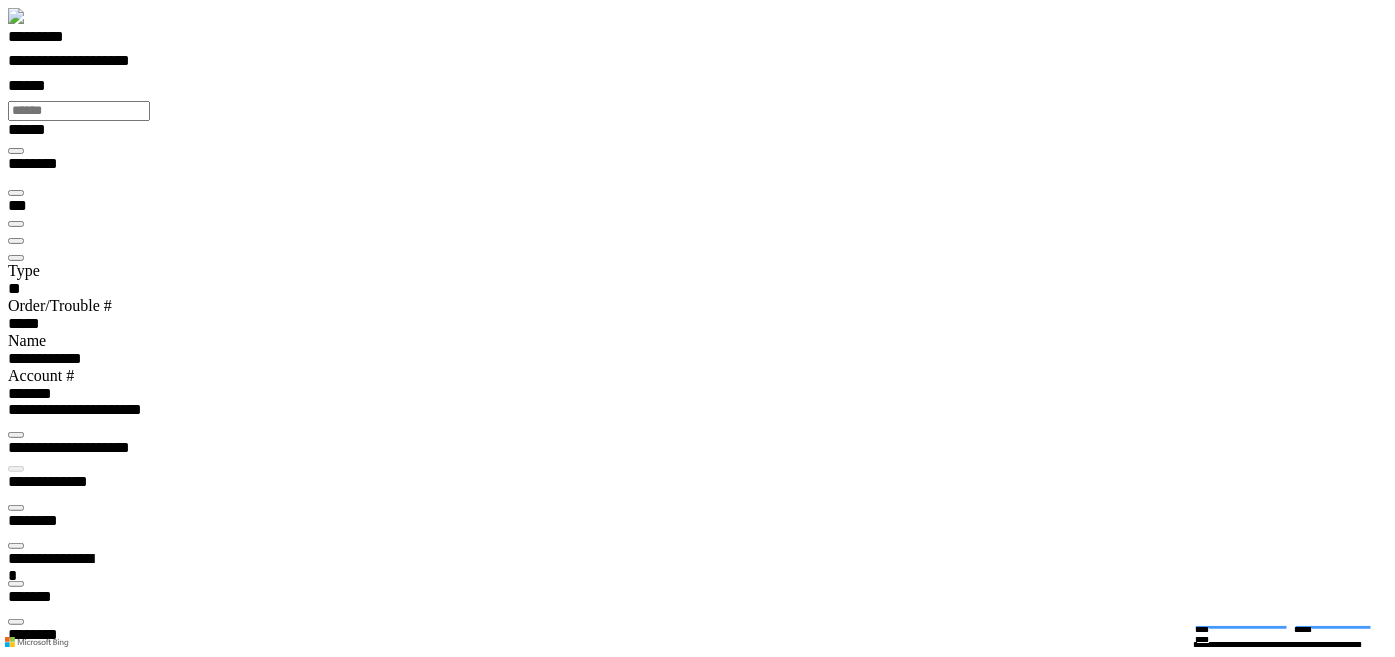 click at bounding box center (16, 8075) 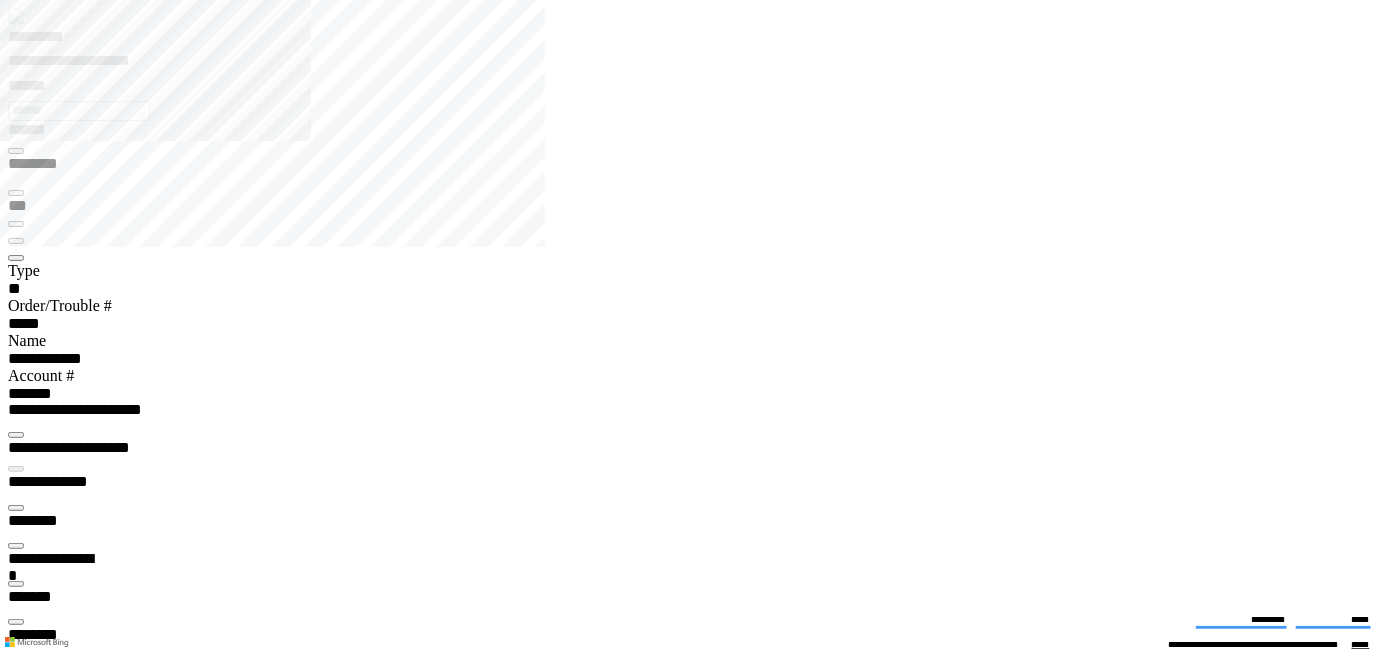 click at bounding box center (16, 508) 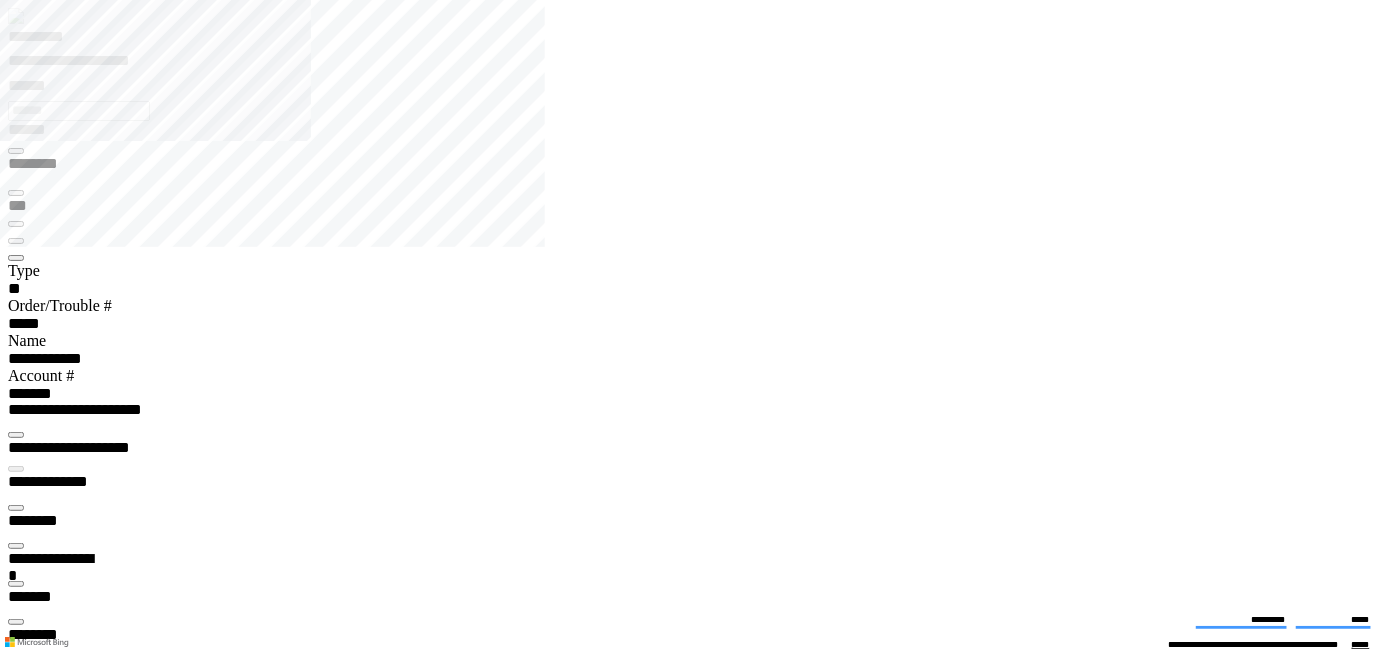 click on "**********" at bounding box center (706, 13676) 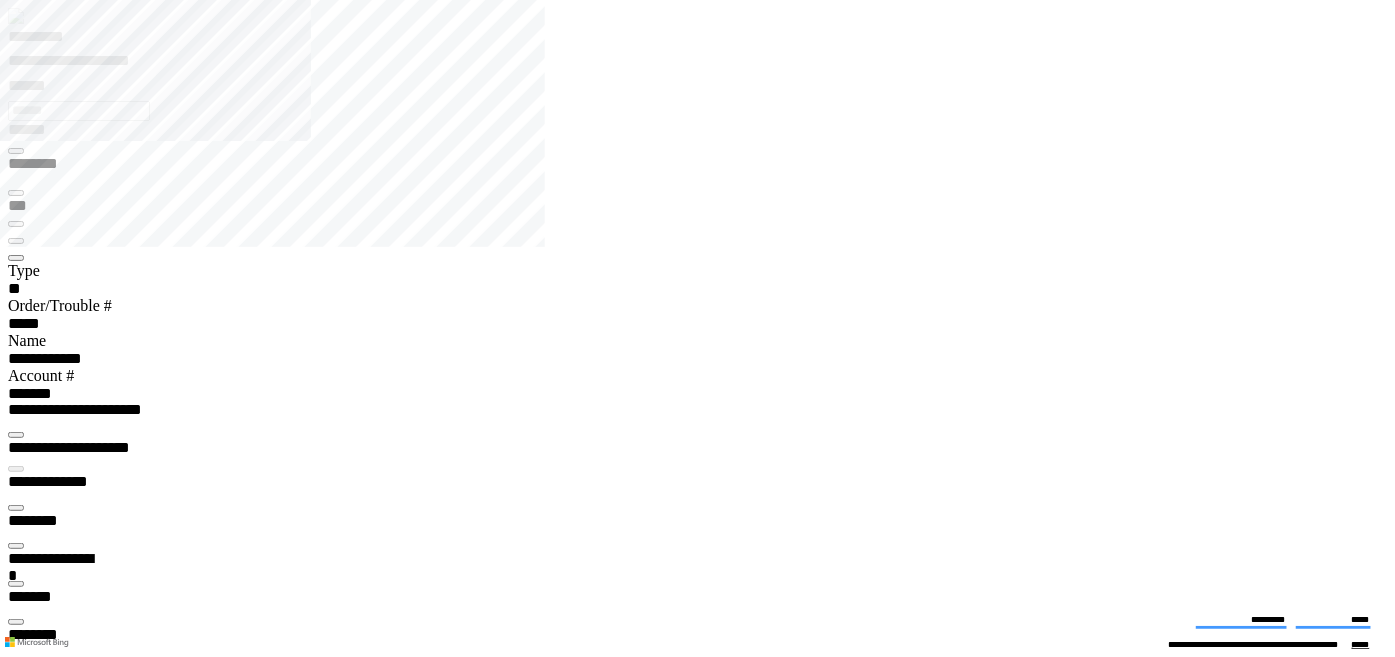 click on "Item" at bounding box center (79, 12379) 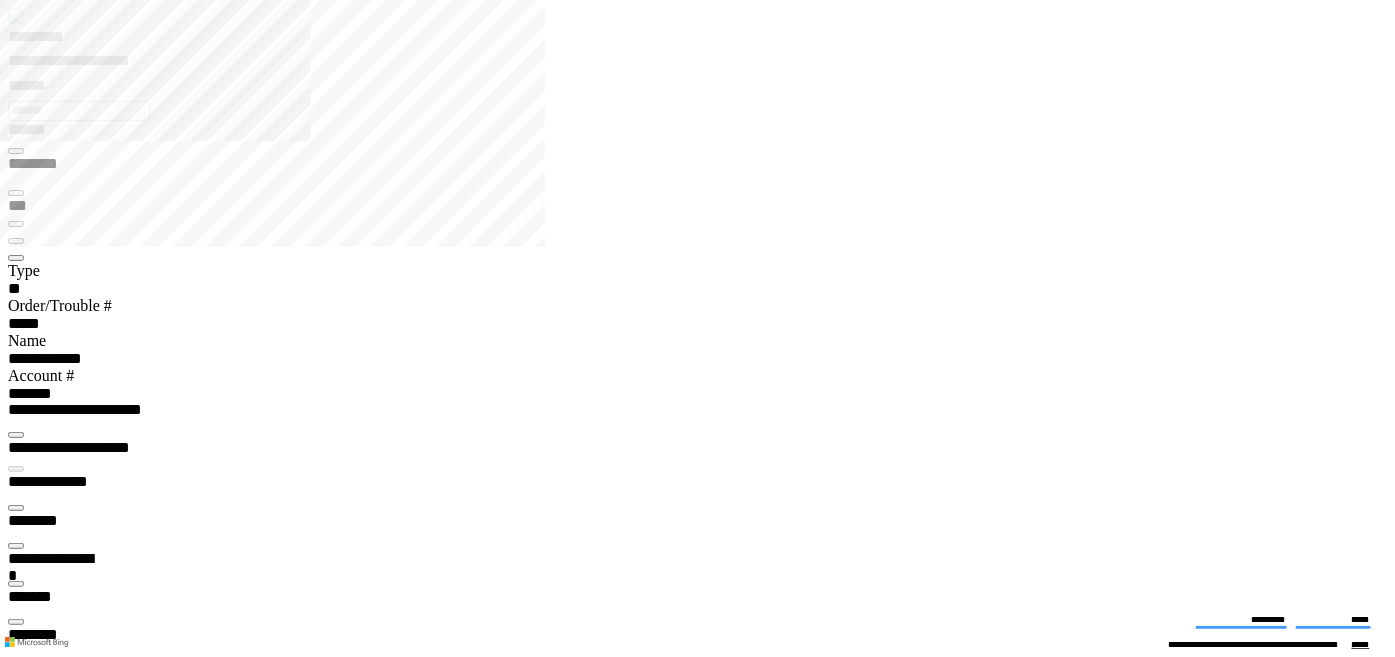 click on "********" at bounding box center (314, 16273) 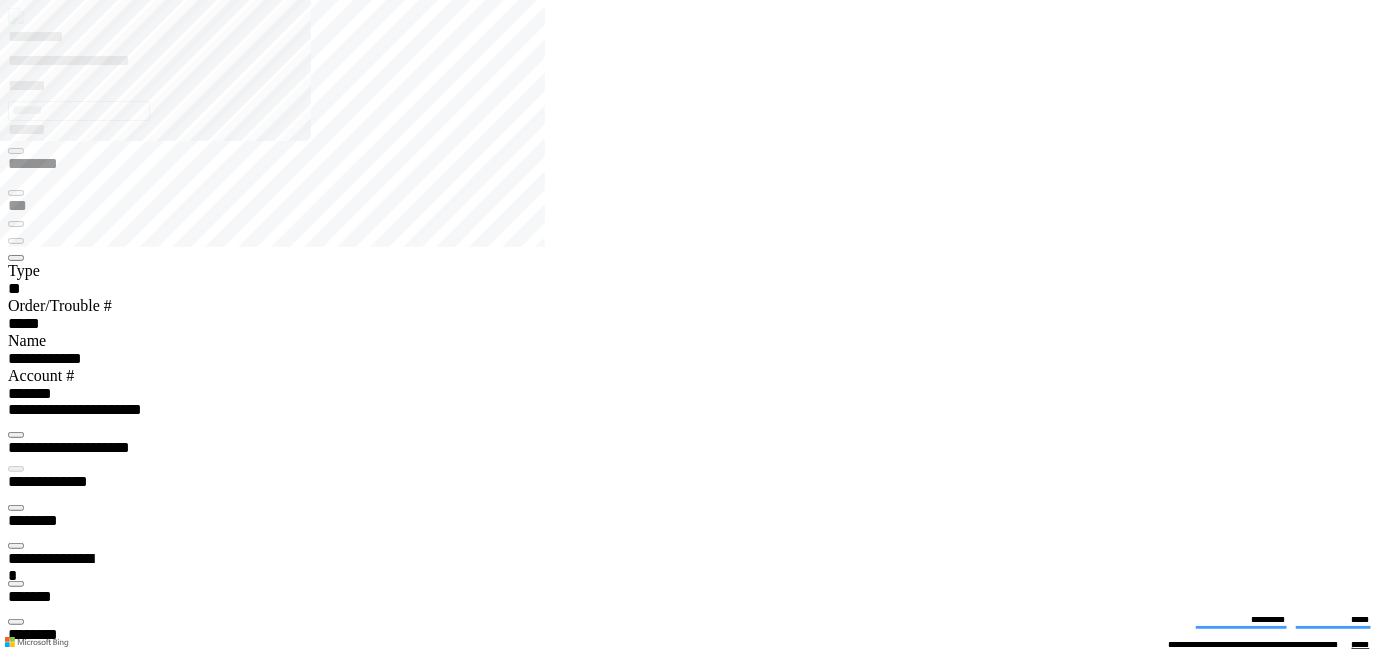 type on "********" 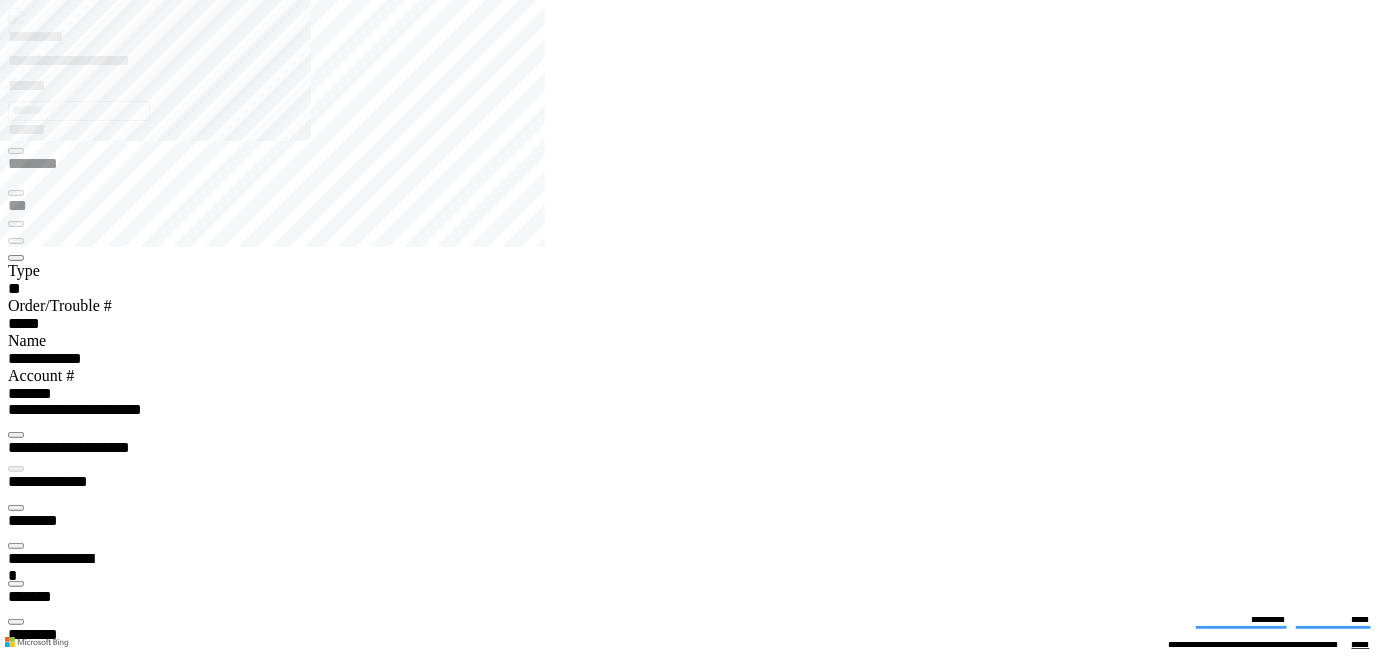 click on "**********" at bounding box center (353, 17412) 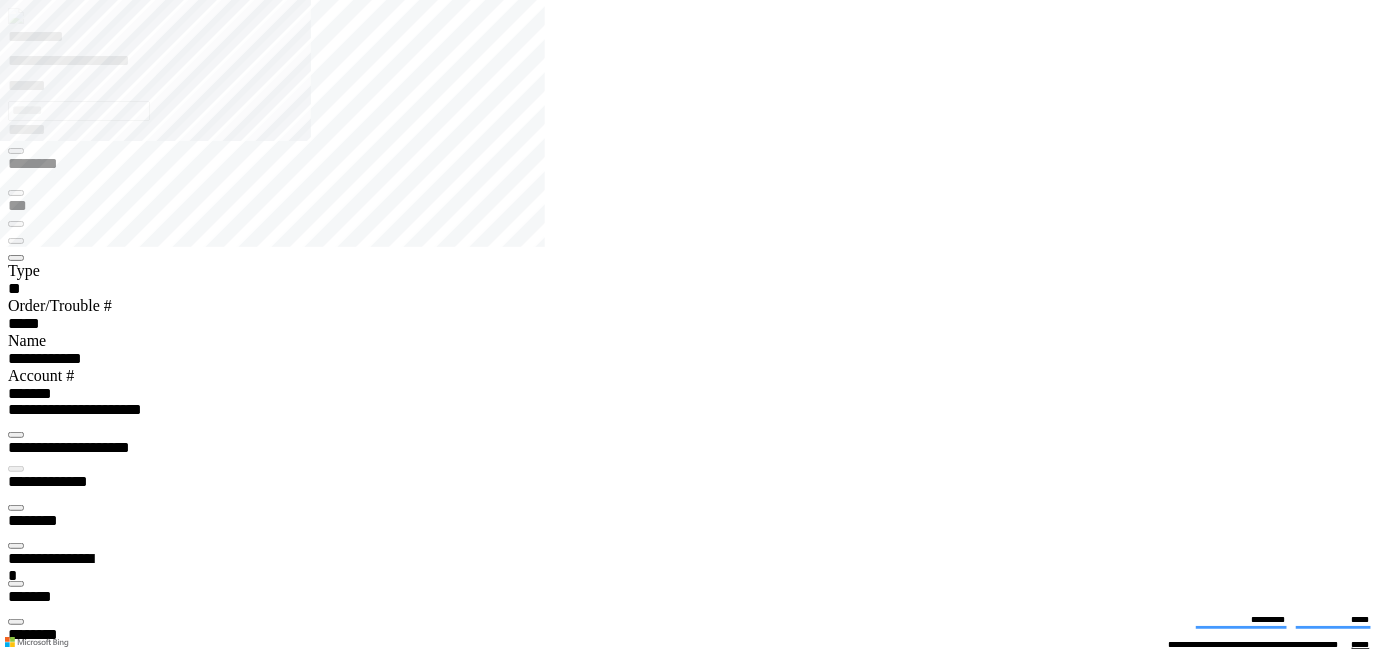 type on "**********" 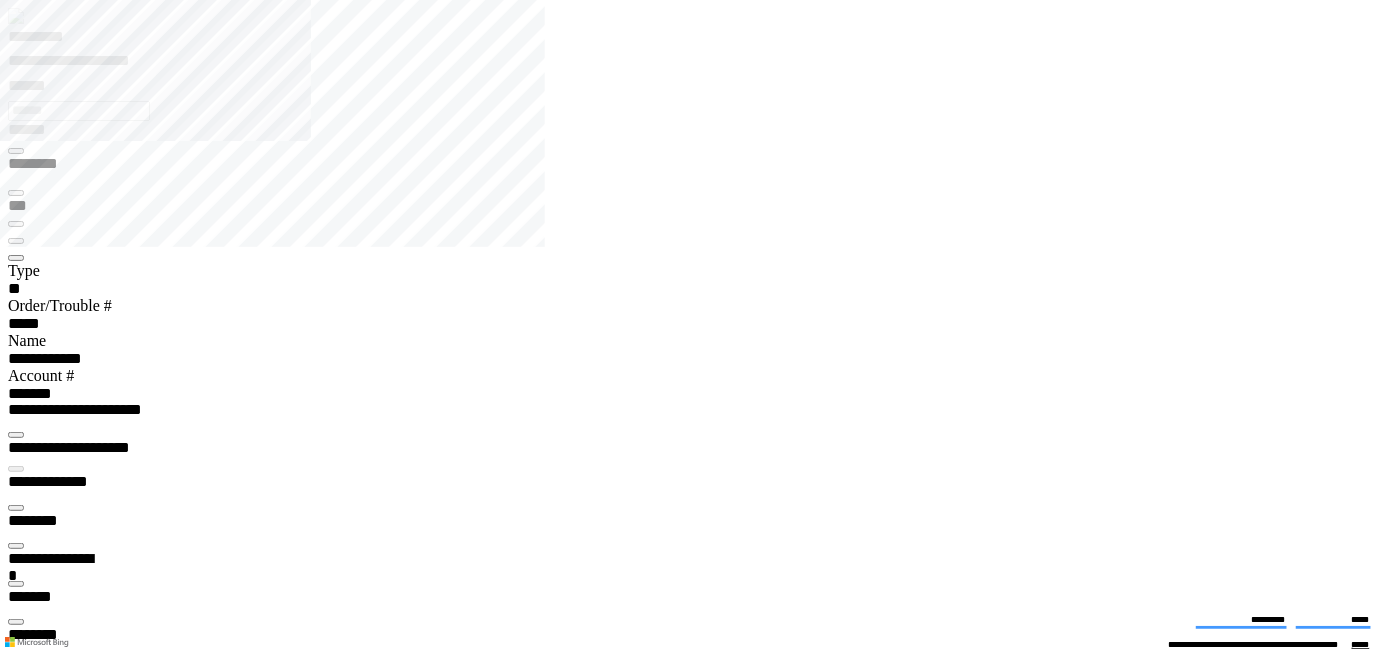 click on "**********" at bounding box center [341, 16625] 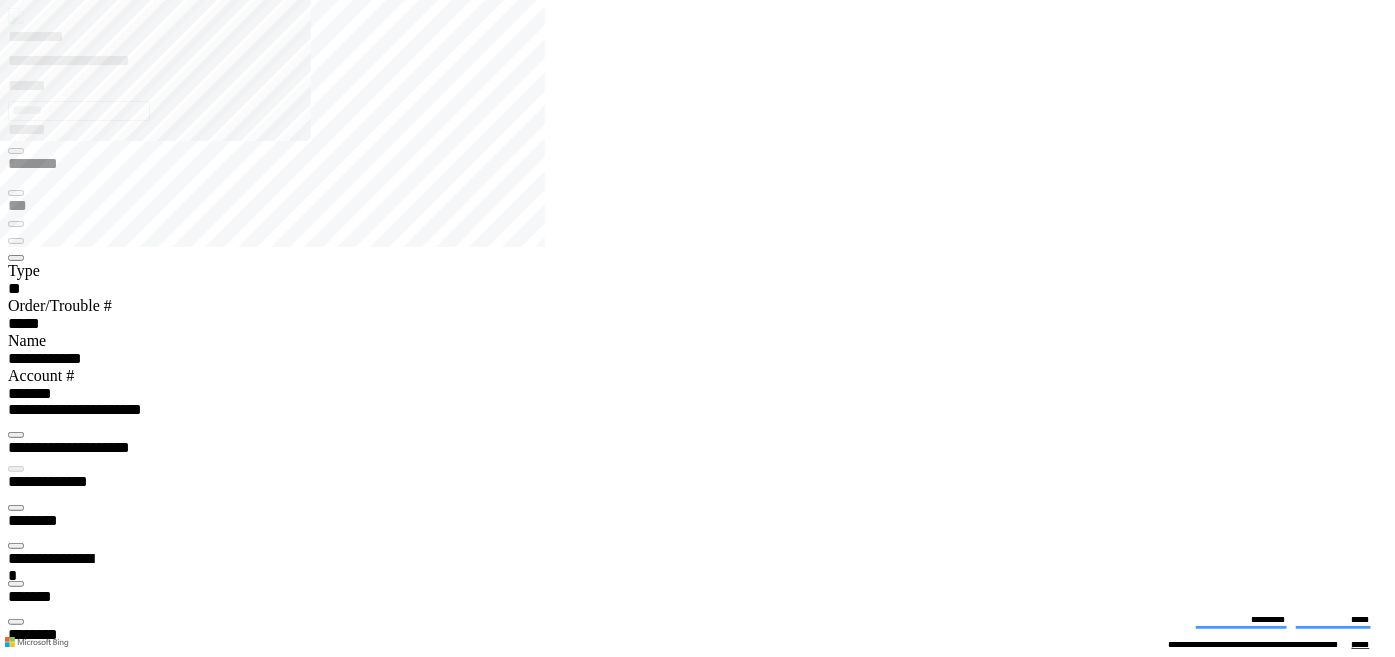 type on "**********" 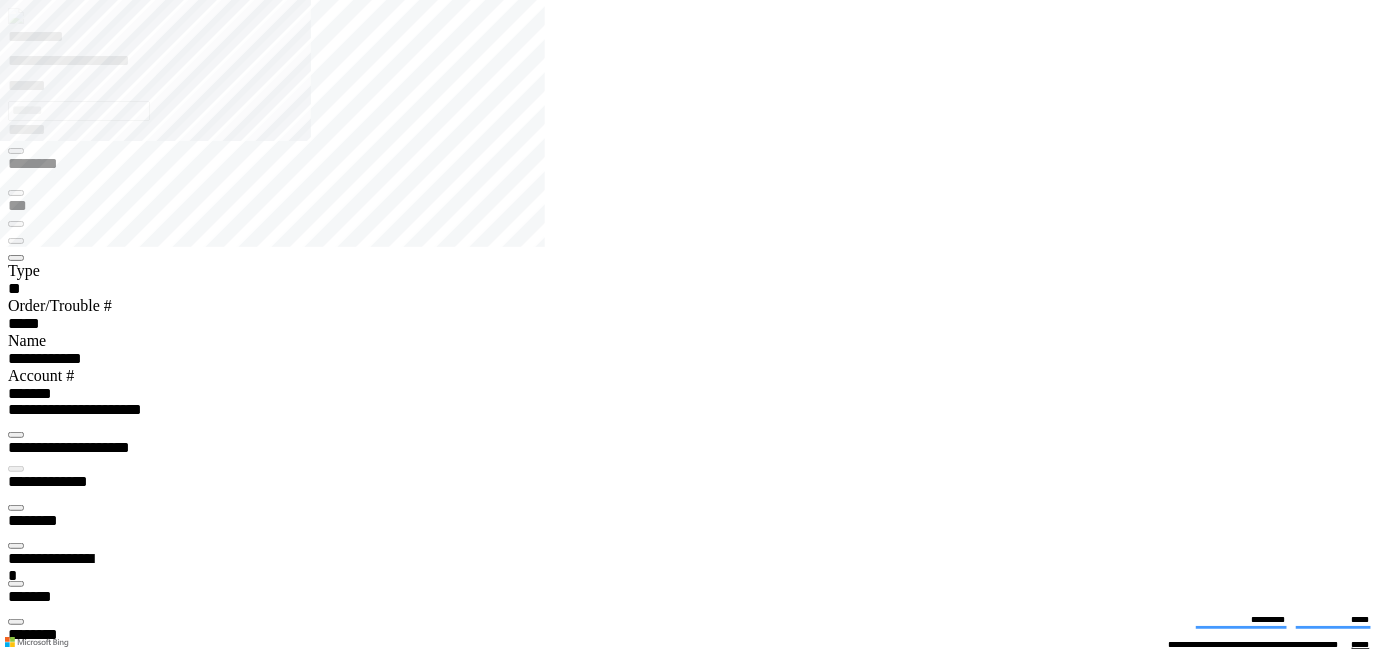 click on "*********" at bounding box center [317, 16510] 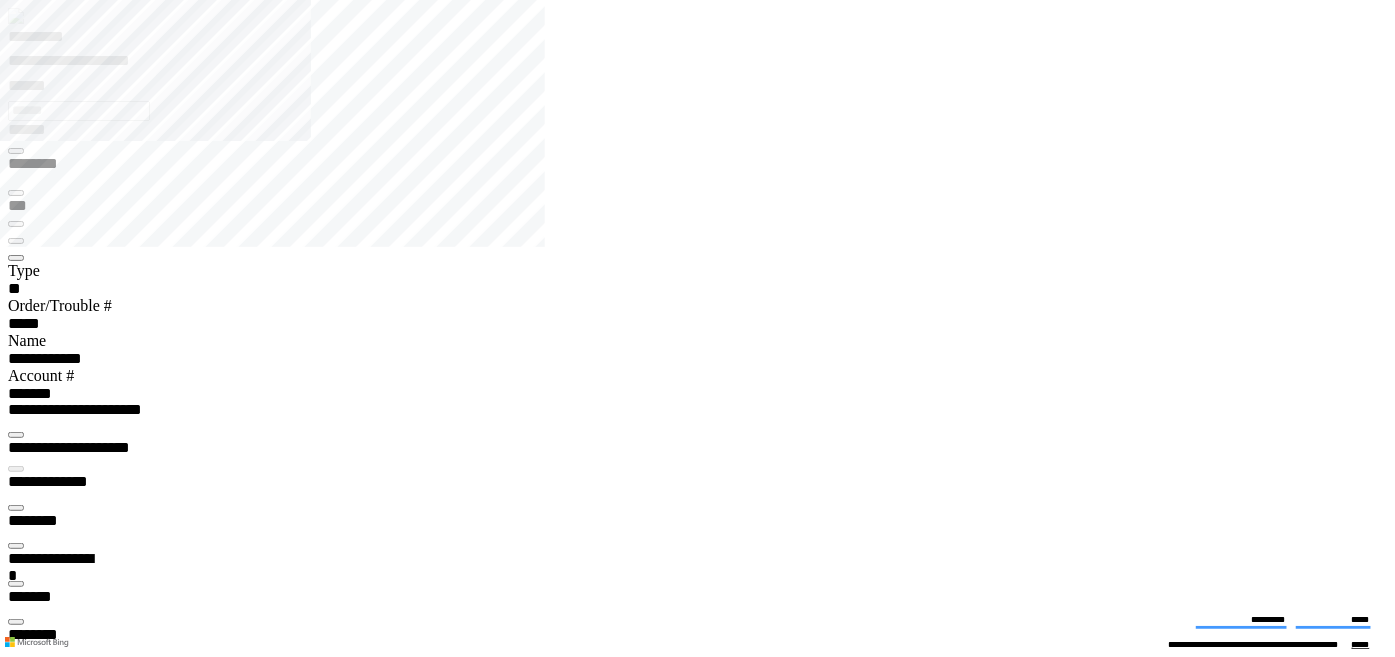 type on "*********" 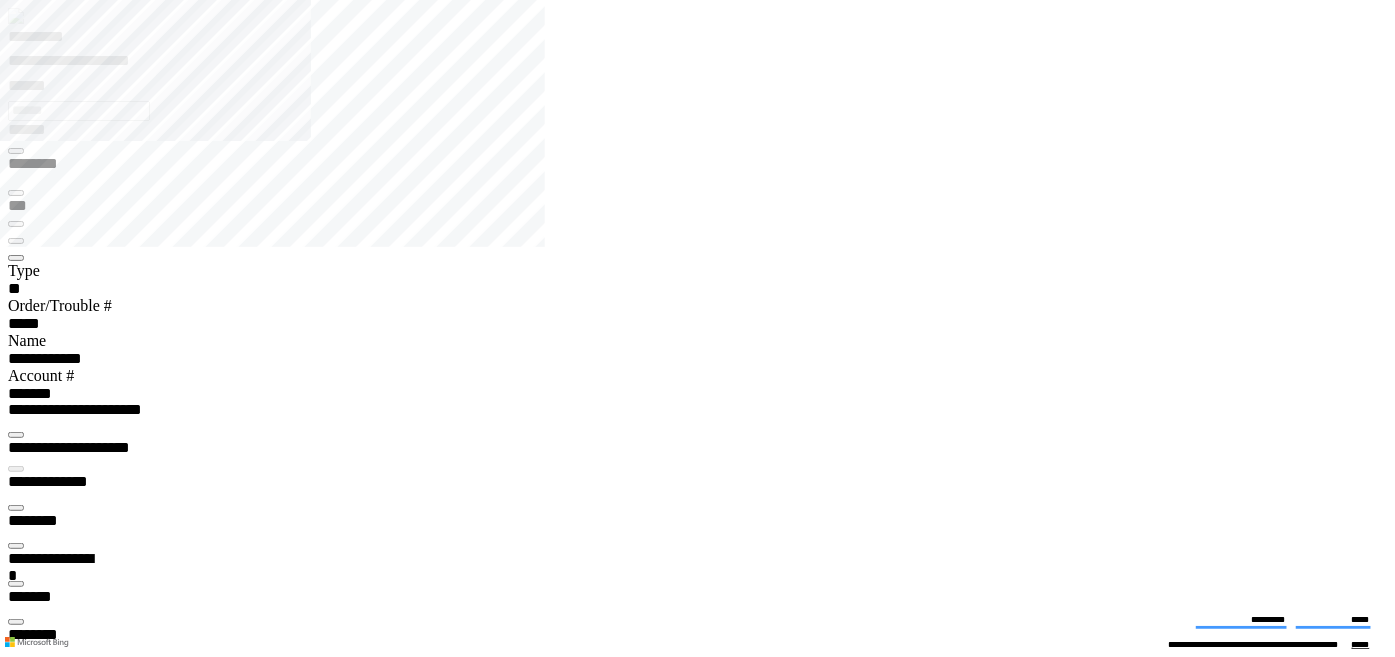 click on "**********" at bounding box center (85, 12853) 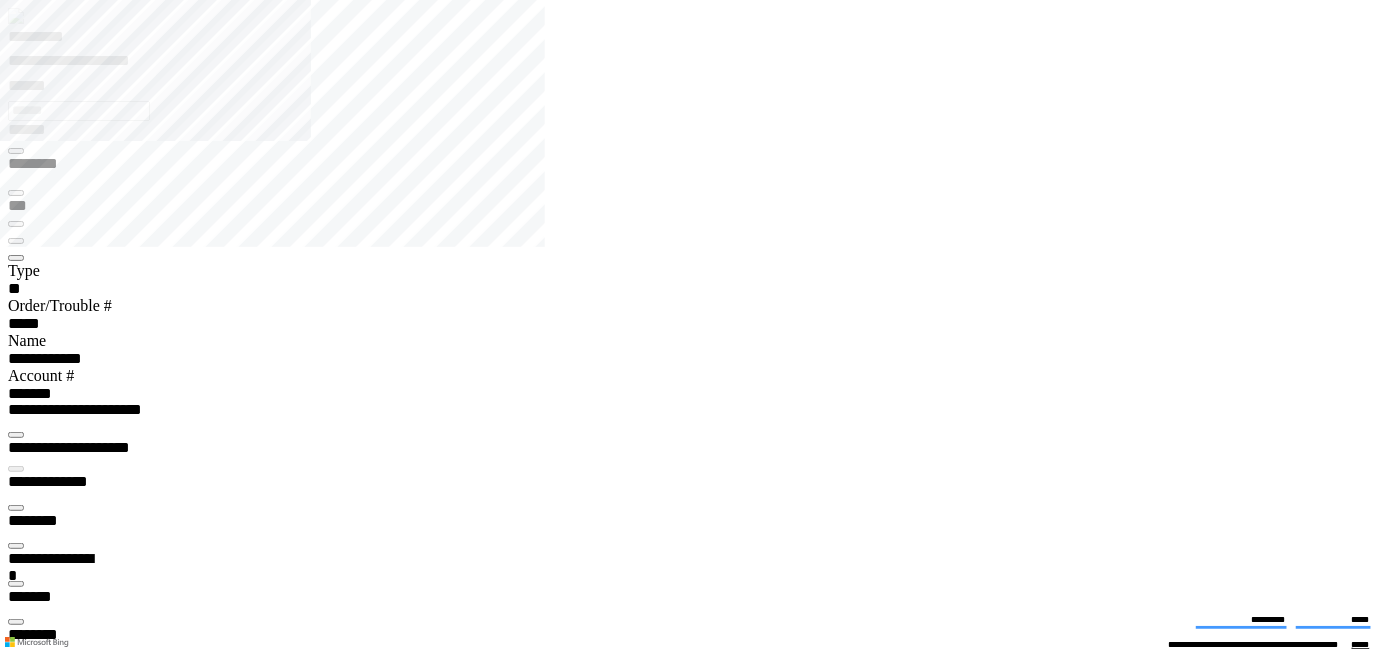 click at bounding box center [16, 13020] 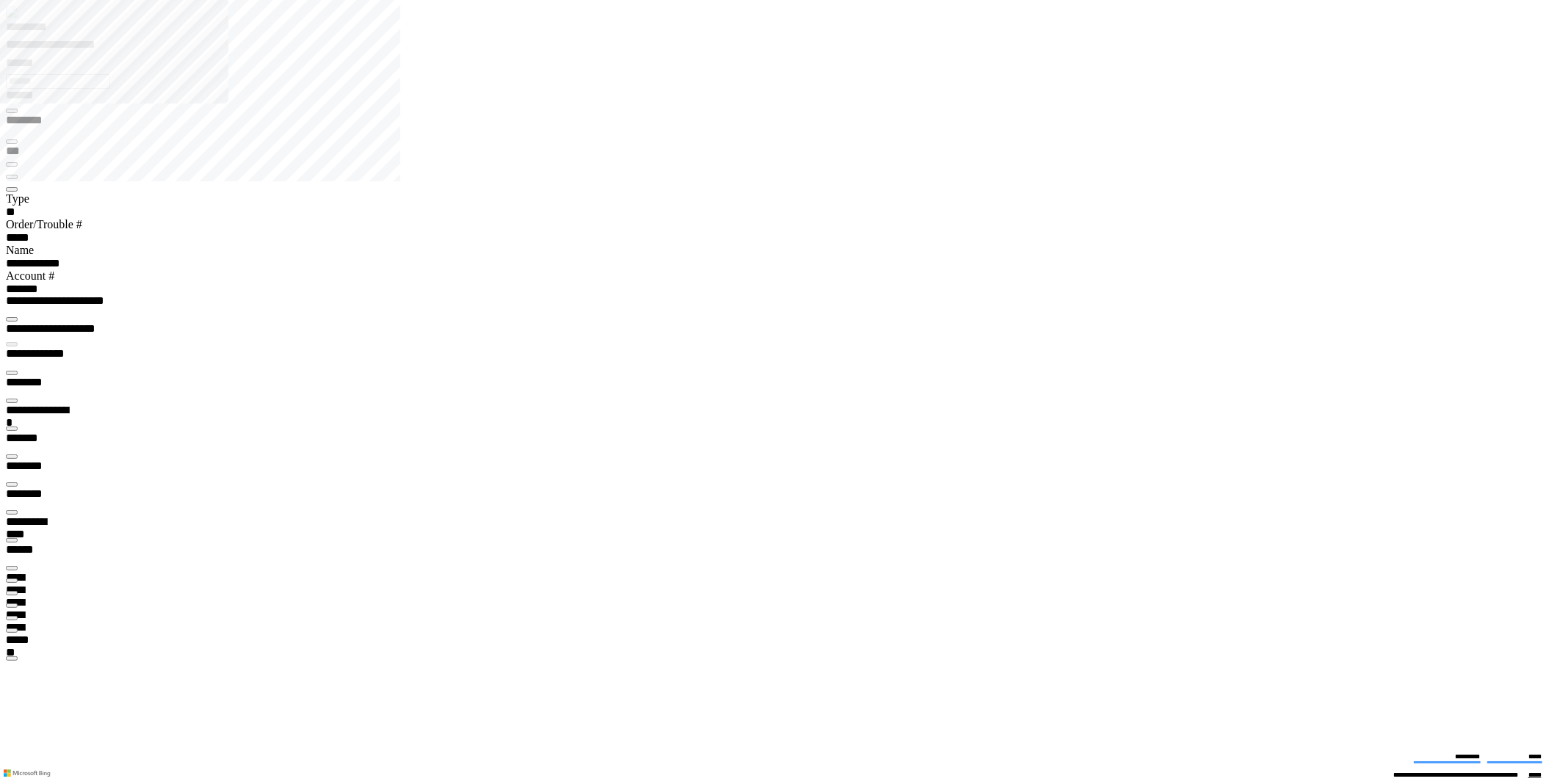 scroll, scrollTop: 72700, scrollLeft: 73299, axis: both 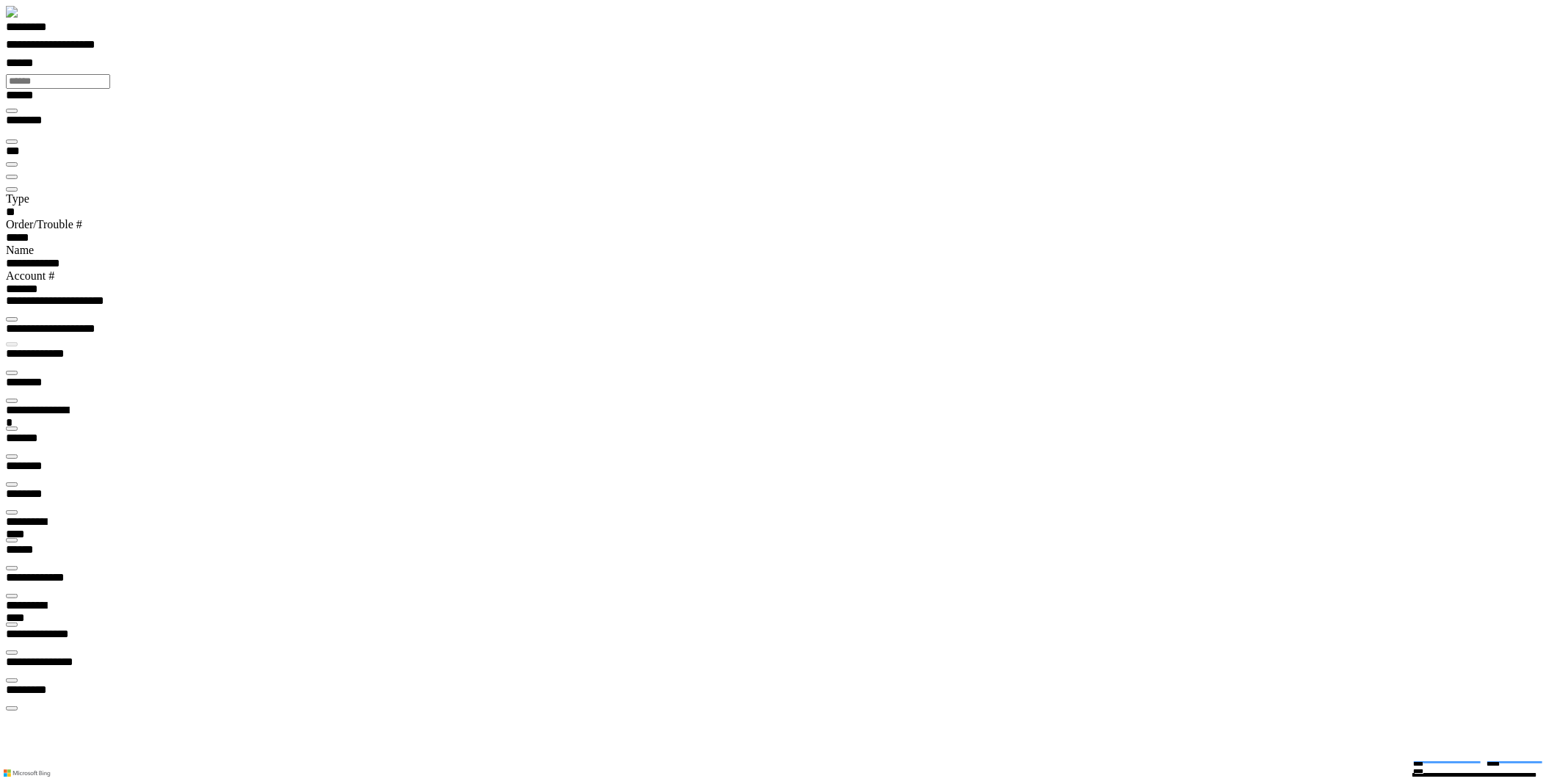 click at bounding box center [12, 373] 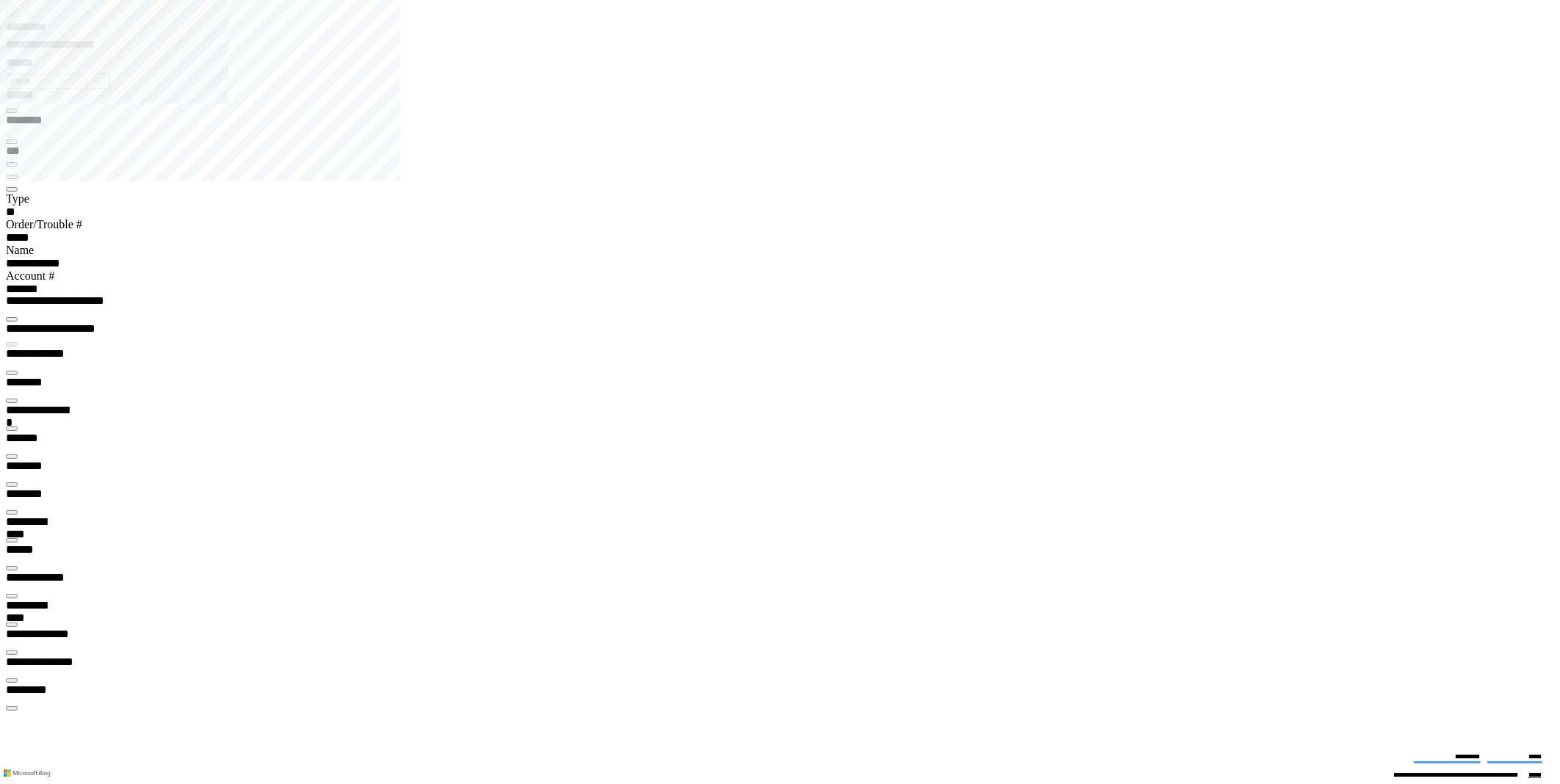 scroll, scrollTop: 0, scrollLeft: 0, axis: both 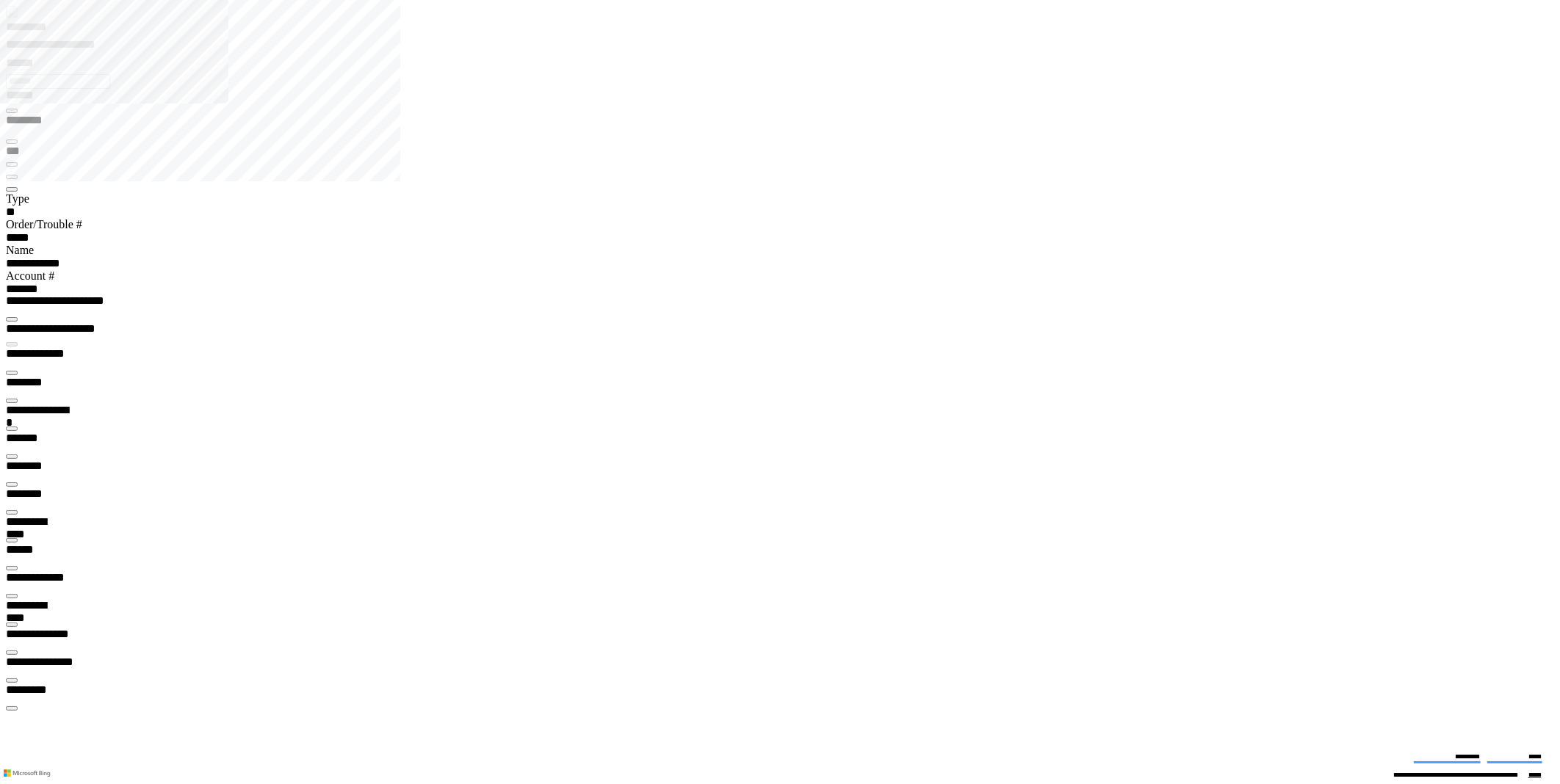 click on "*********" at bounding box center (42, 29) 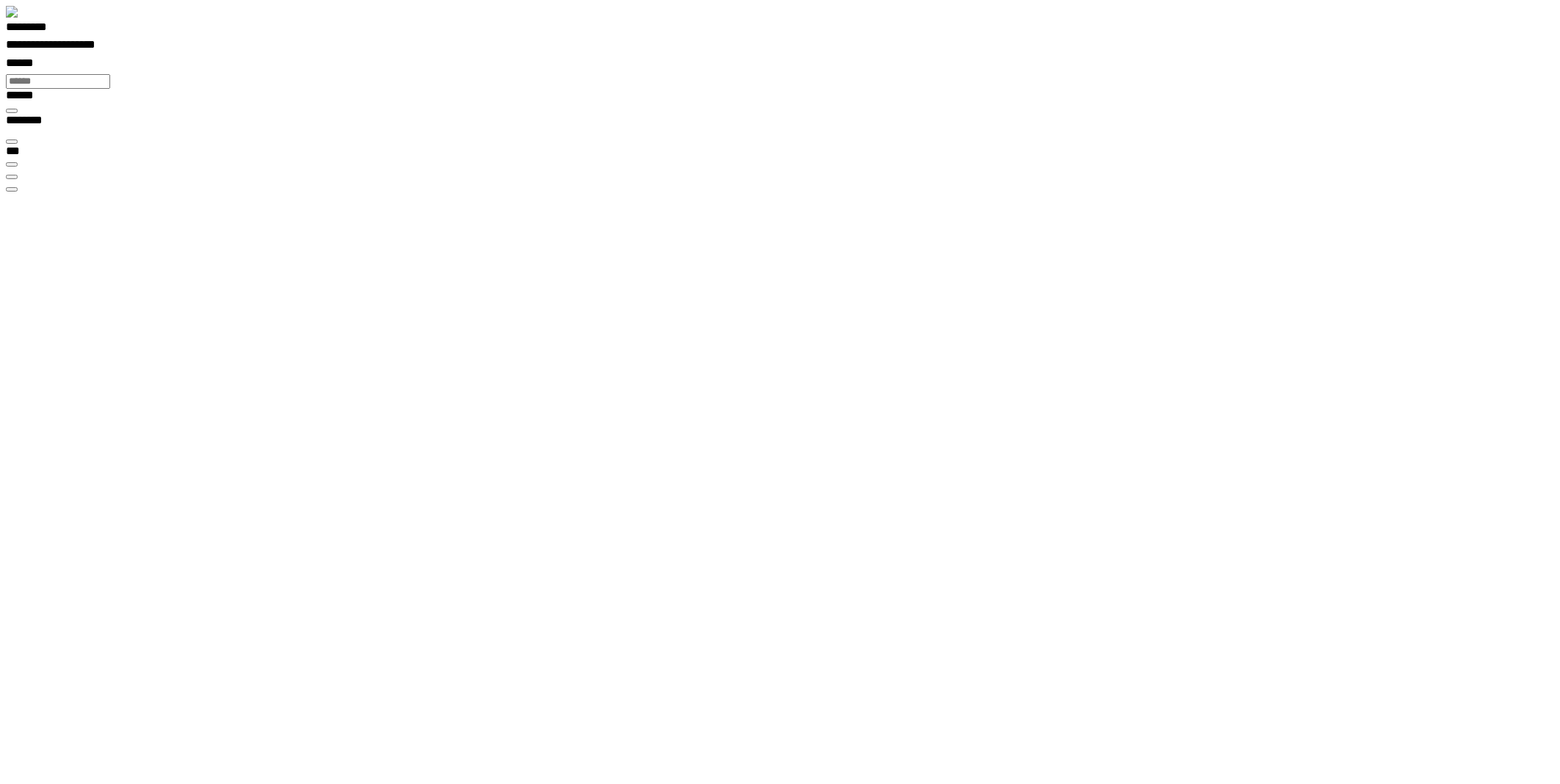 scroll, scrollTop: 73228, scrollLeft: 73084, axis: both 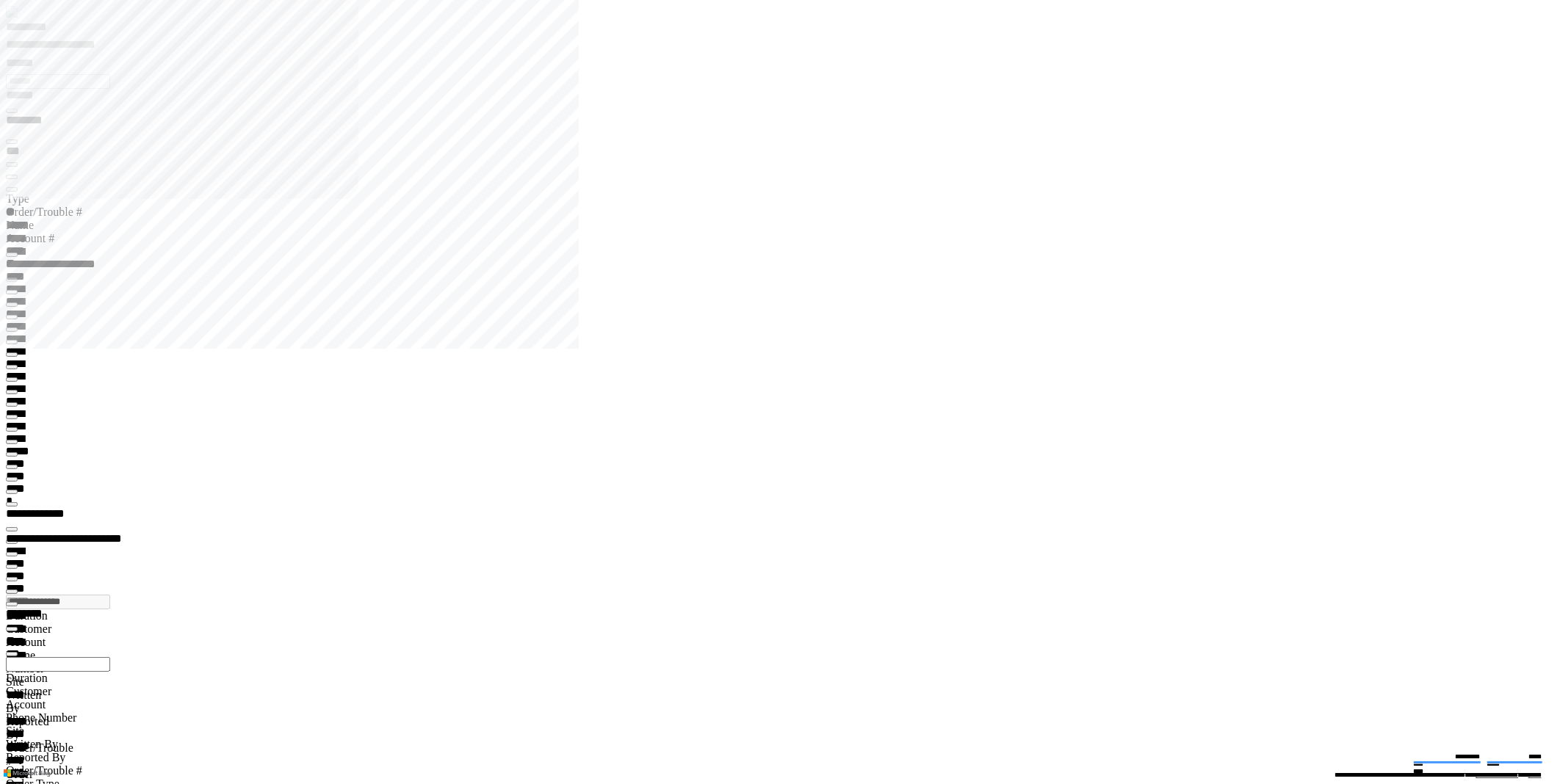 click on "**********" at bounding box center [51, 9723] 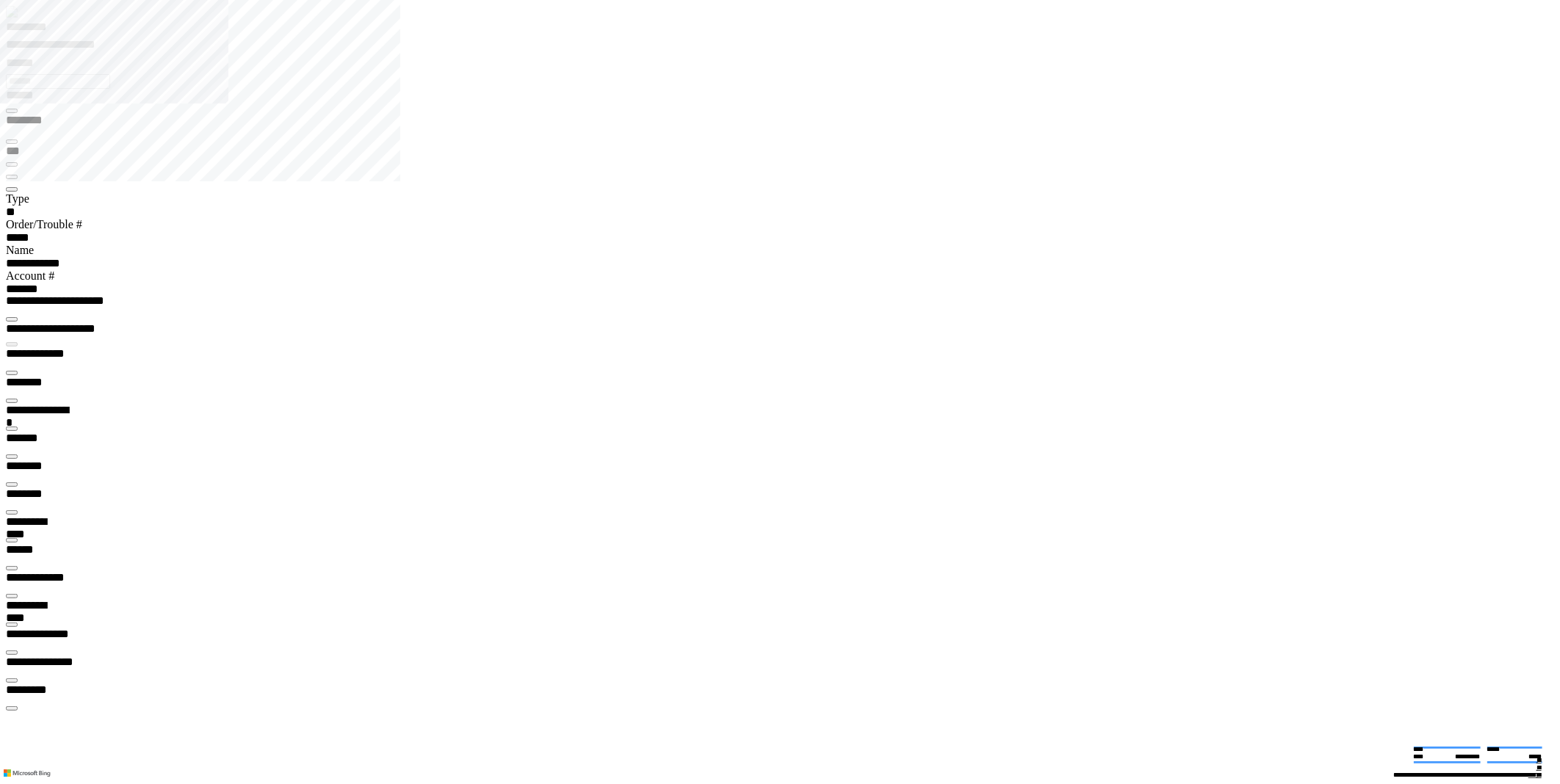 click at bounding box center (12, 4330) 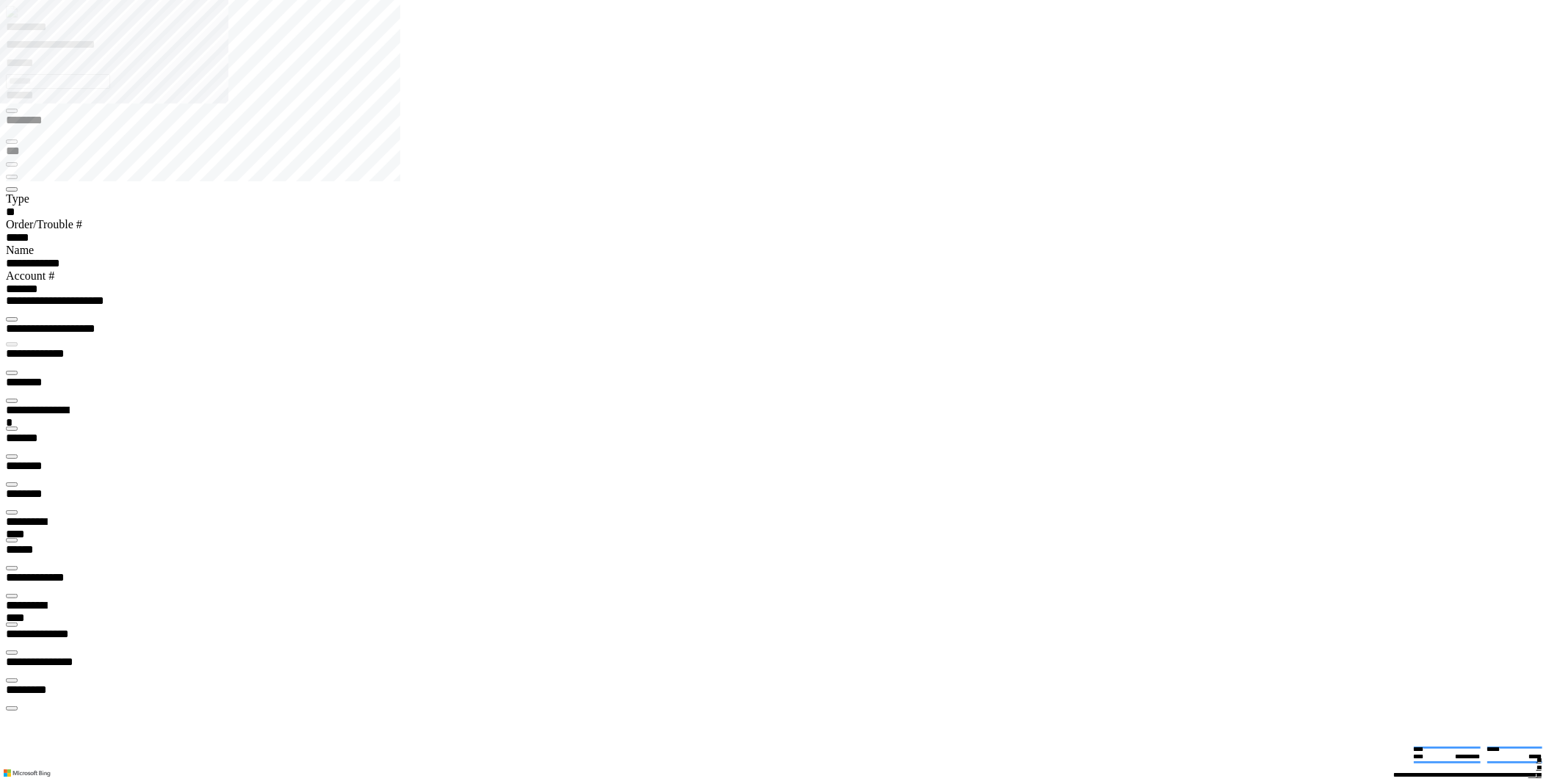 scroll, scrollTop: 23, scrollLeft: 47, axis: both 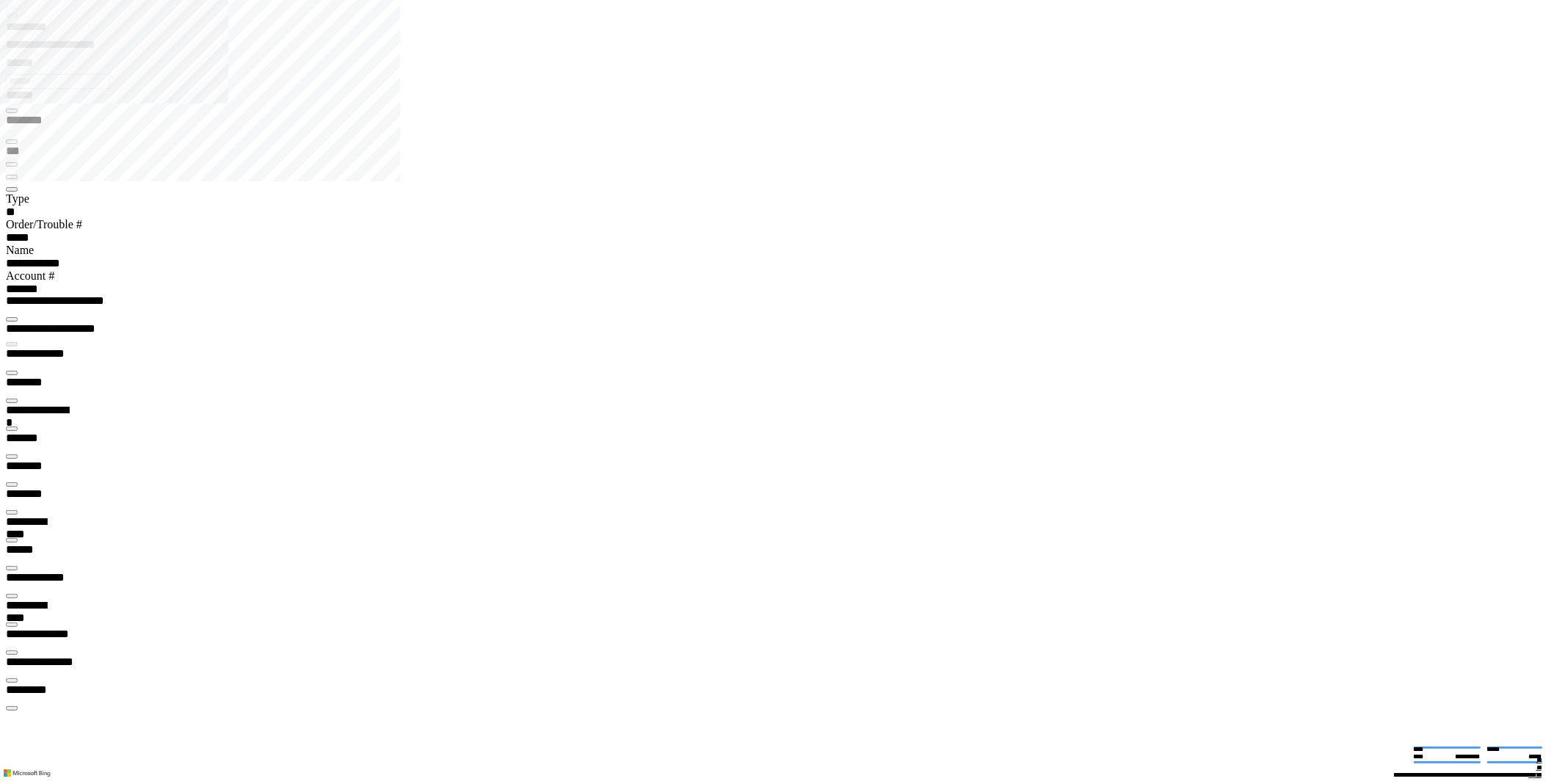 click on "*********" at bounding box center [786, 29] 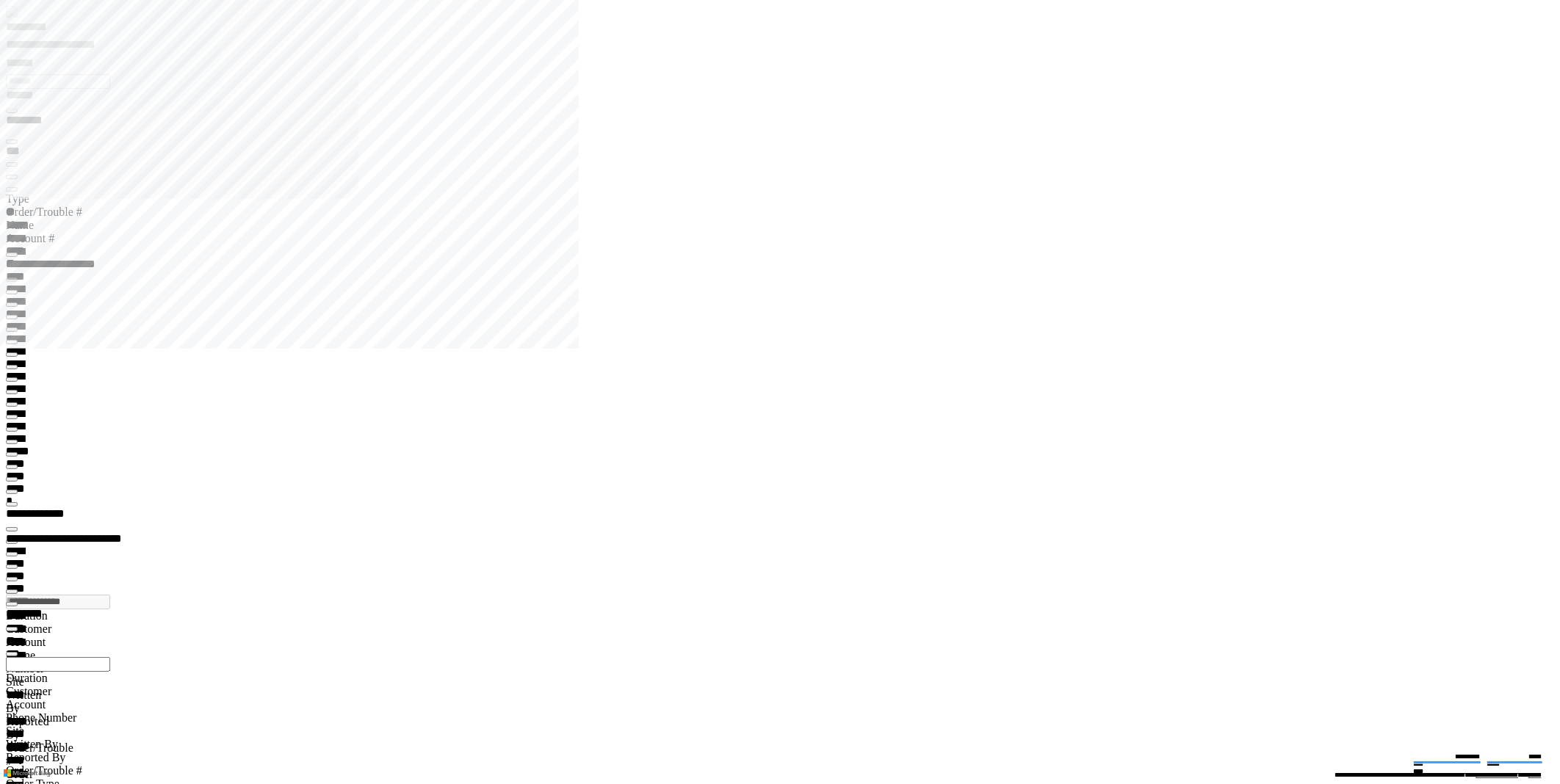 click on "**********" at bounding box center [51, 9723] 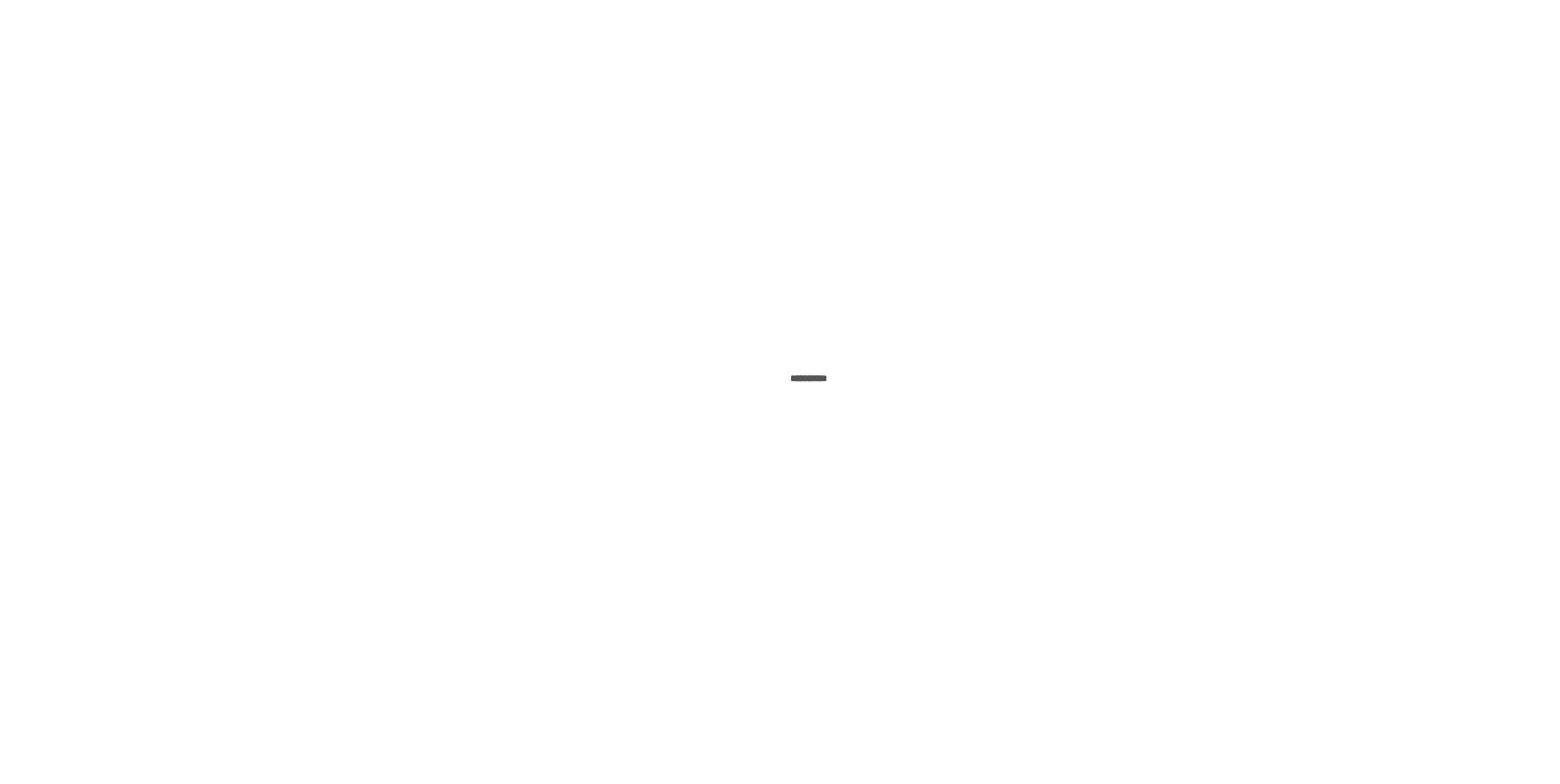 scroll, scrollTop: 0, scrollLeft: 0, axis: both 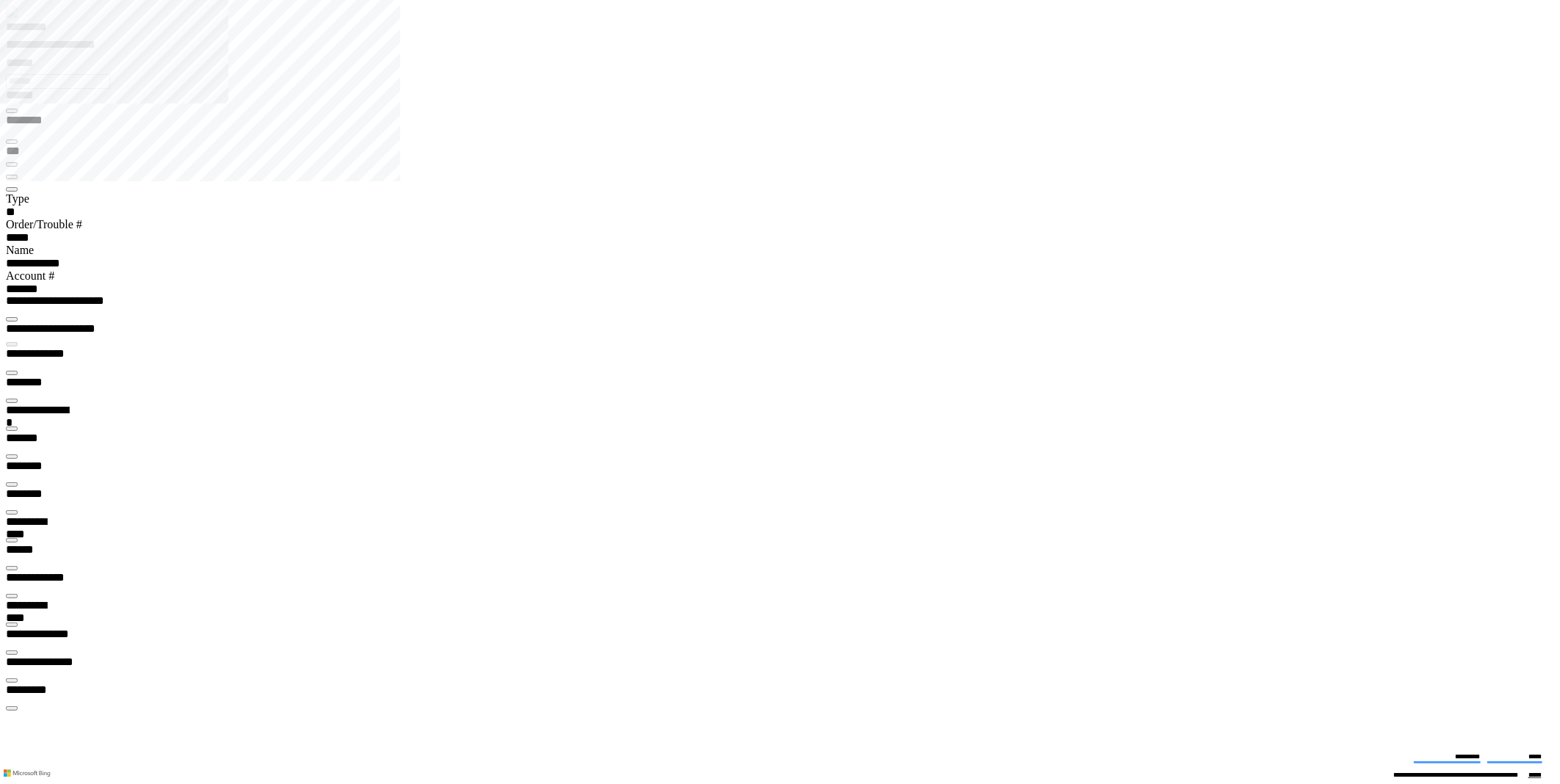 type on "*****" 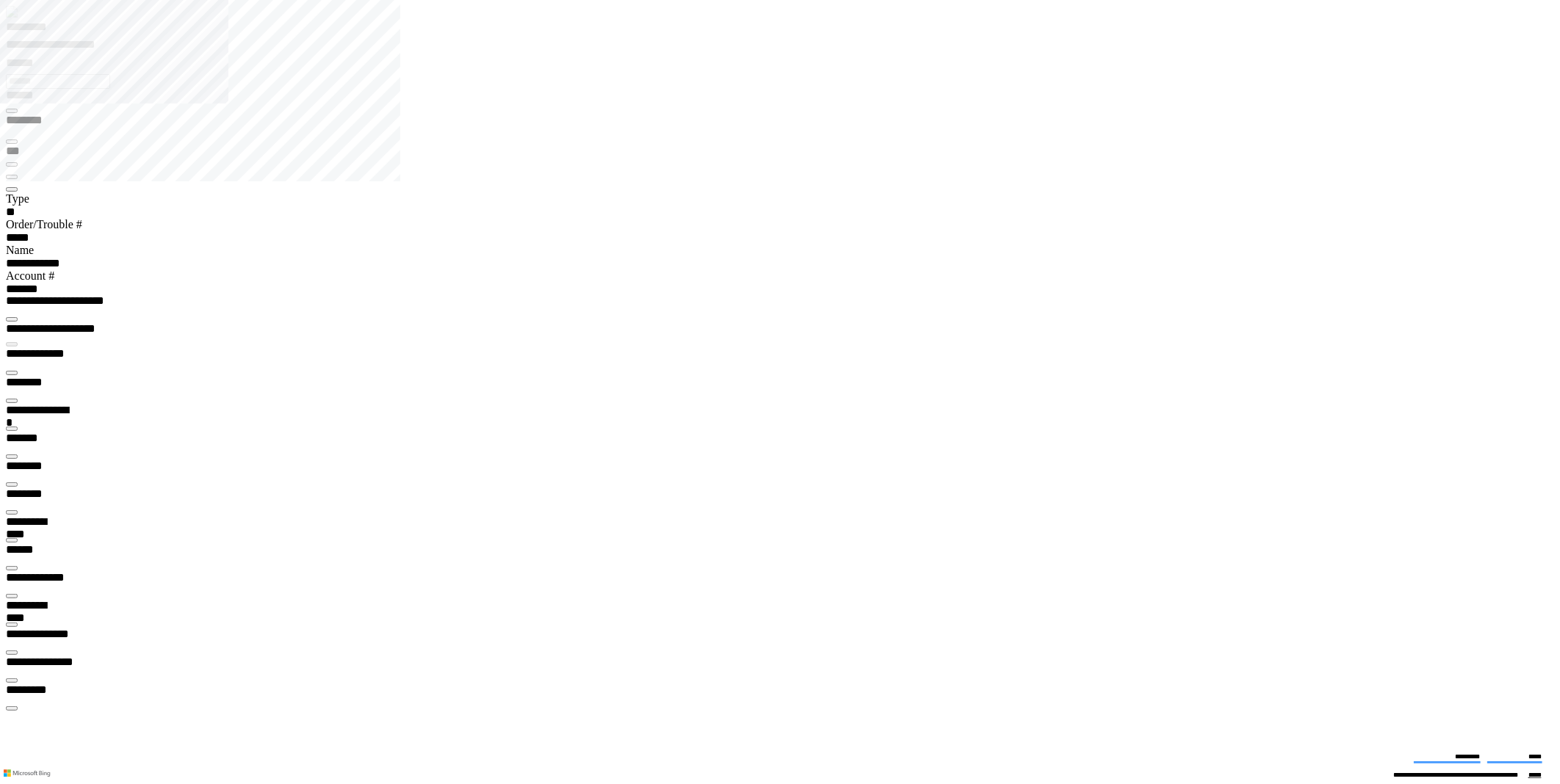 click at bounding box center (12, 4355) 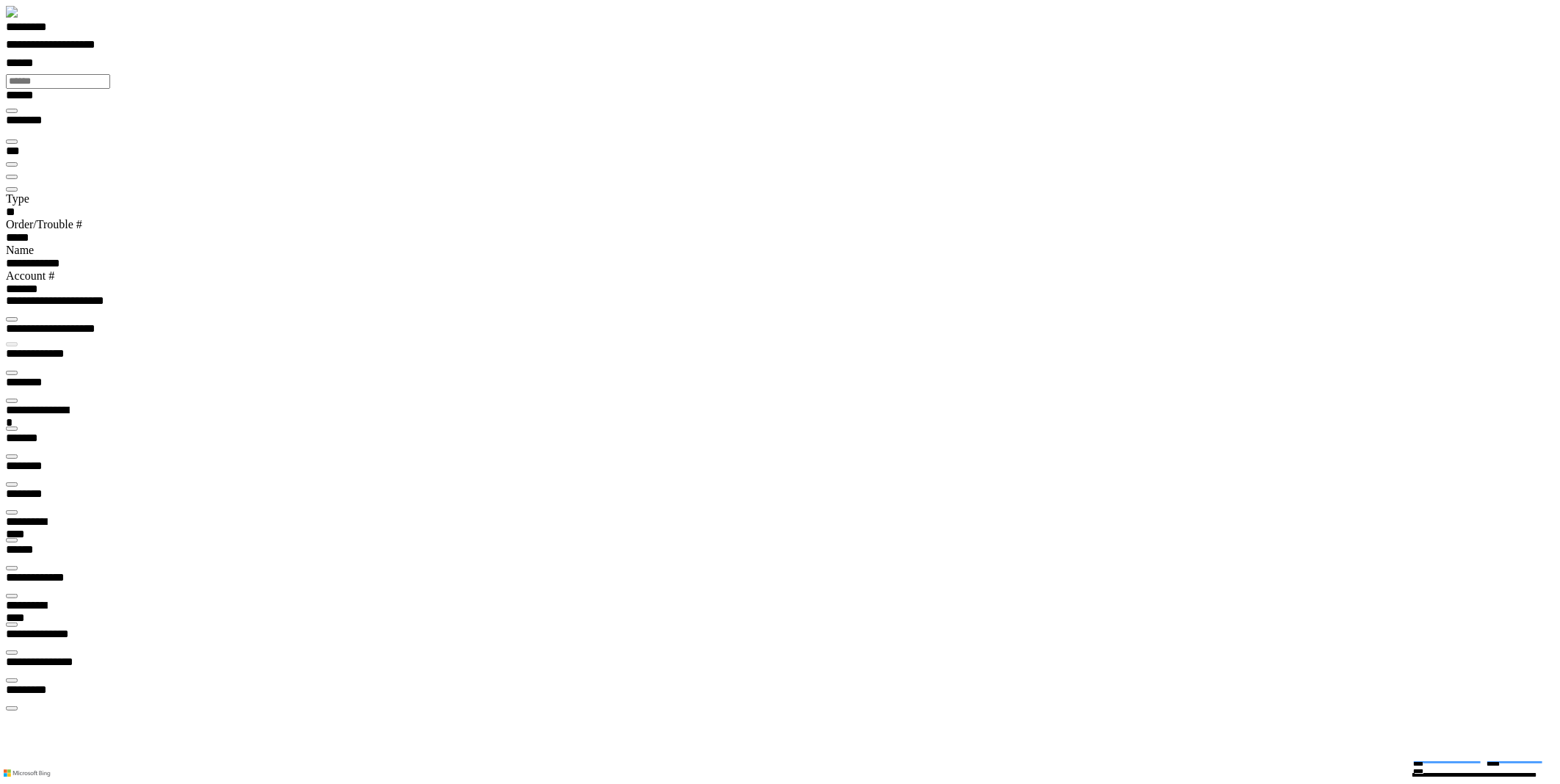 click at bounding box center (12, 10668) 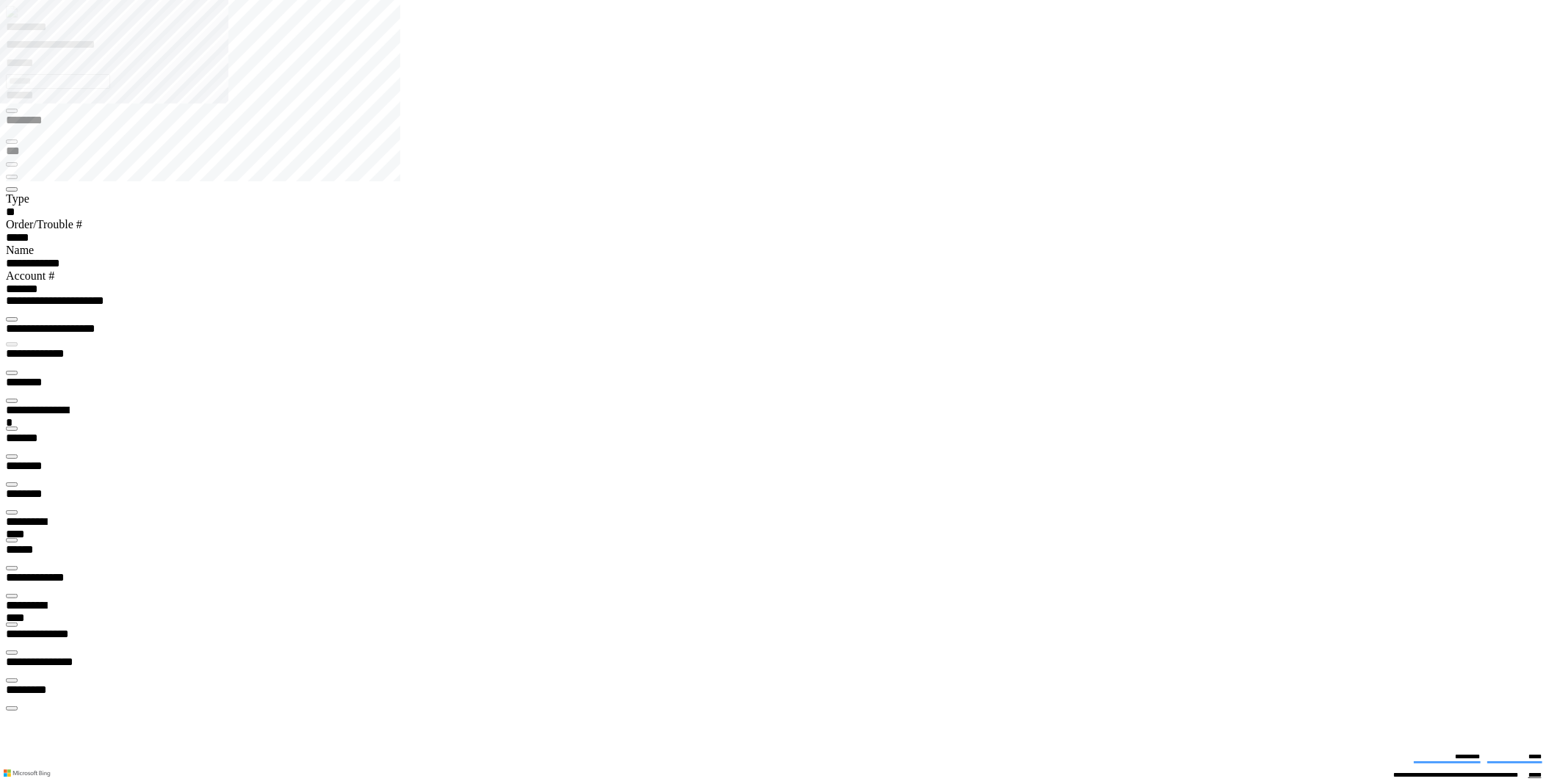 click at bounding box center [12, 3643] 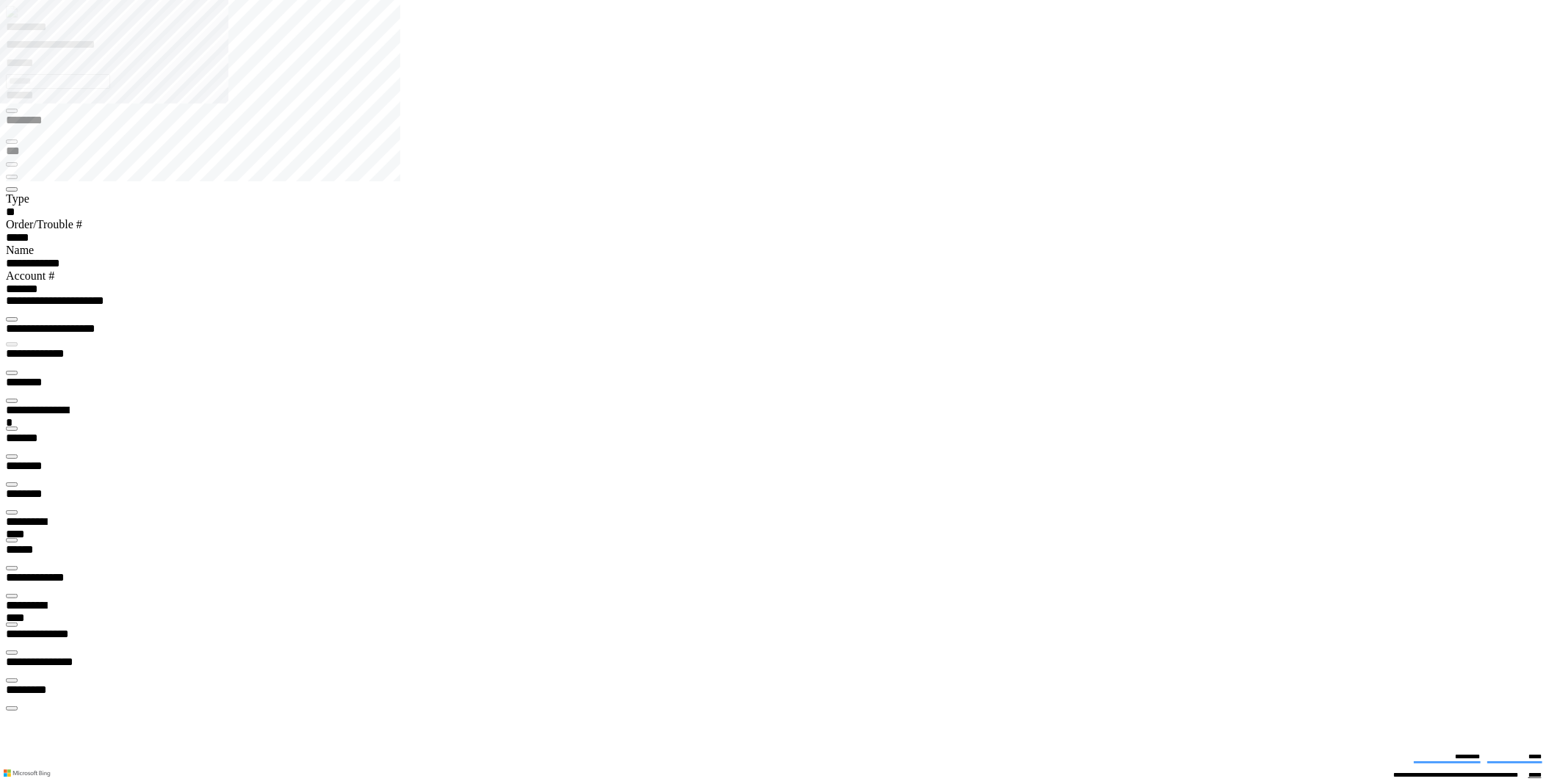 type on "*" 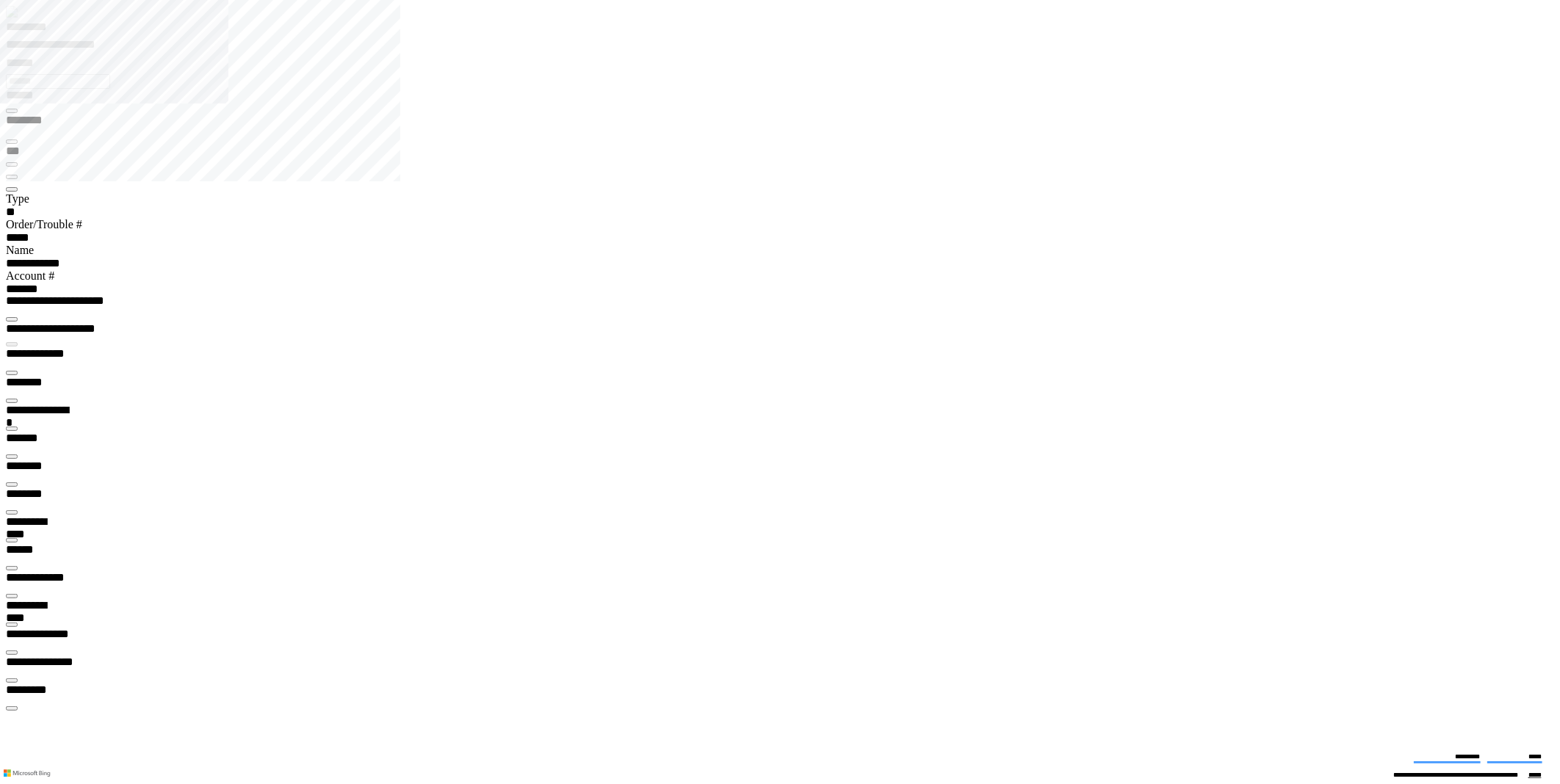 type on "**********" 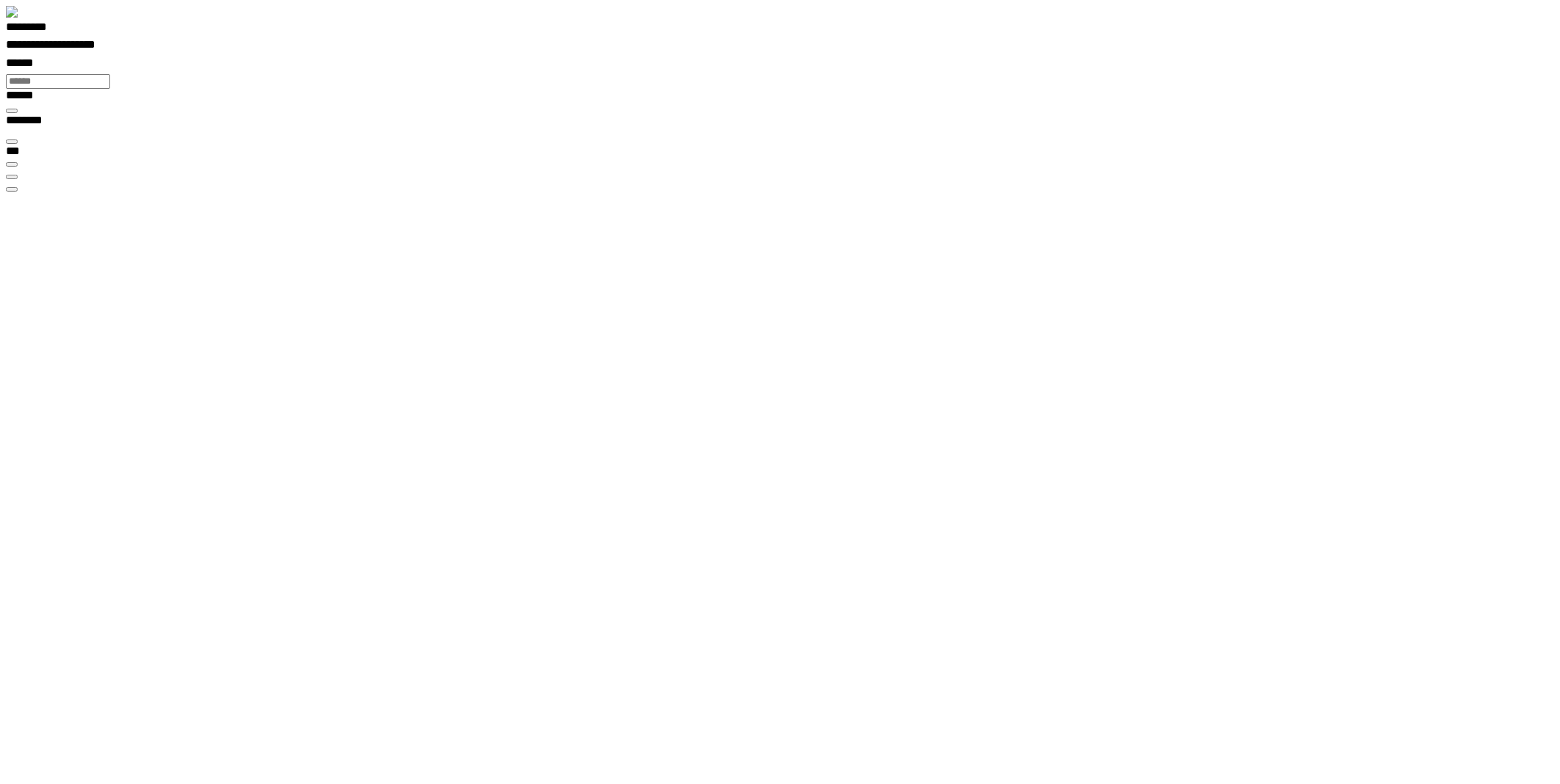 scroll, scrollTop: 73228, scrollLeft: 73084, axis: both 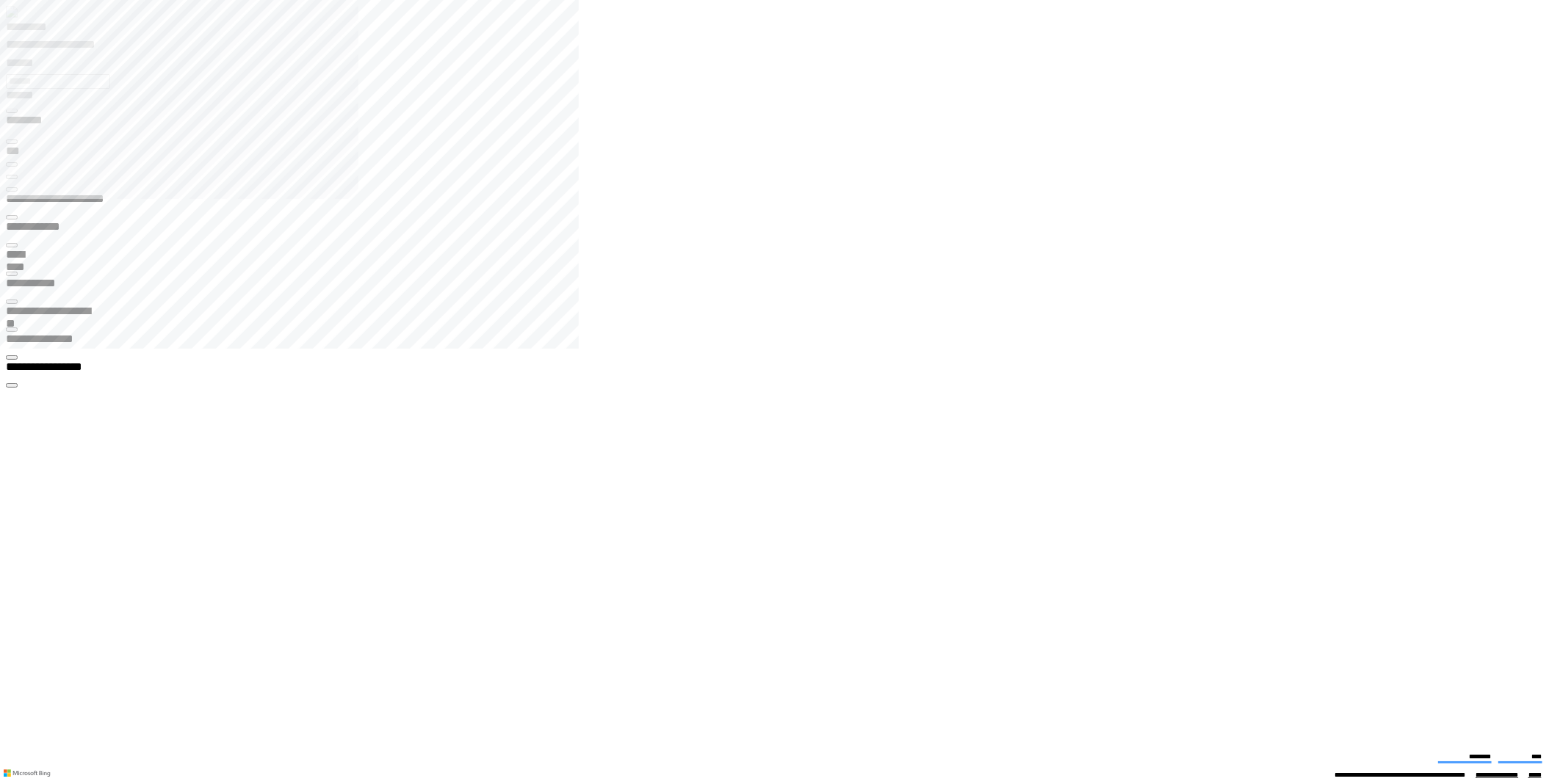 click at bounding box center (12, 330) 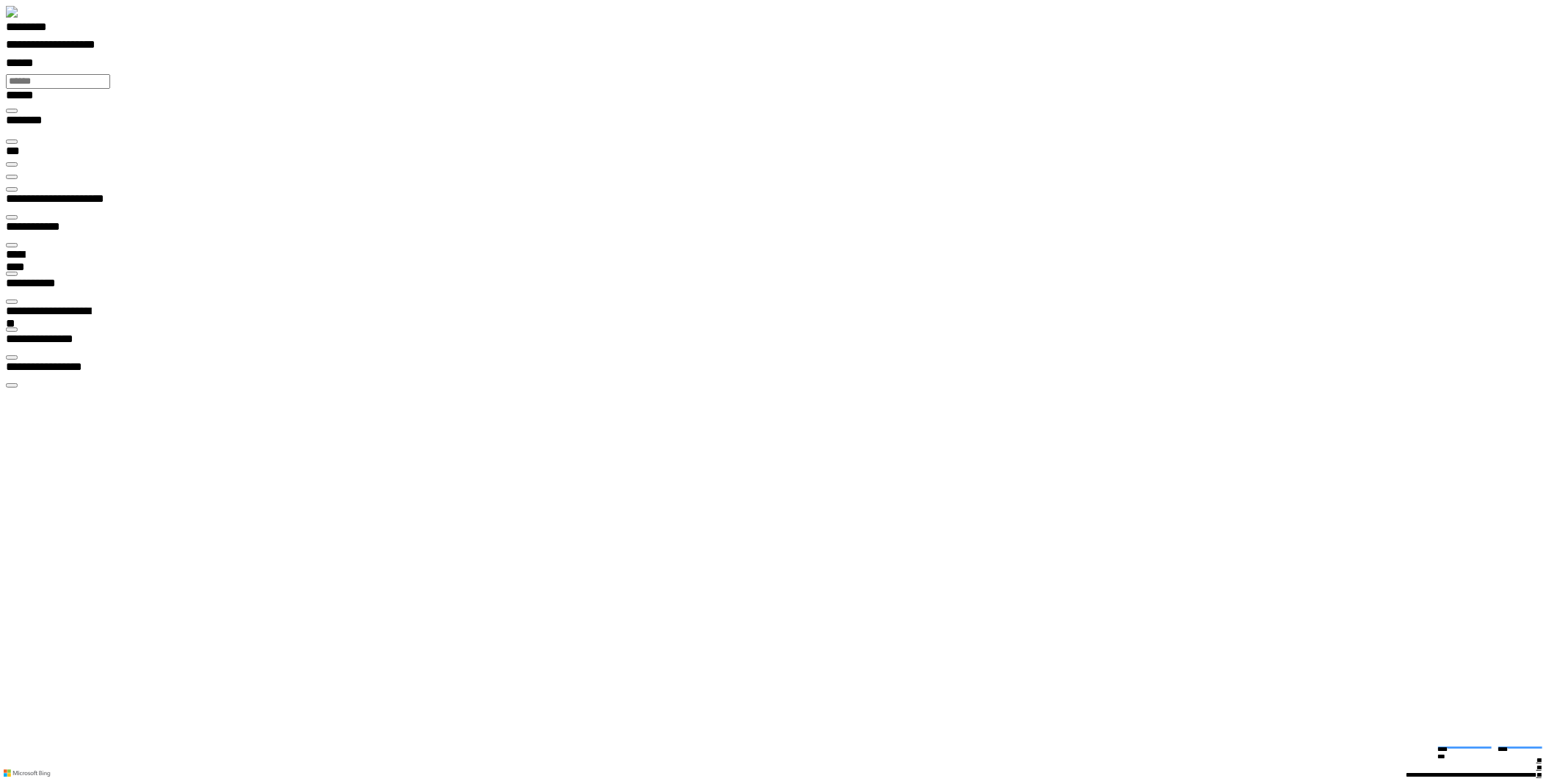 click on "**********" at bounding box center [46, 5946] 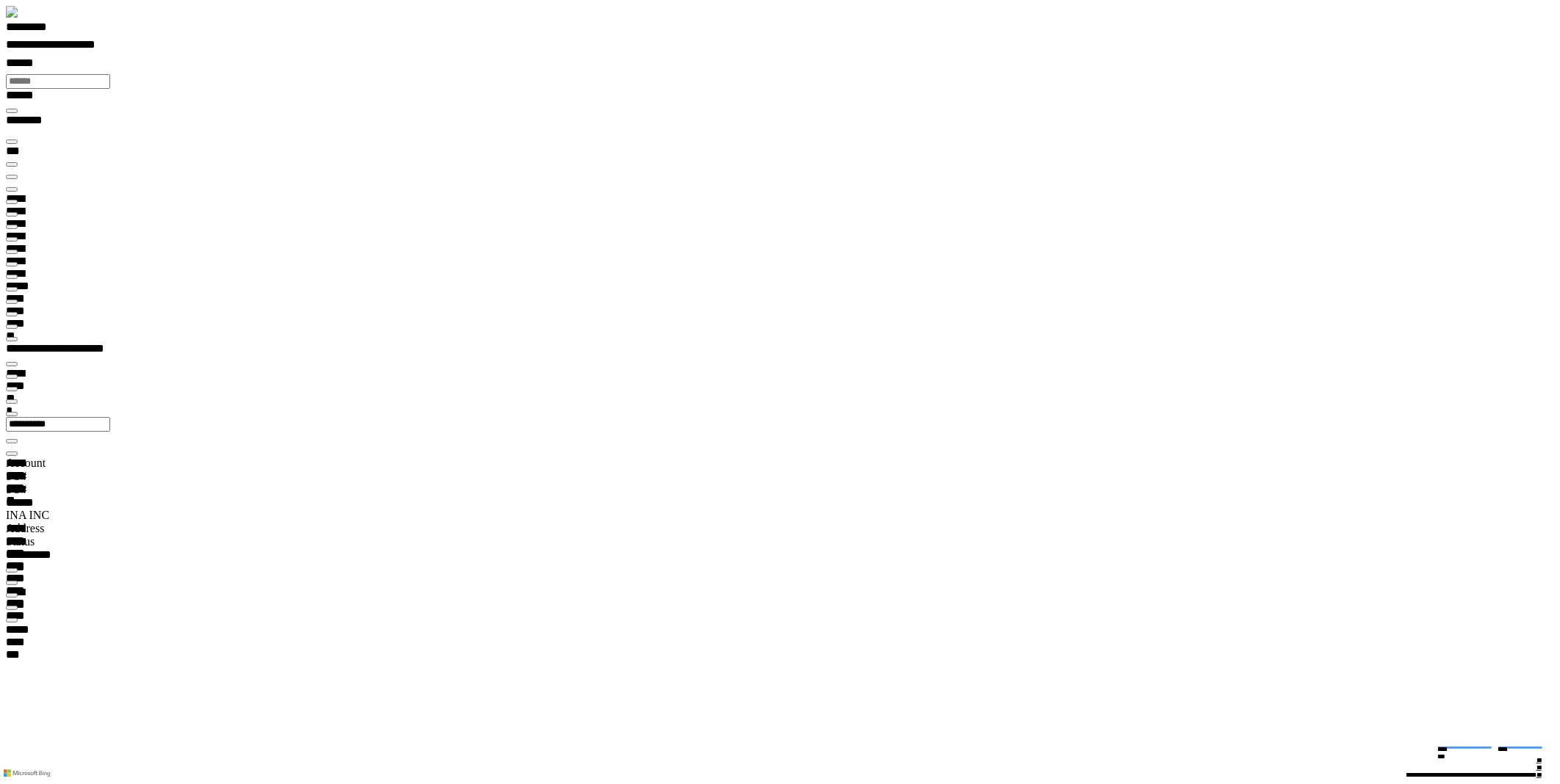 drag, startPoint x: 806, startPoint y: 21, endPoint x: 828, endPoint y: 18, distance: 22.203603 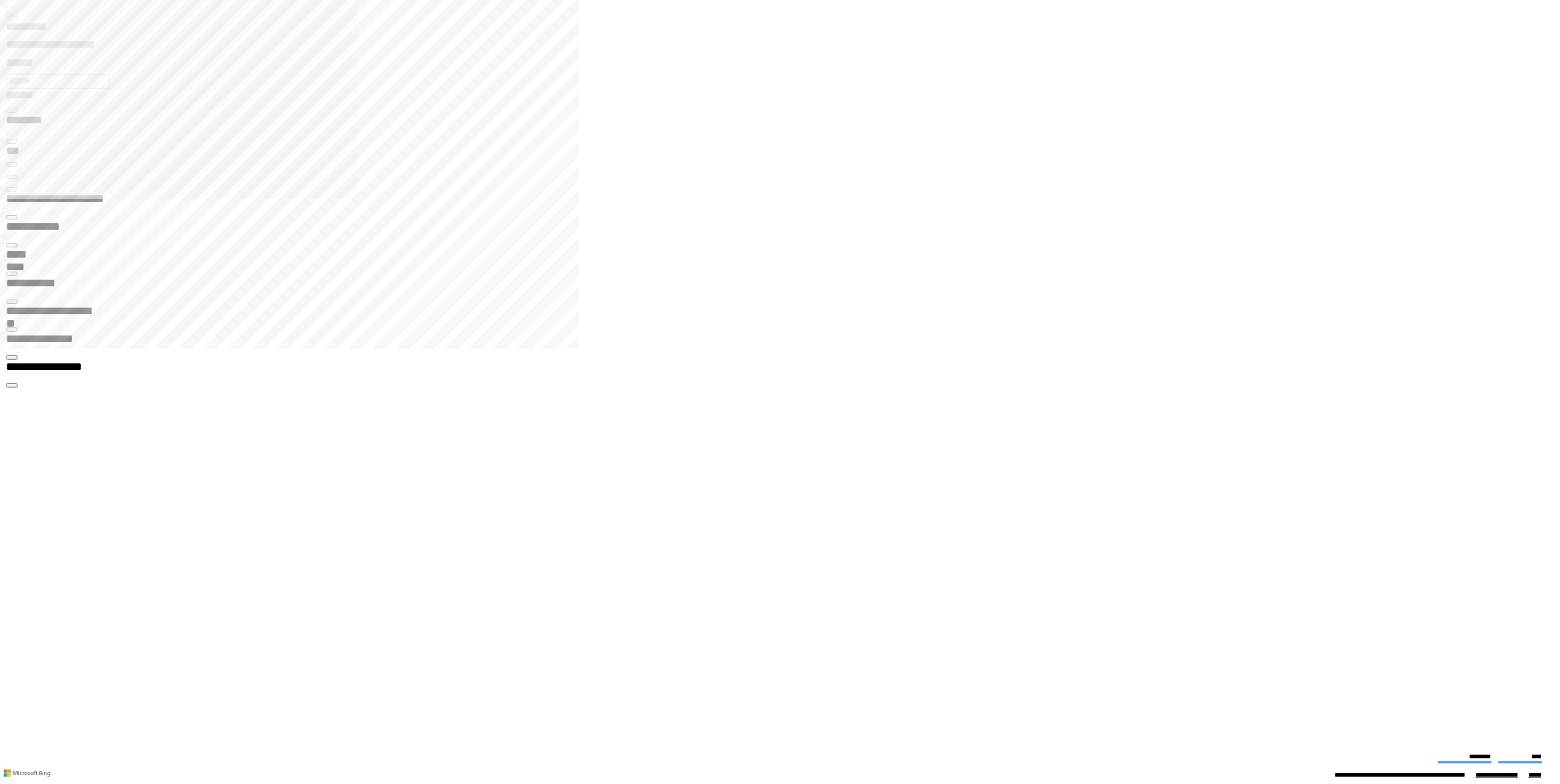 click at bounding box center [12, 2076] 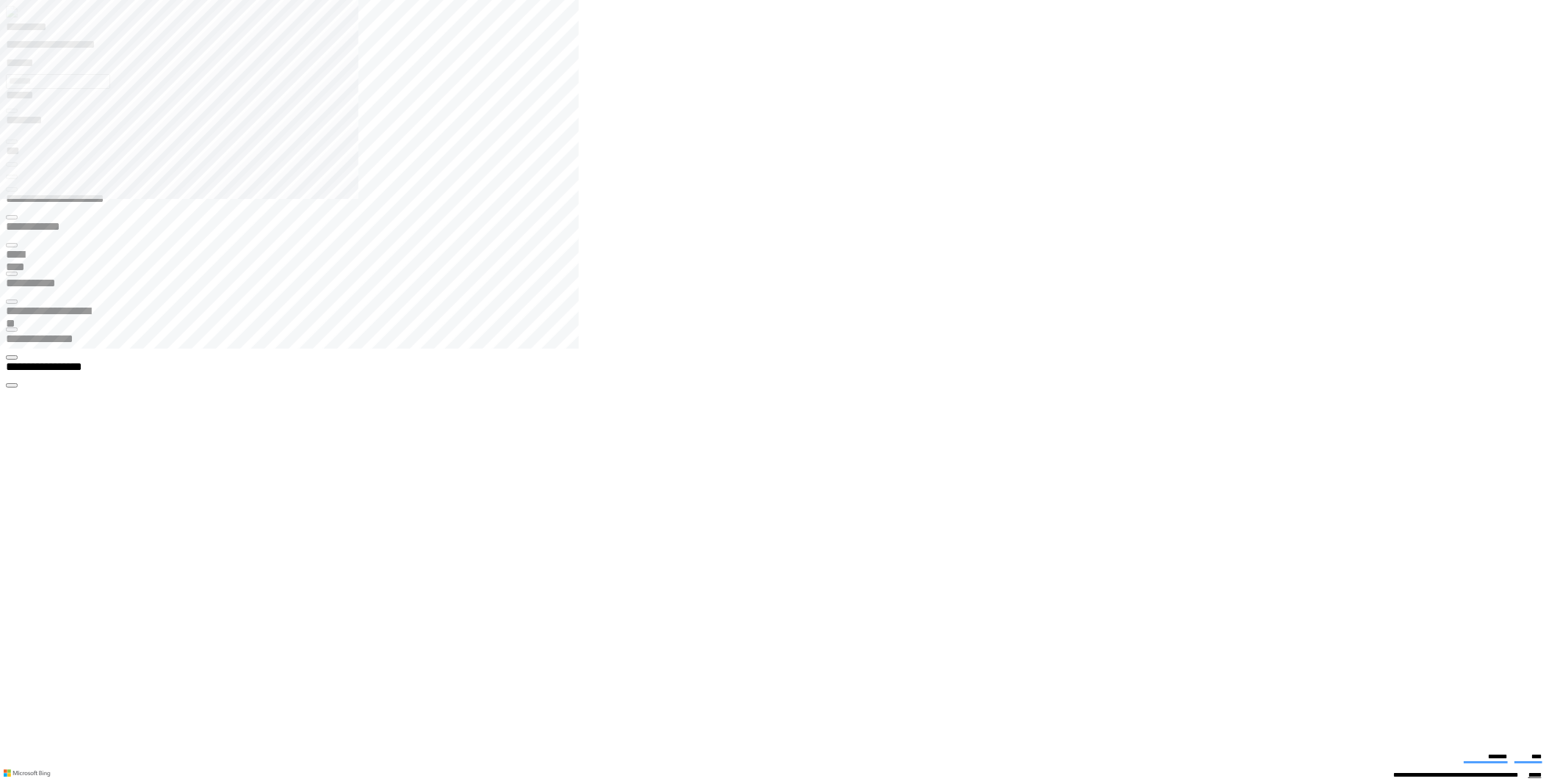 click at bounding box center [12, 3055] 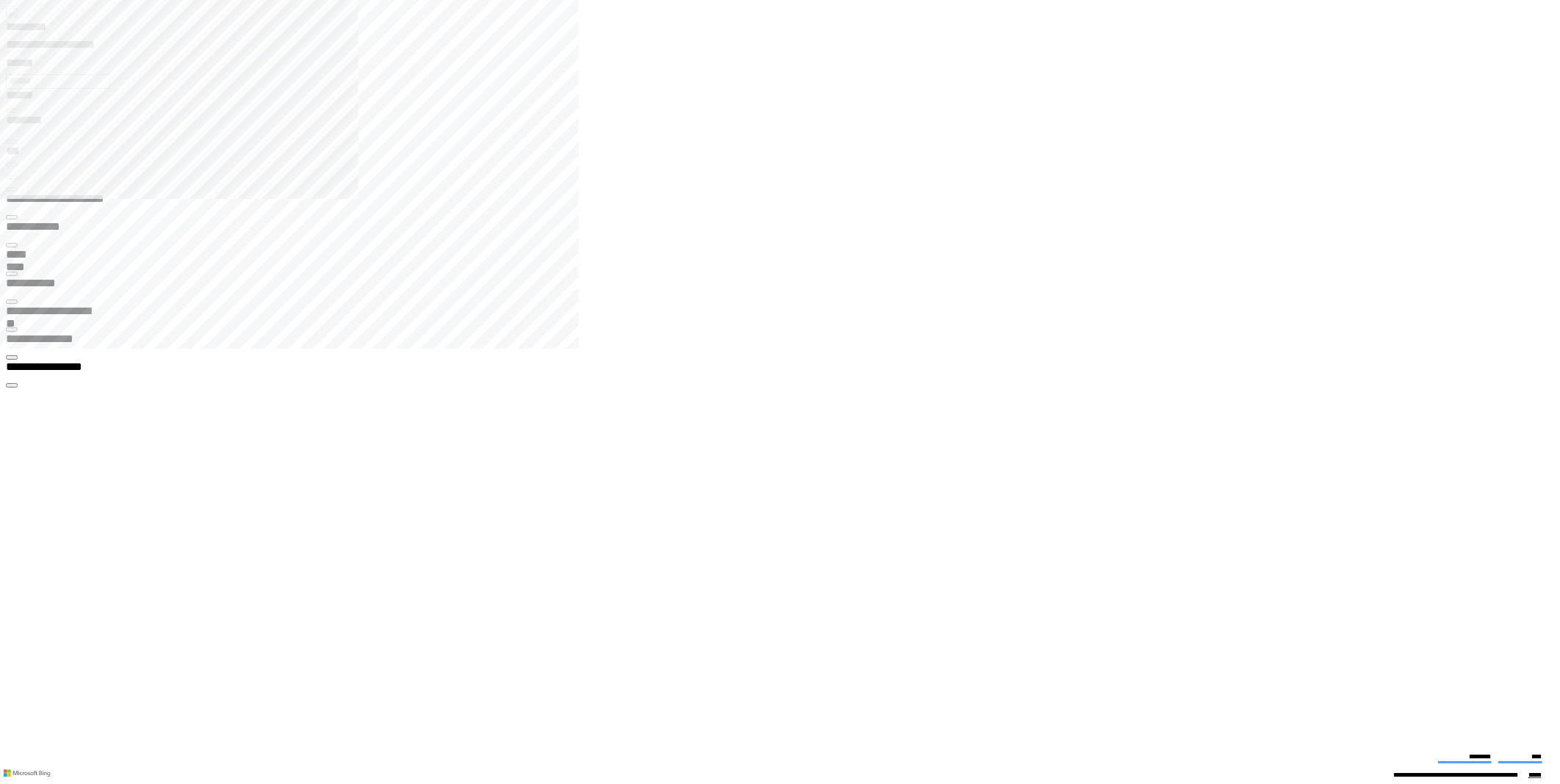scroll, scrollTop: 0, scrollLeft: 0, axis: both 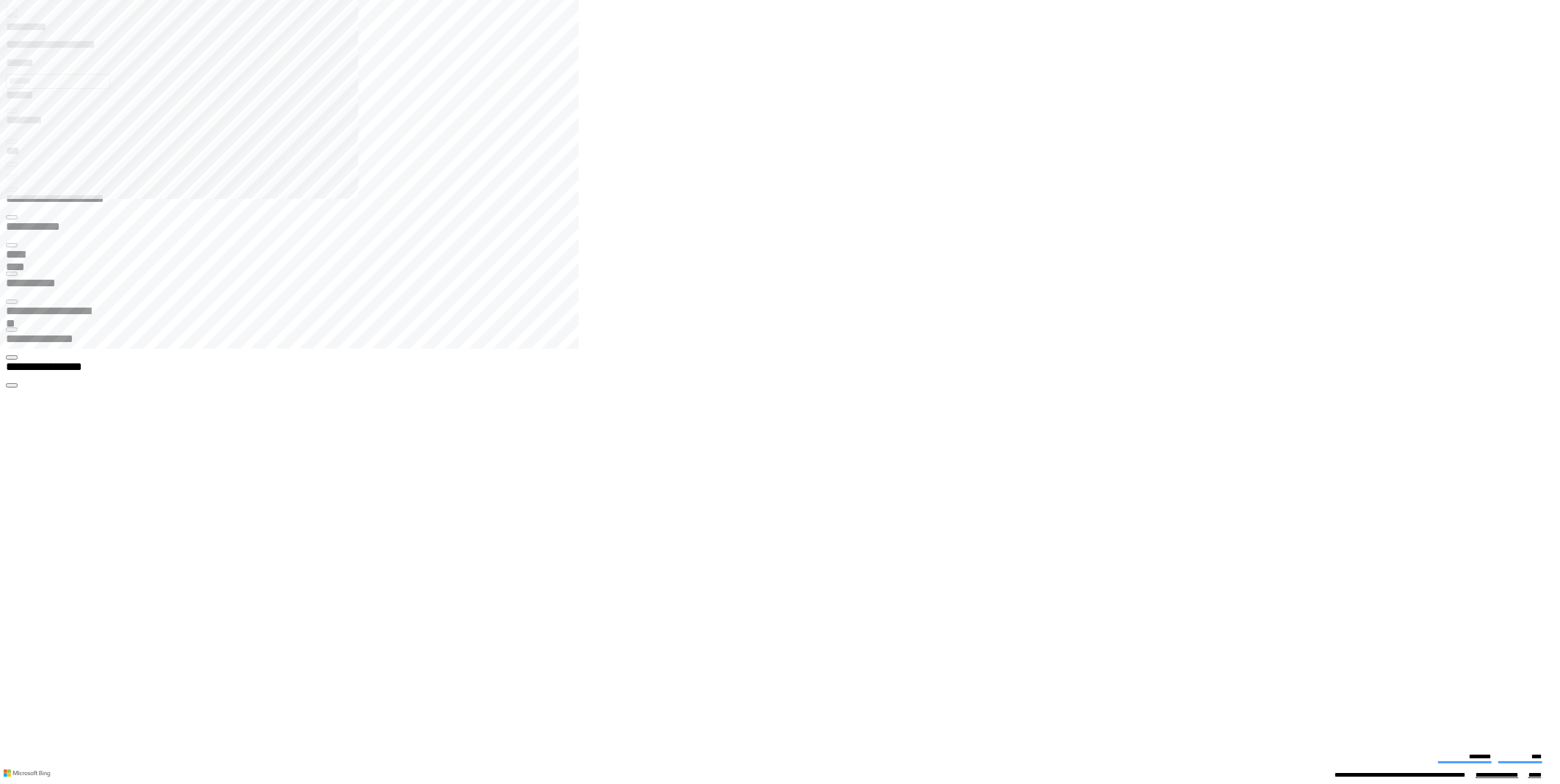 click at bounding box center [12, 2076] 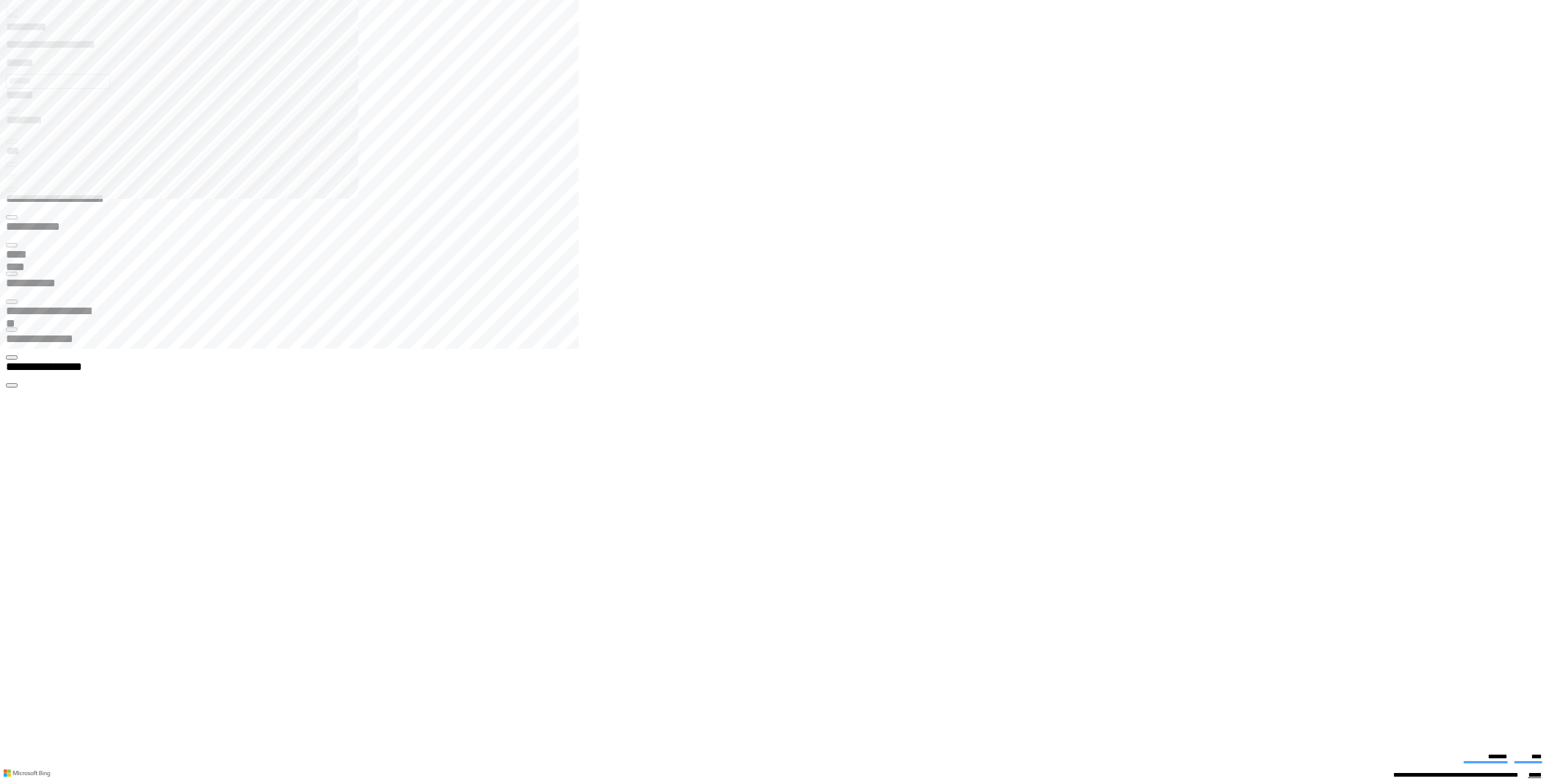 click at bounding box center (12, 2008) 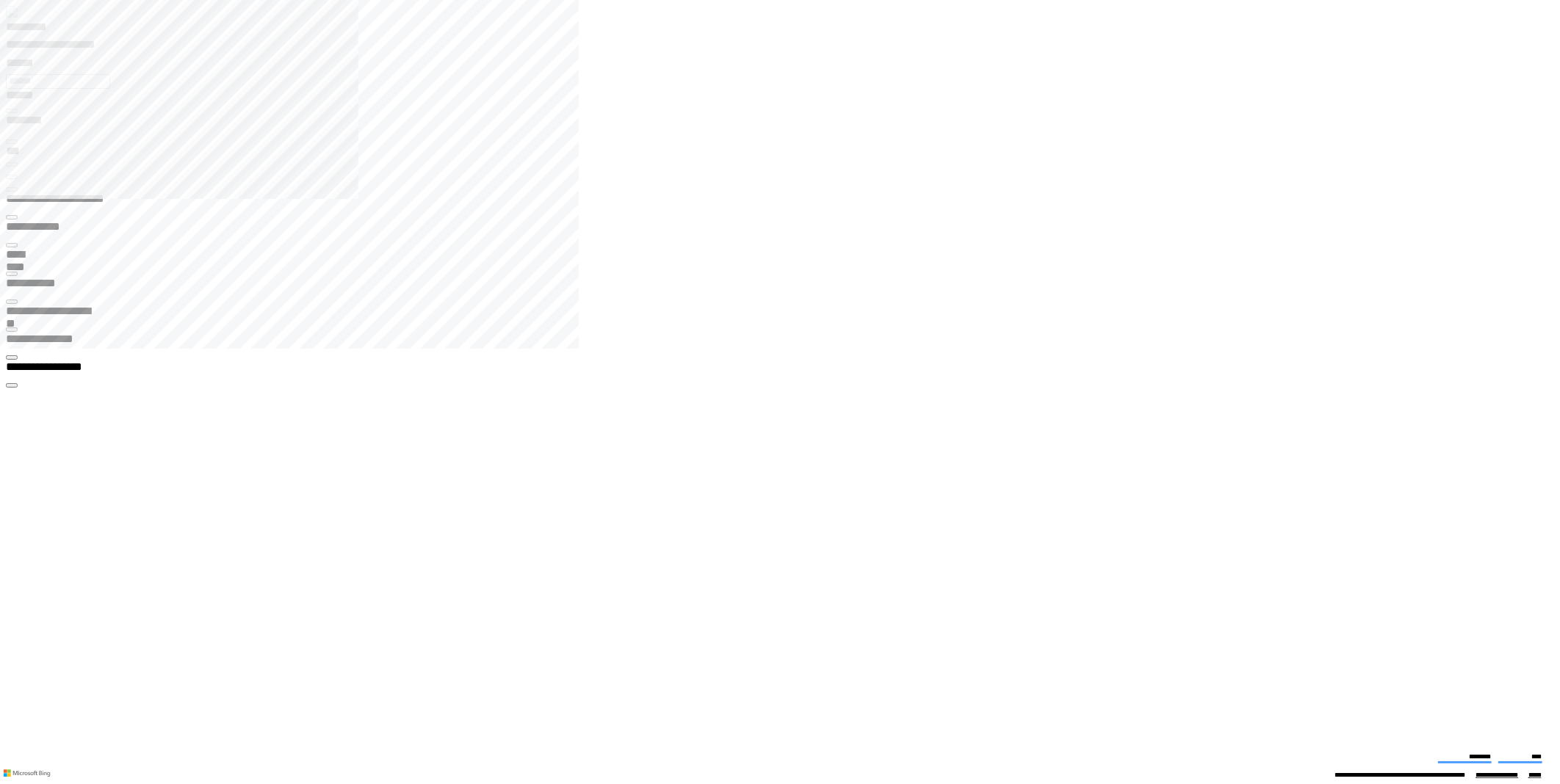 click at bounding box center (12, 2076) 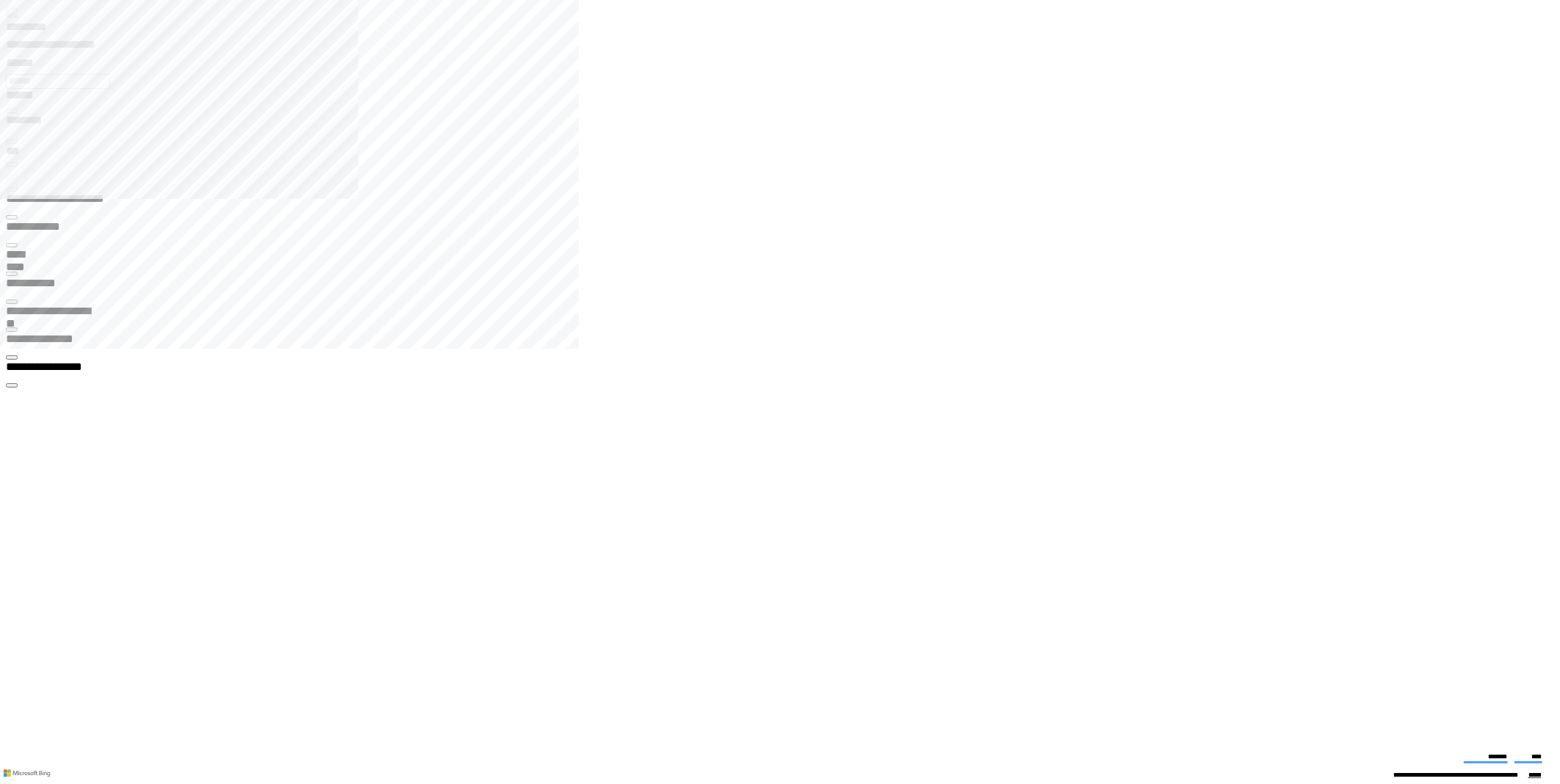 click at bounding box center (12, 2008) 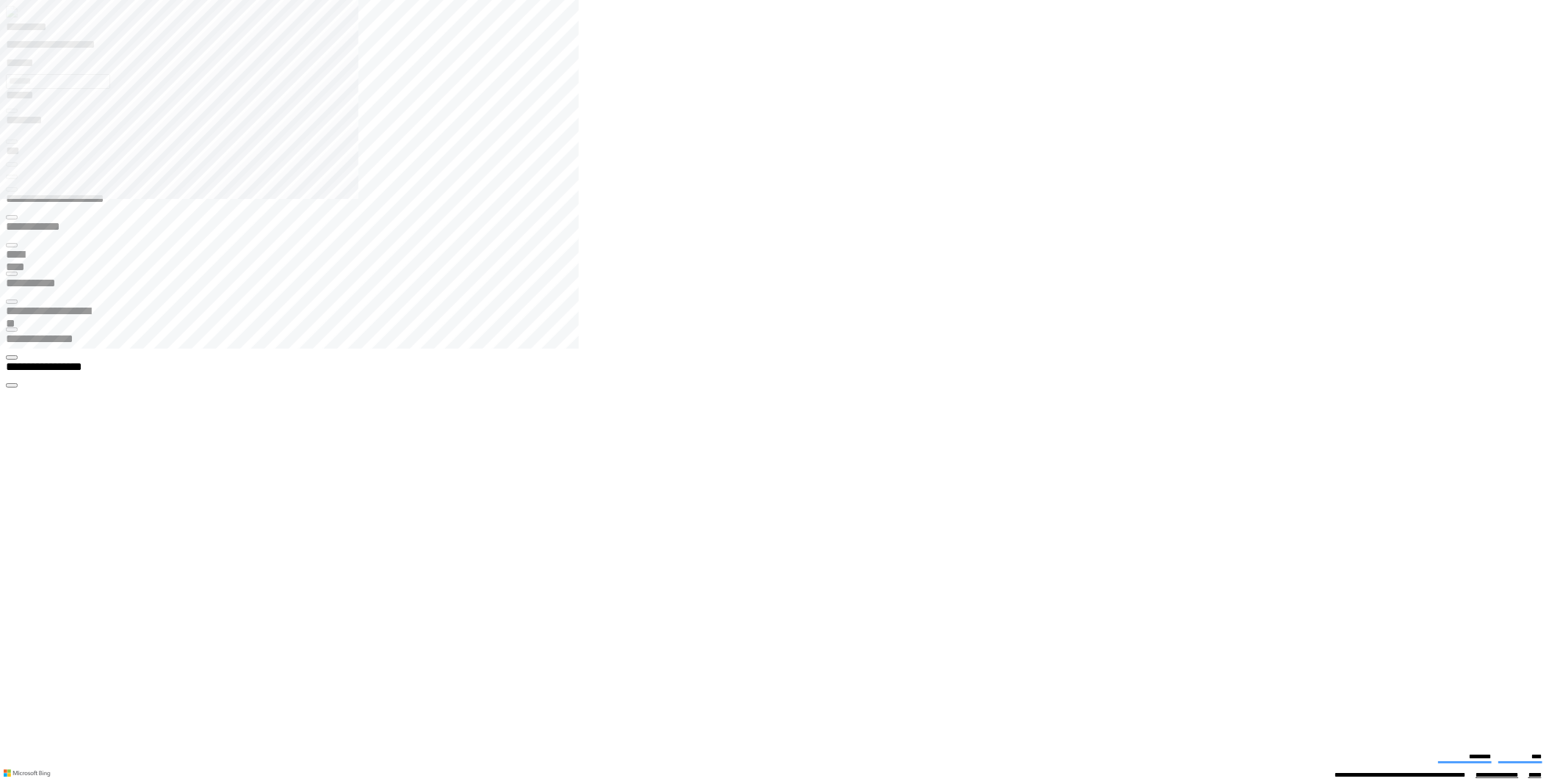 click at bounding box center (12, 330) 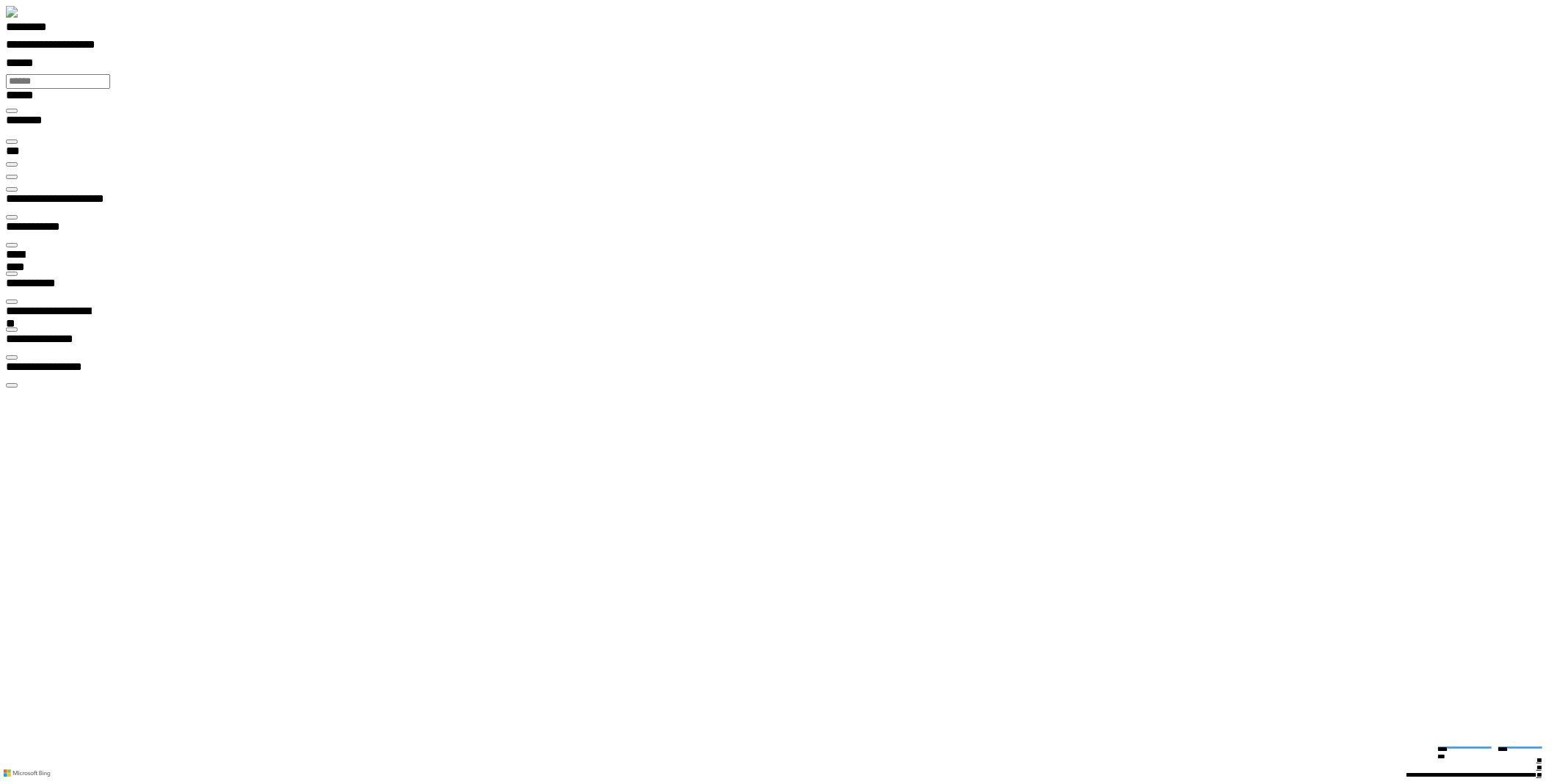 scroll, scrollTop: 73377, scrollLeft: 72699, axis: both 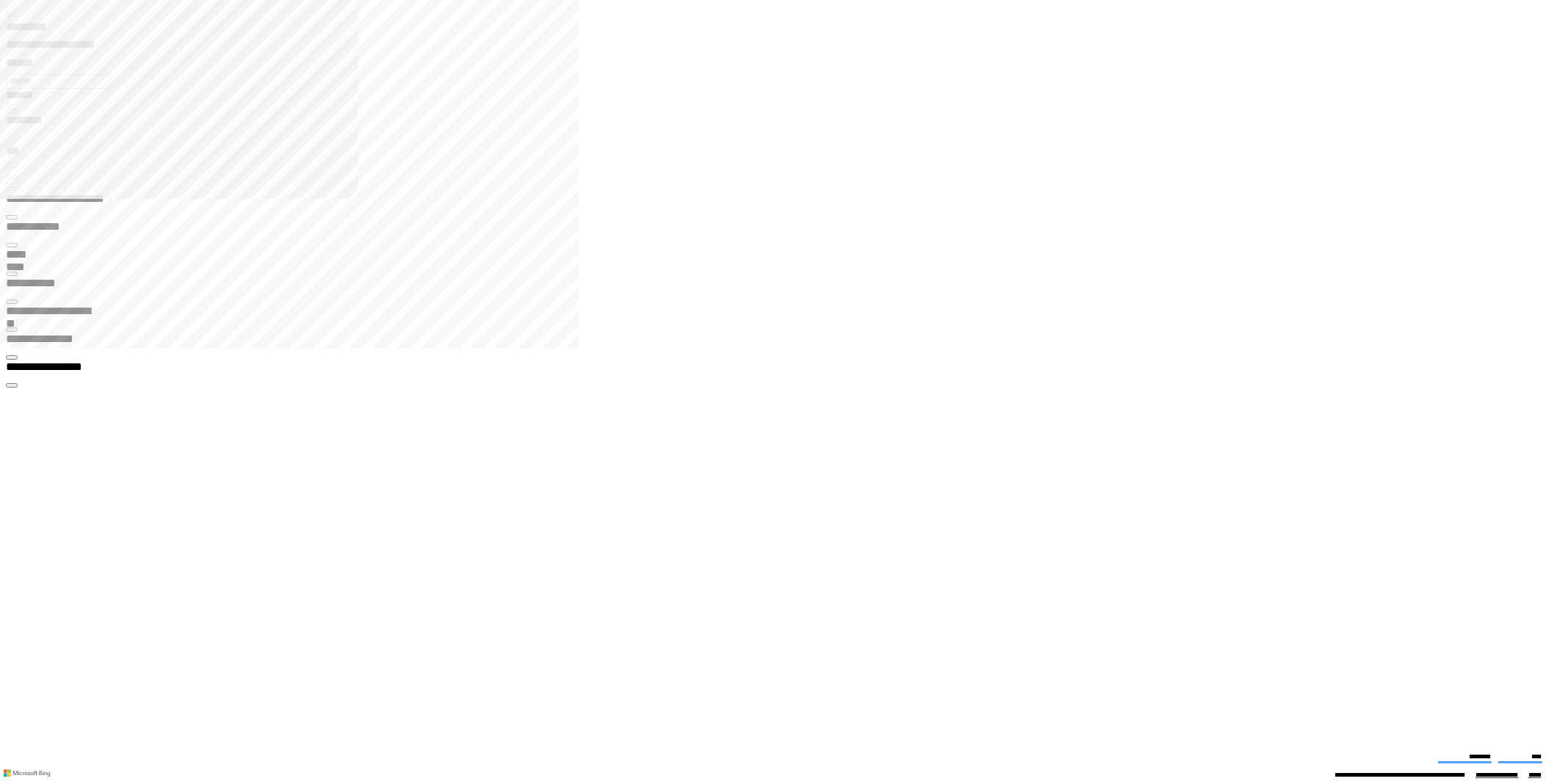 click at bounding box center [12, 2008] 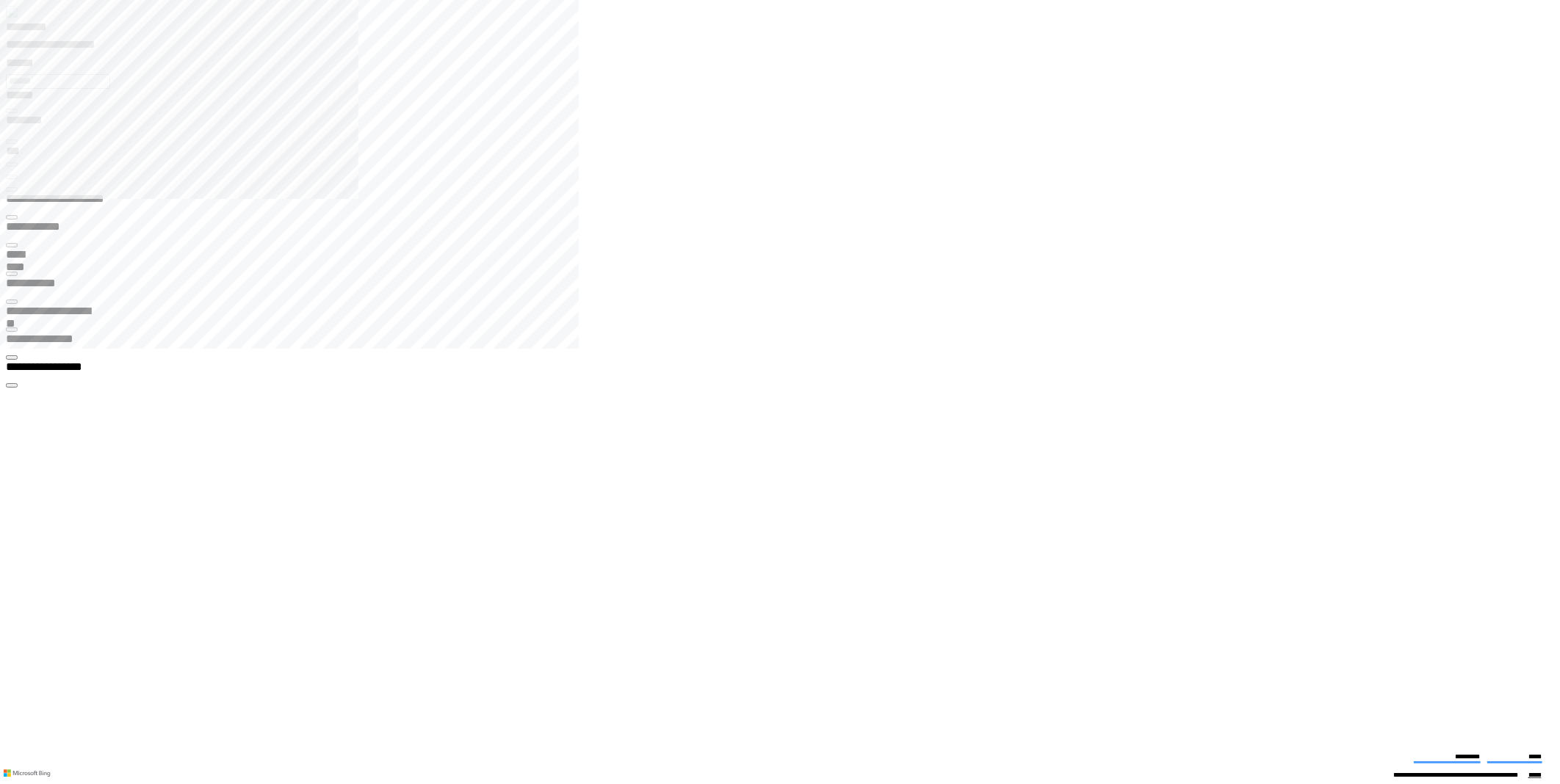 click on "**********" at bounding box center (49, 2099) 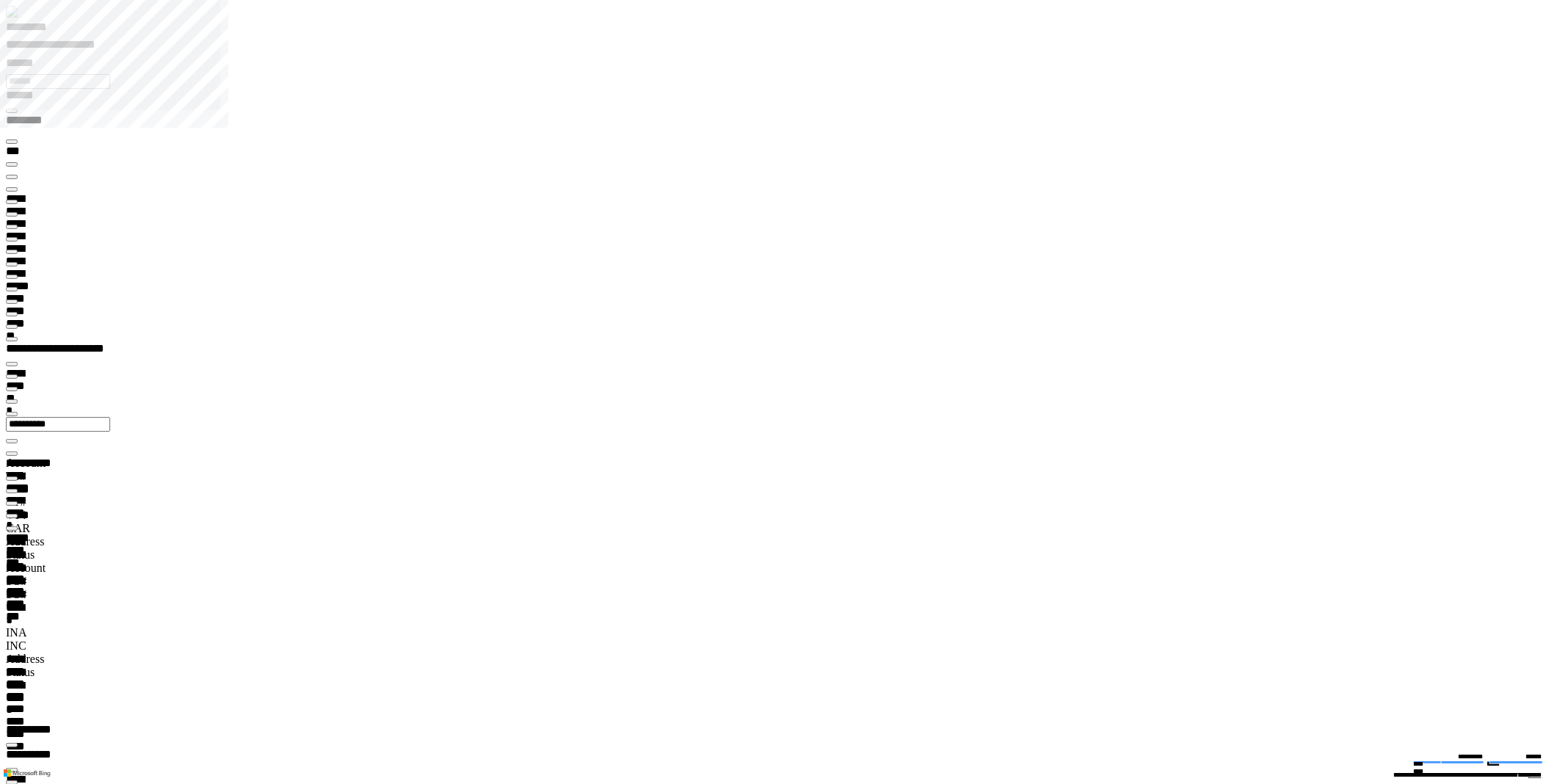 scroll, scrollTop: 73408, scrollLeft: 73446, axis: both 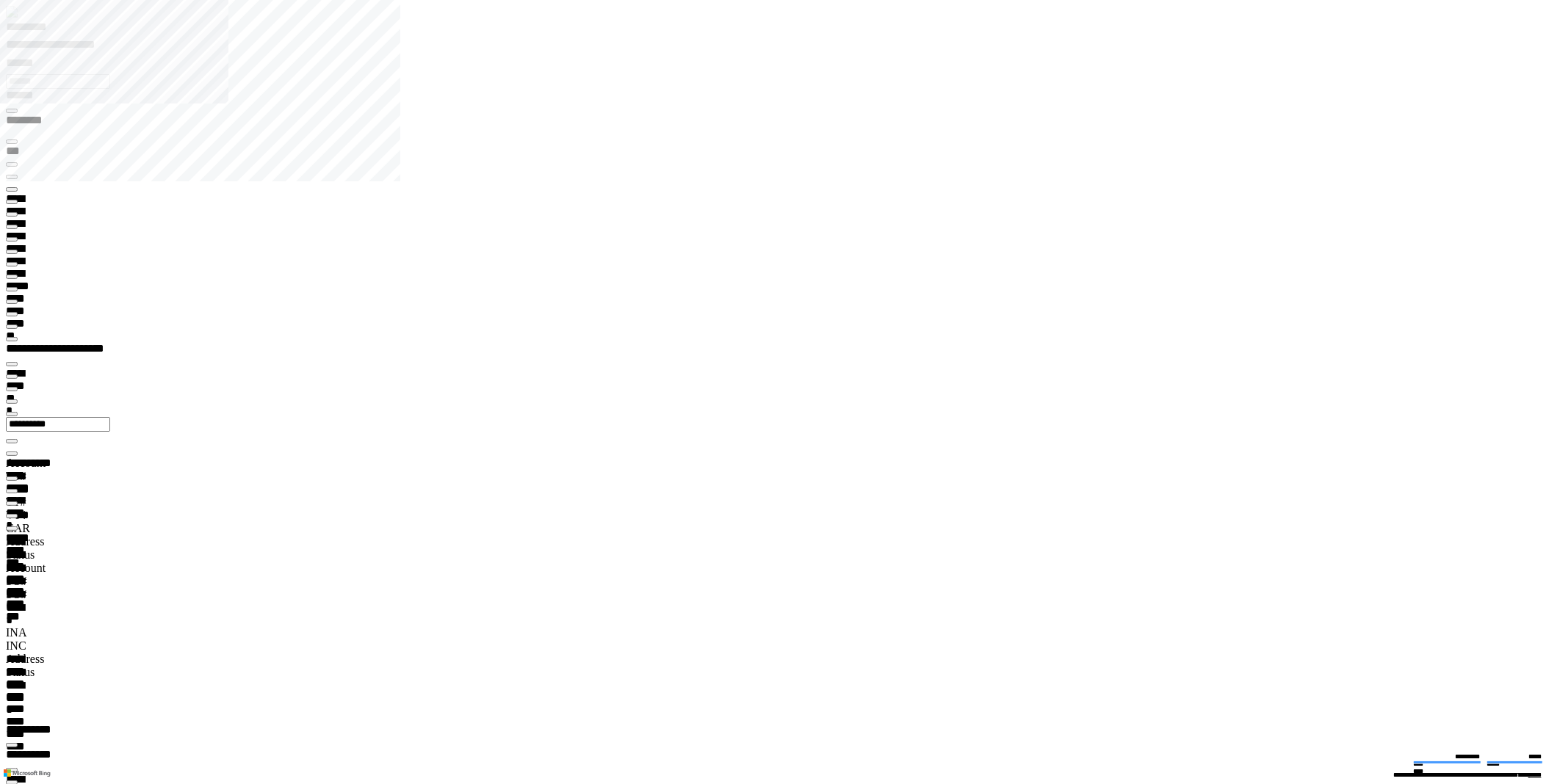 drag, startPoint x: 348, startPoint y: 139, endPoint x: 387, endPoint y: 142, distance: 39.11521 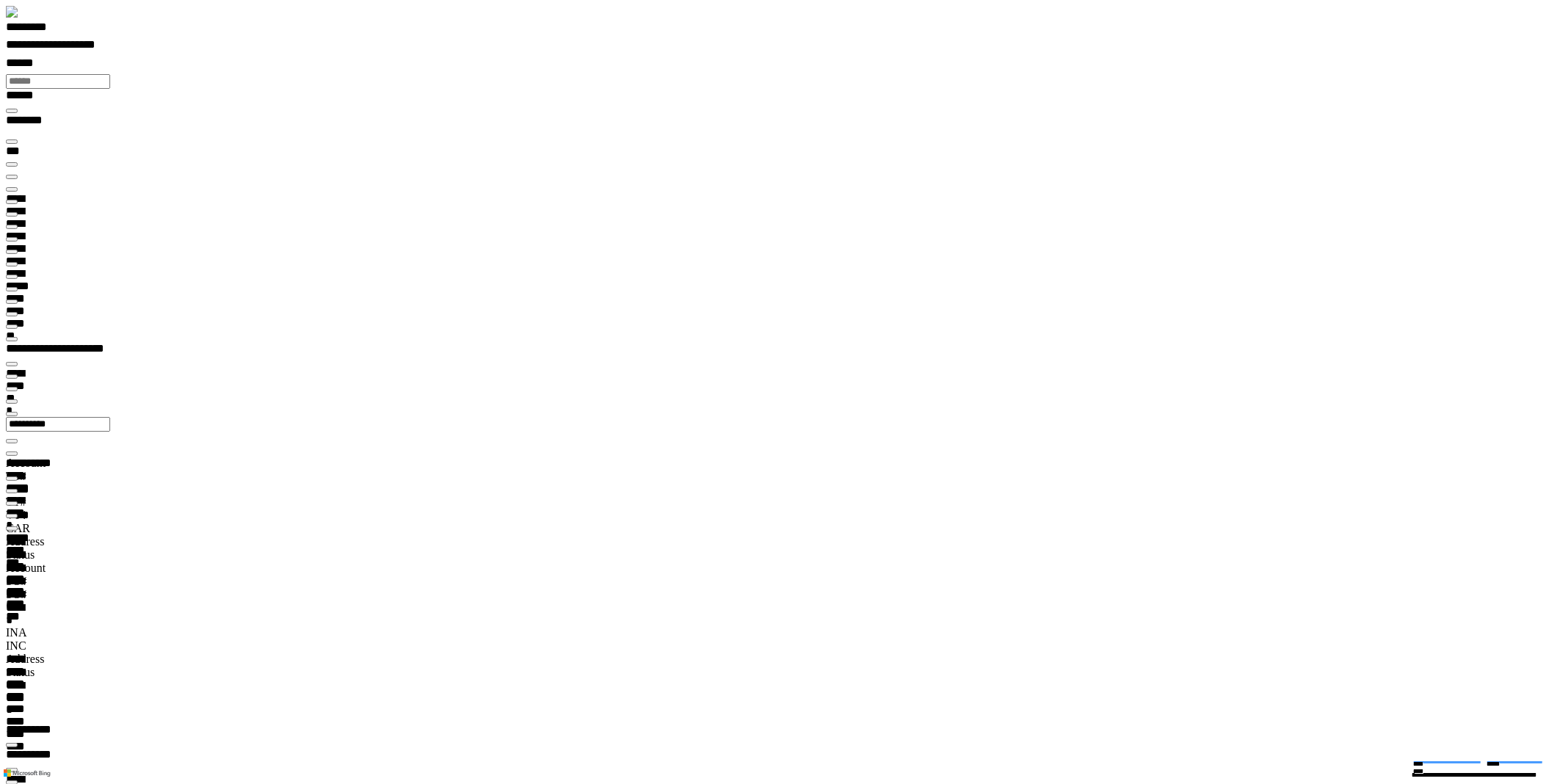 scroll, scrollTop: 73383, scrollLeft: 73153, axis: both 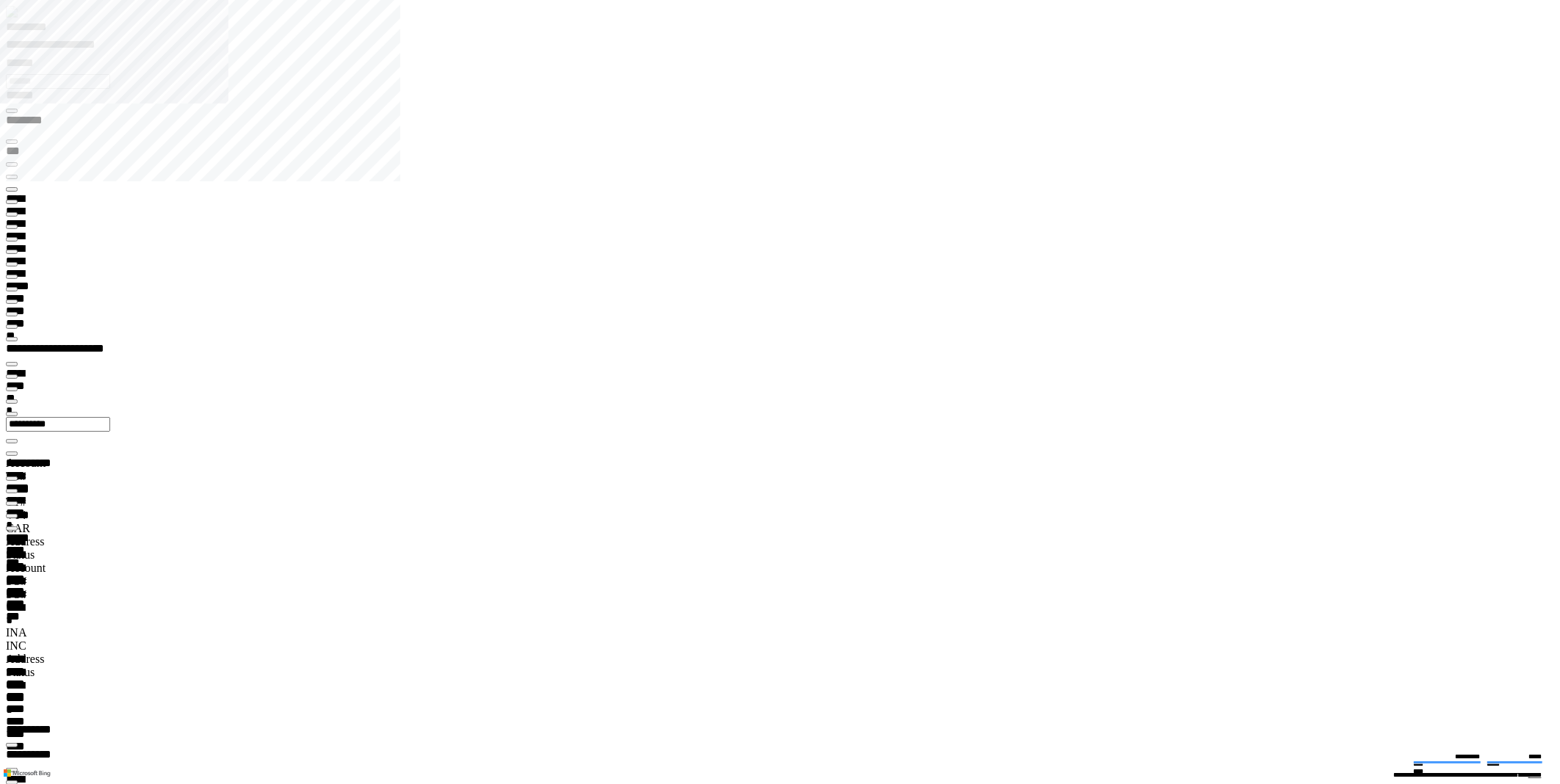 click on "**********" at bounding box center [51, 25093] 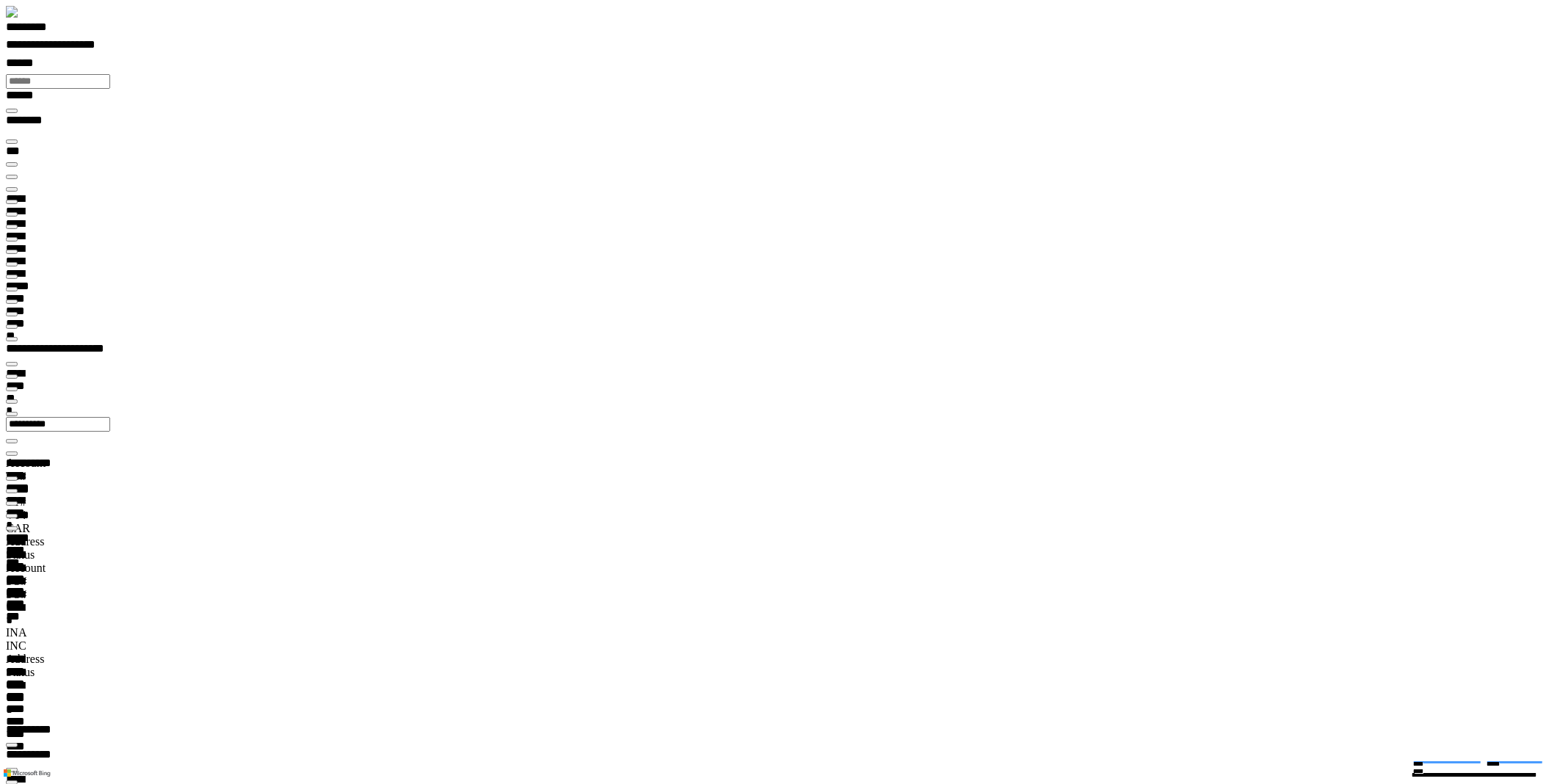 scroll, scrollTop: 73159, scrollLeft: 72701, axis: both 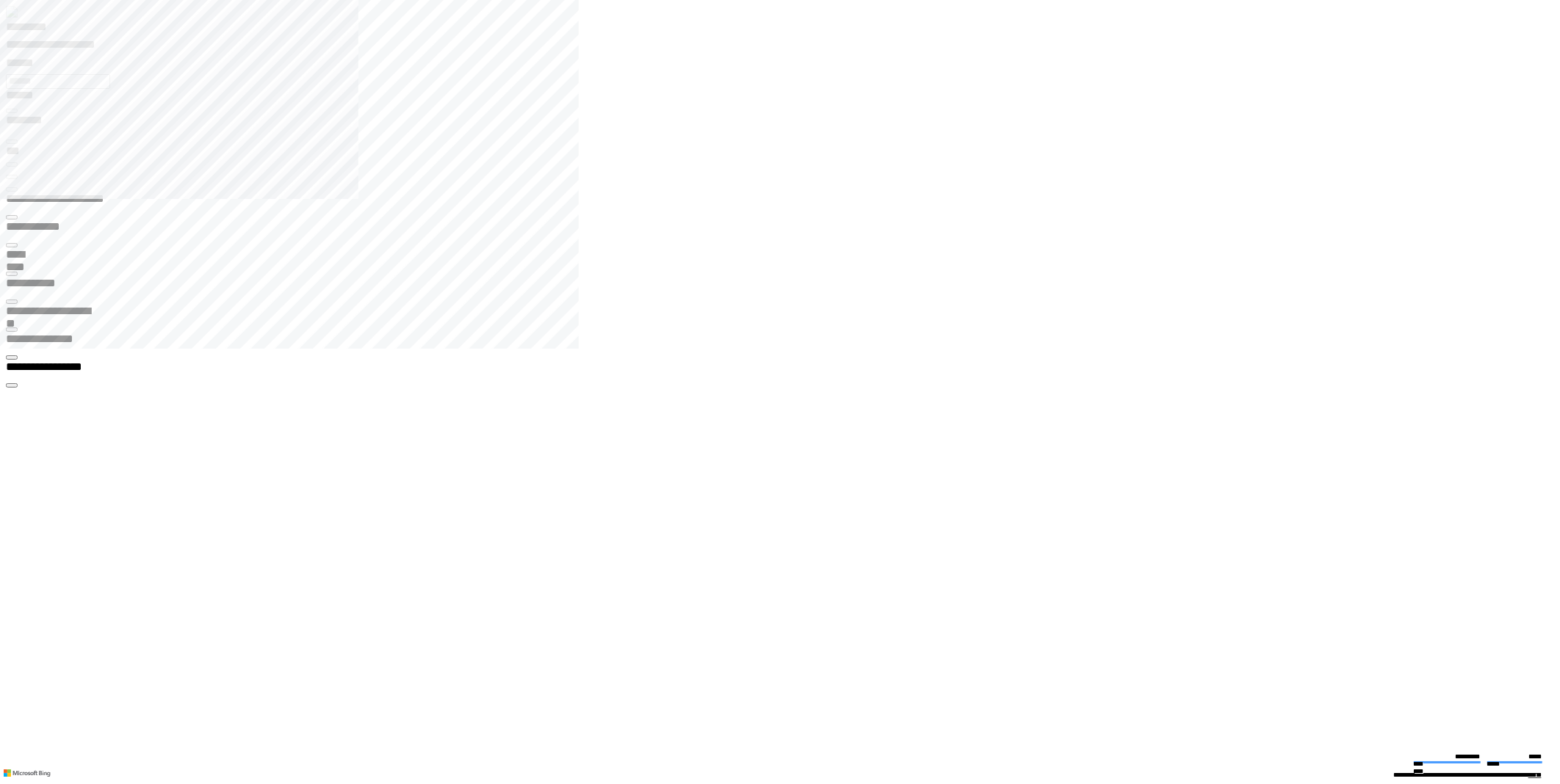 click at bounding box center (12, 330) 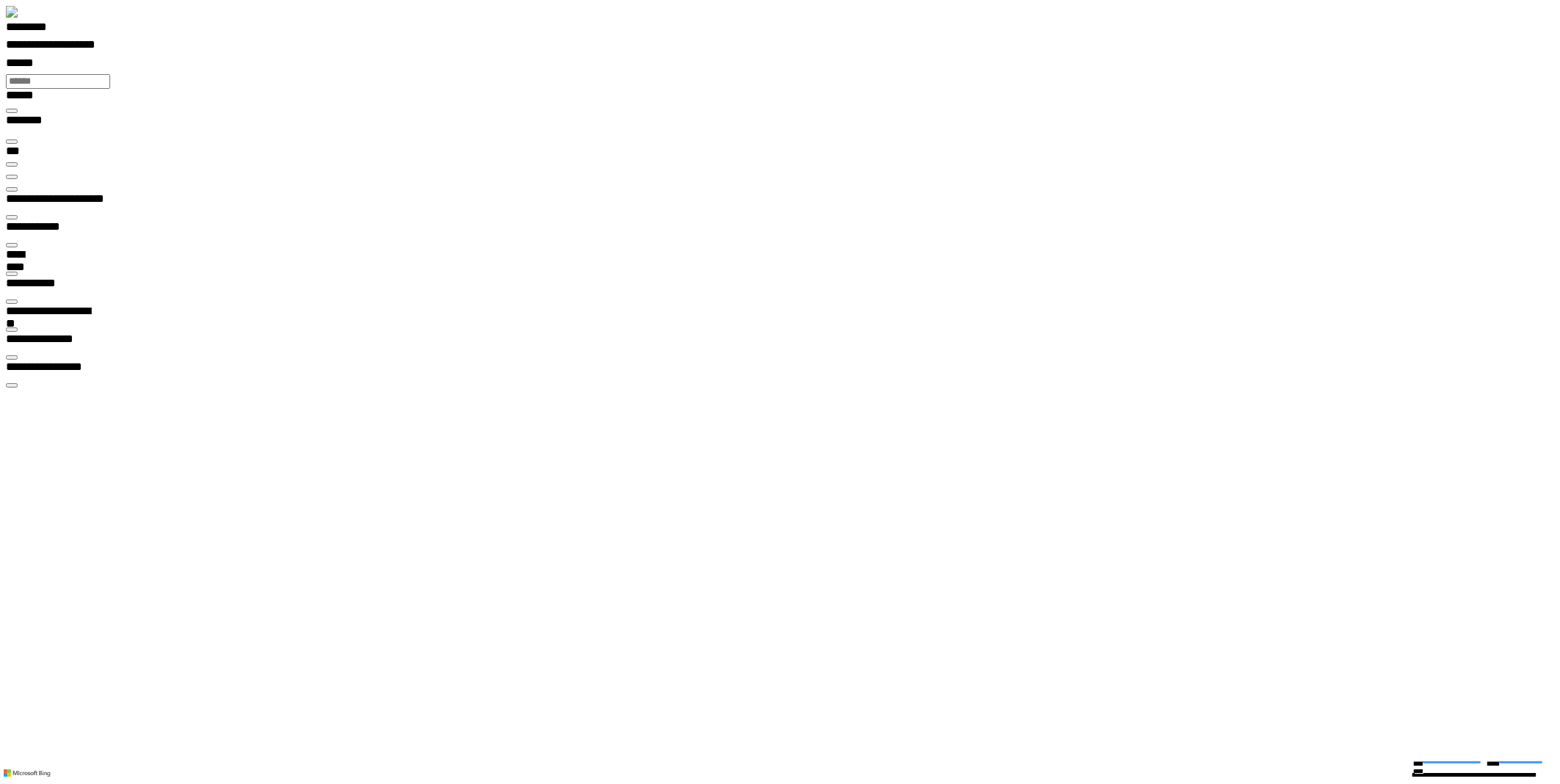click on "*********" at bounding box center [786, 29] 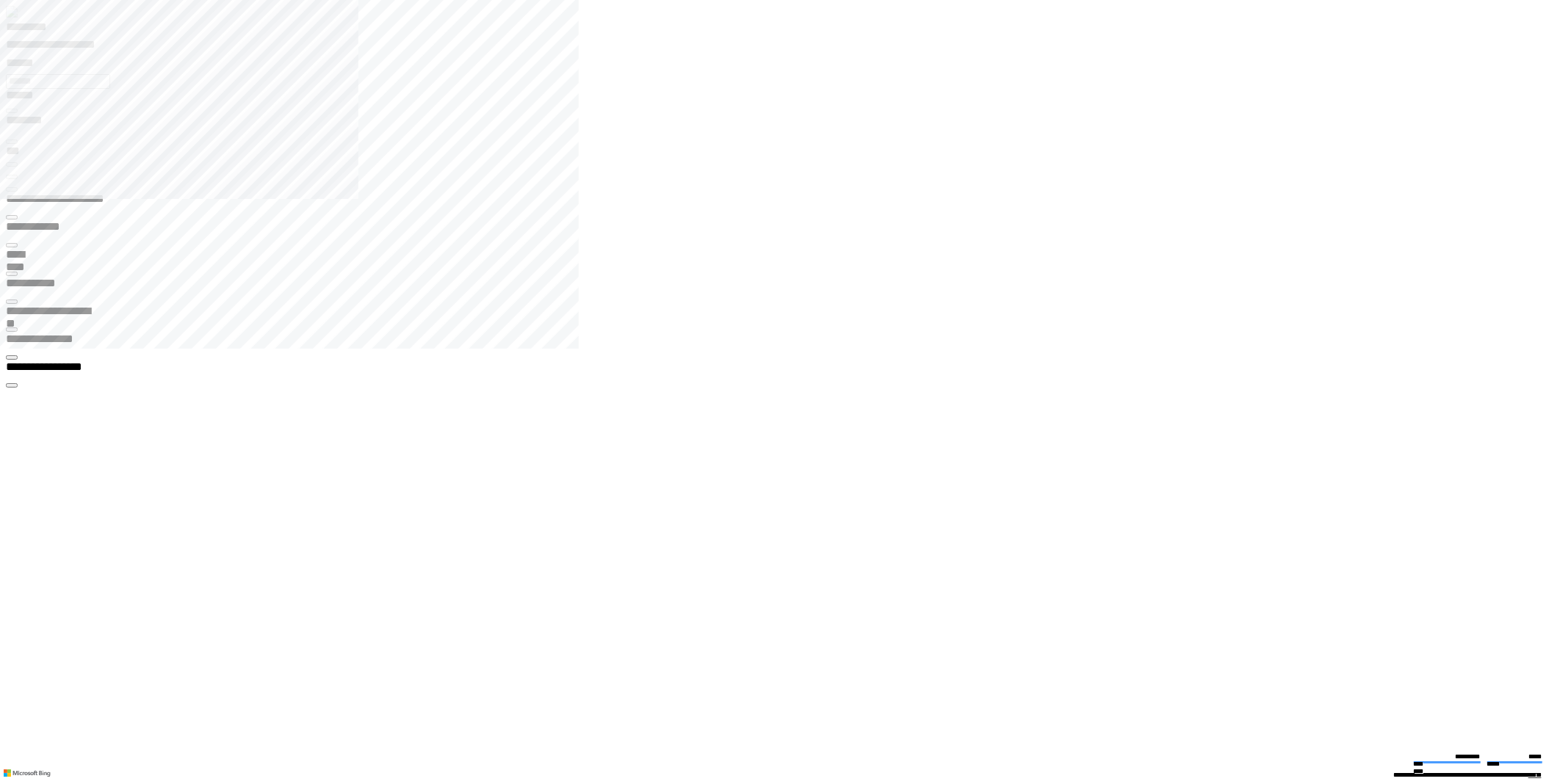 click on "**********" at bounding box center [49, 2099] 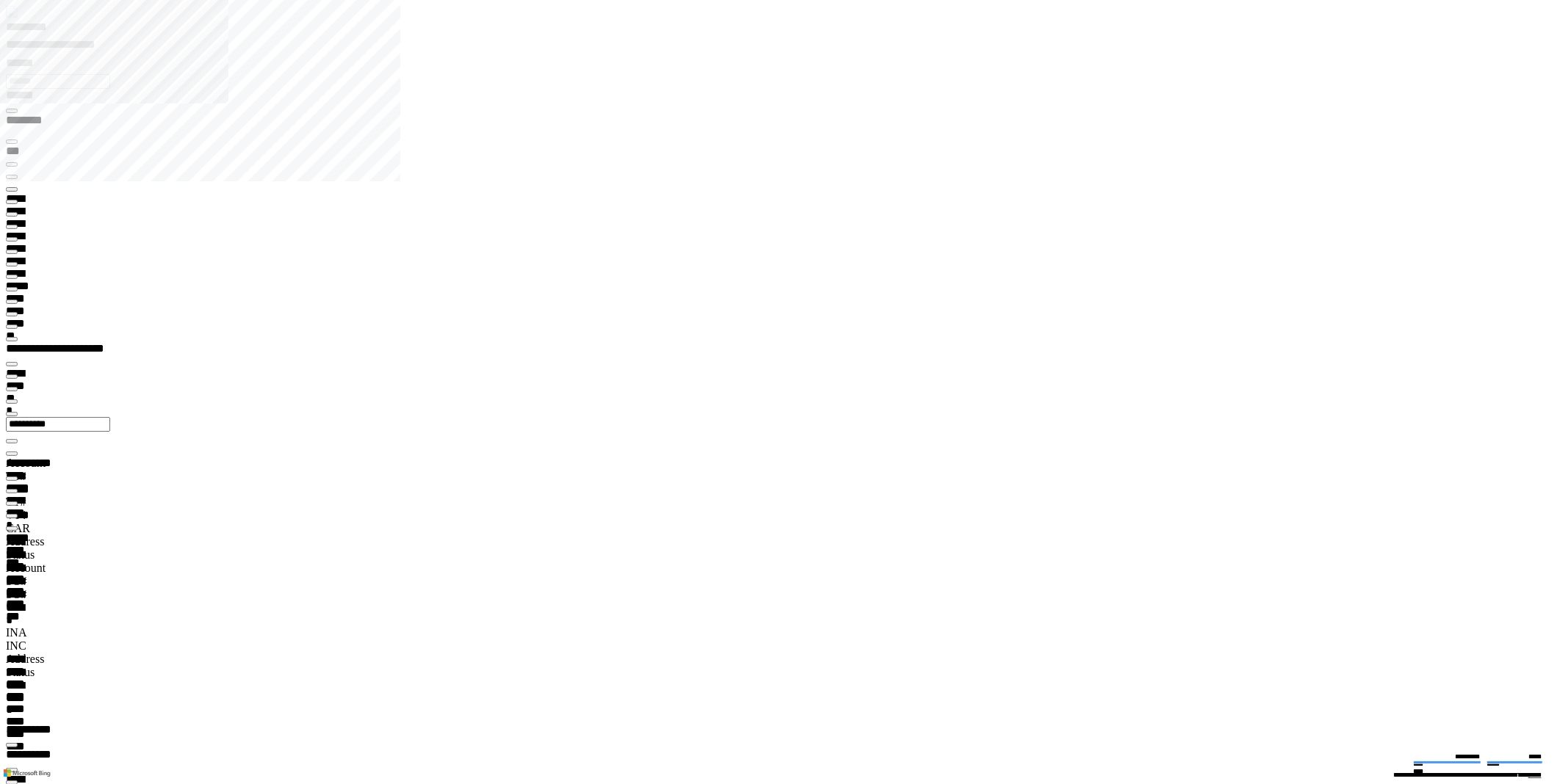 click at bounding box center (12, 21102) 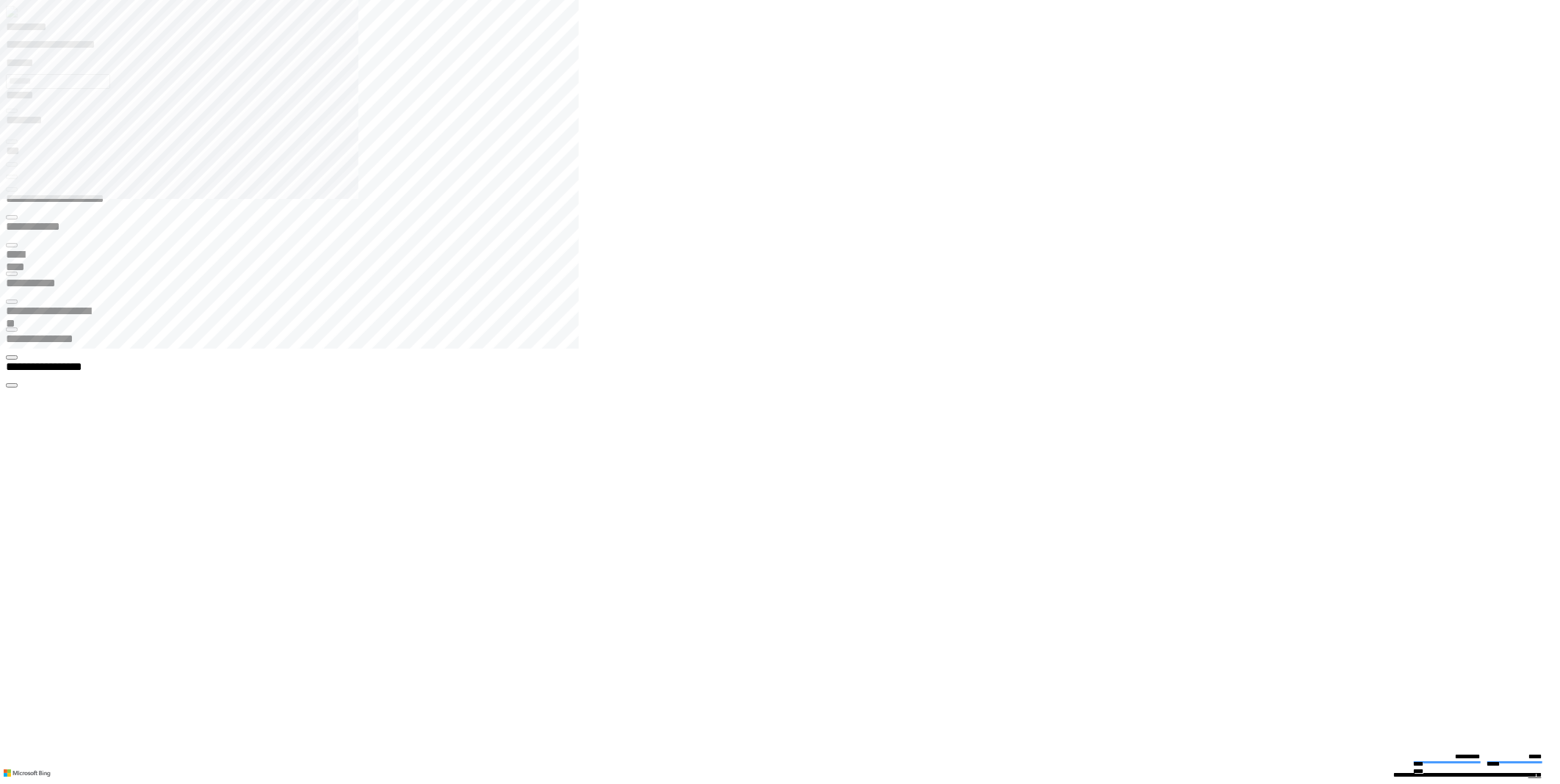 click on "**********" at bounding box center [70, 47] 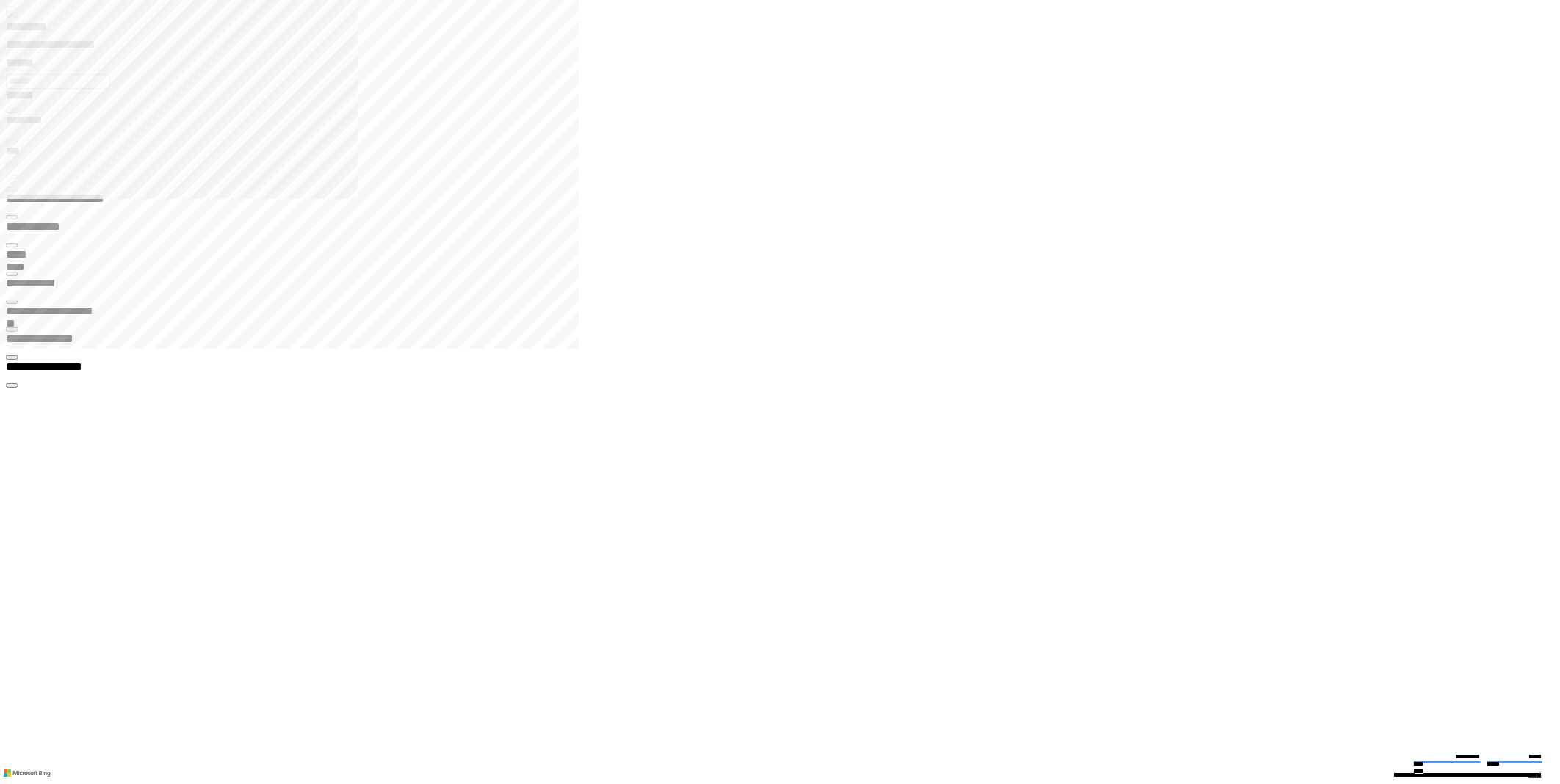 scroll, scrollTop: 179, scrollLeft: 361, axis: both 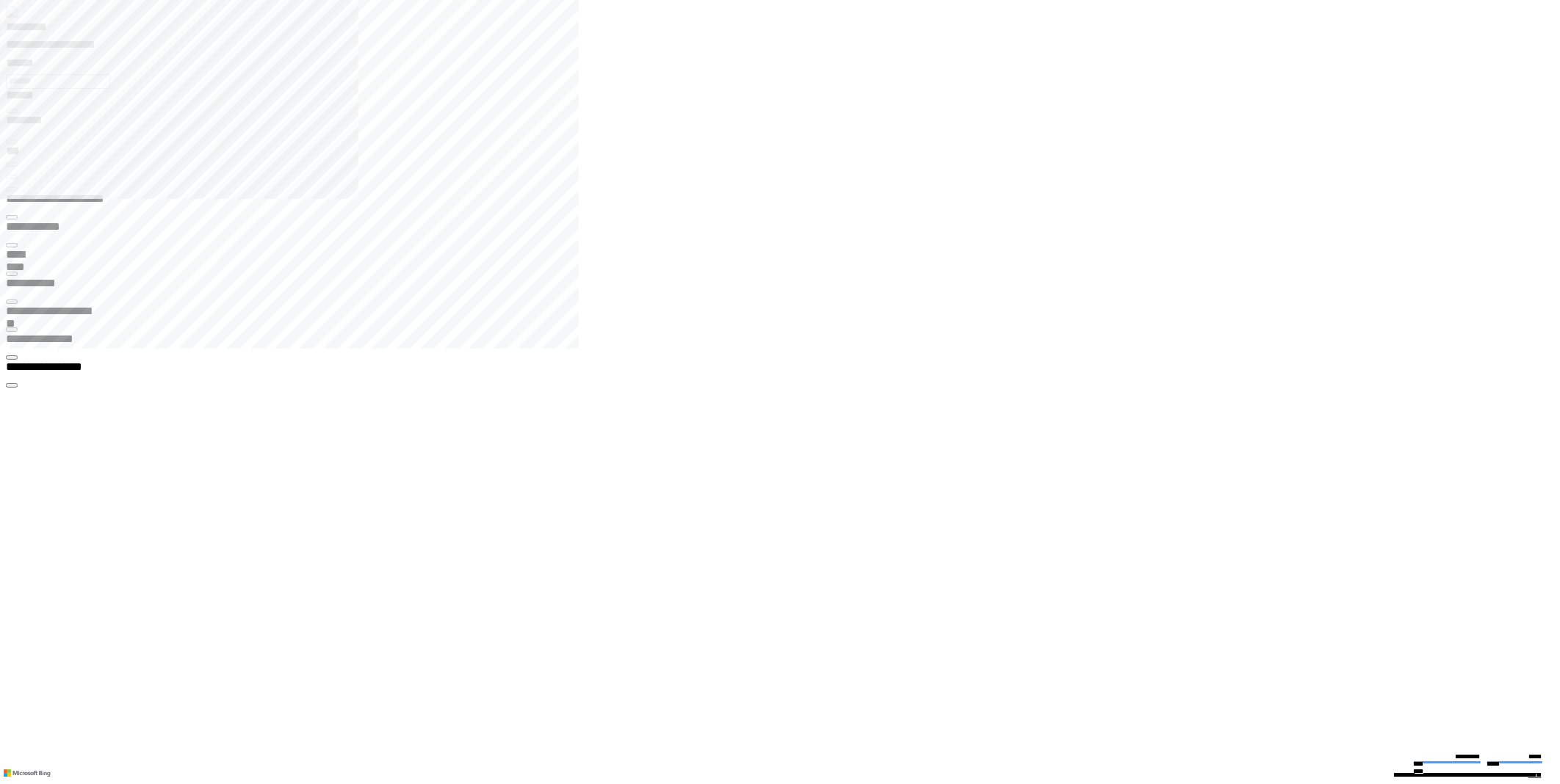 type on "****" 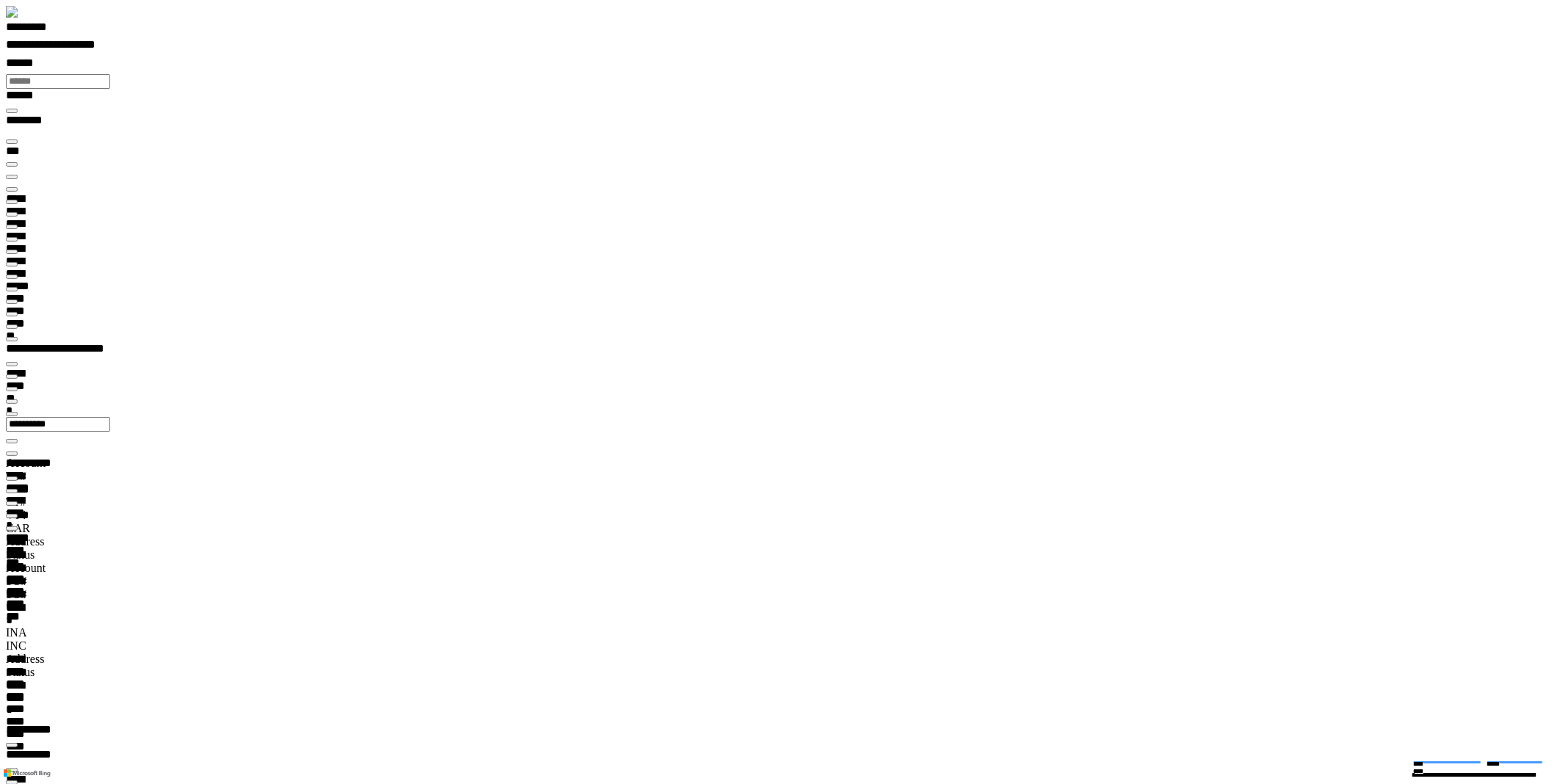 click 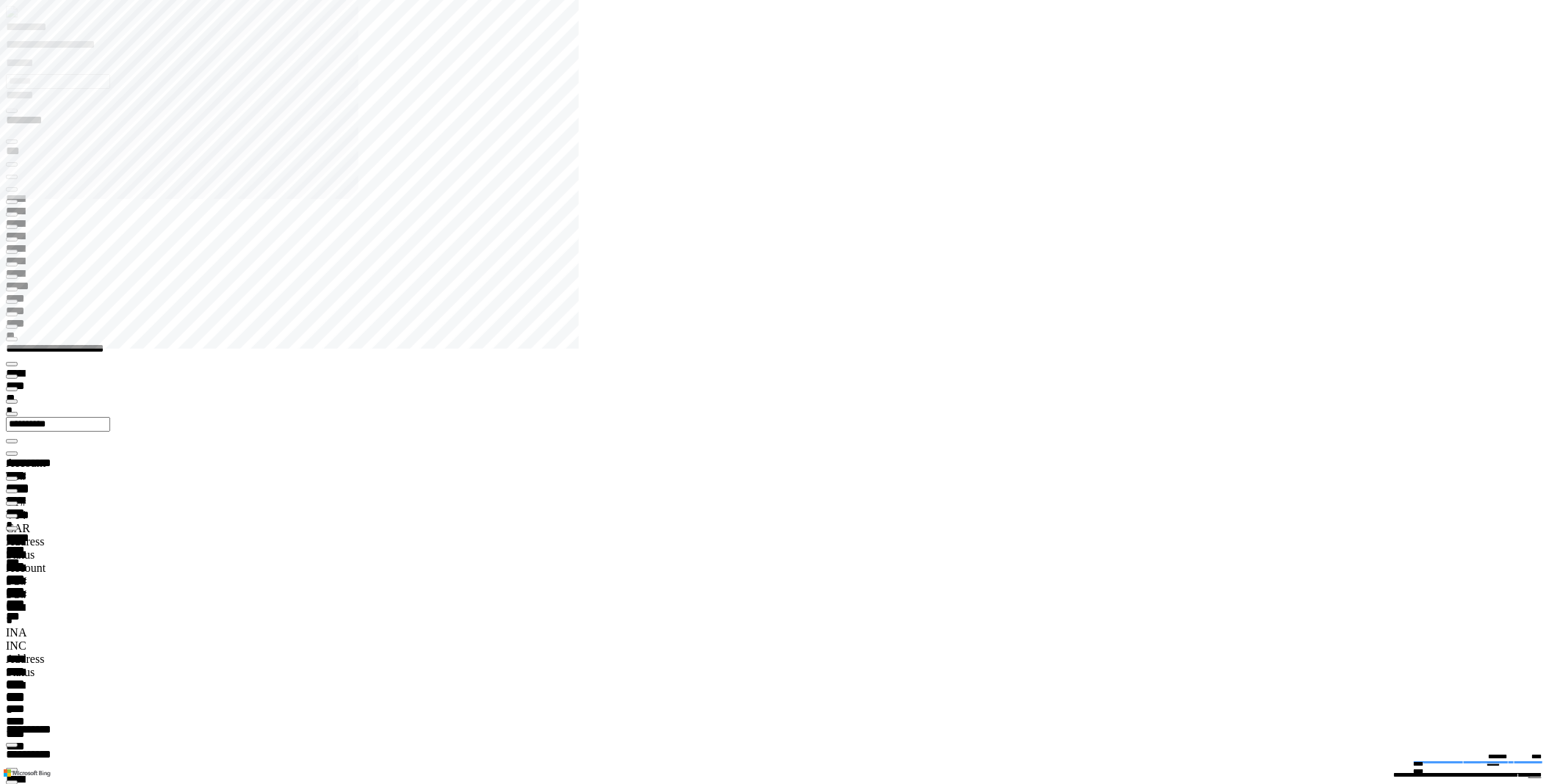 click 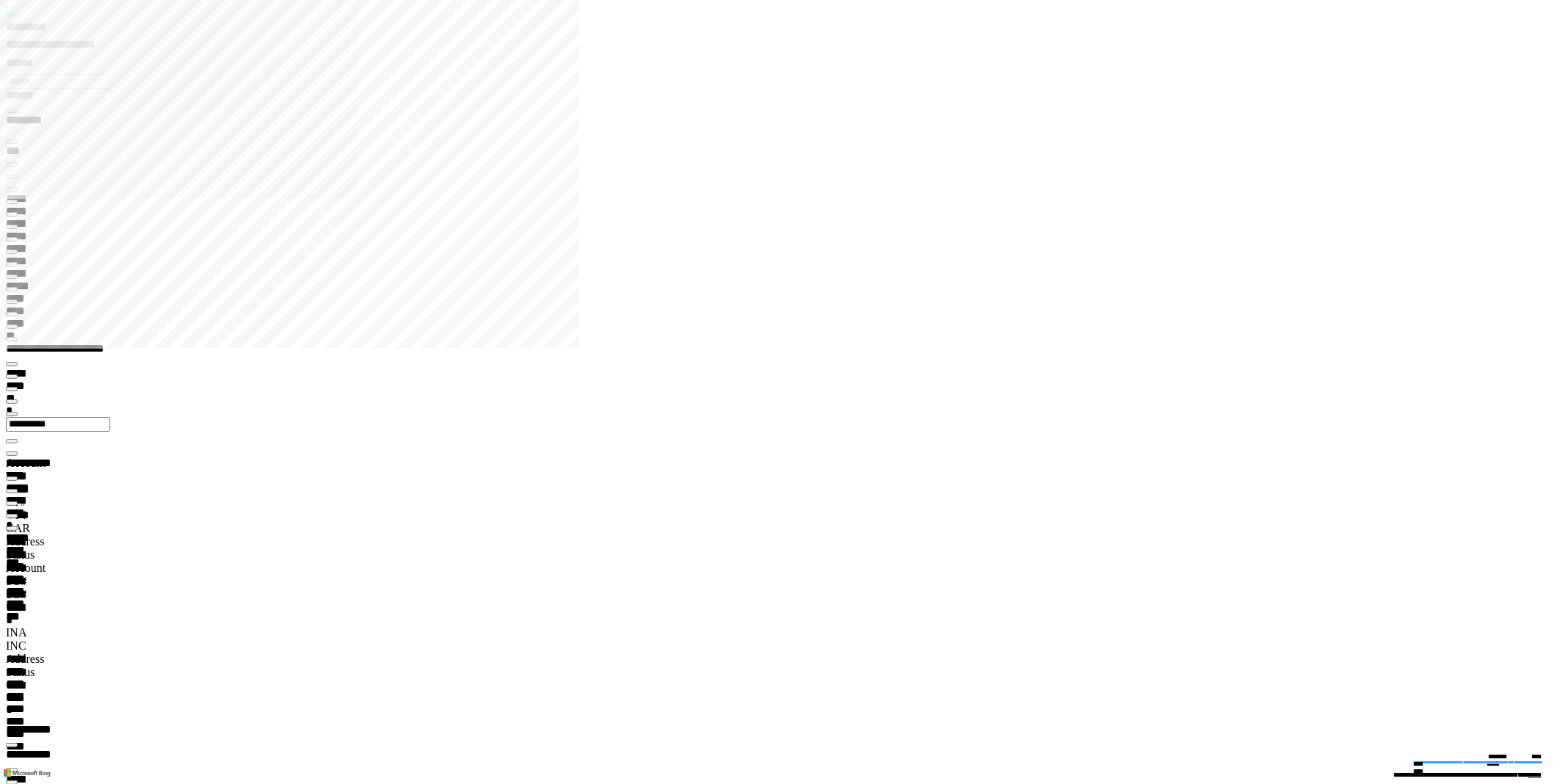 type on "**********" 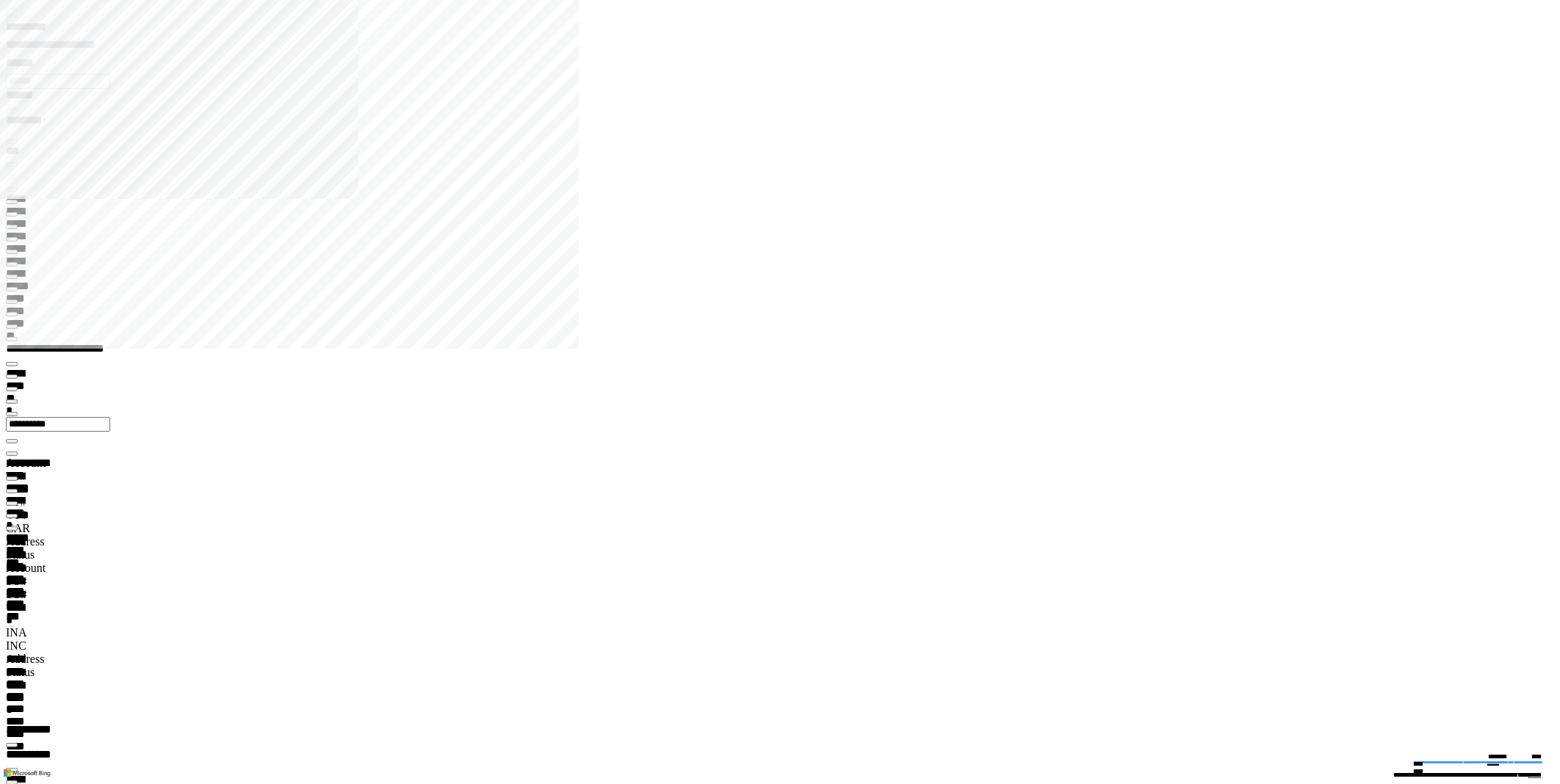 click 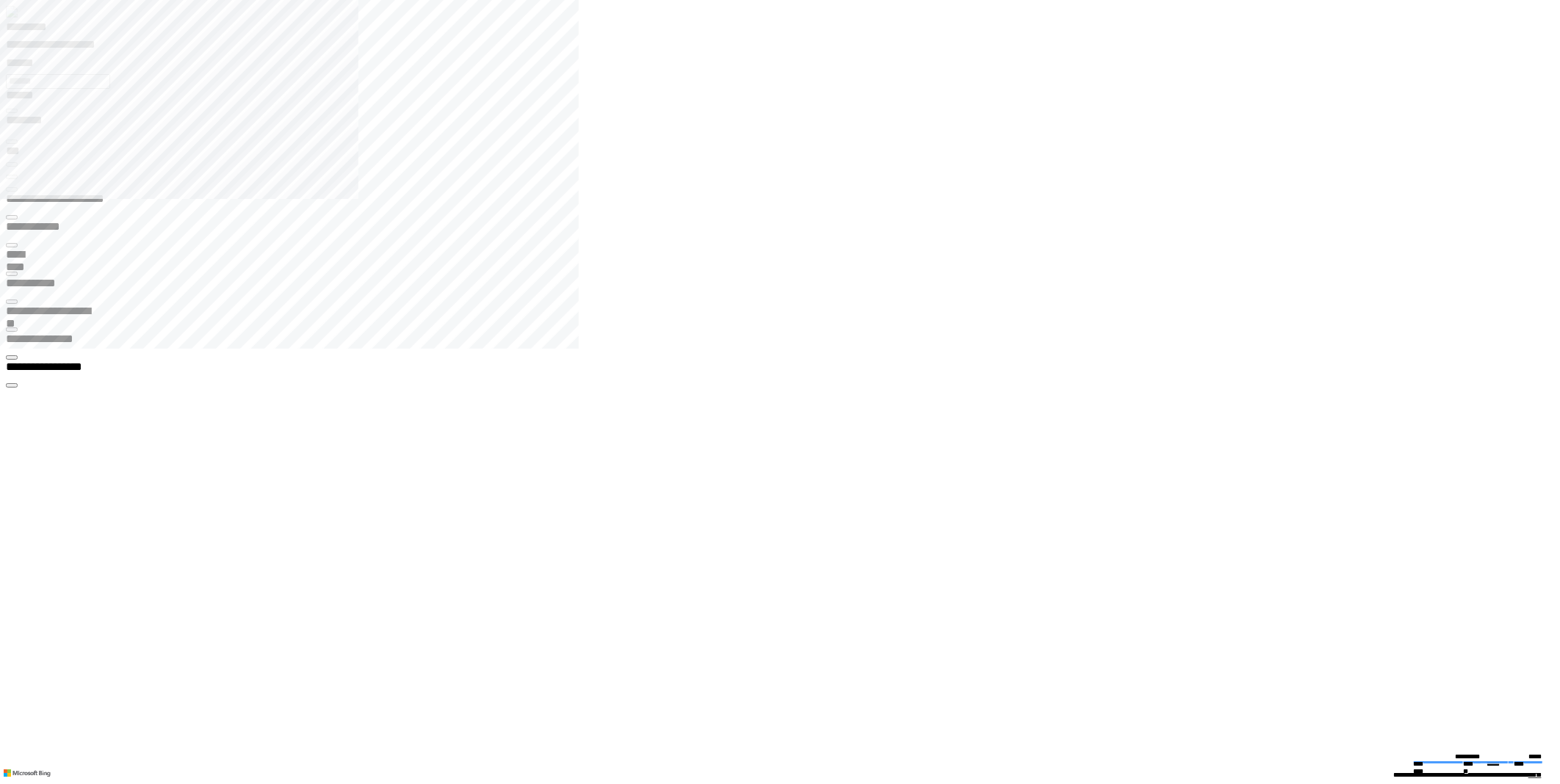 click at bounding box center (12, 330) 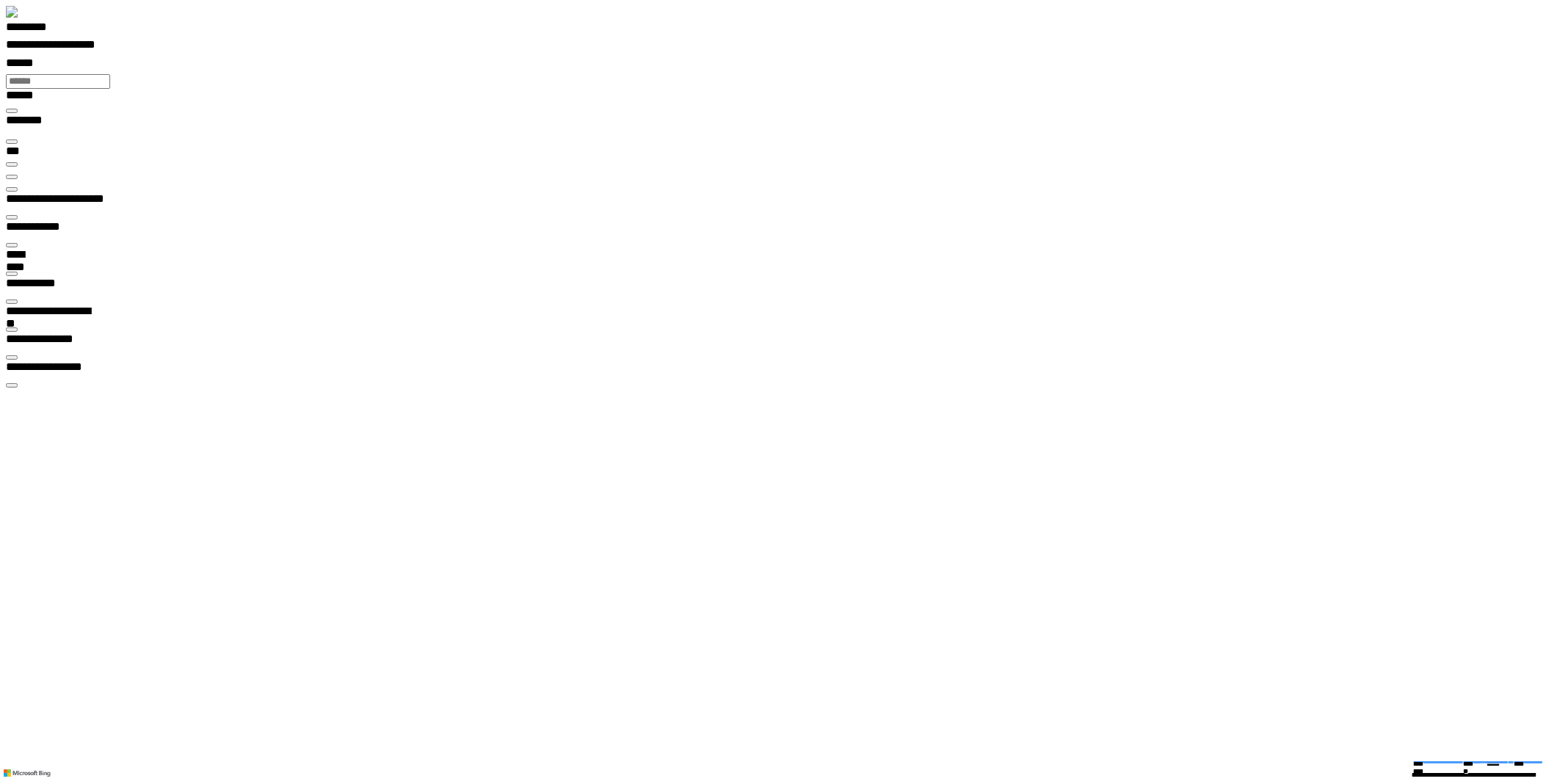 scroll, scrollTop: 73386, scrollLeft: 73339, axis: both 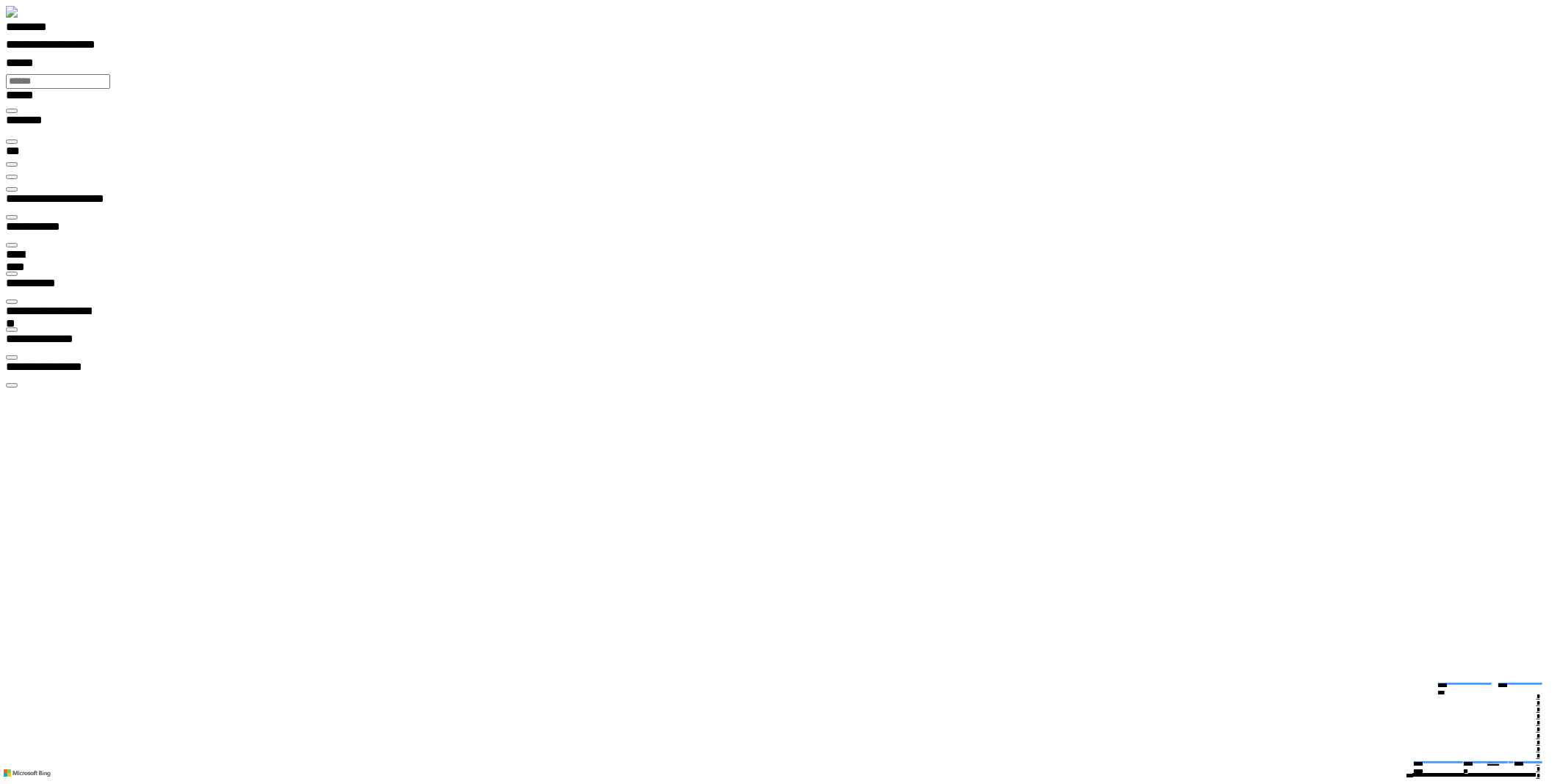click at bounding box center (12, 46340) 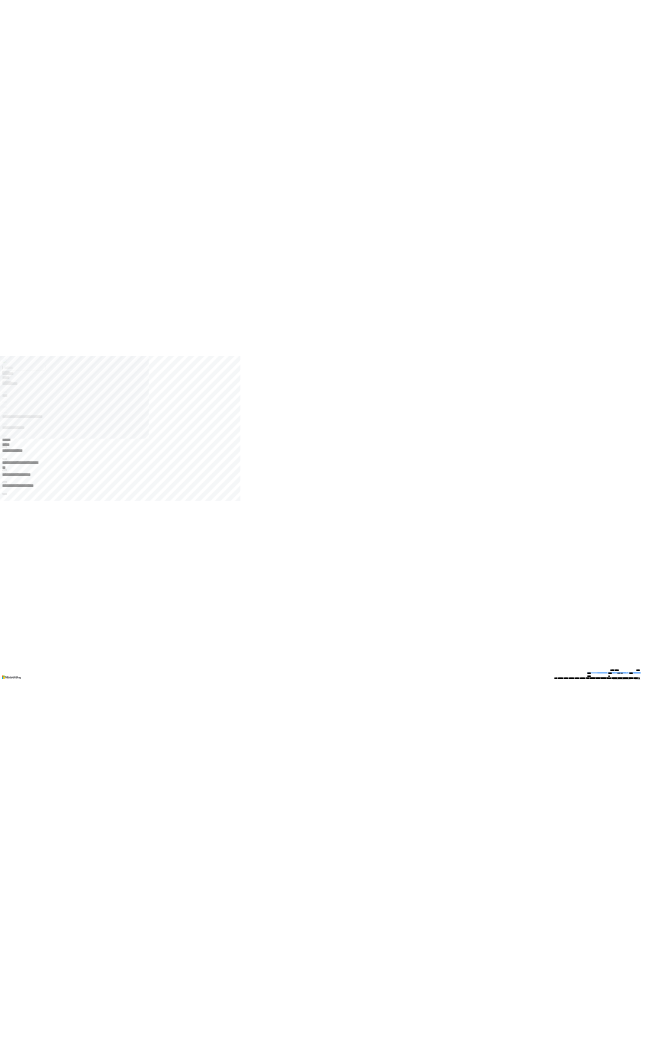 scroll, scrollTop: 933, scrollLeft: 200, axis: both 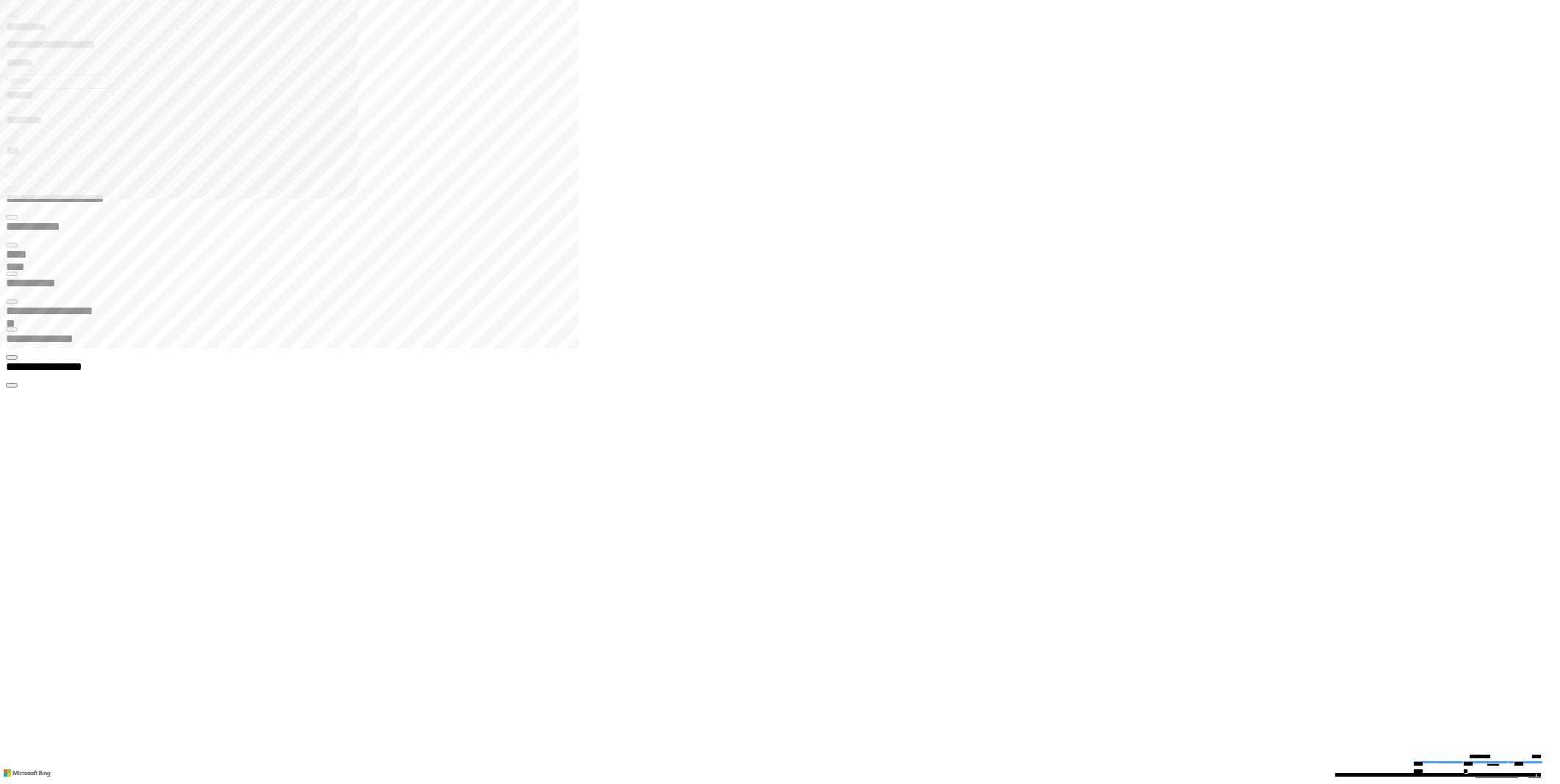 click at bounding box center (12, 2008) 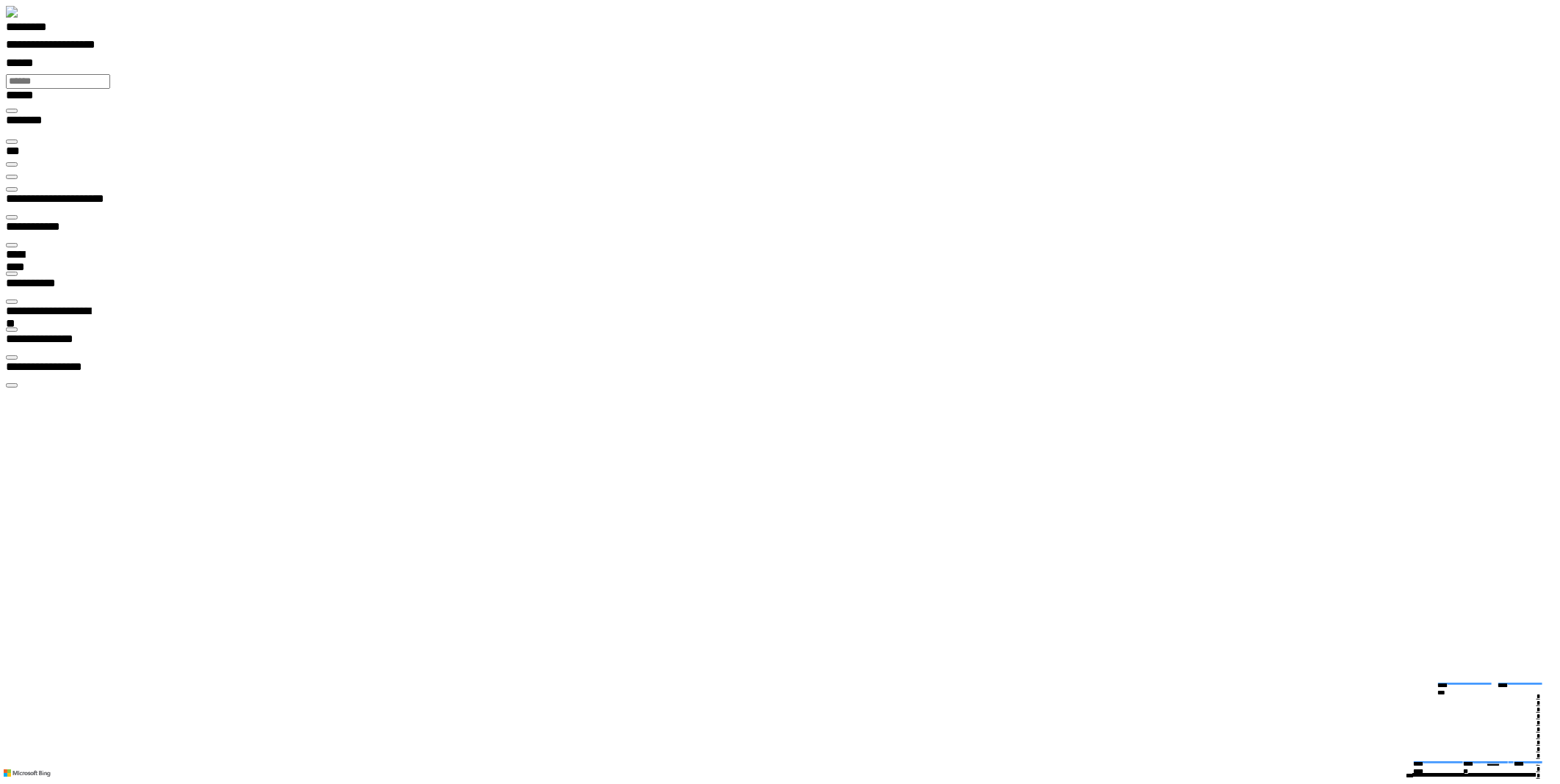 scroll, scrollTop: 73386, scrollLeft: 73331, axis: both 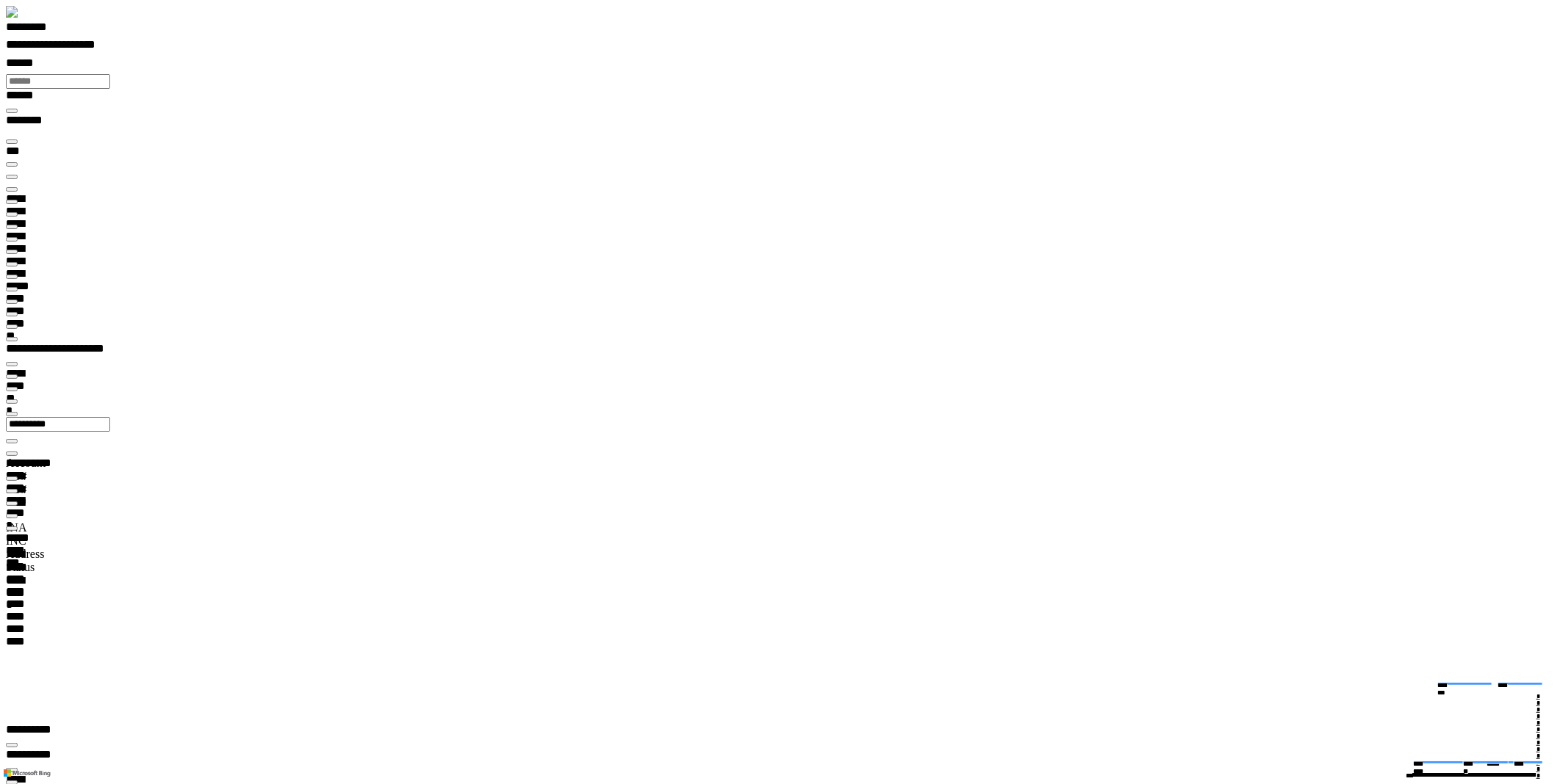 click on "*********" at bounding box center (191, 17462) 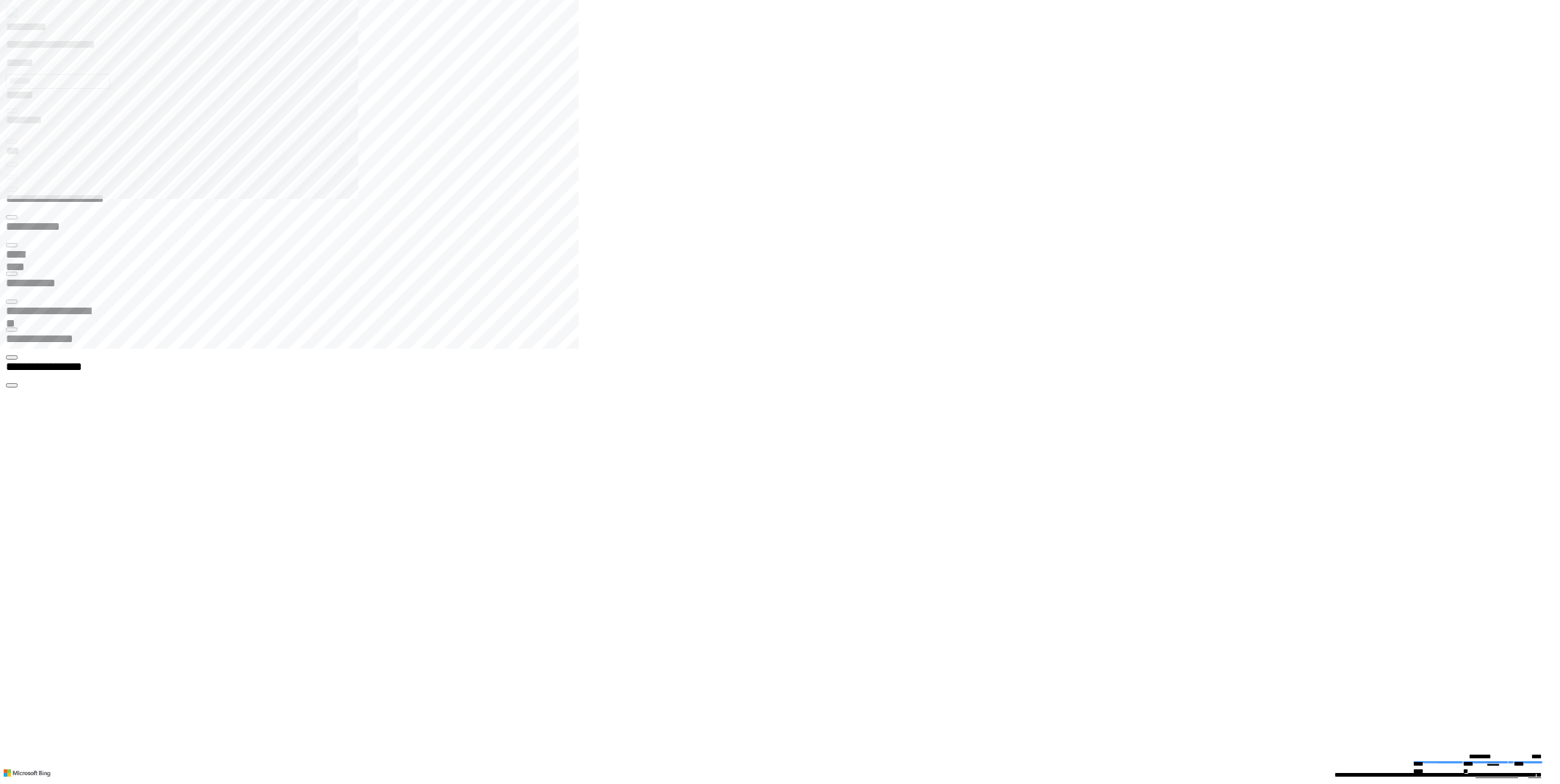click at bounding box center [12, 330] 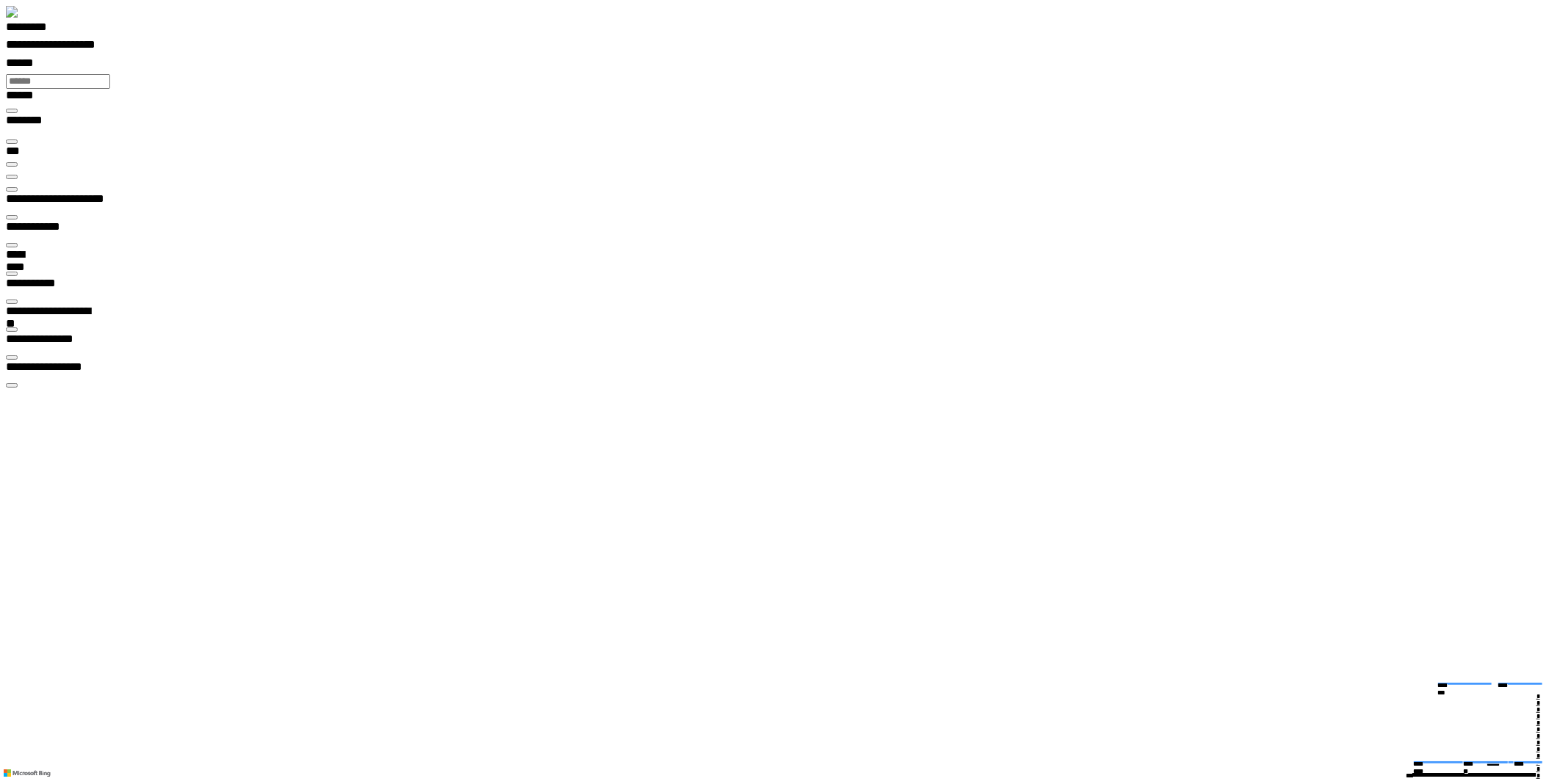click on "*********" at bounding box center (42, 29) 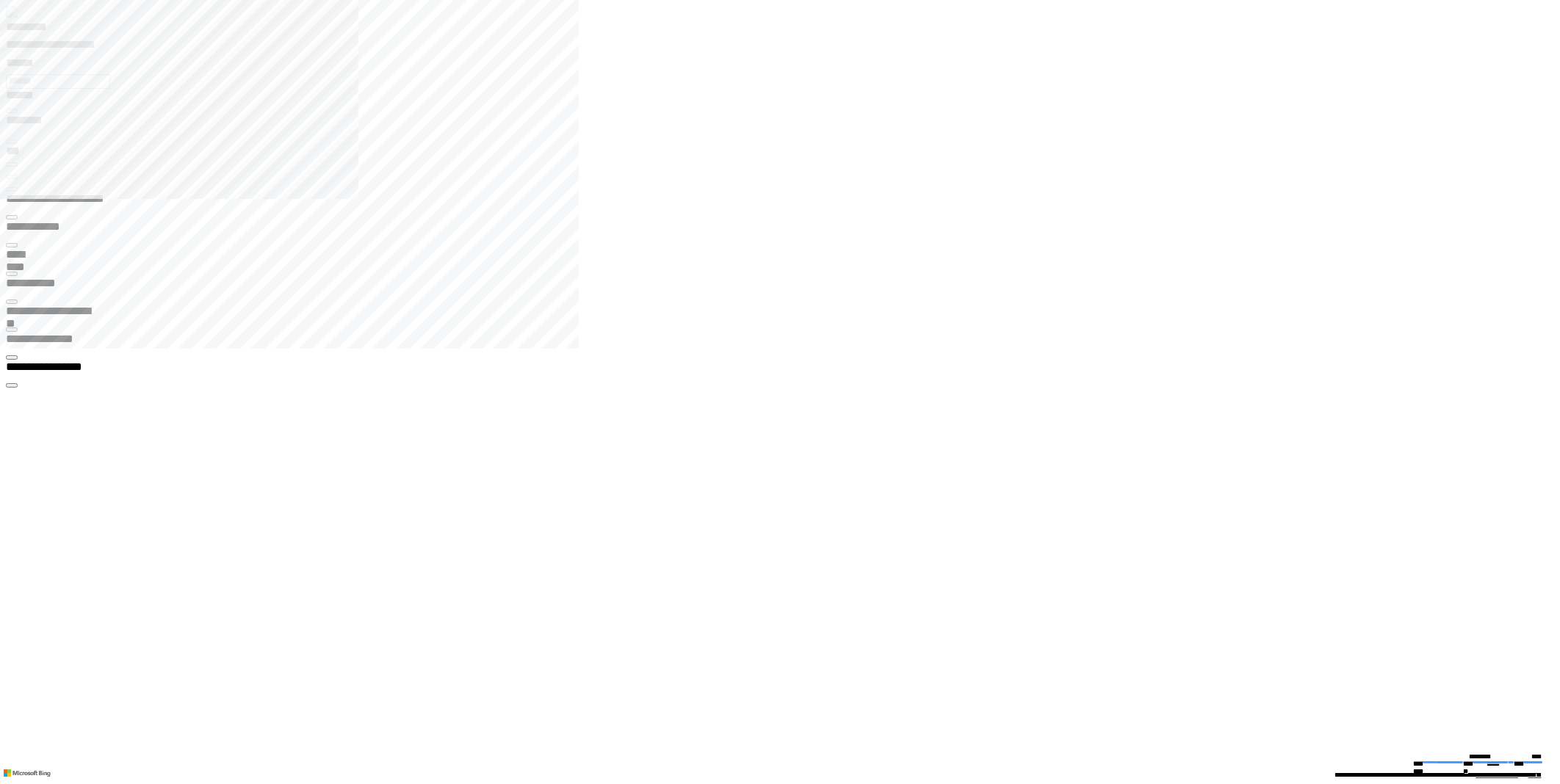 click on "**********" at bounding box center (49, 2099) 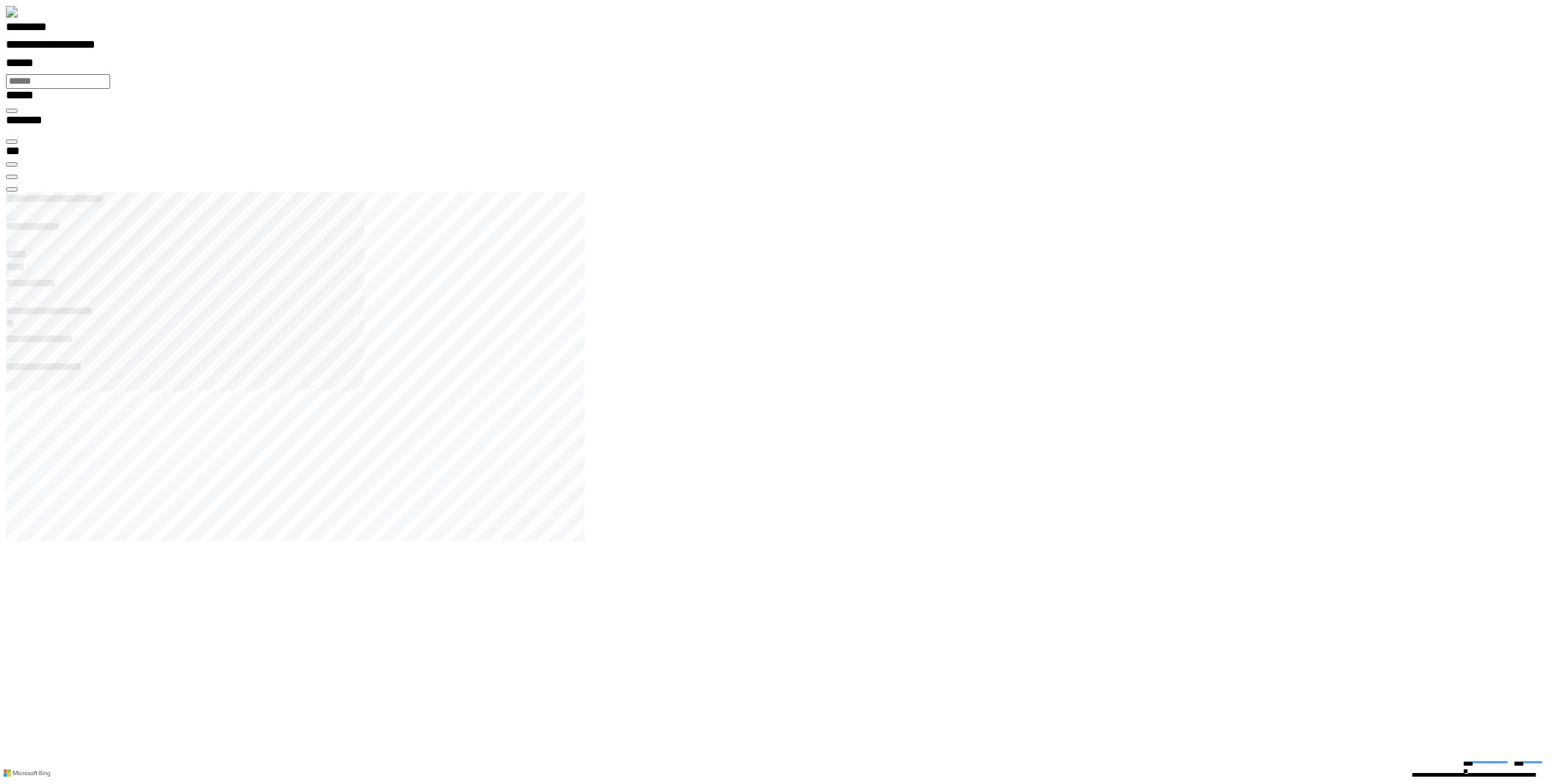type 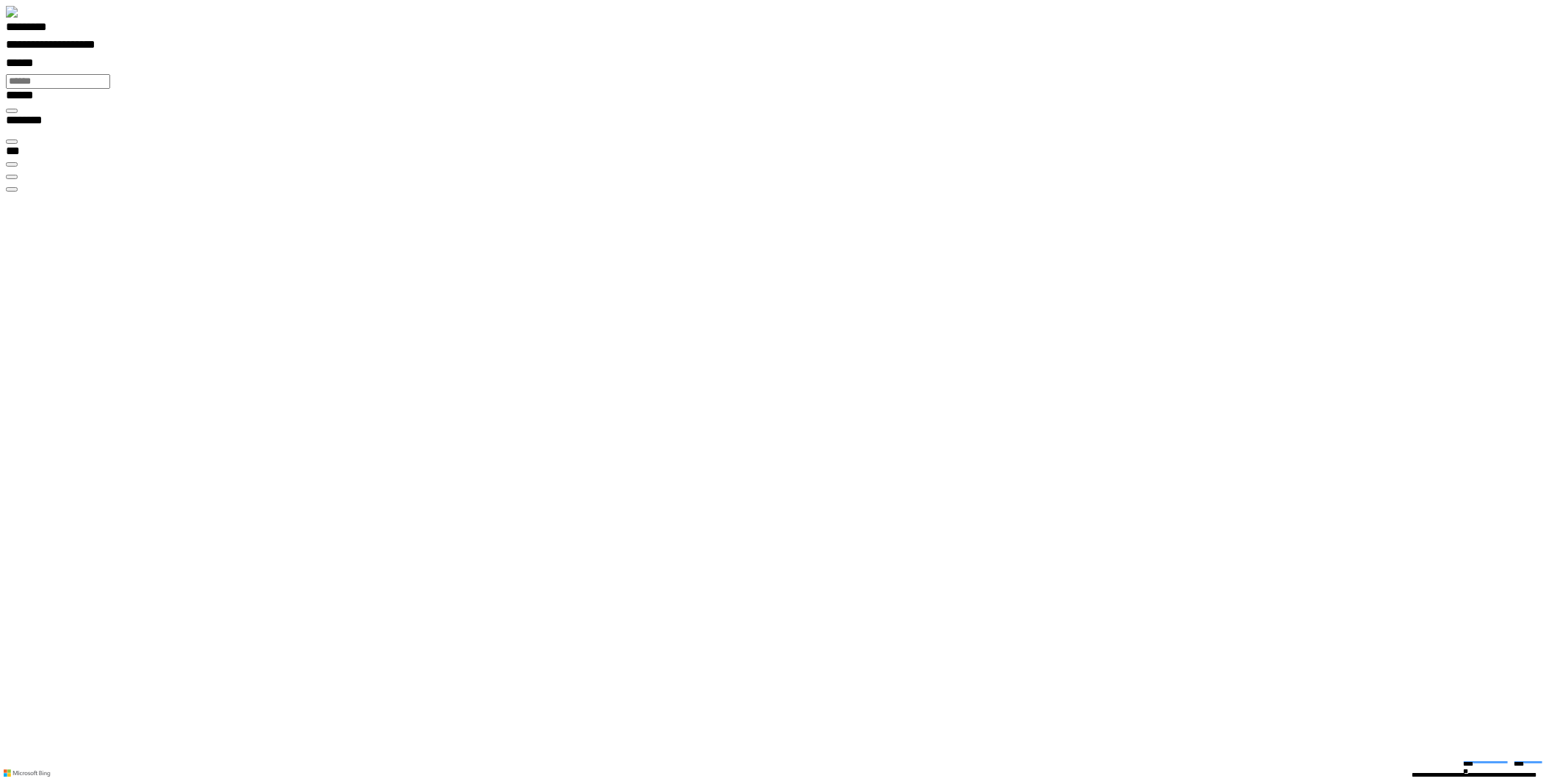 scroll, scrollTop: 73385, scrollLeft: 73291, axis: both 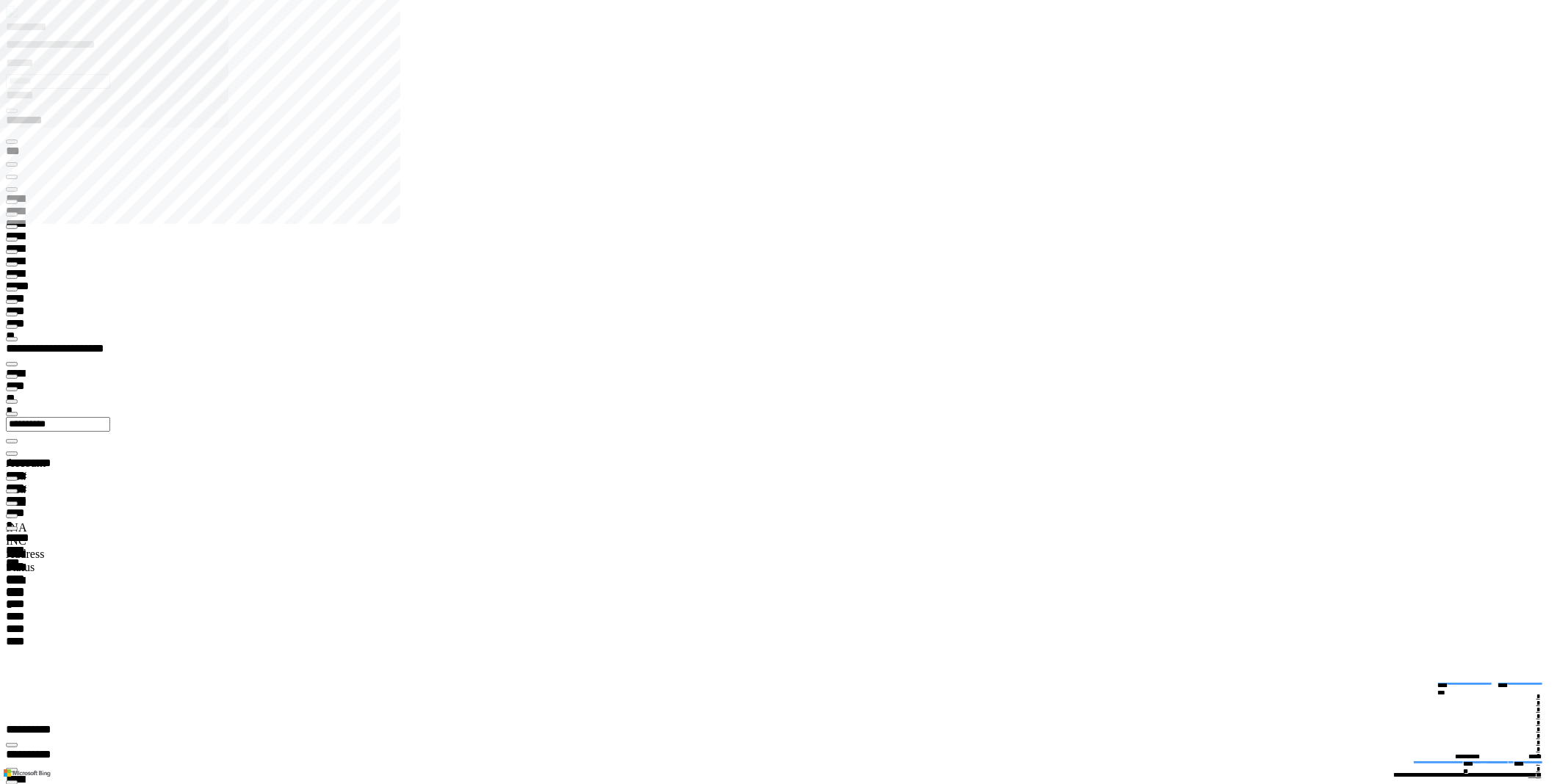 click on "*********" at bounding box center (786, 29) 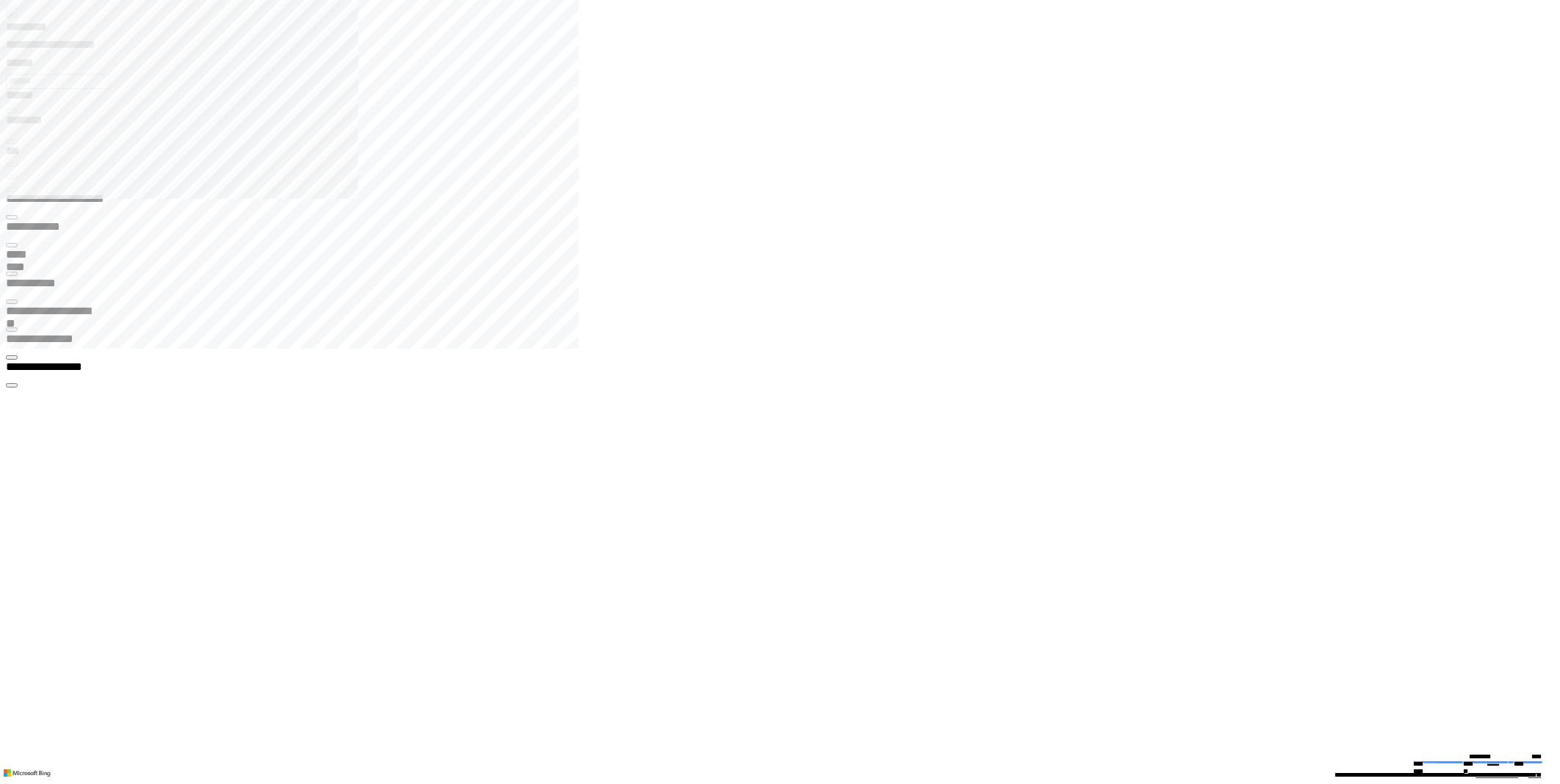click at bounding box center (12, 330) 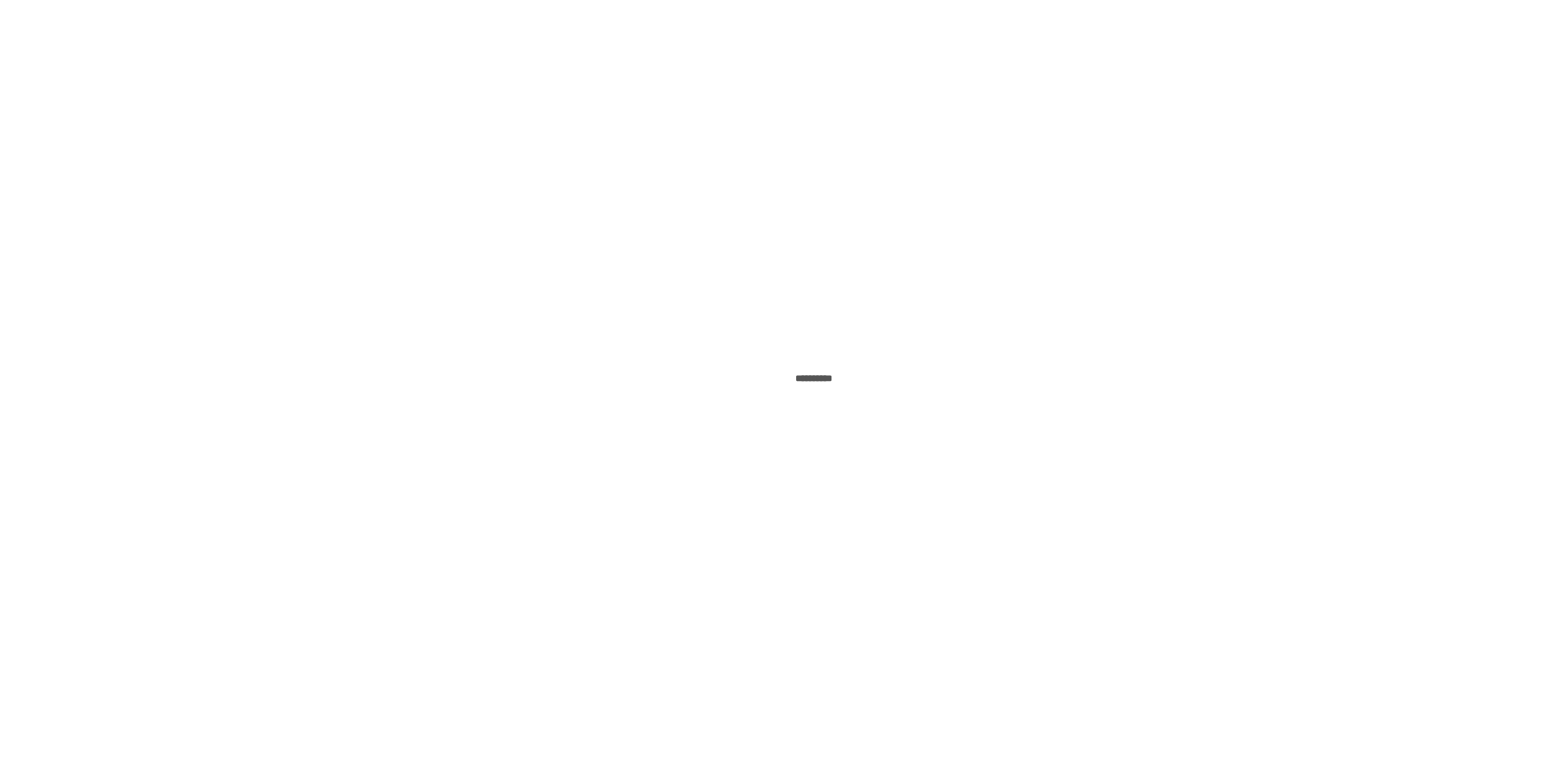 scroll, scrollTop: 0, scrollLeft: 0, axis: both 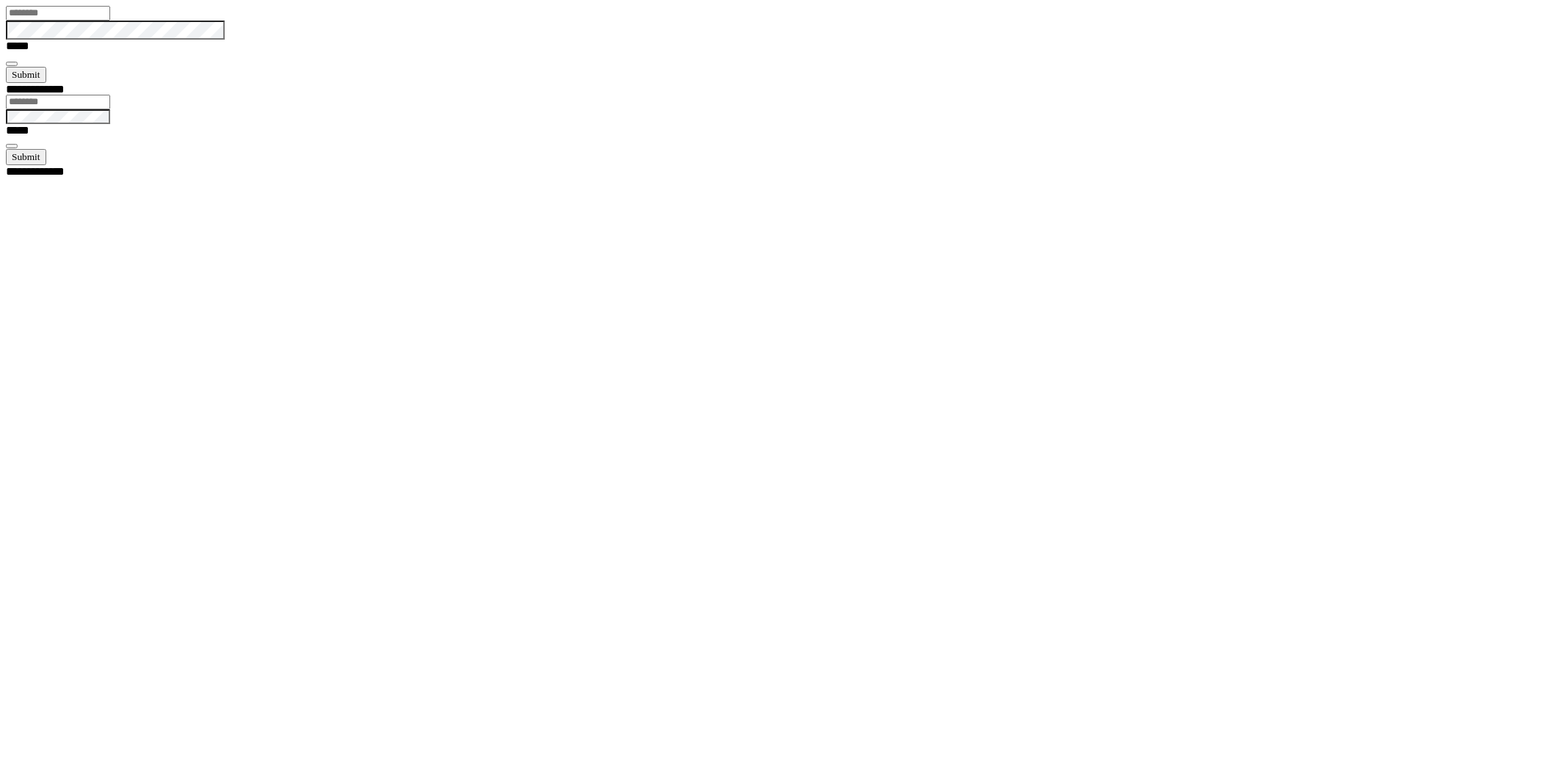 type on "********" 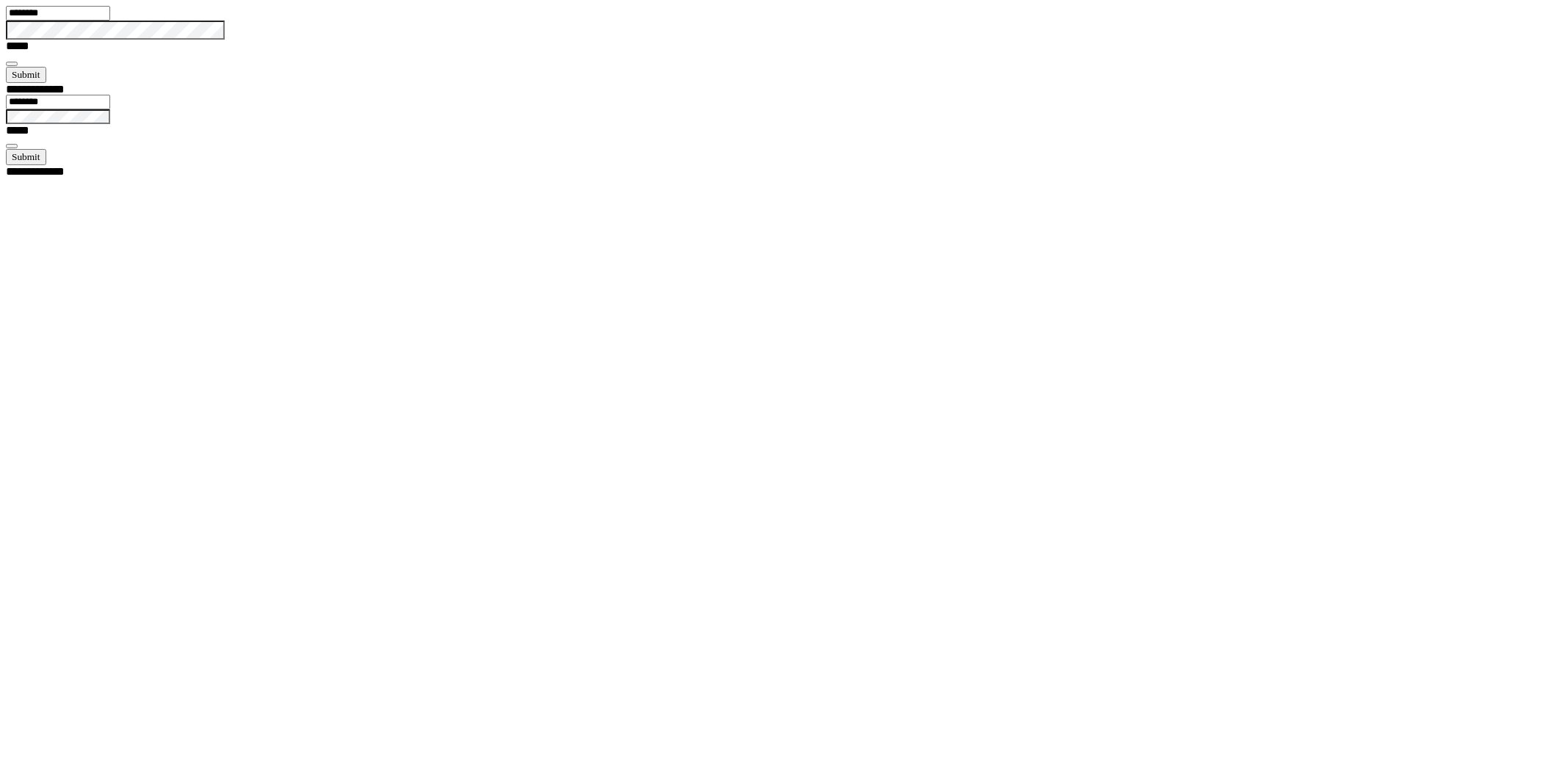 click at bounding box center (12, 64) 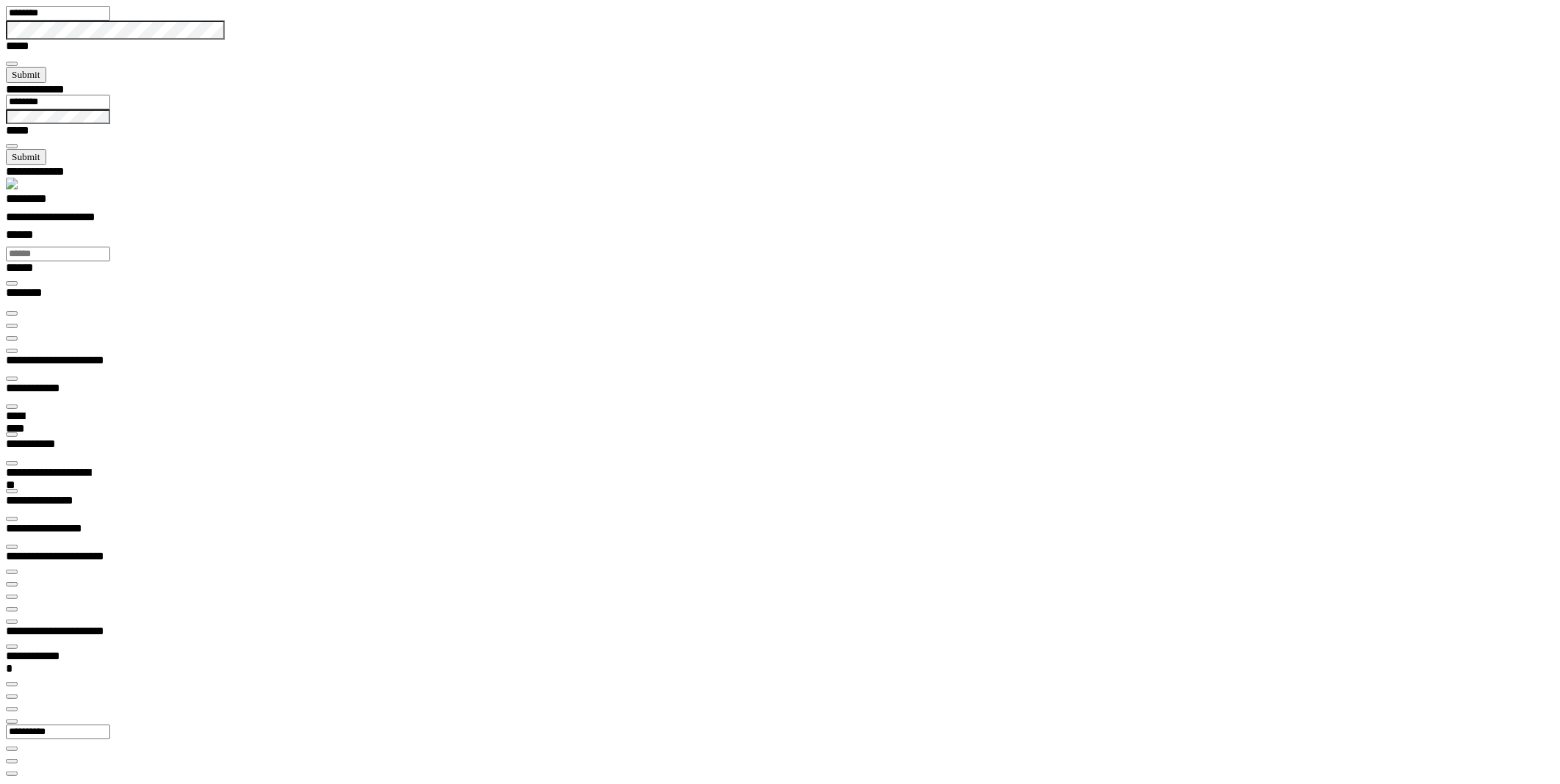 scroll, scrollTop: 72700, scrollLeft: 73299, axis: both 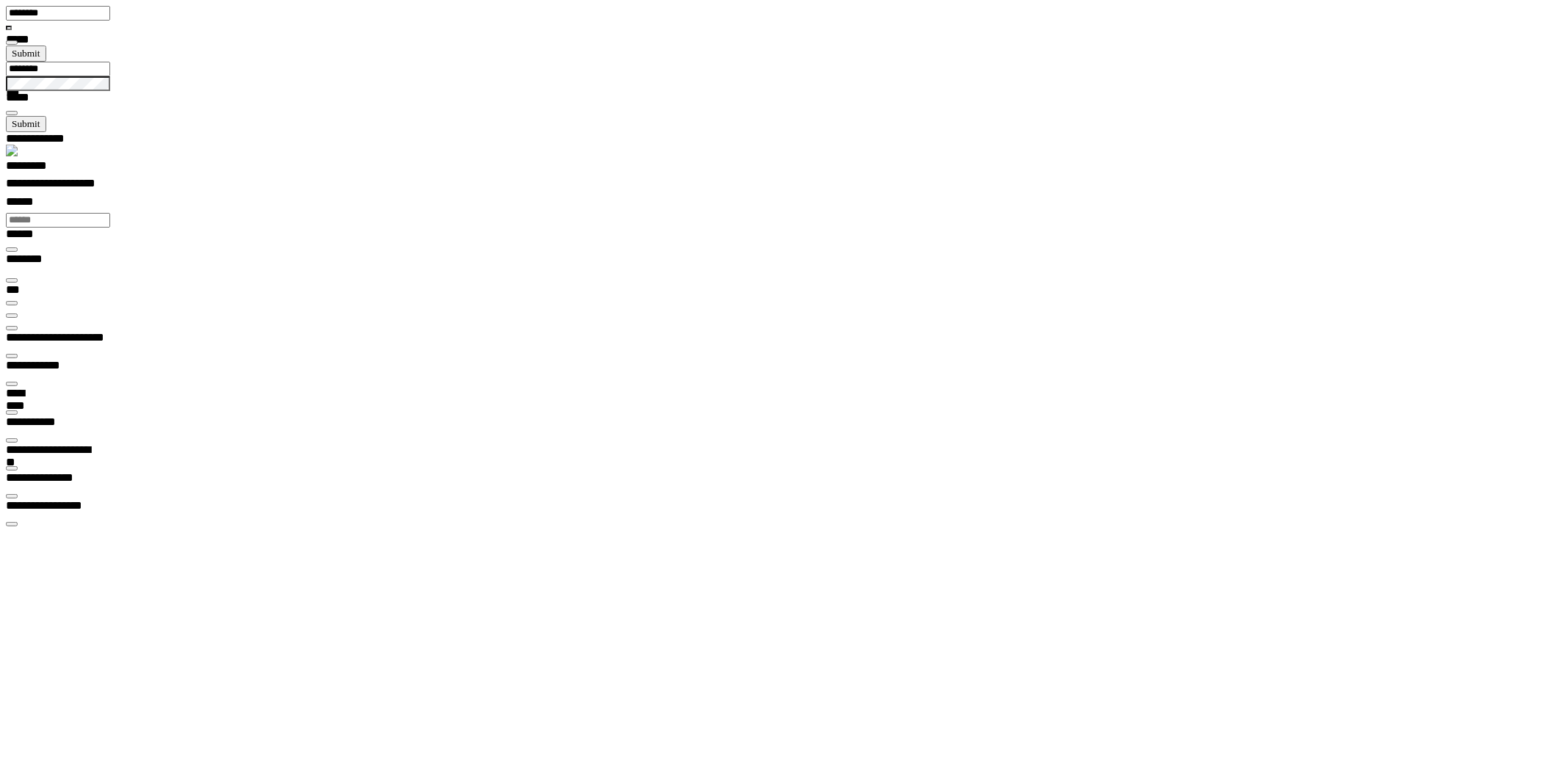 click on "**********" at bounding box center [46, 4722] 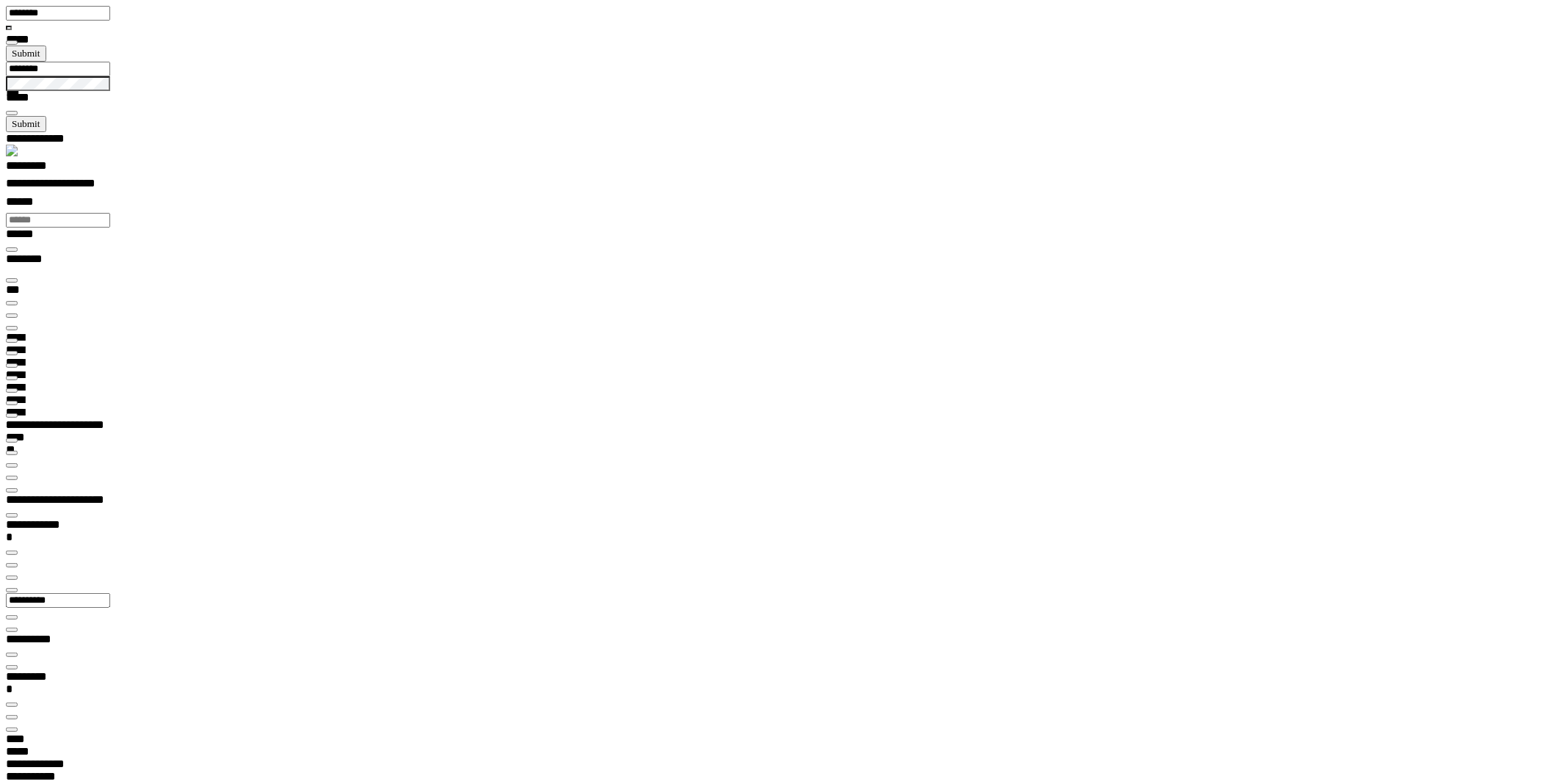 click at bounding box center (12, 20027) 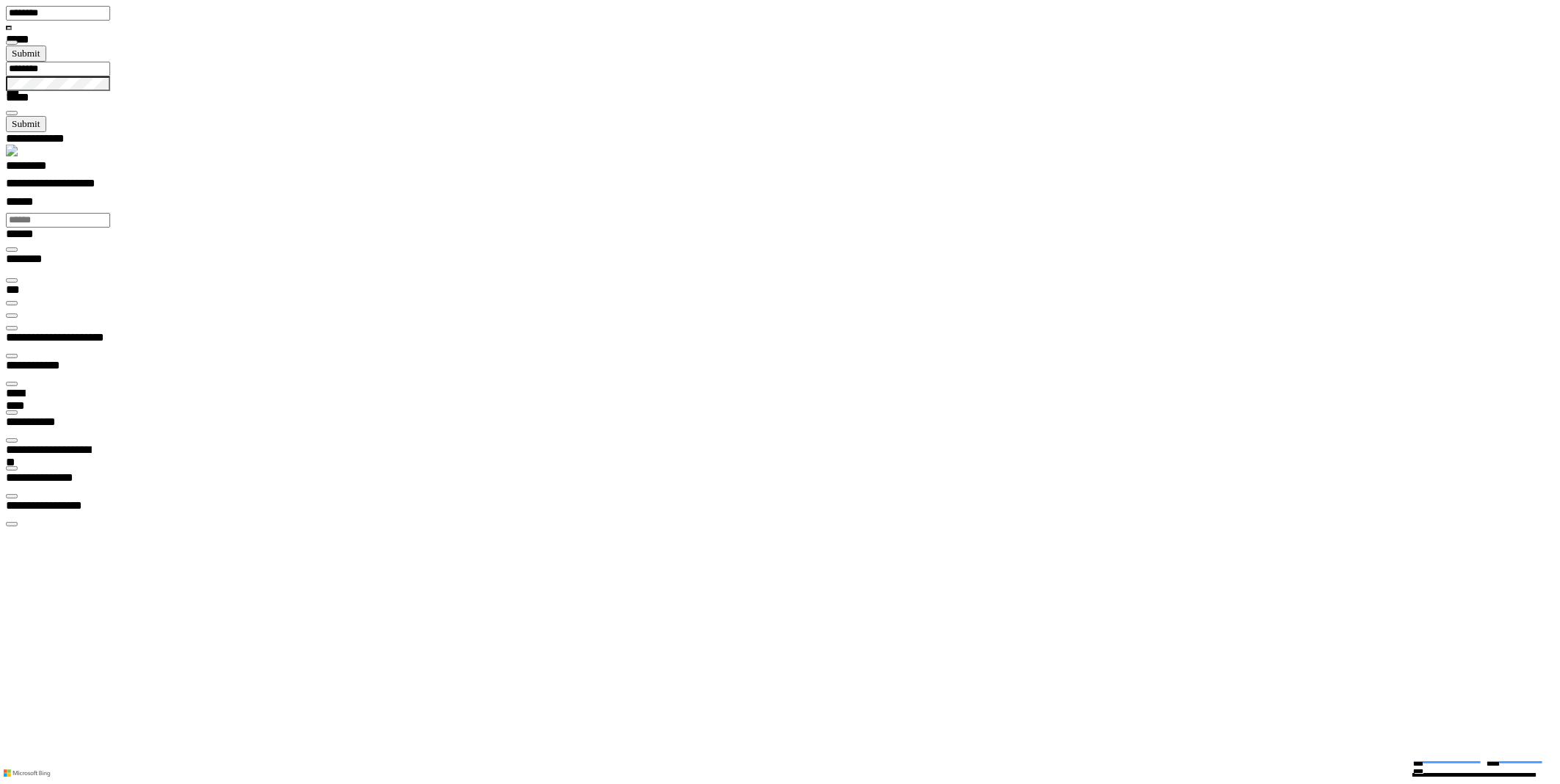 click on "*********" at bounding box center [42, 168] 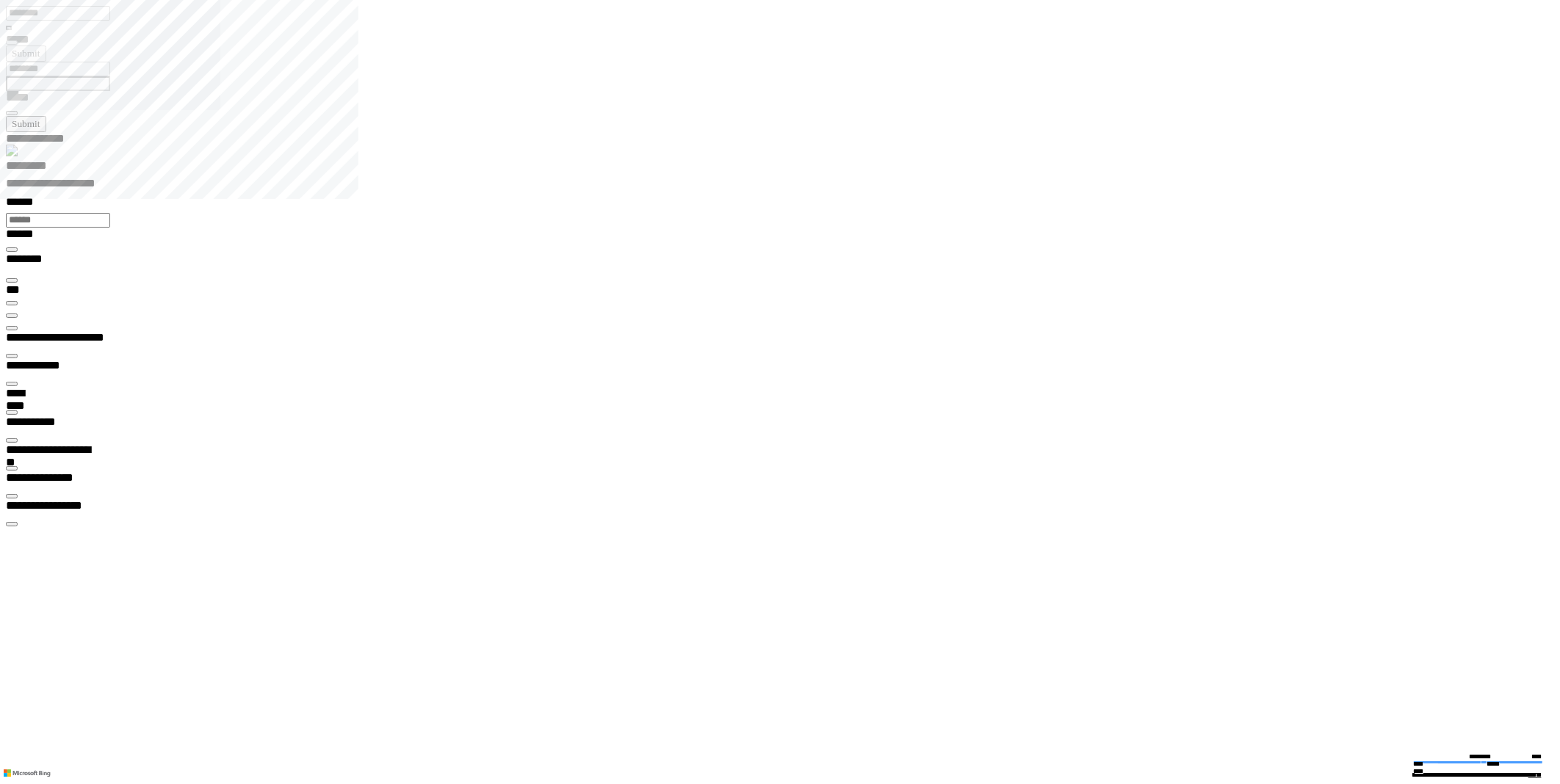 scroll, scrollTop: 73388, scrollLeft: 73351, axis: both 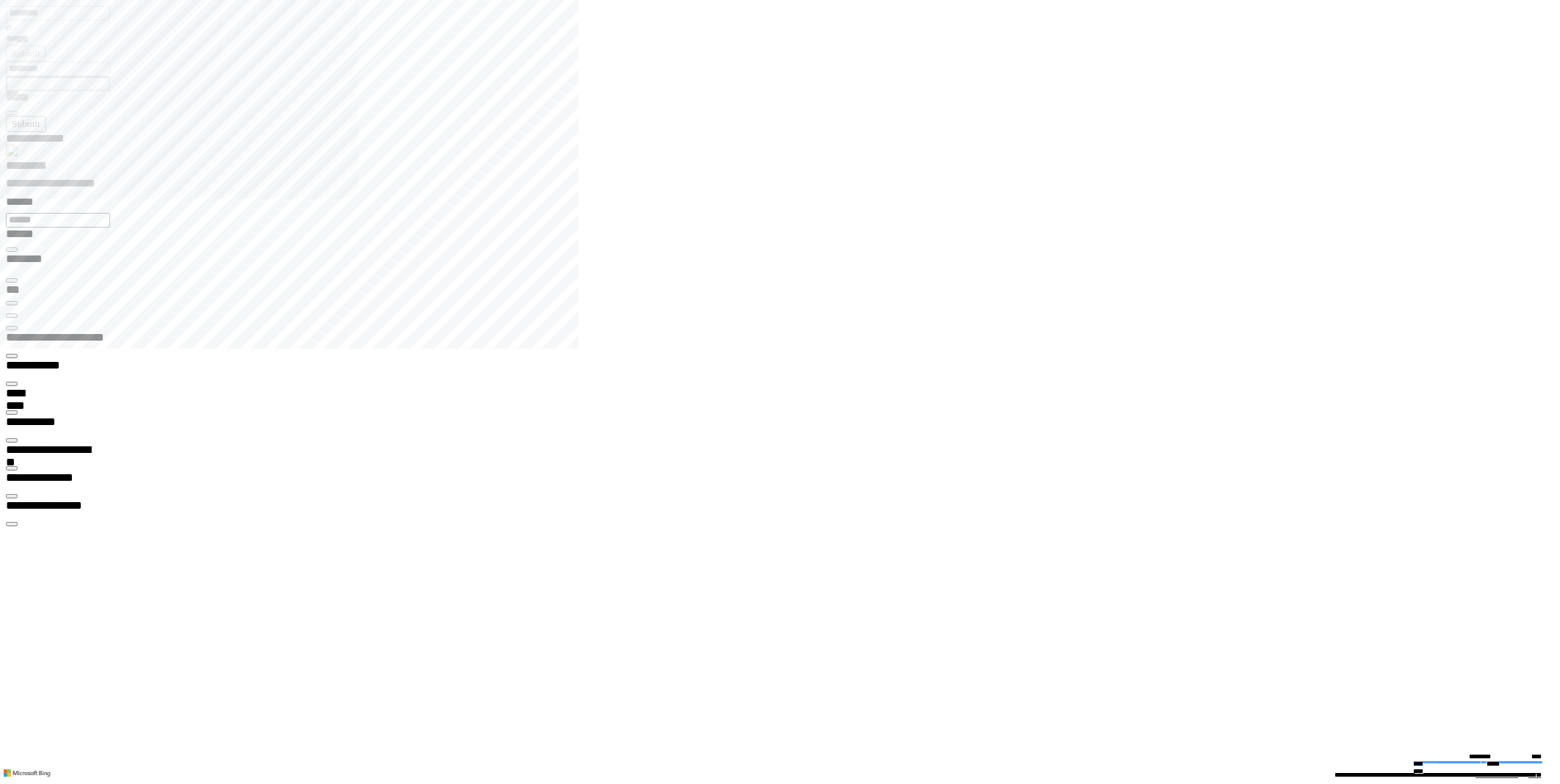 click on "**********" at bounding box center [49, 2237] 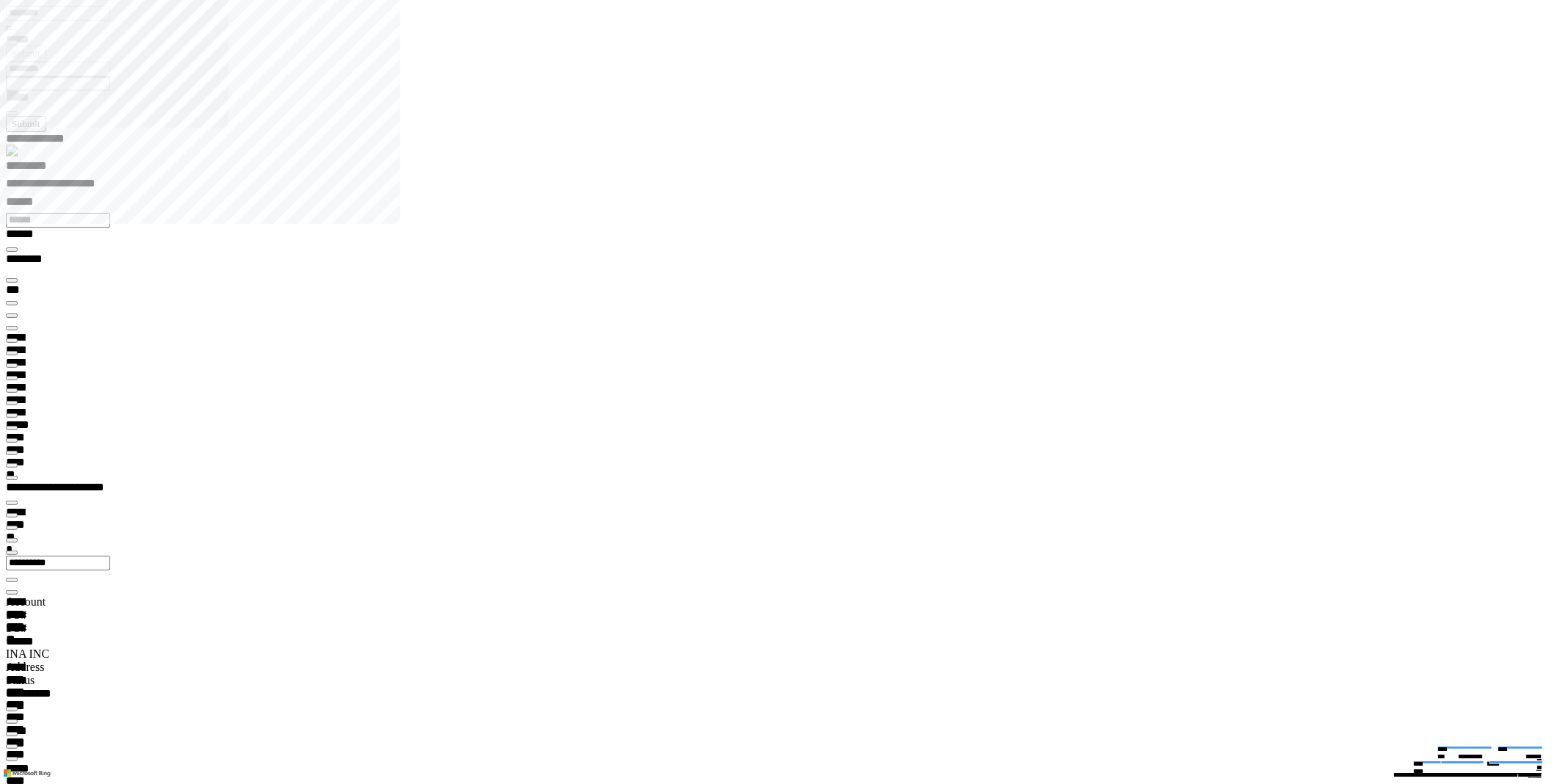 scroll, scrollTop: 73228, scrollLeft: 73084, axis: both 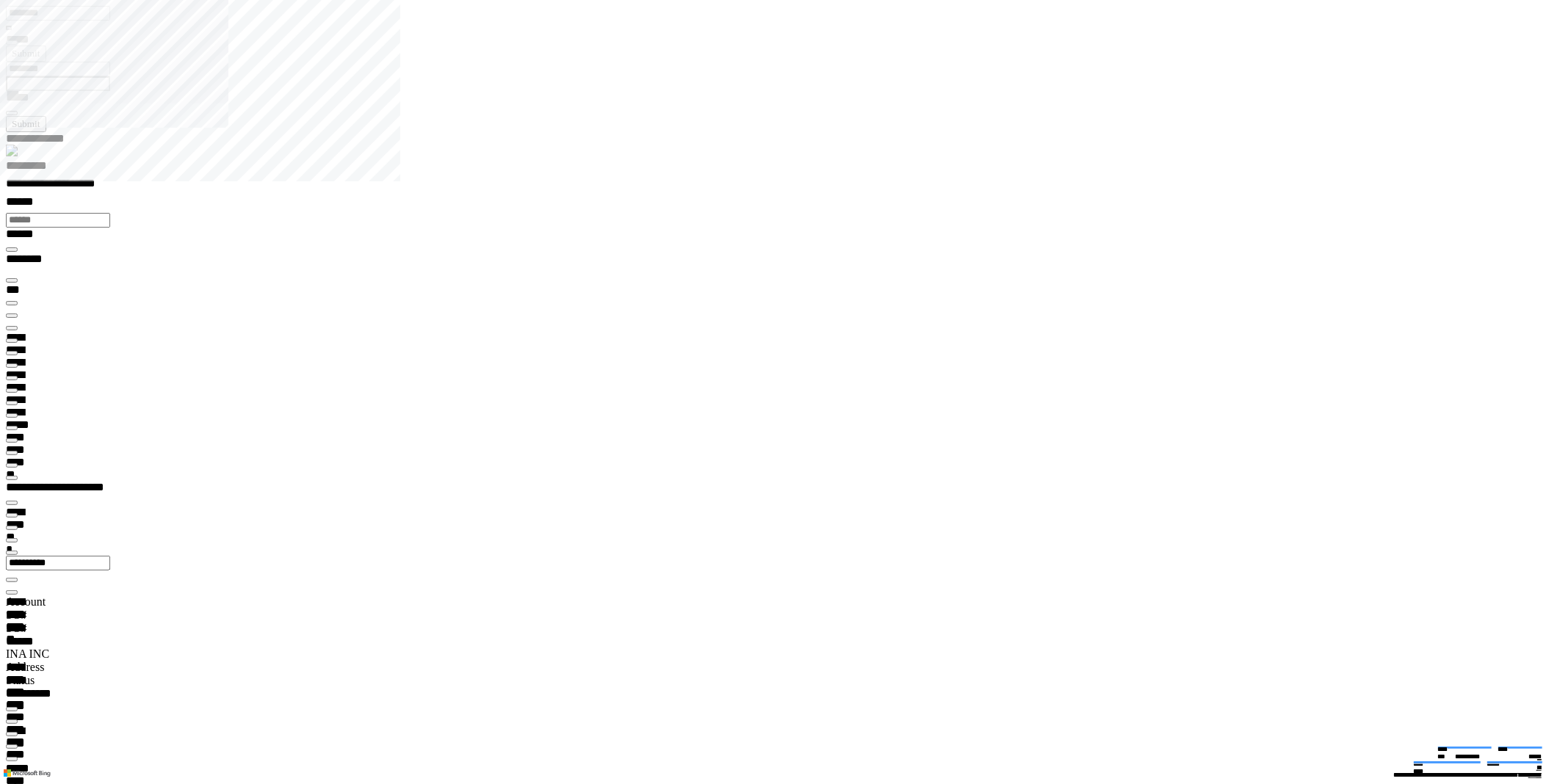 click at bounding box center (12, 24474) 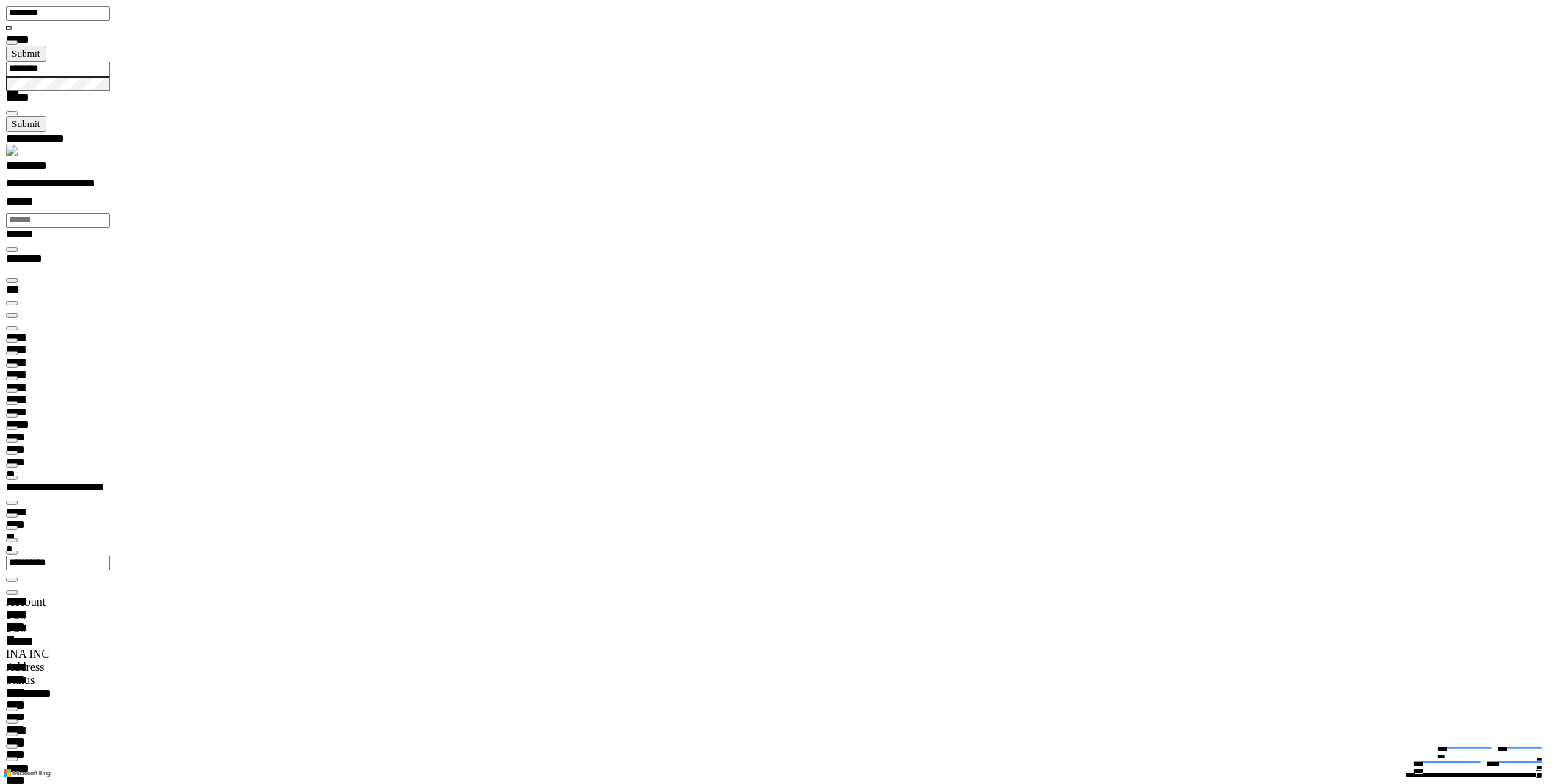 click on "*********" at bounding box center (42, 168) 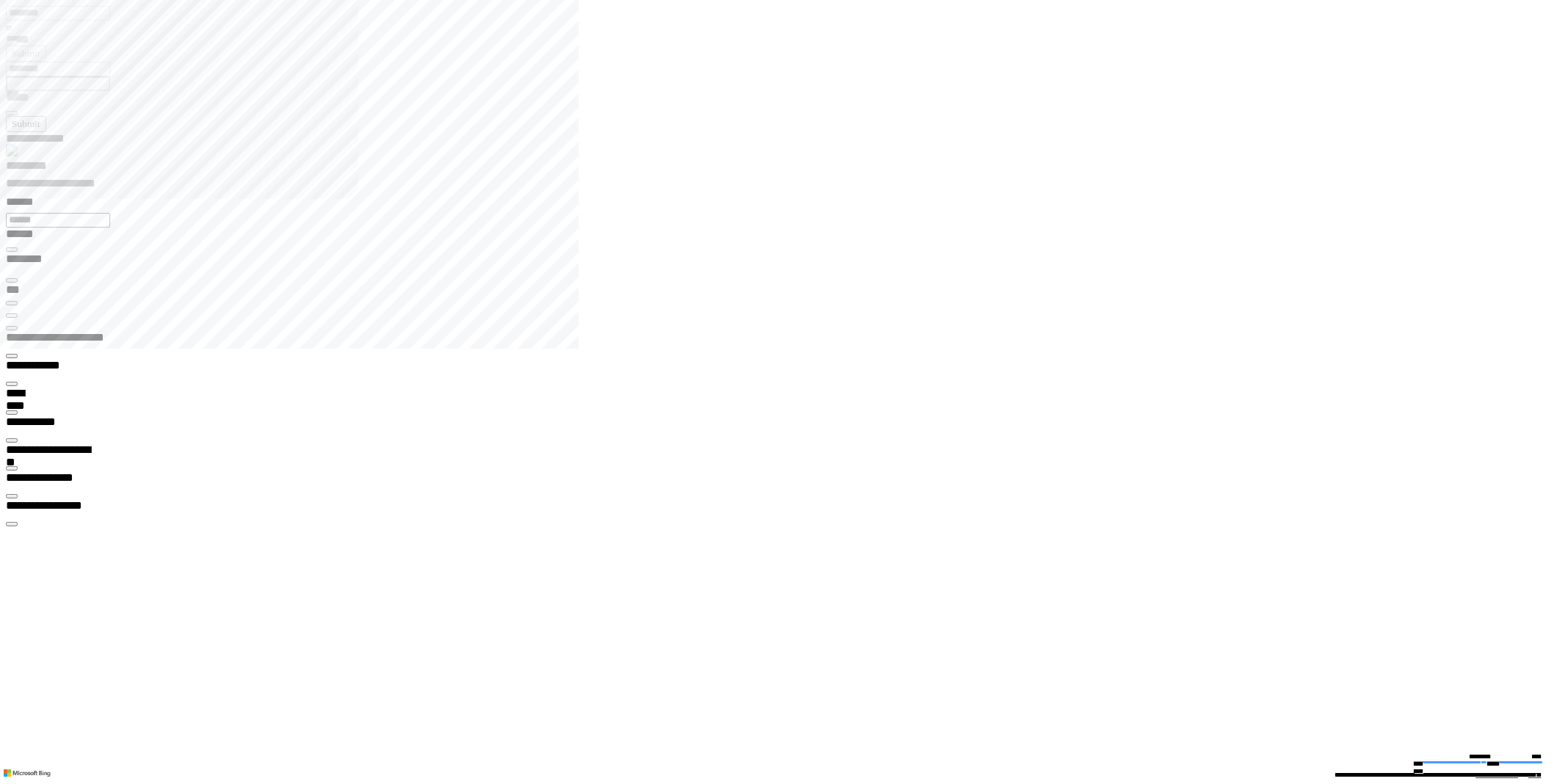 scroll, scrollTop: 301, scrollLeft: 0, axis: vertical 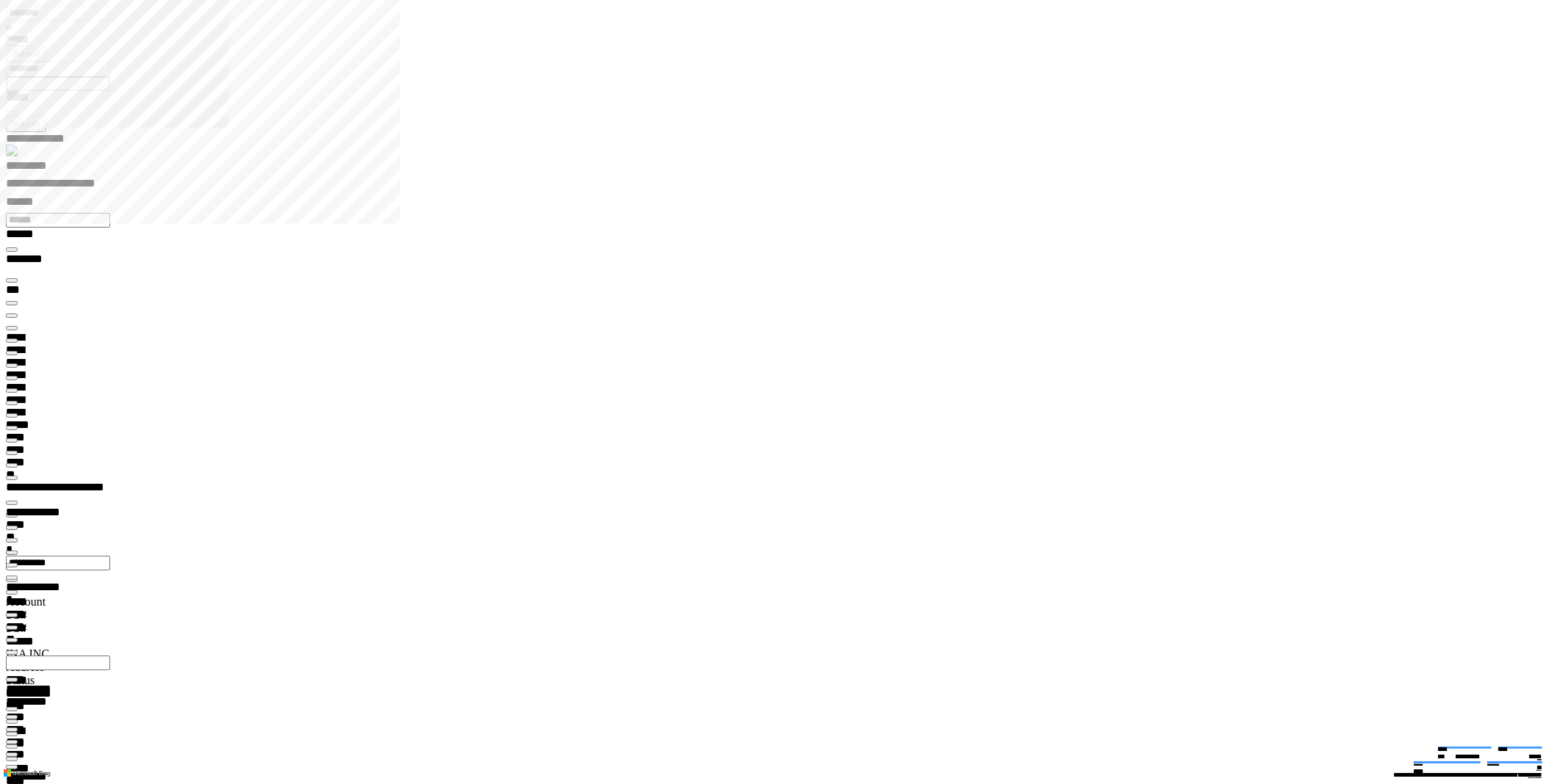 type on "**********" 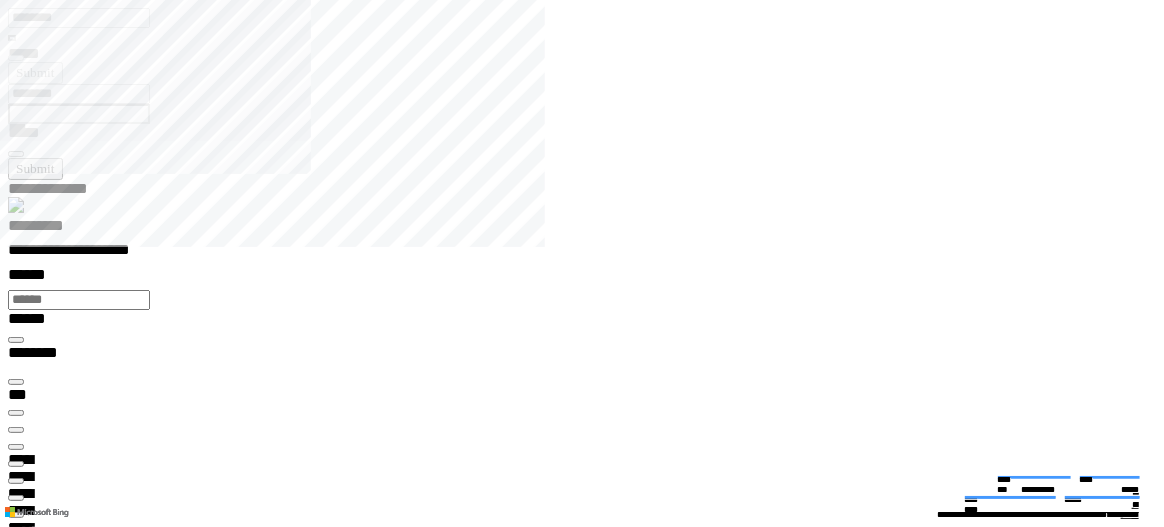 scroll, scrollTop: 423, scrollLeft: 200, axis: both 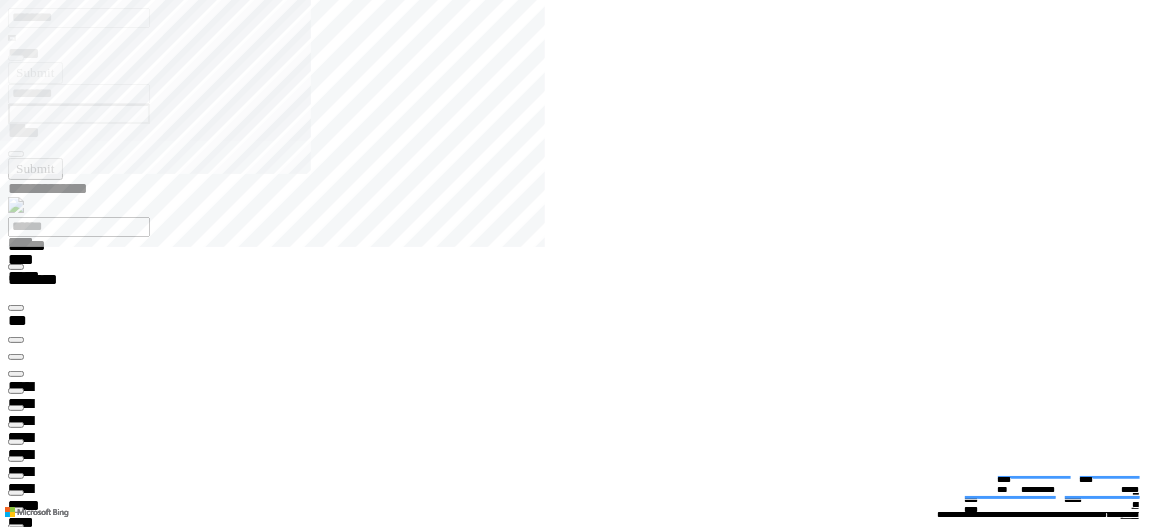 click at bounding box center (16, 30653) 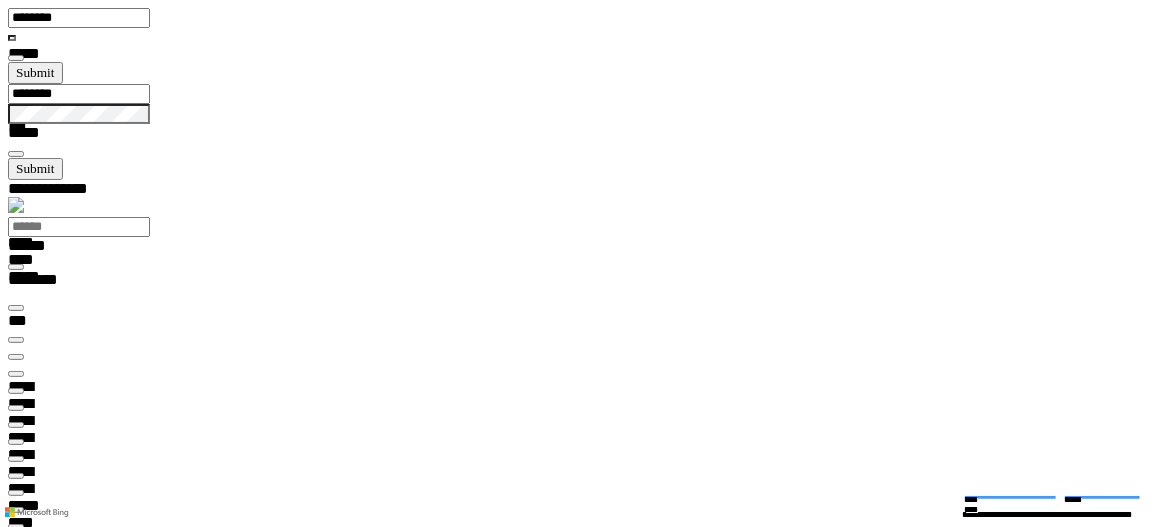 scroll, scrollTop: 423, scrollLeft: 200, axis: both 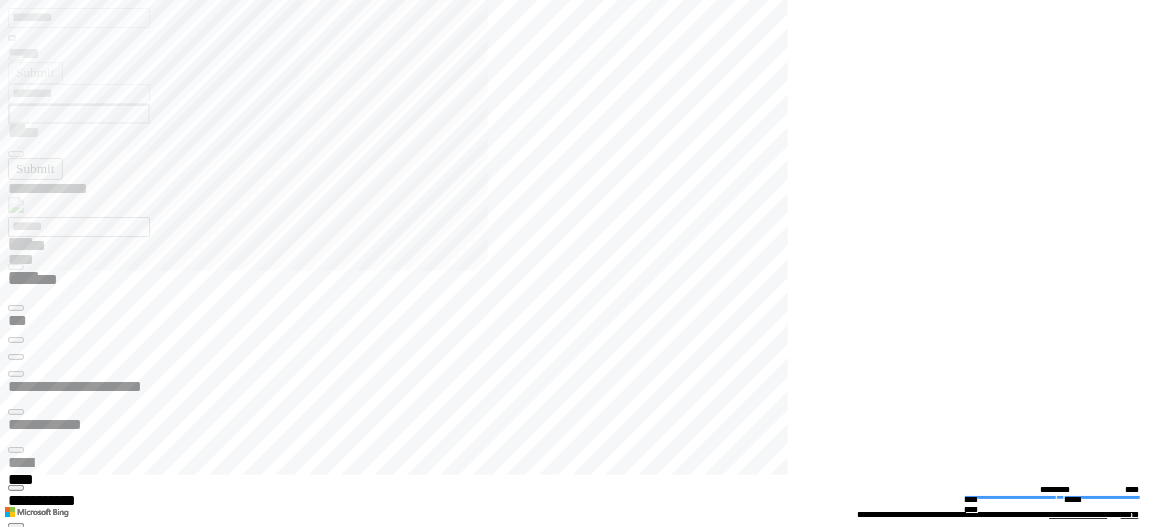 click on "**********" at bounding box center (452, 1893) 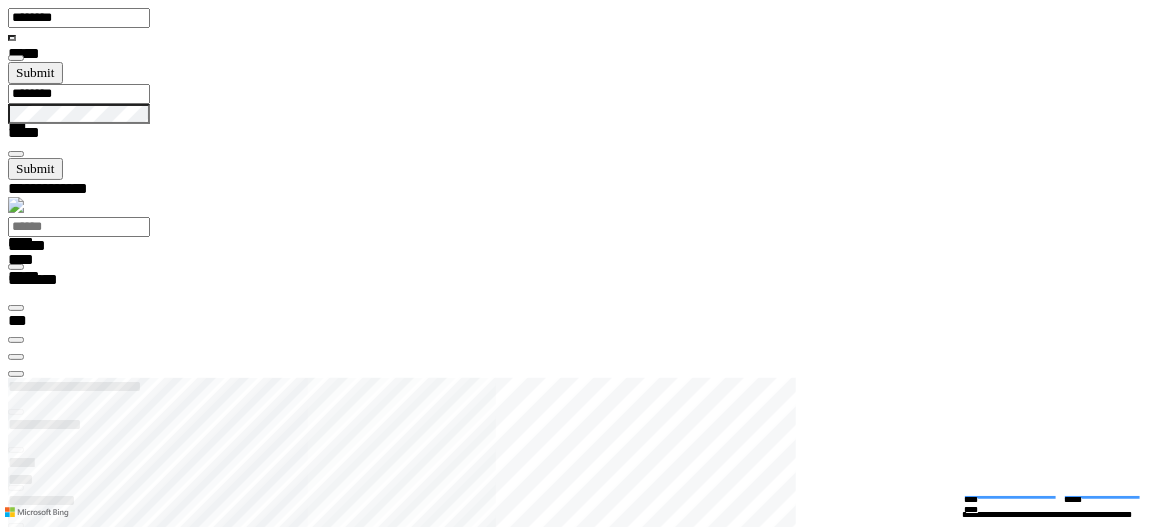 scroll, scrollTop: 99968, scrollLeft: 99788, axis: both 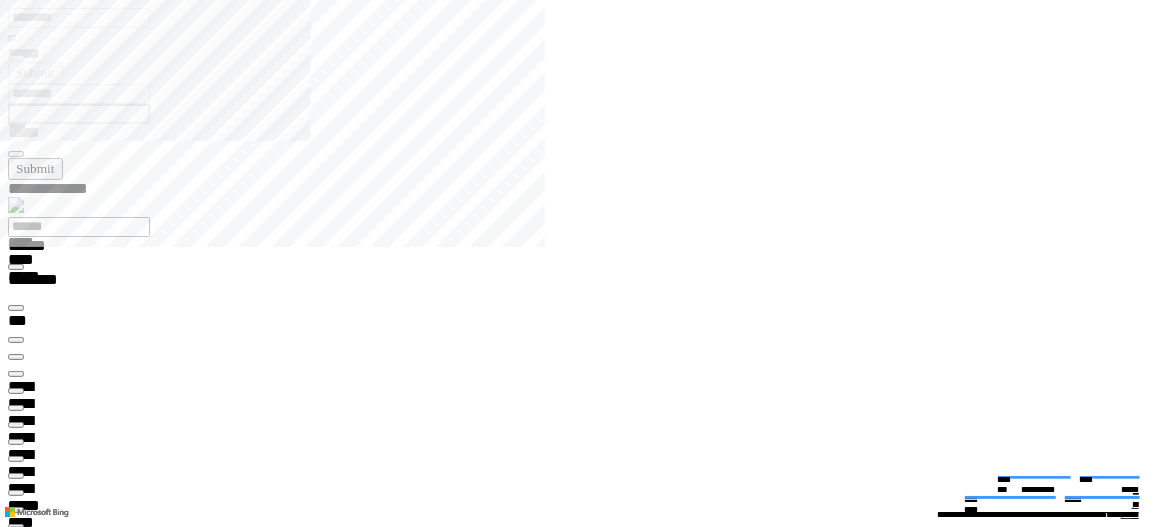 click at bounding box center [16, 33410] 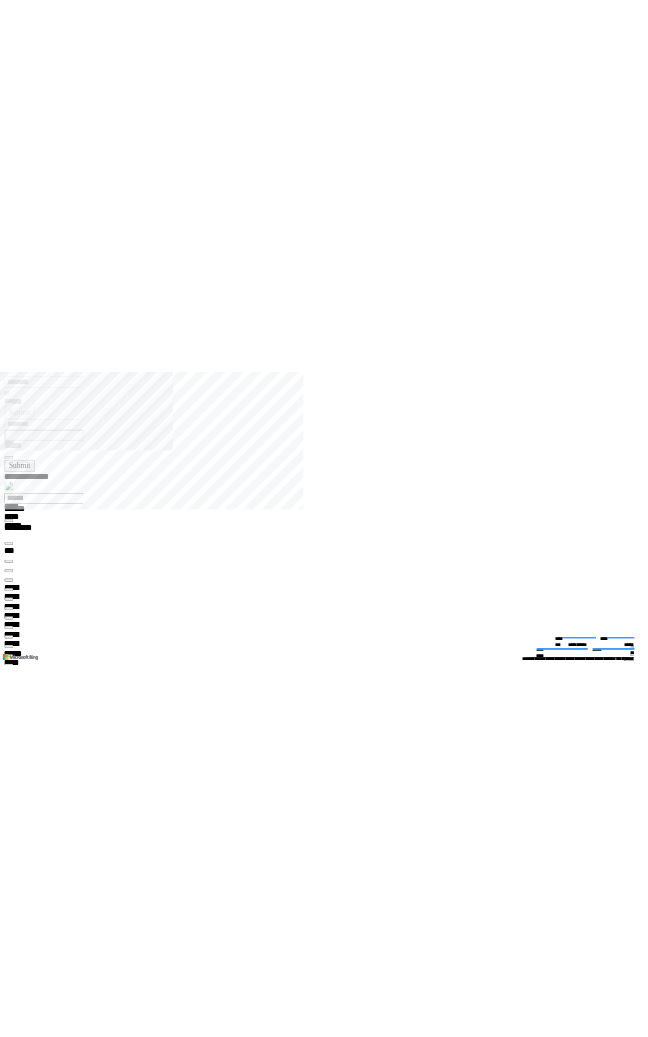 scroll, scrollTop: 51, scrollLeft: 494, axis: both 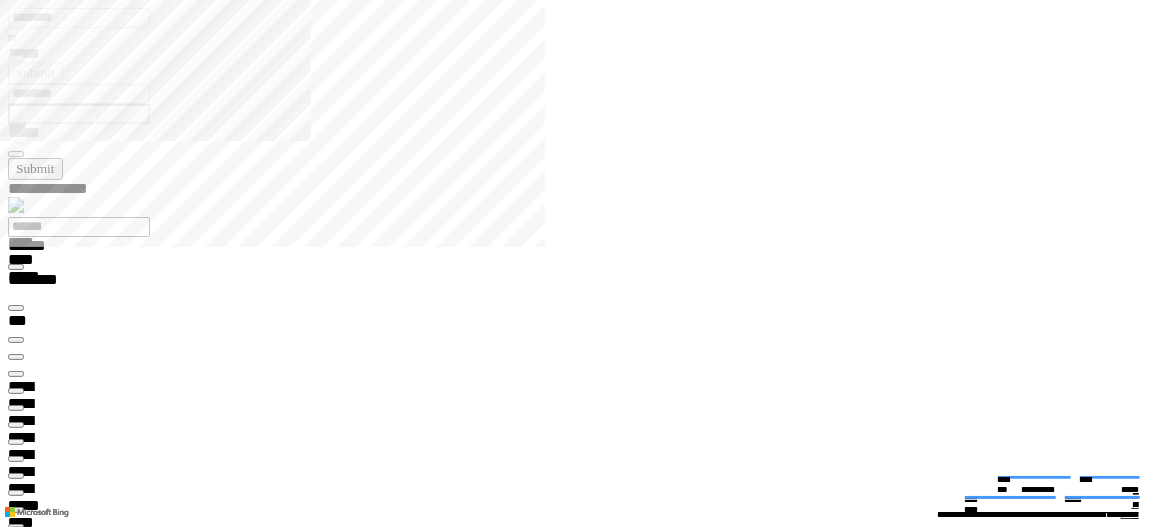 click at bounding box center (79, 227) 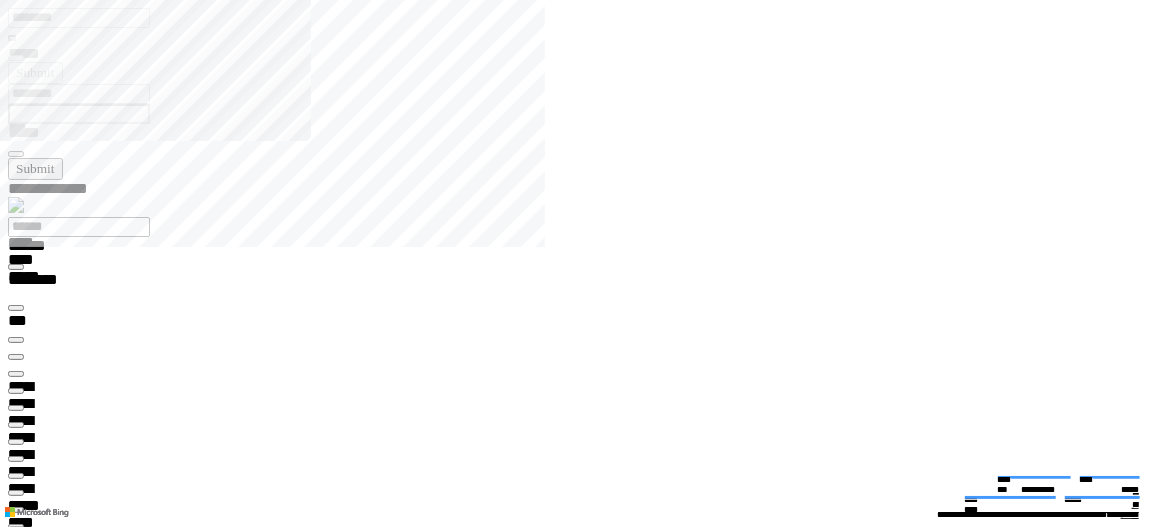 paste on "*********" 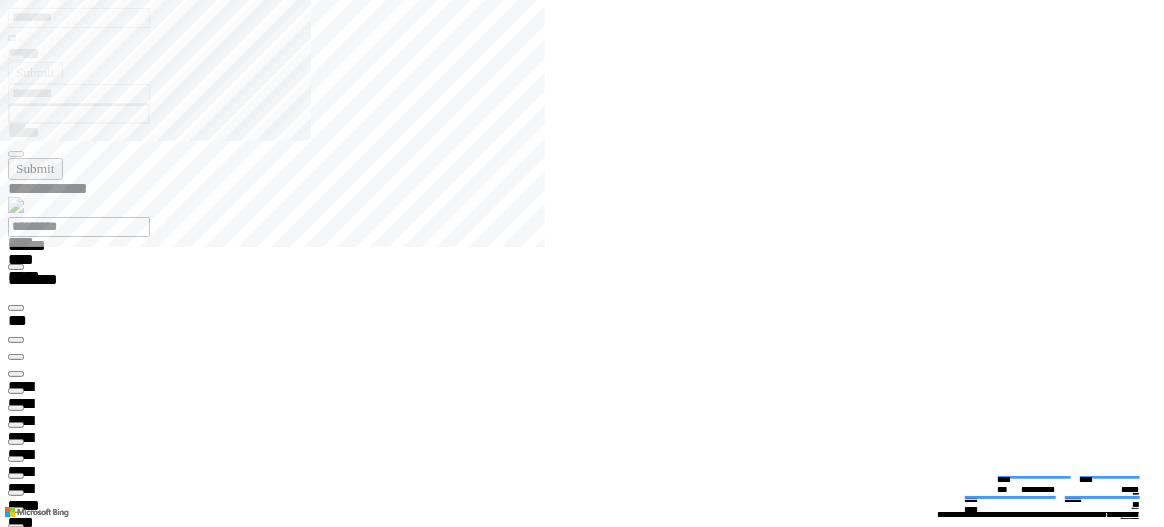 type on "*********" 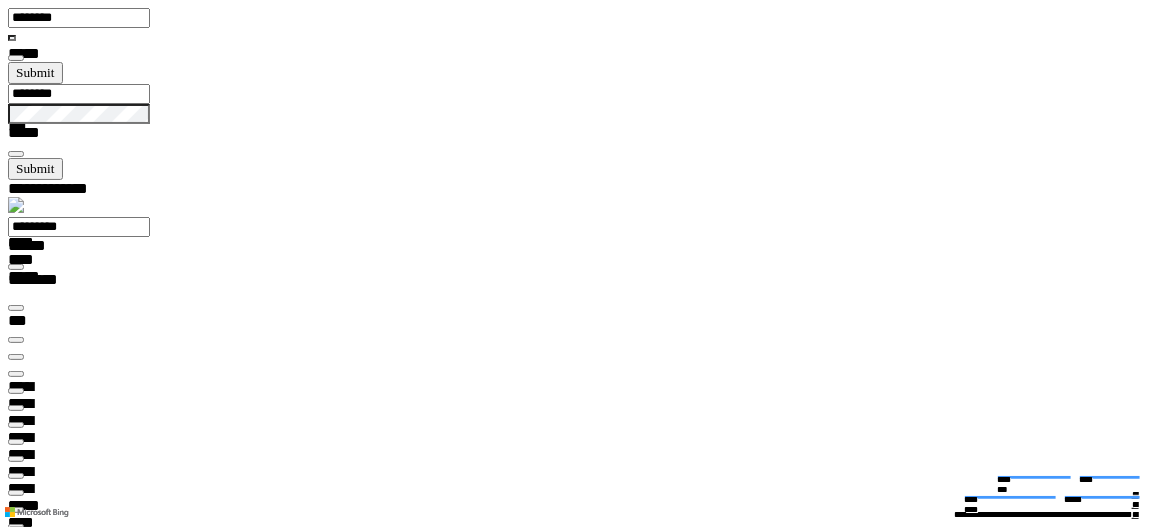 scroll, scrollTop: 99968, scrollLeft: 99844, axis: both 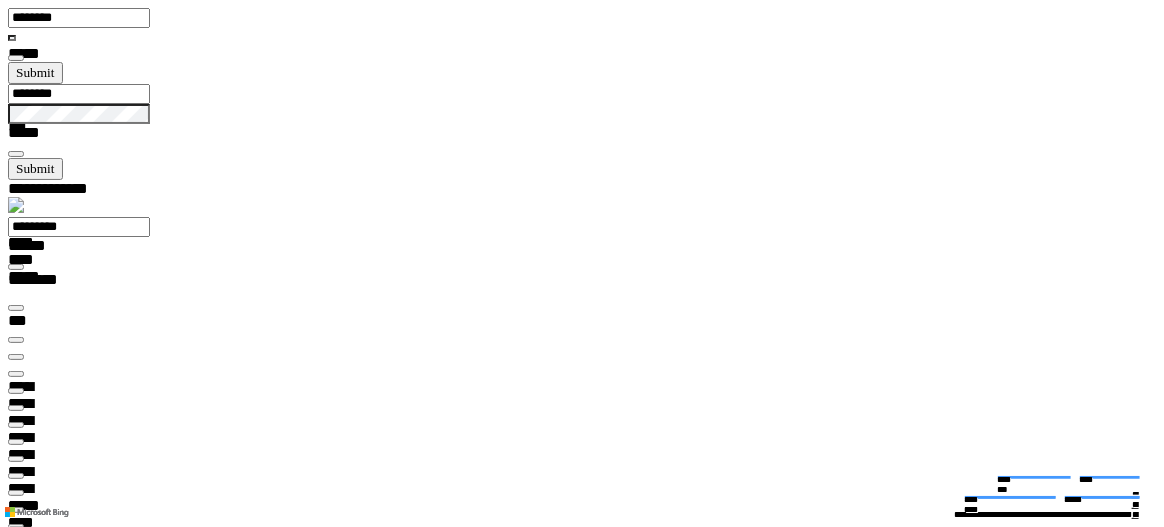 click at bounding box center (16, 40784) 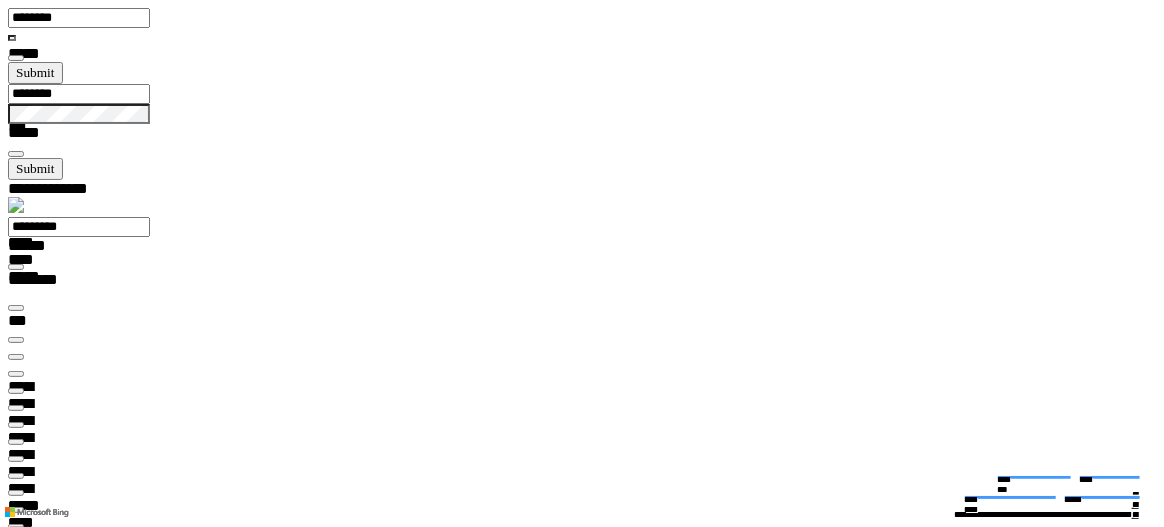 scroll, scrollTop: 99672, scrollLeft: 99542, axis: both 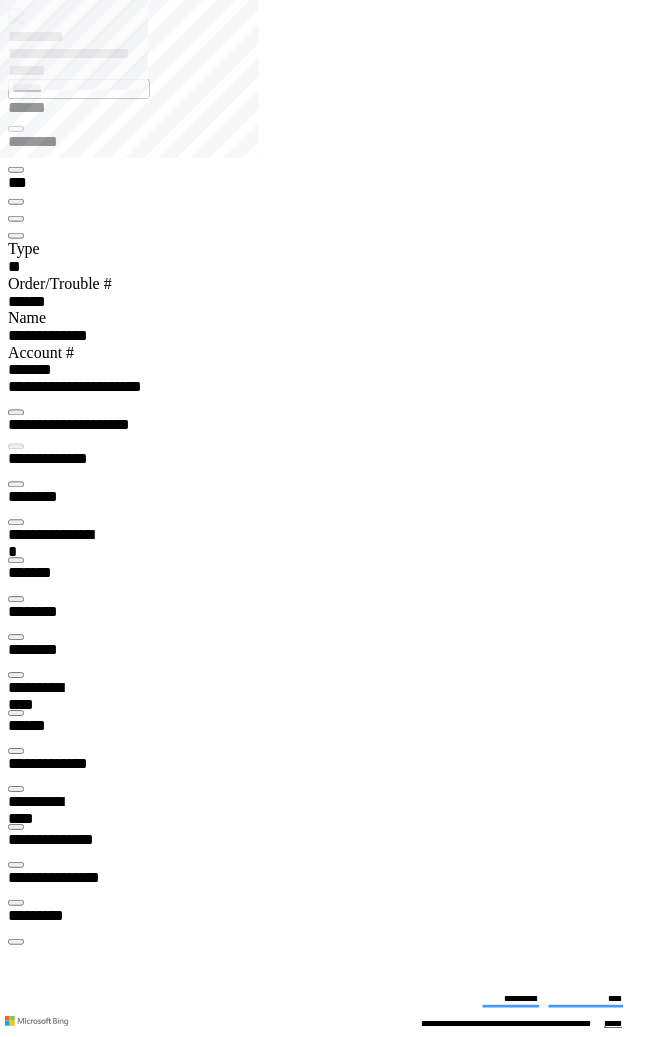 type on "*******" 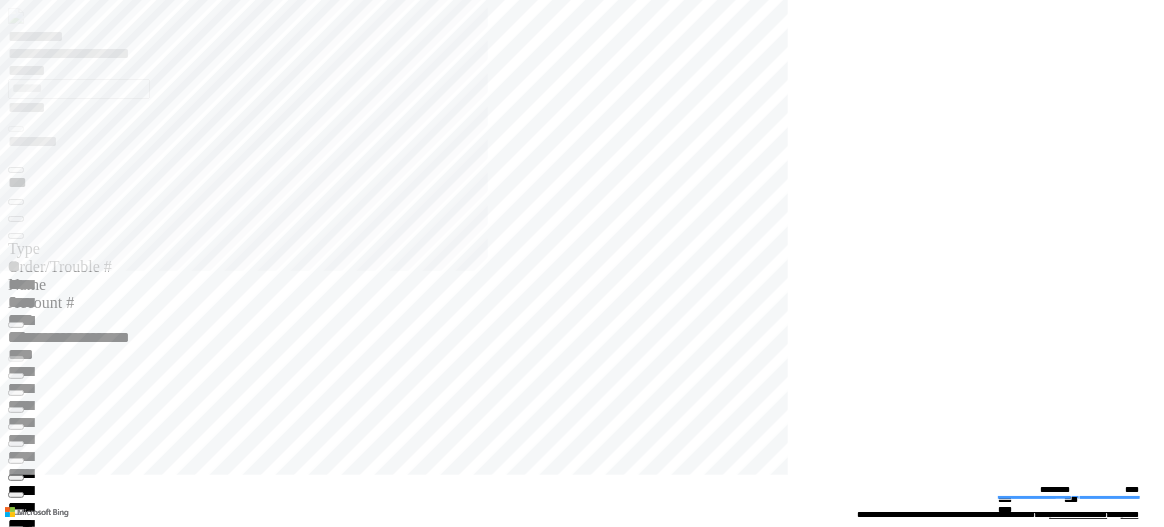 click on "**********" at bounding box center [452, 16477] 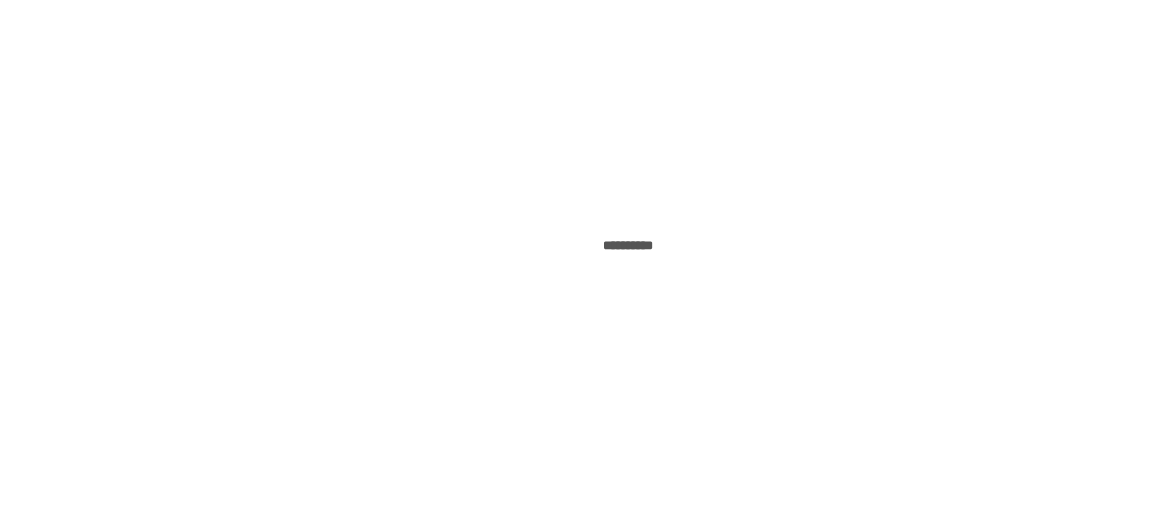 scroll, scrollTop: 0, scrollLeft: 0, axis: both 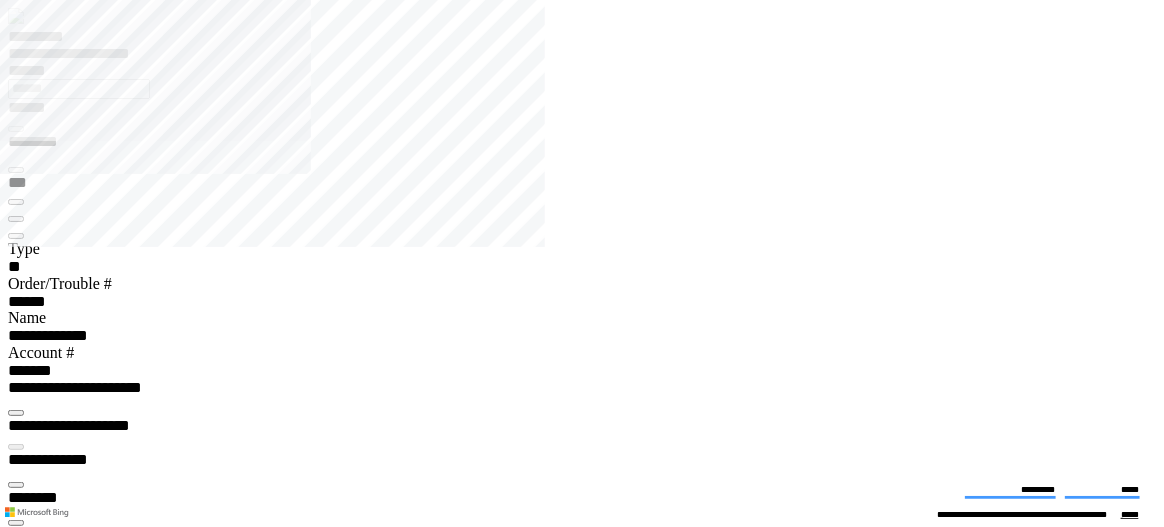 click at bounding box center (16, 3330) 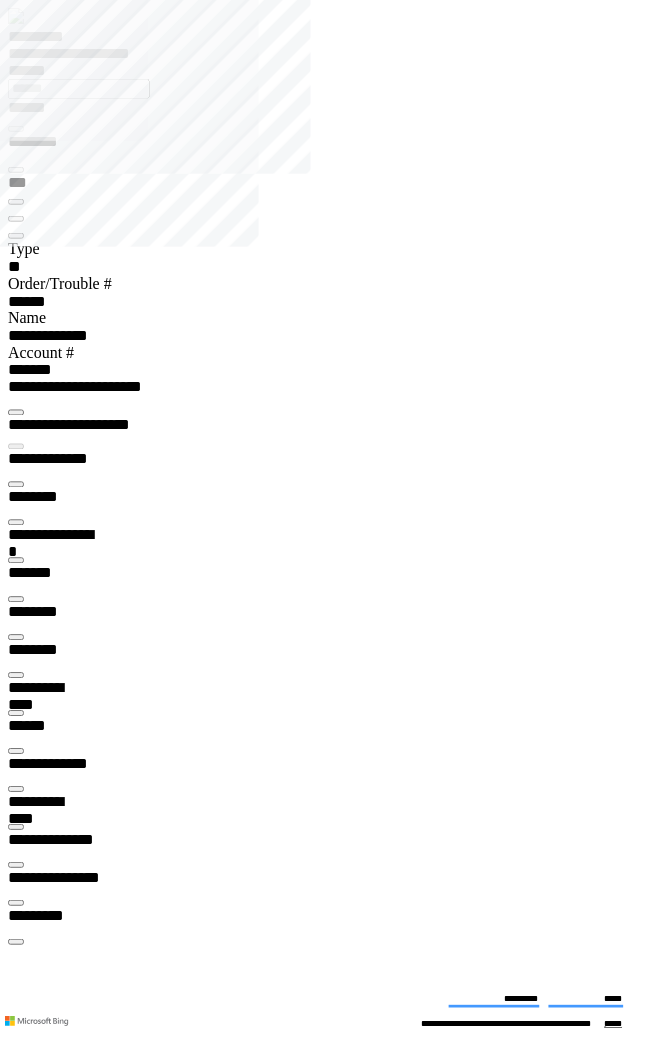 type 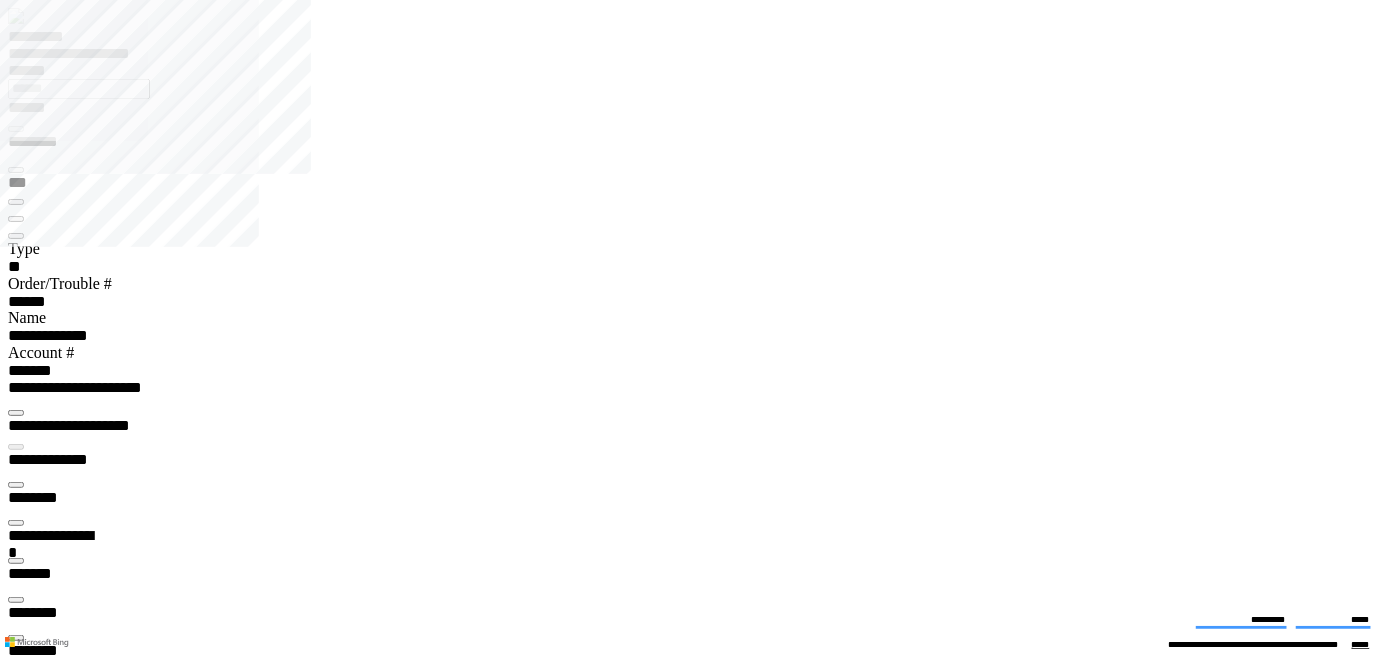 scroll, scrollTop: 99948, scrollLeft: 98984, axis: both 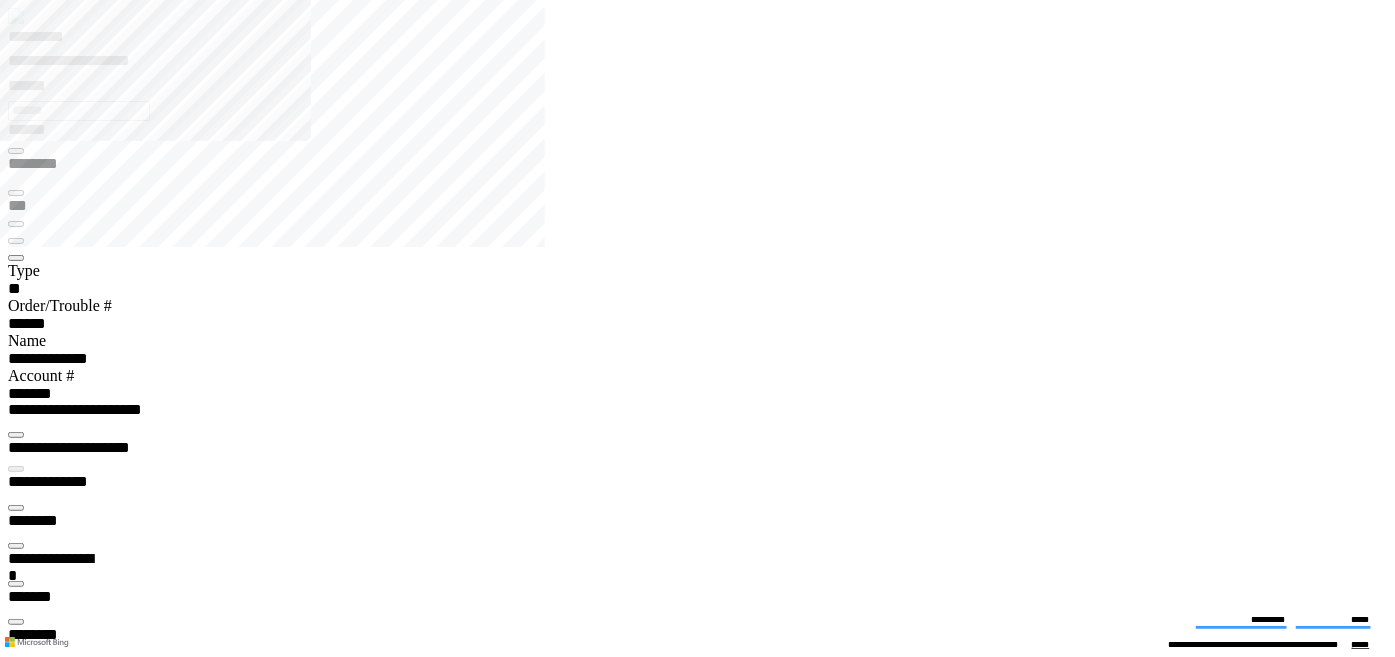 type on "*******" 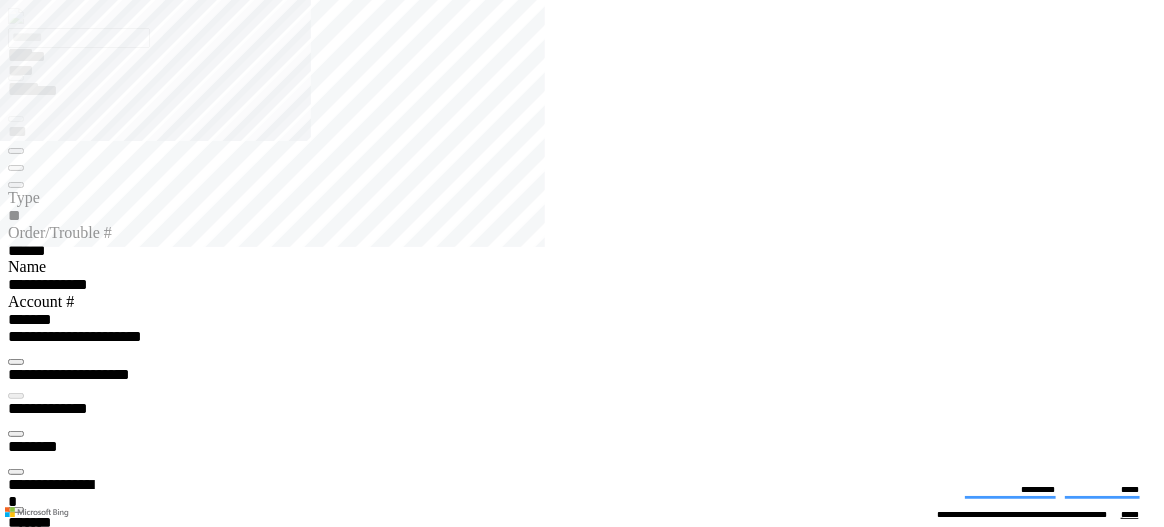 scroll, scrollTop: 423, scrollLeft: 200, axis: both 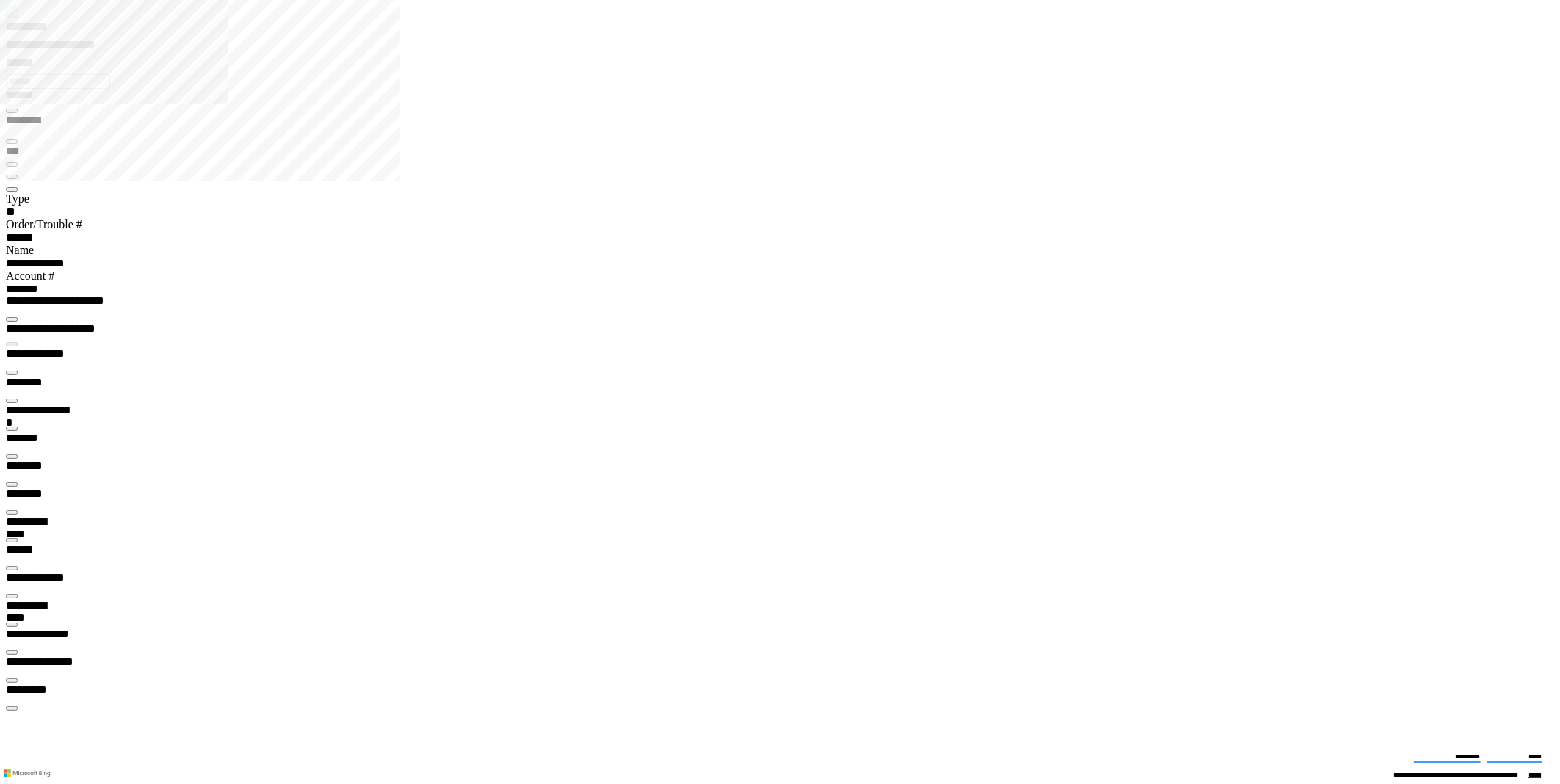 click on "*********" at bounding box center (42, 29) 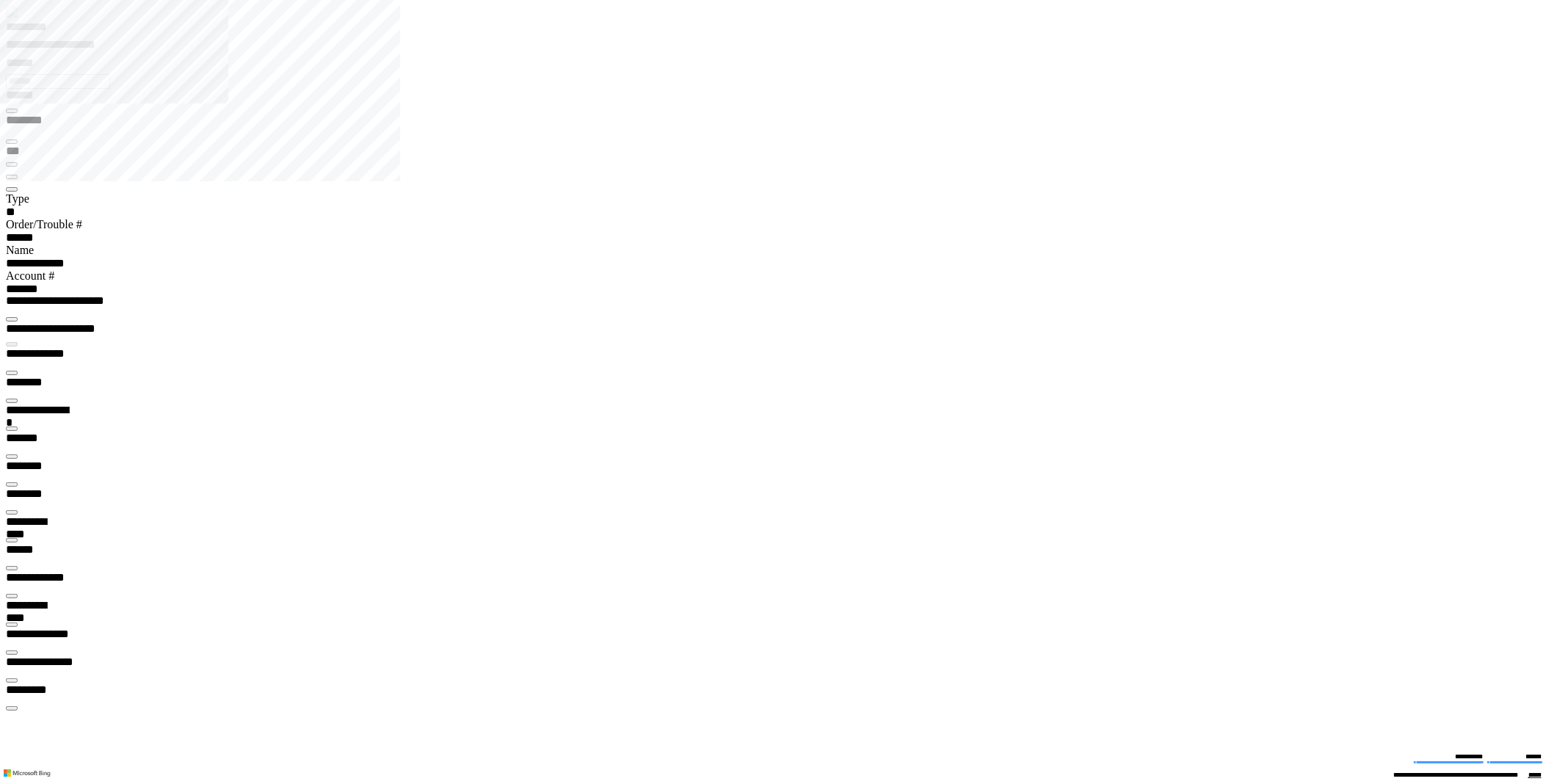 scroll, scrollTop: 73228, scrollLeft: 73084, axis: both 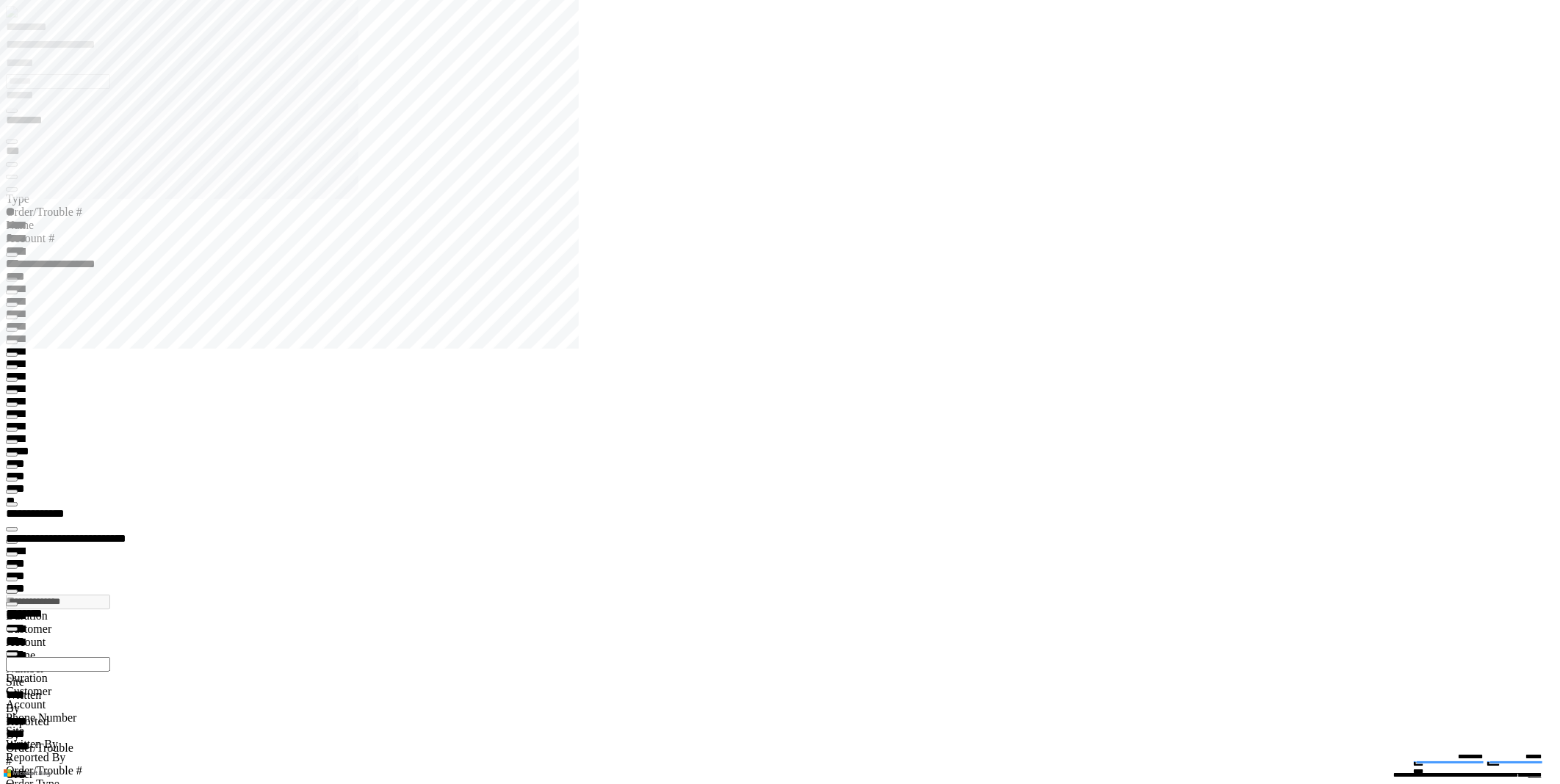 click at bounding box center (12, 7296) 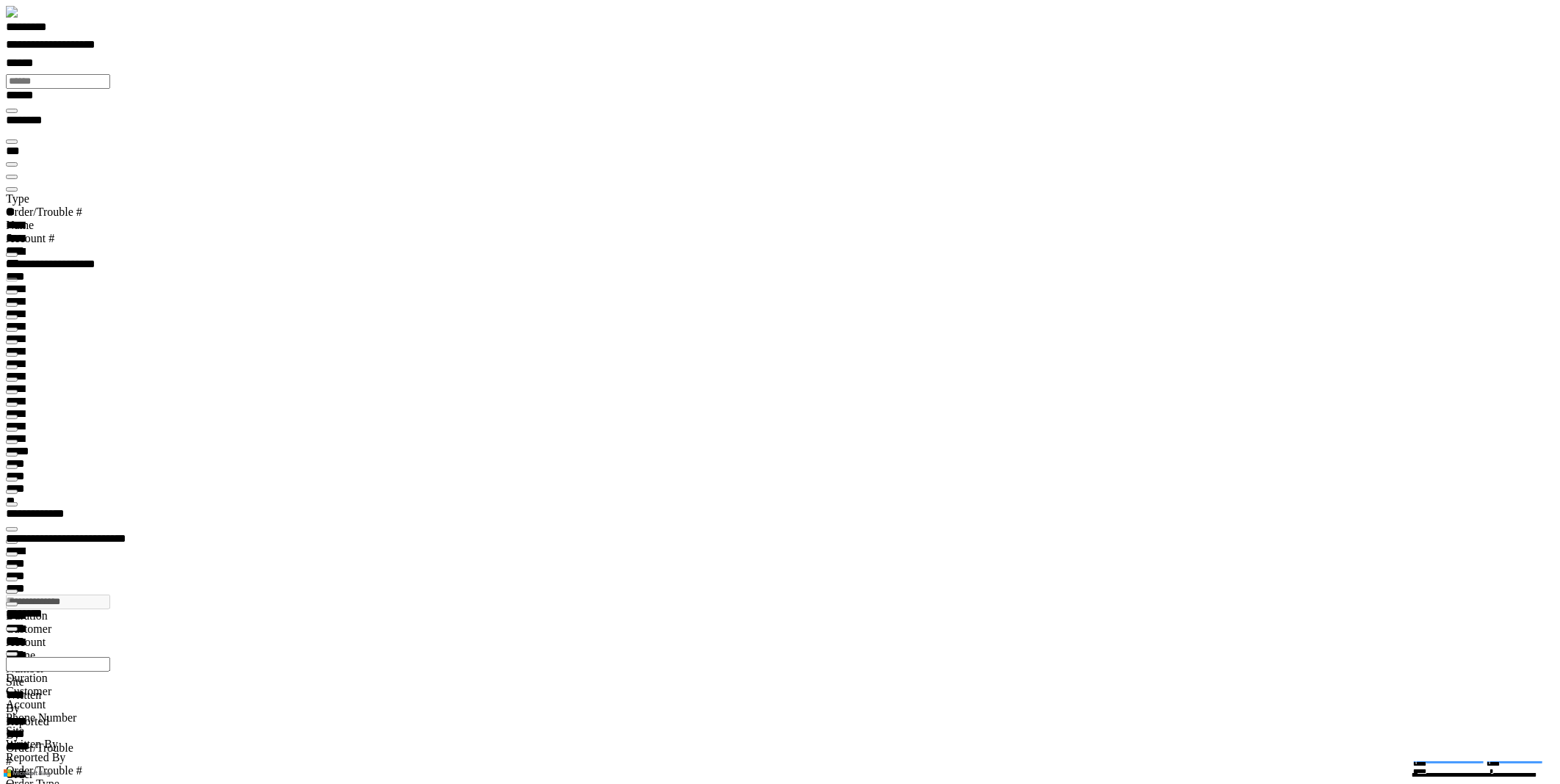 click on "**********" at bounding box center [49, 12013] 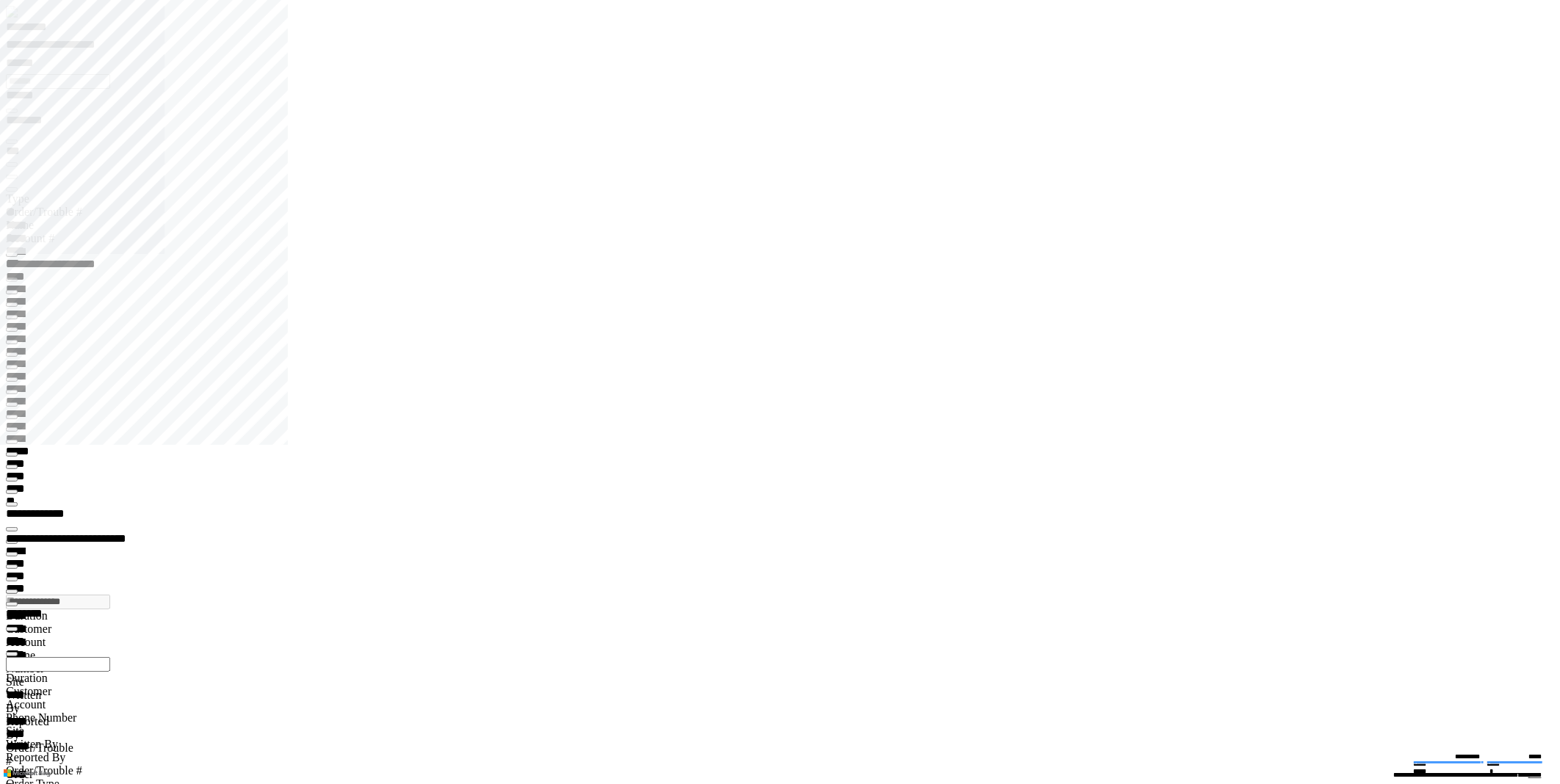 click at bounding box center (12, 18423) 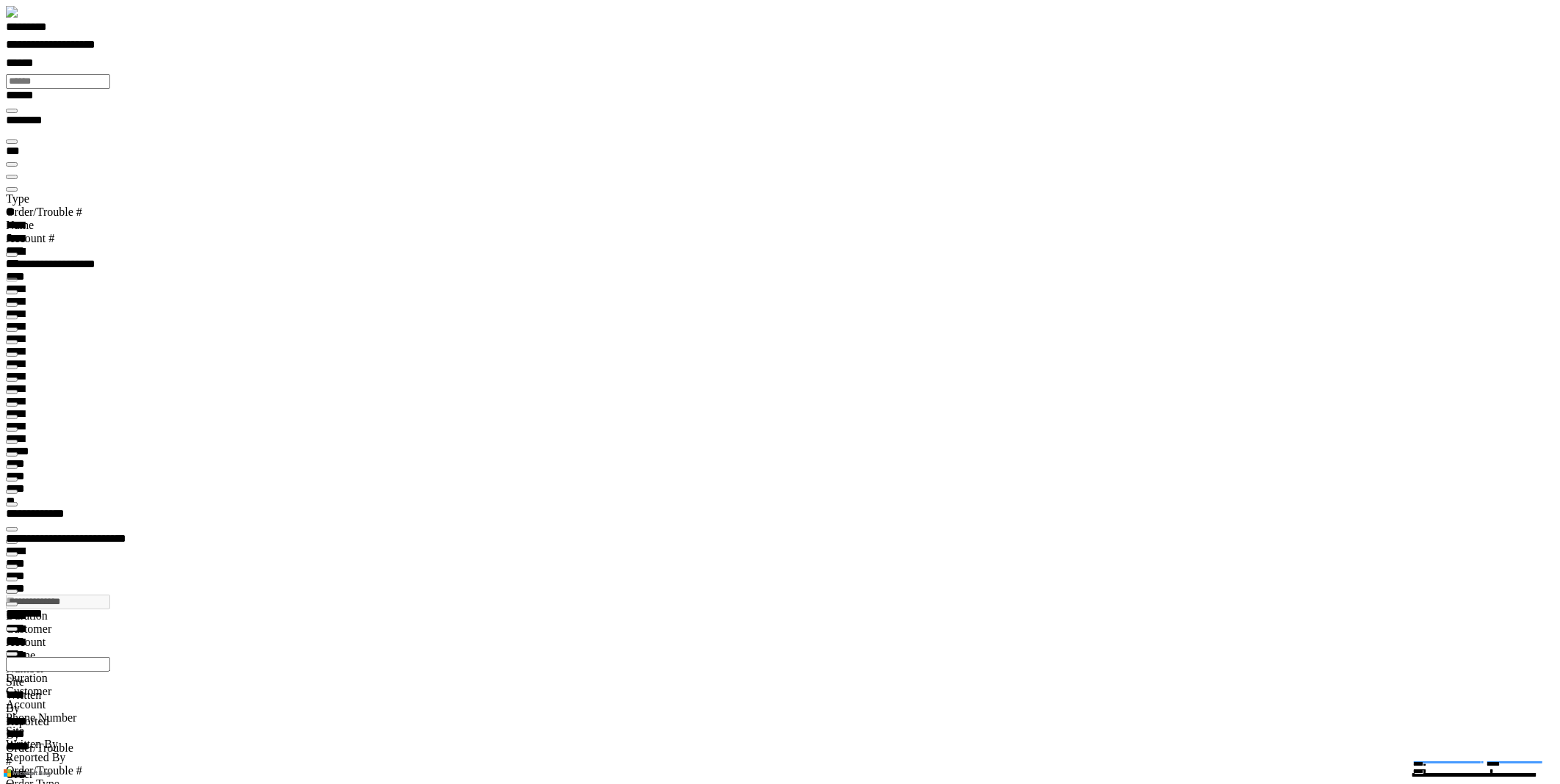 click on "**********" at bounding box center (191, 22566) 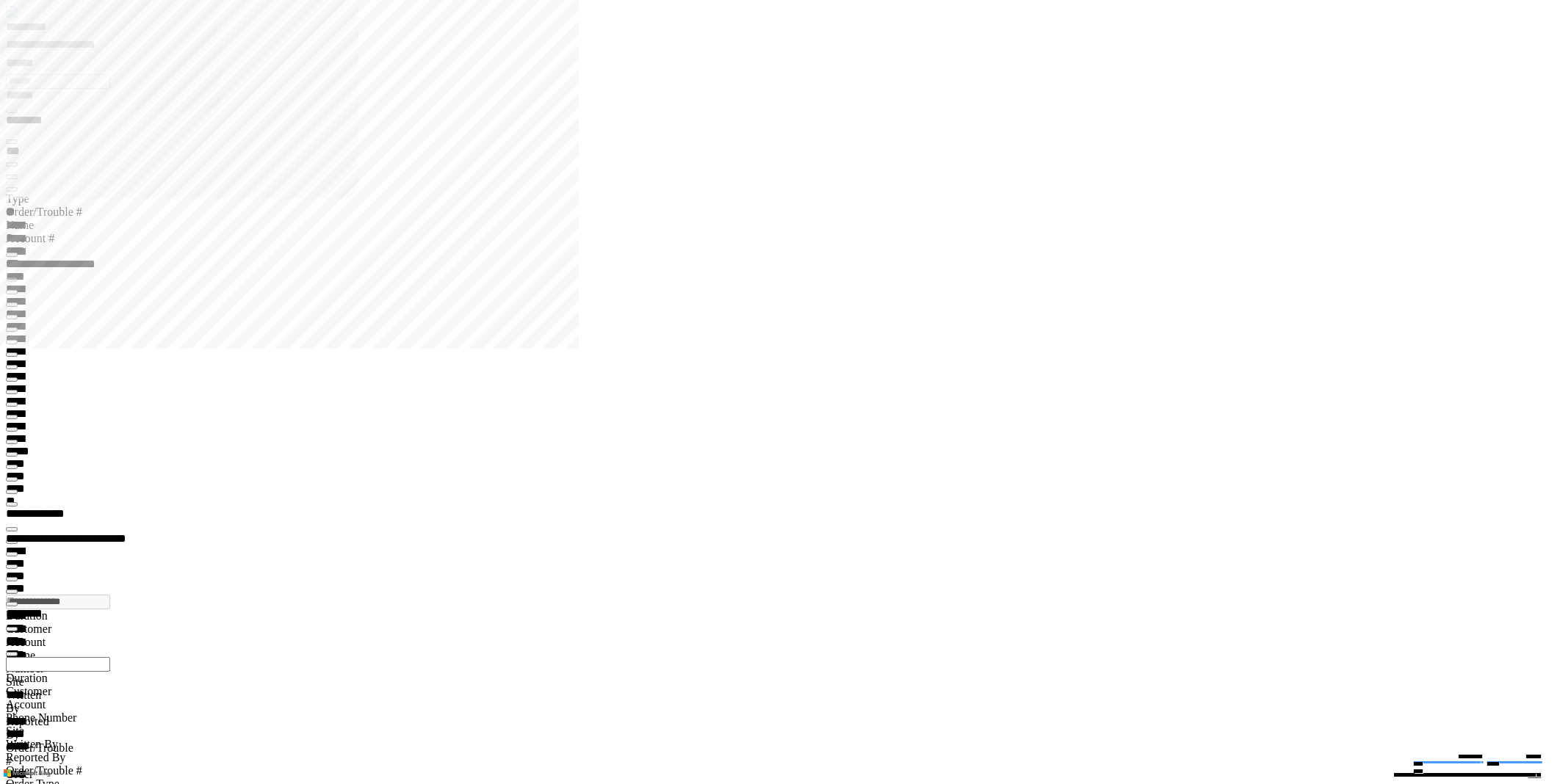 click at bounding box center [12, 7296] 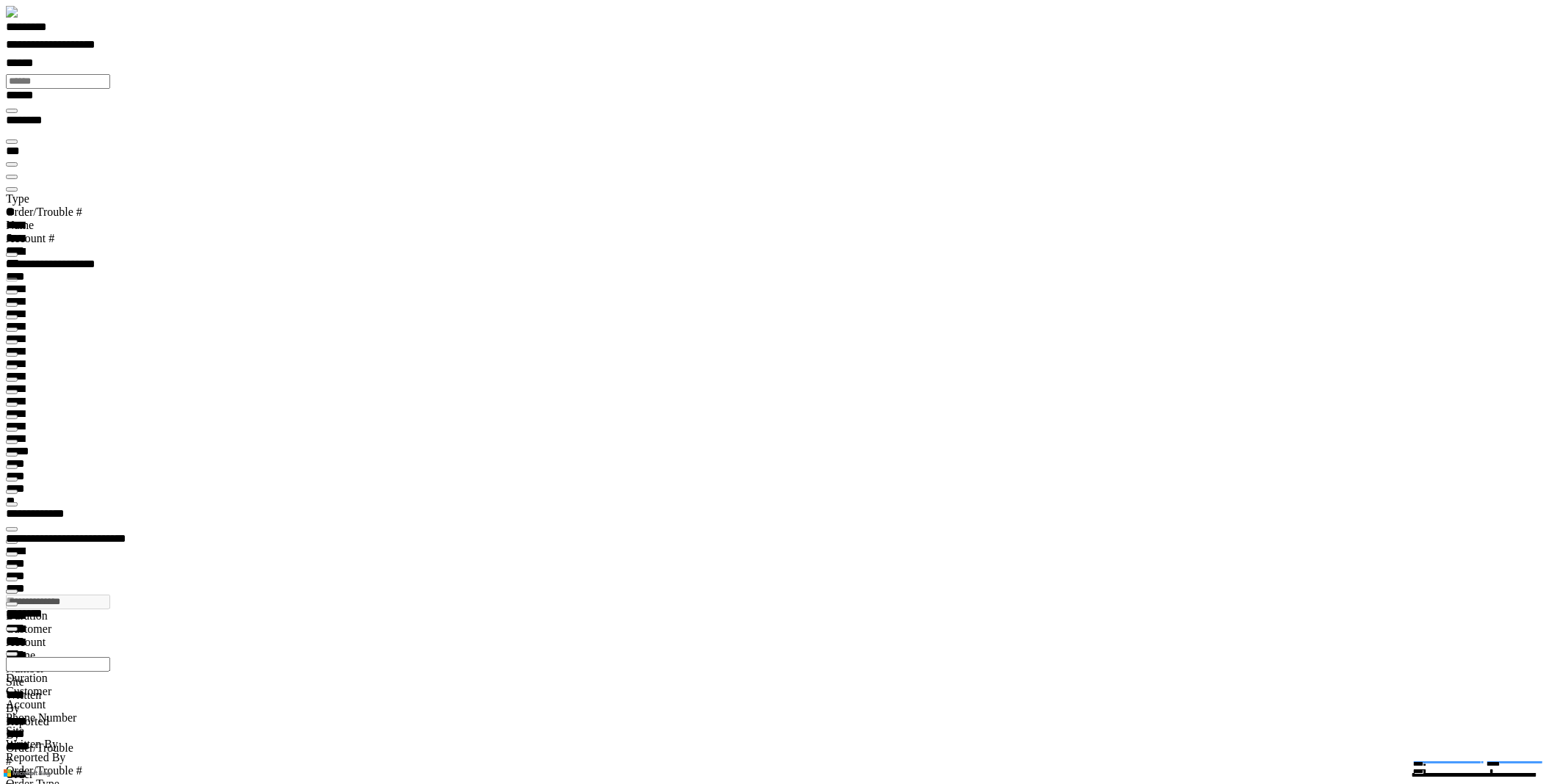click on "**********" at bounding box center (46, 12802) 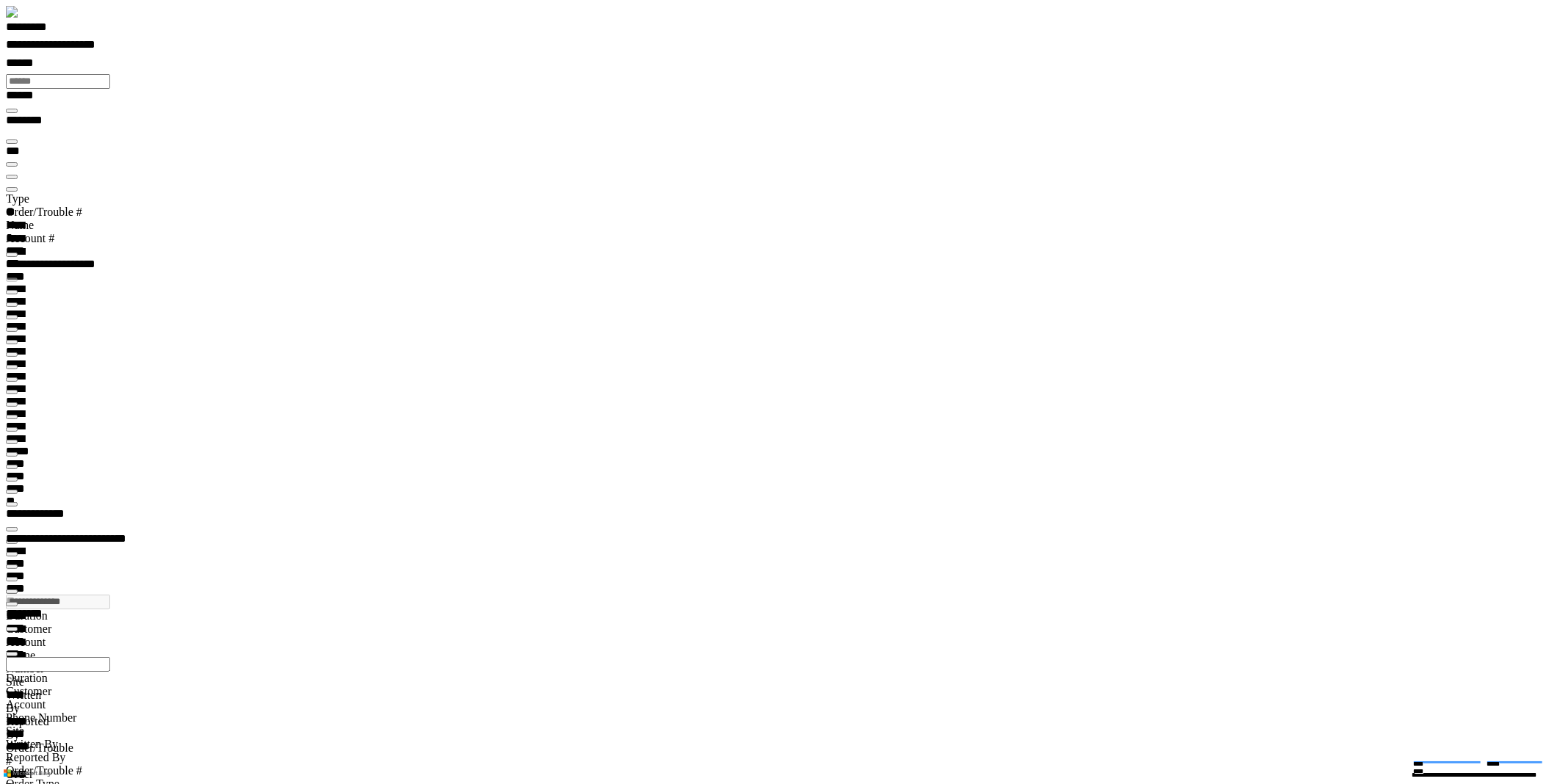 scroll, scrollTop: 0, scrollLeft: 0, axis: both 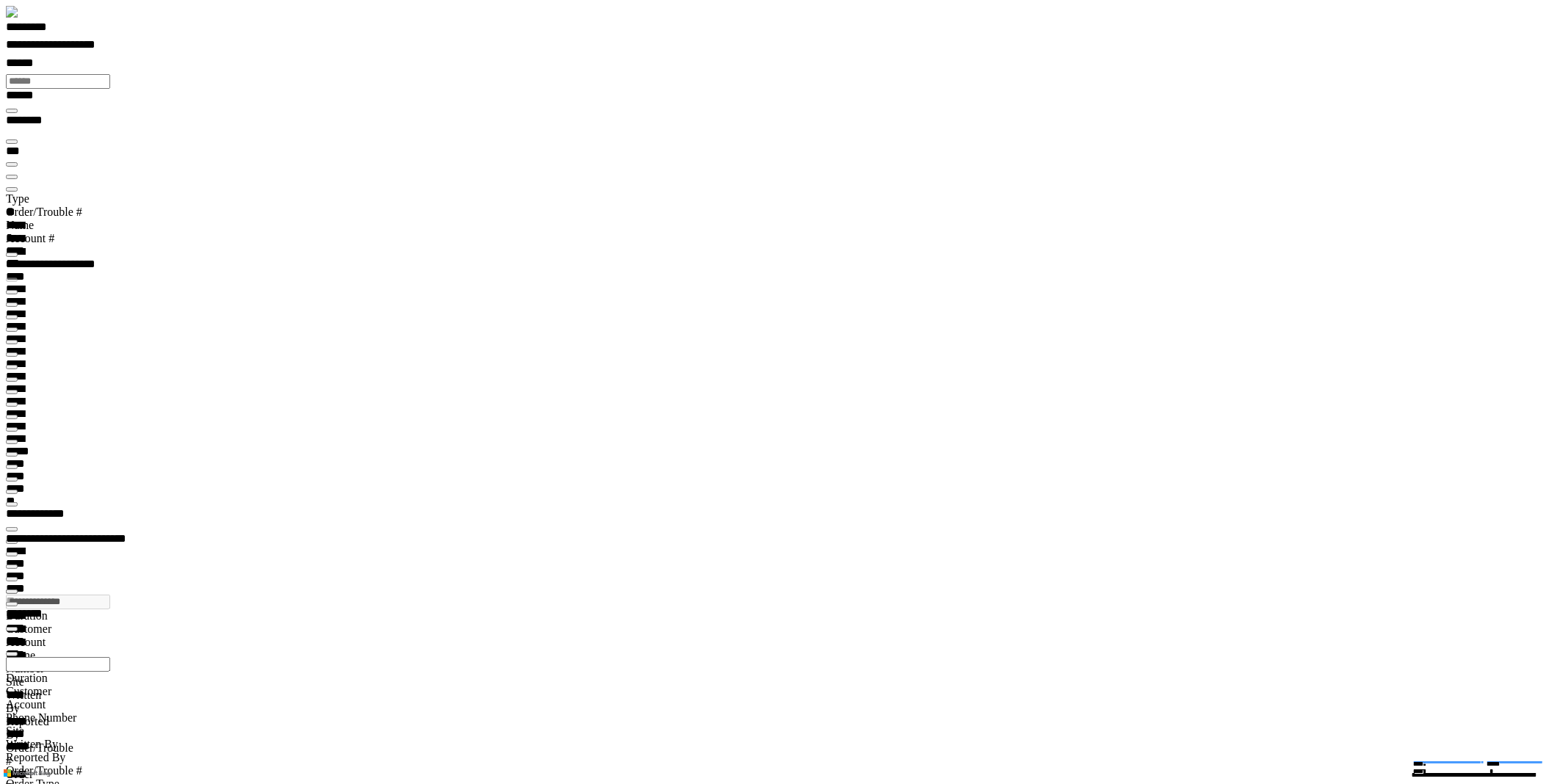 click on "*********" at bounding box center [42, 29] 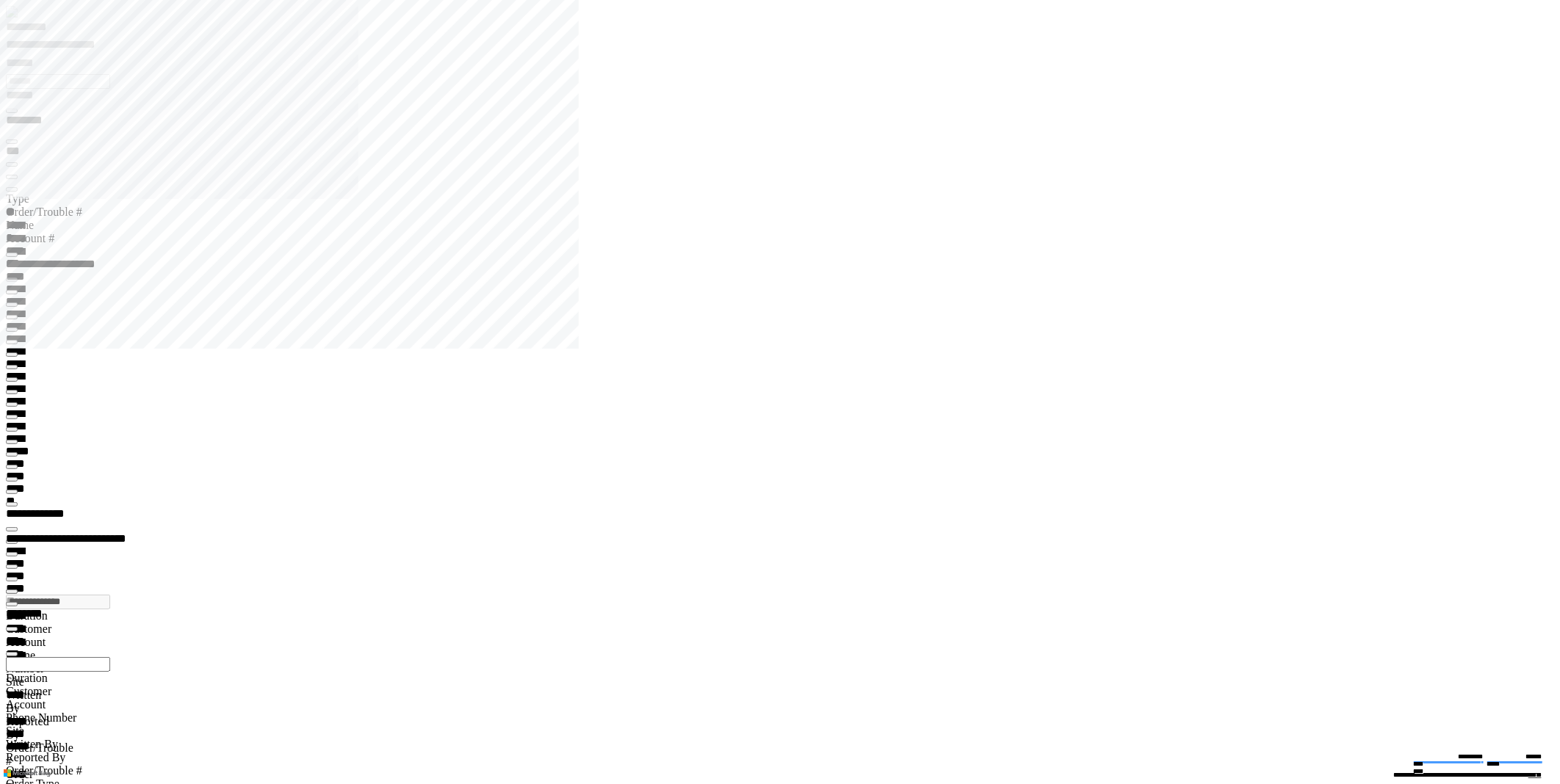 click on "**********" at bounding box center [786, 9031] 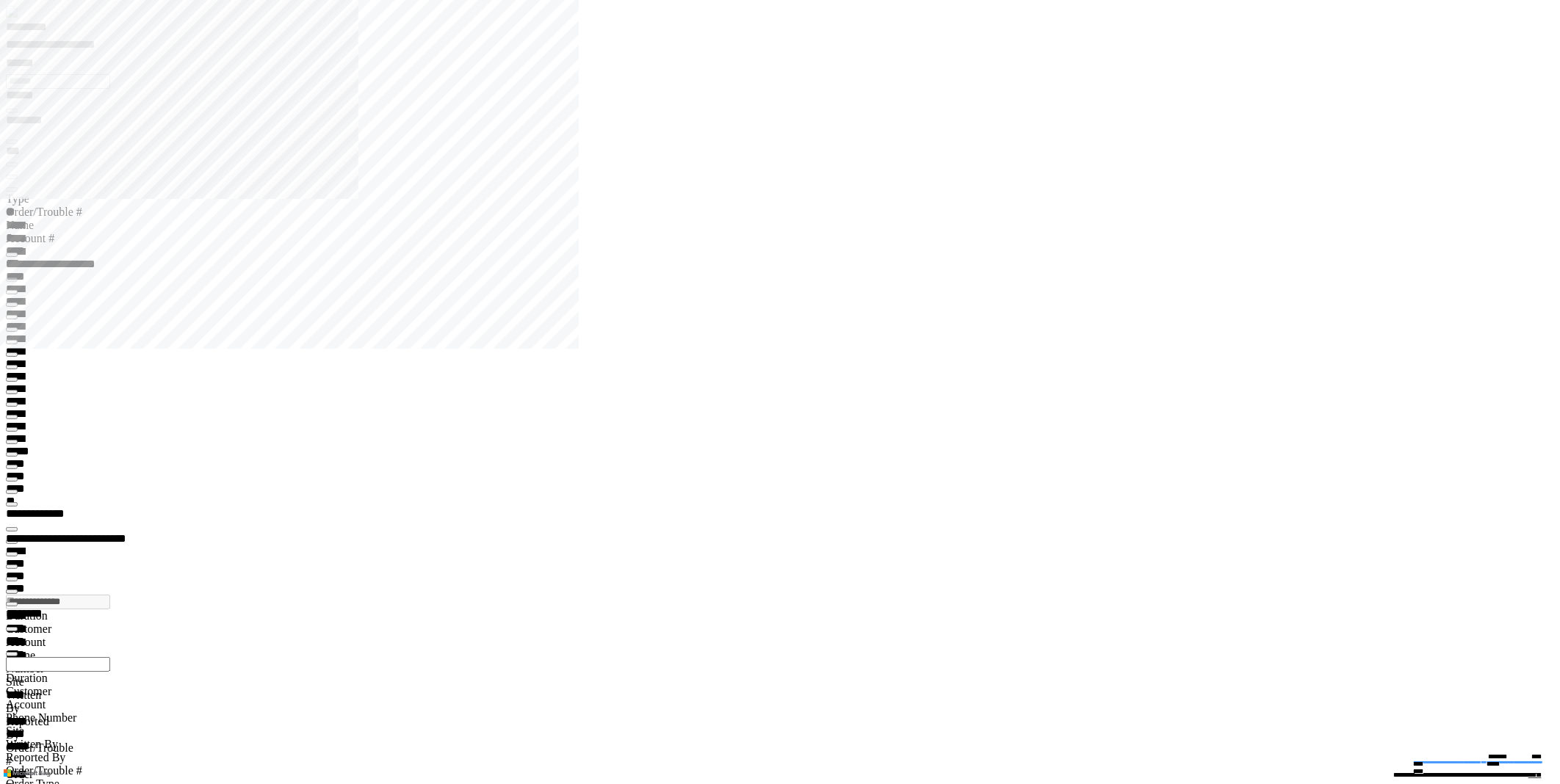 click on "**********" at bounding box center [786, 9495] 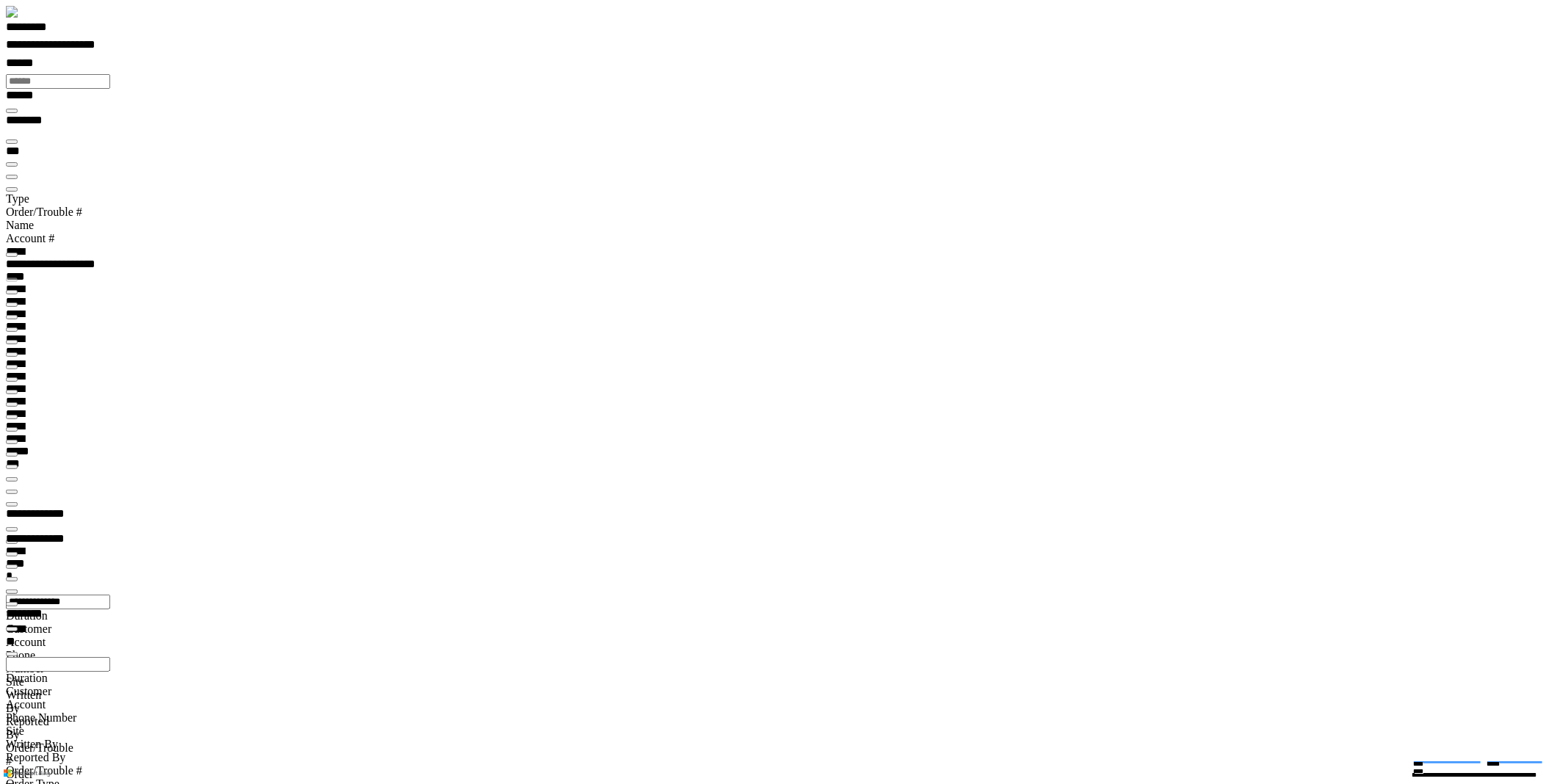 type 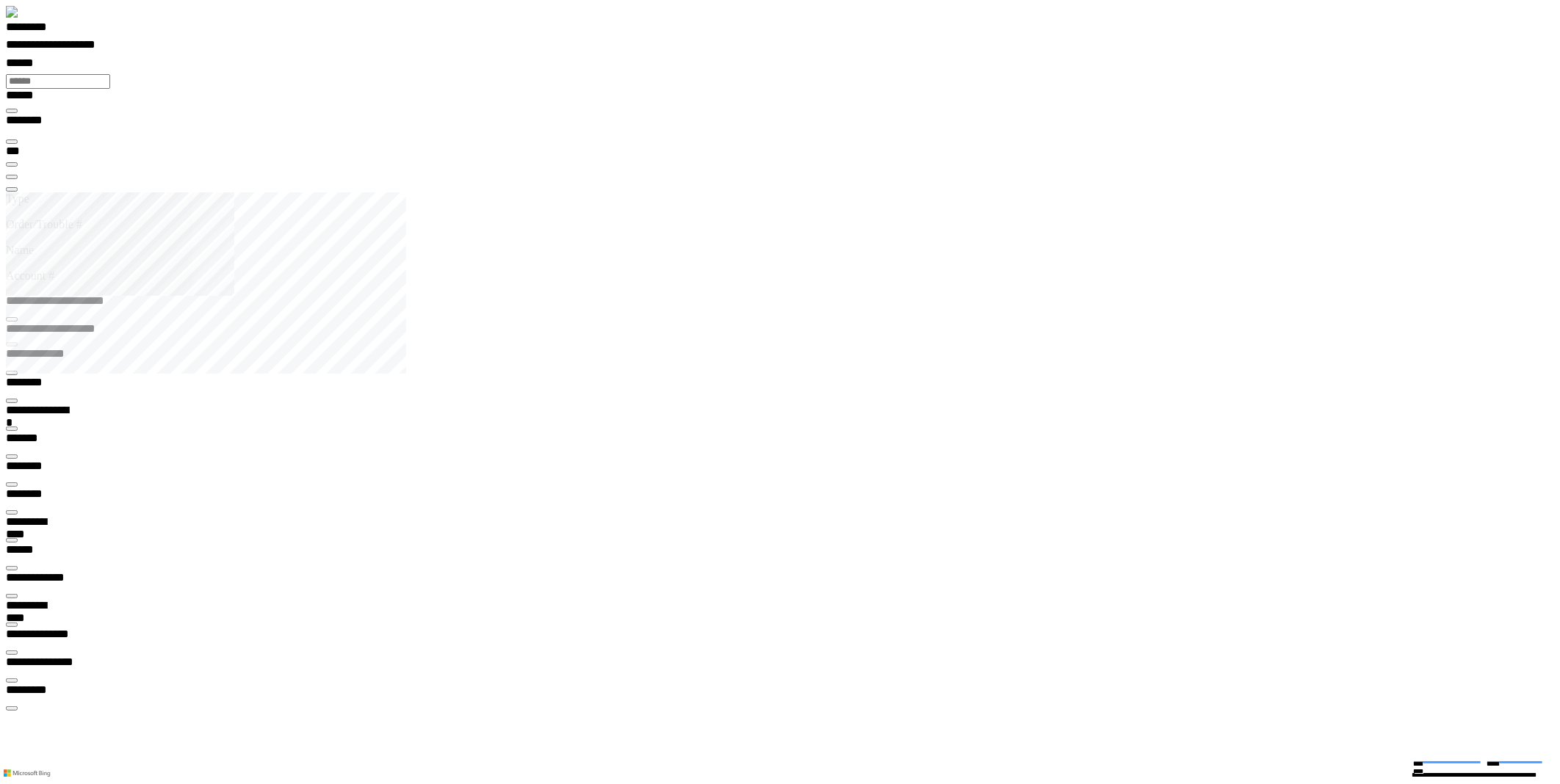 scroll, scrollTop: 73385, scrollLeft: 73291, axis: both 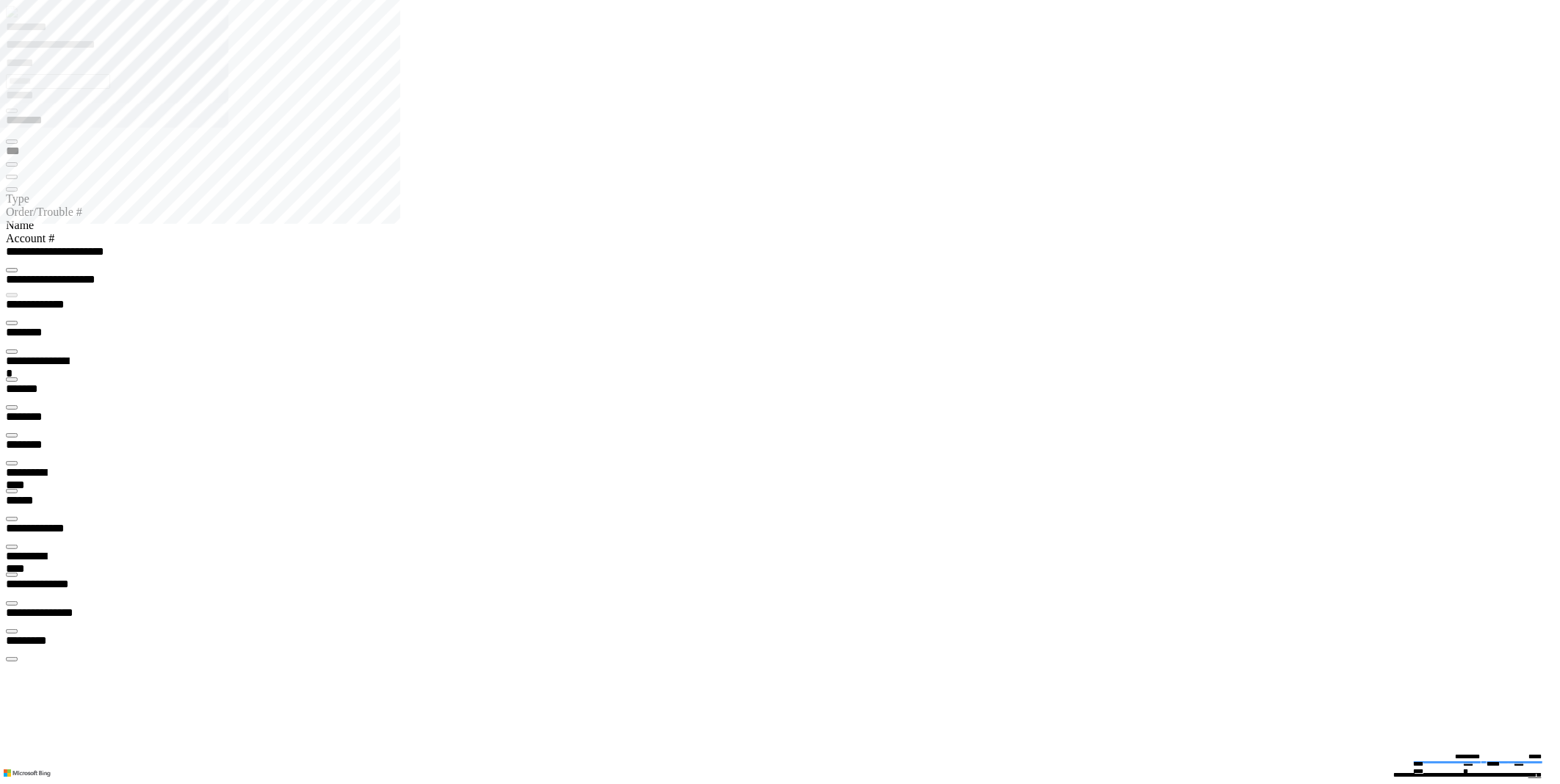 click at bounding box center (12, 463) 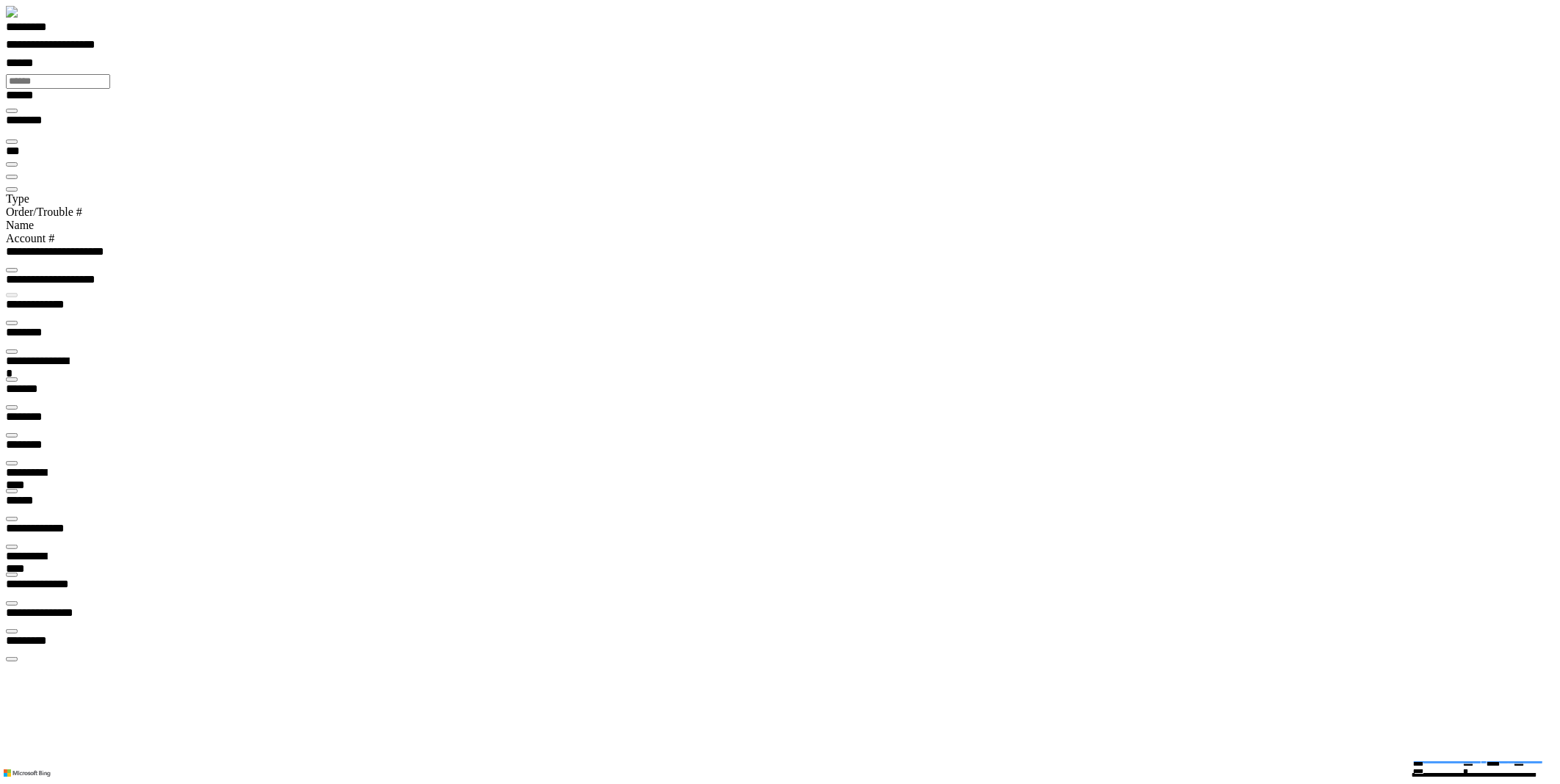 scroll, scrollTop: 73383, scrollLeft: 73153, axis: both 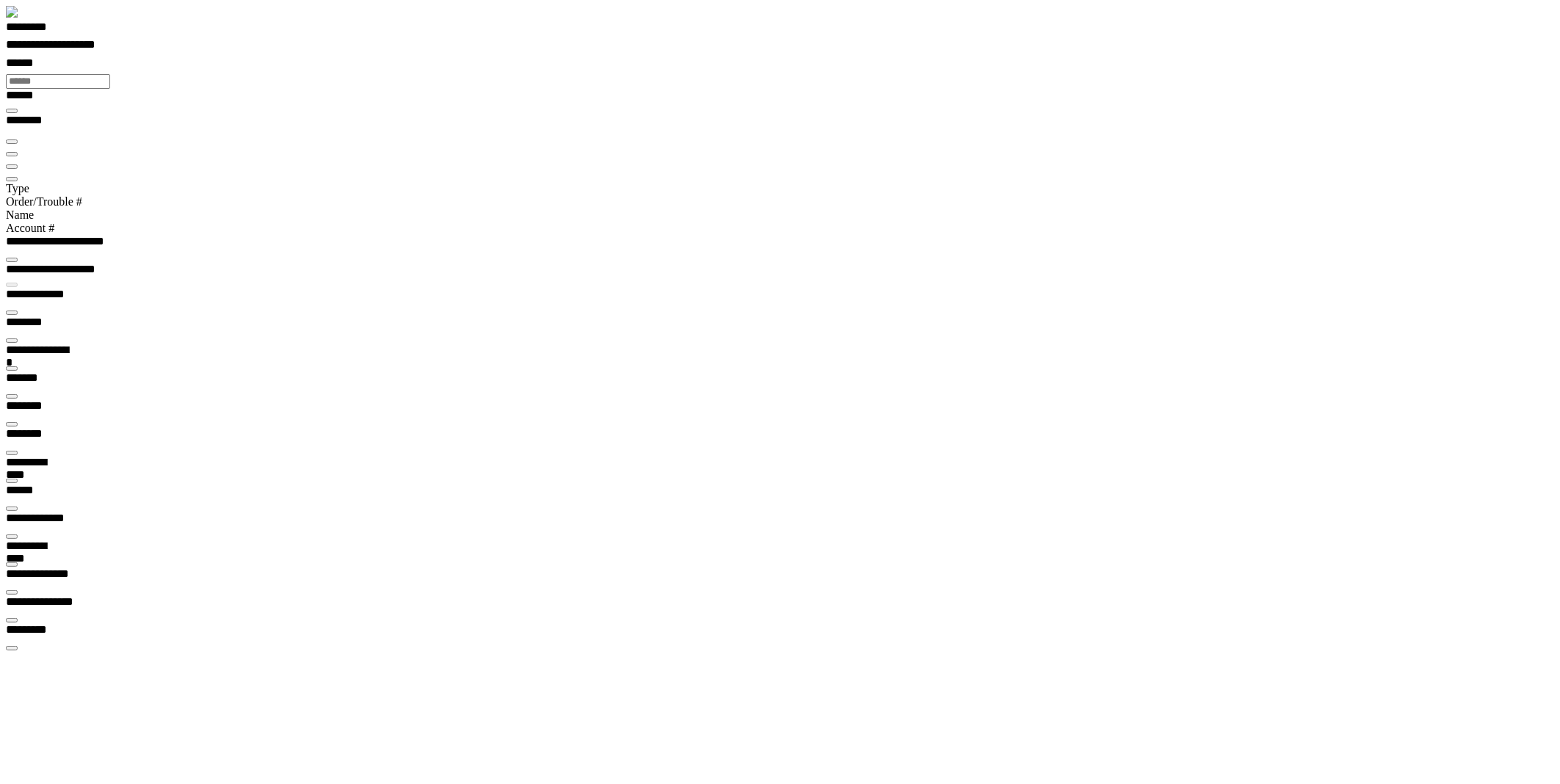 click on "*********" at bounding box center (42, 29) 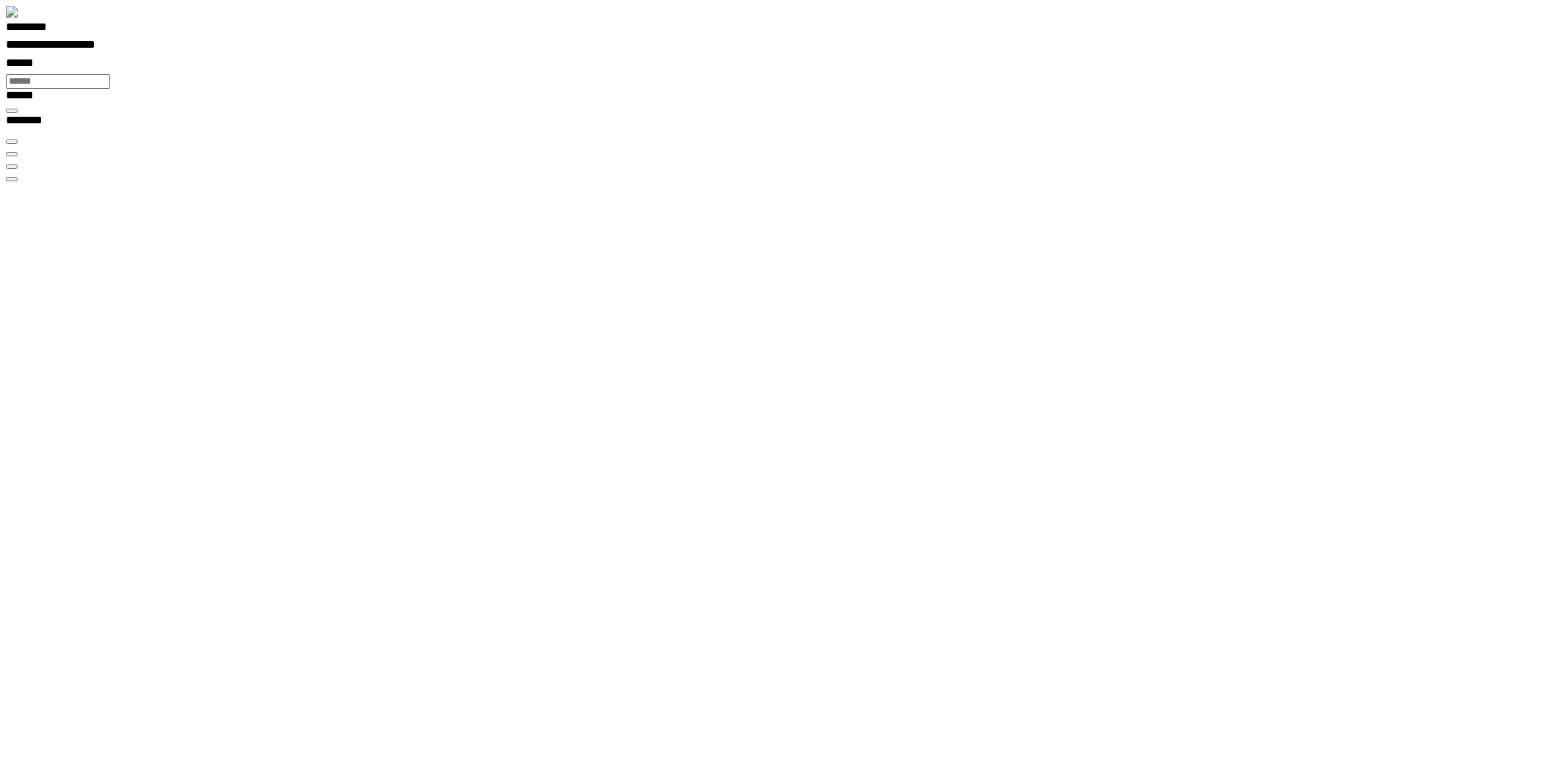 scroll, scrollTop: 72700, scrollLeft: 73299, axis: both 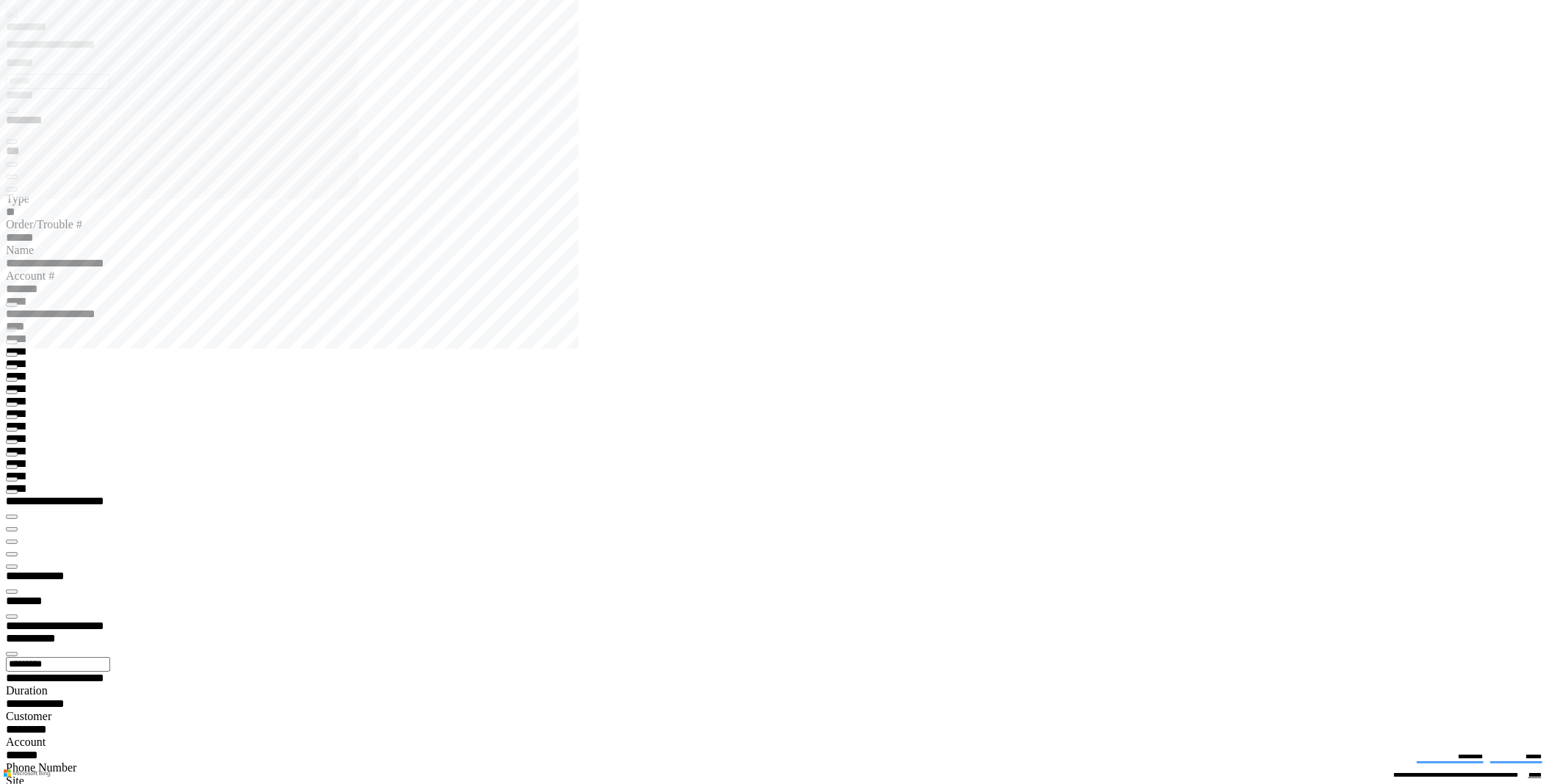 click at bounding box center [12, 13521] 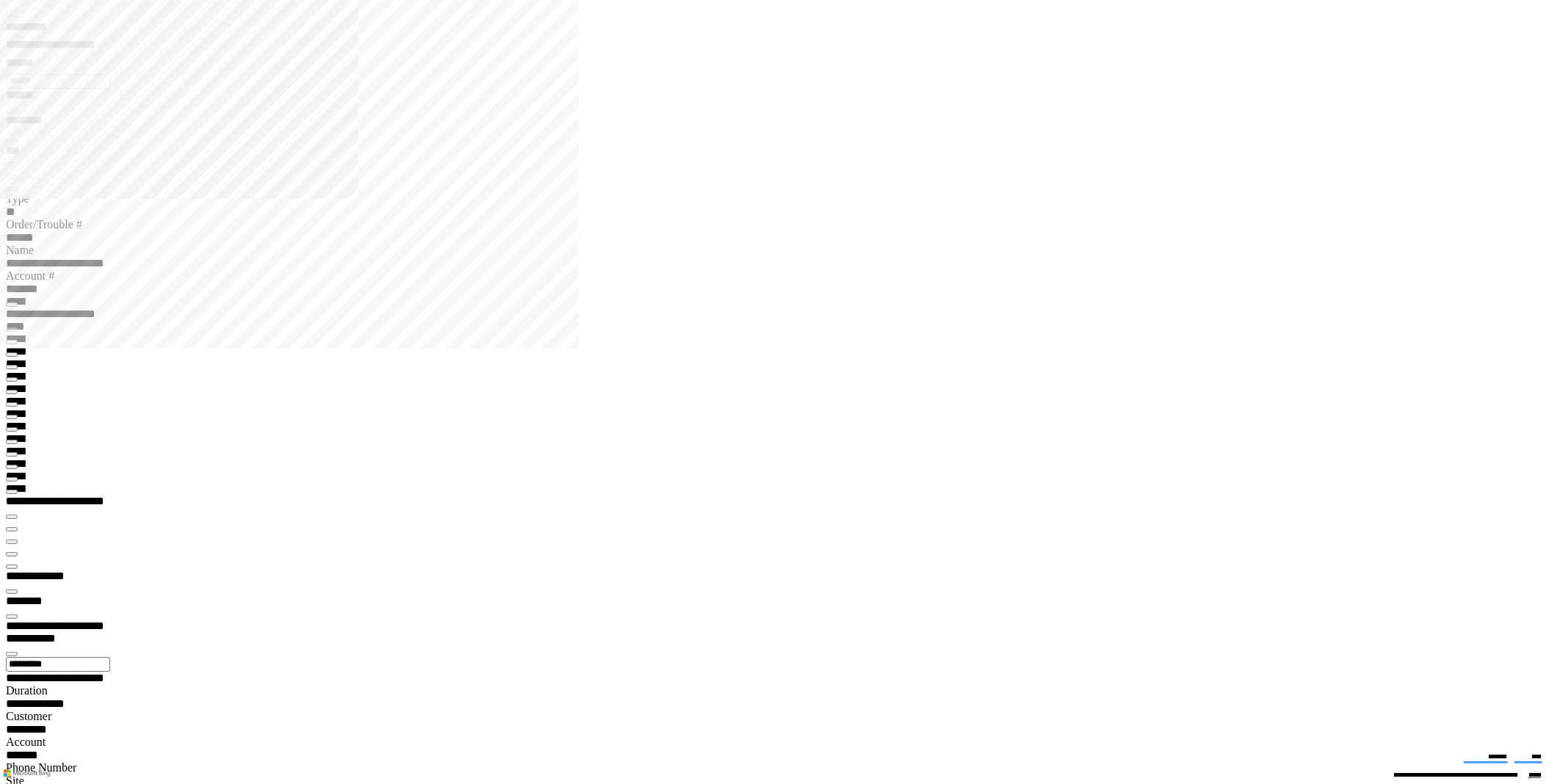 click at bounding box center (12, 14500) 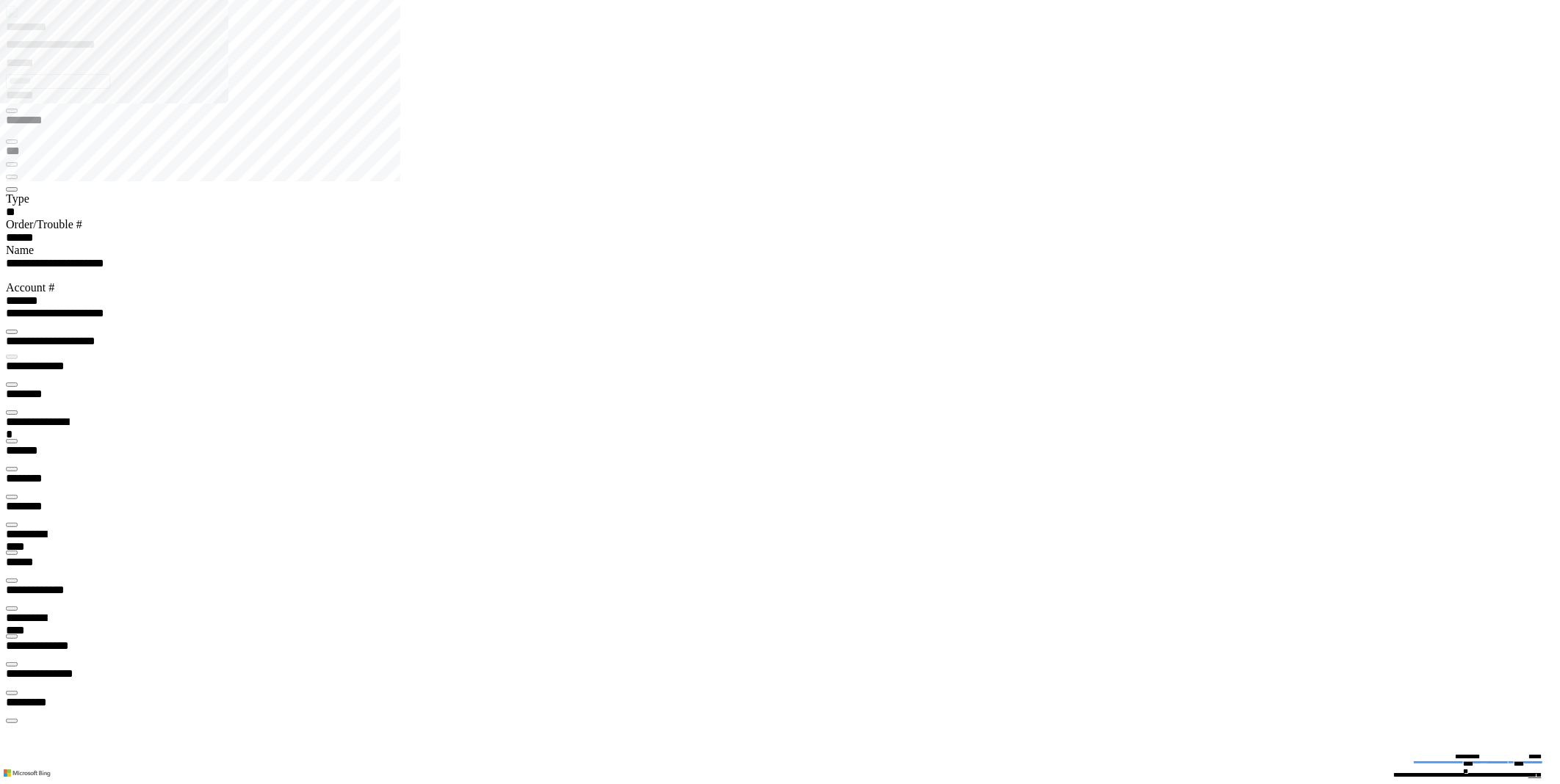 click at bounding box center [12, 525] 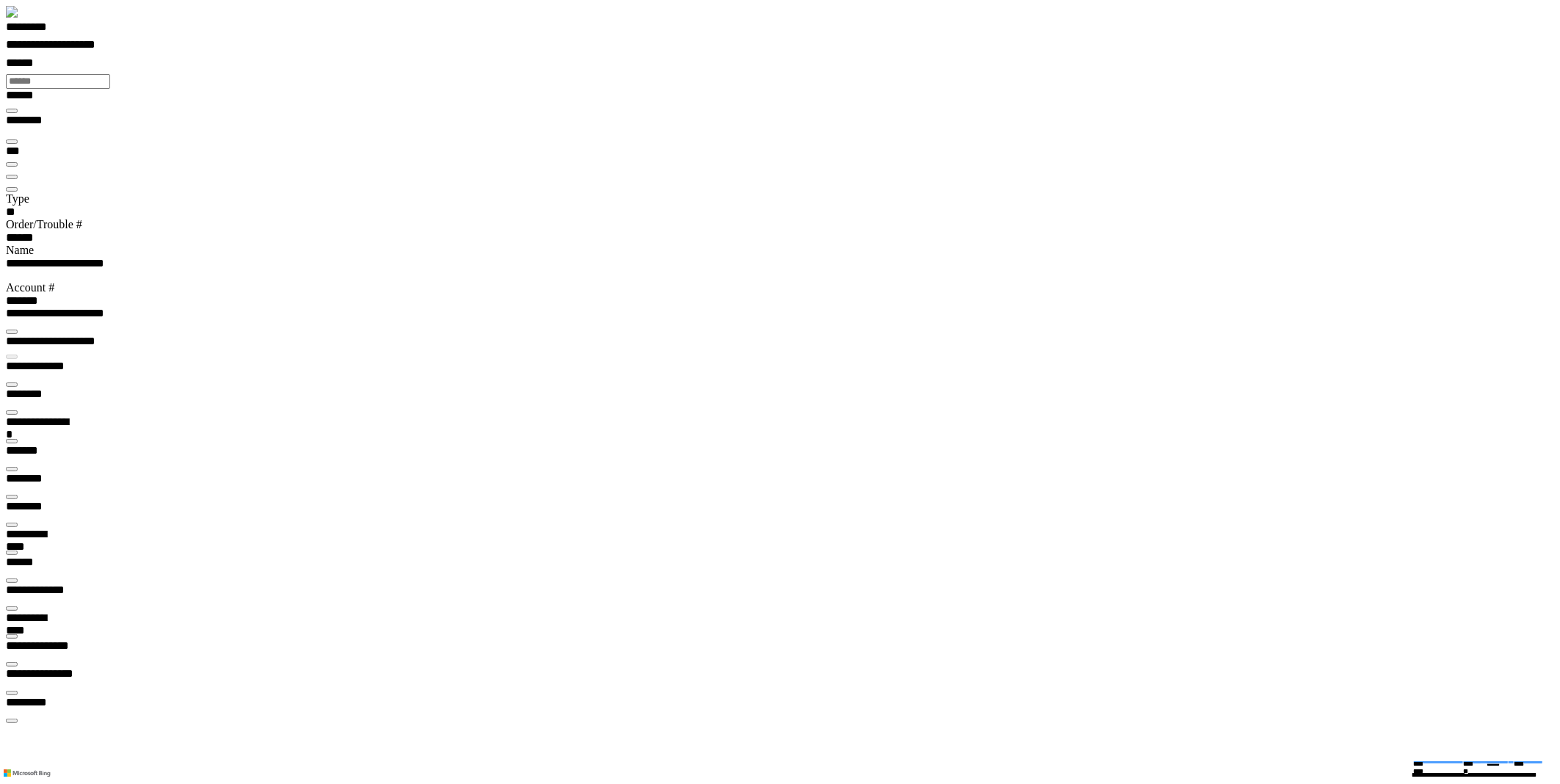 click at bounding box center [12, 385] 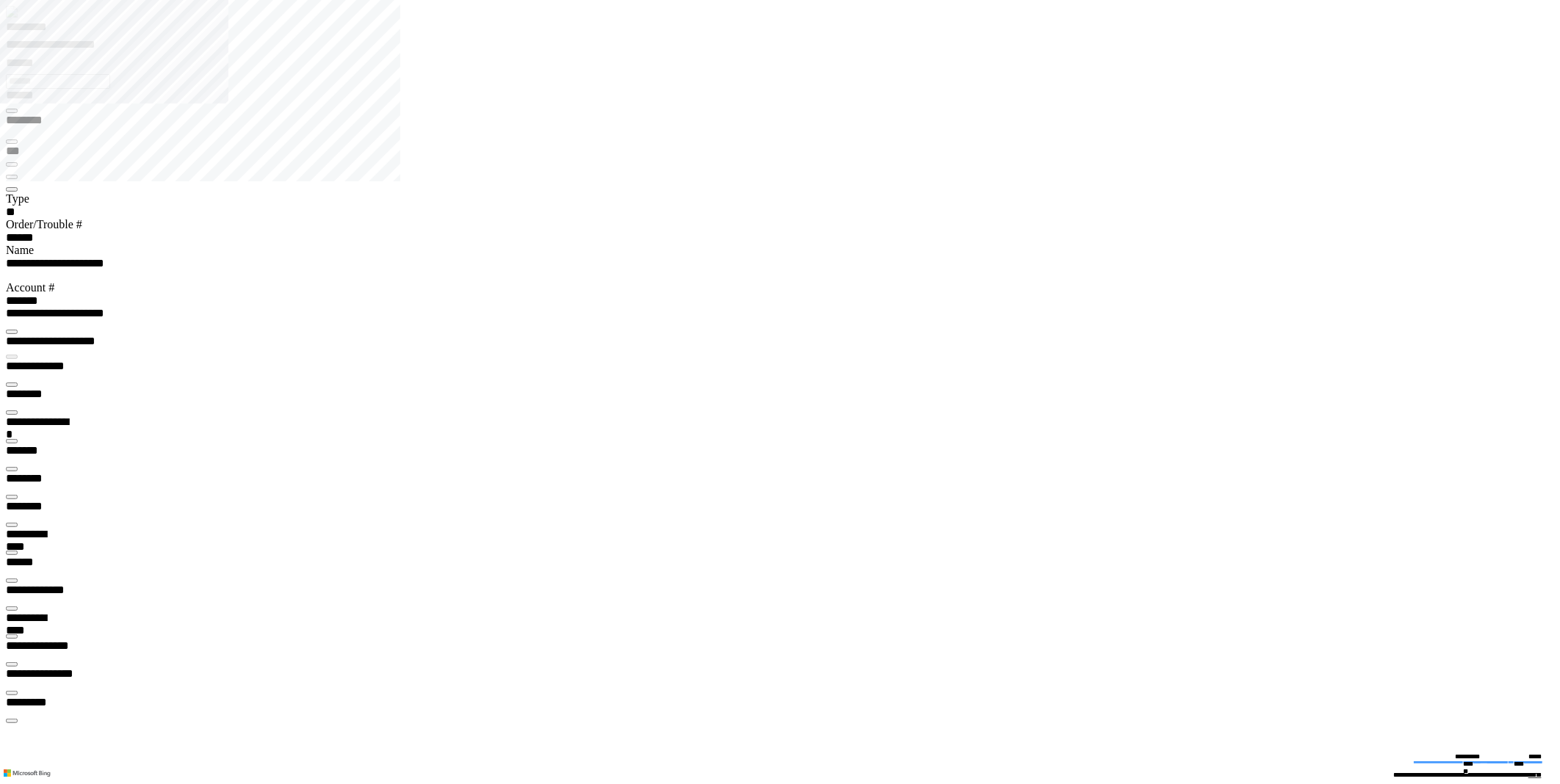 click on "*********" at bounding box center [42, 29] 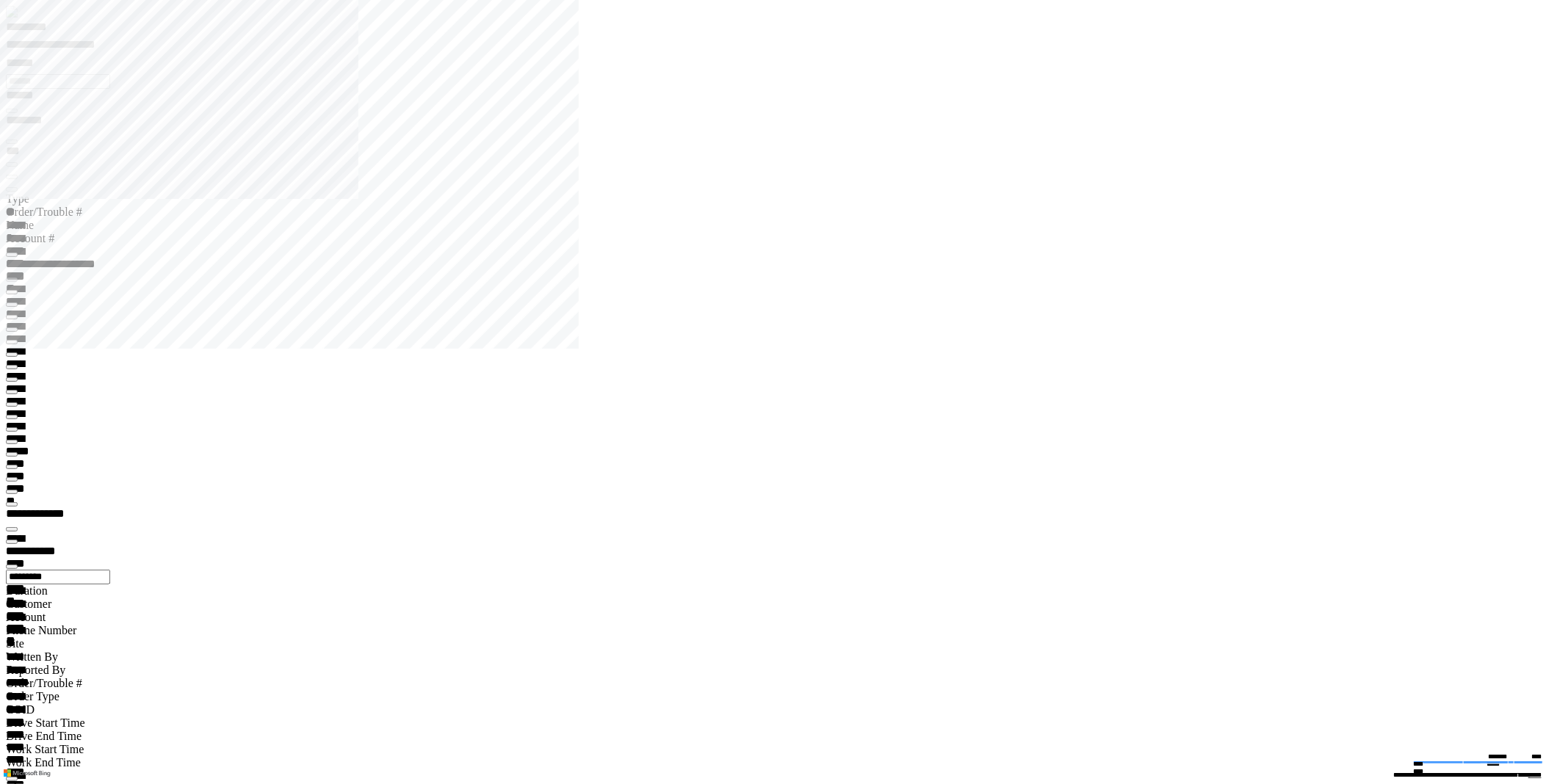 click on "**********" at bounding box center [49, 13090] 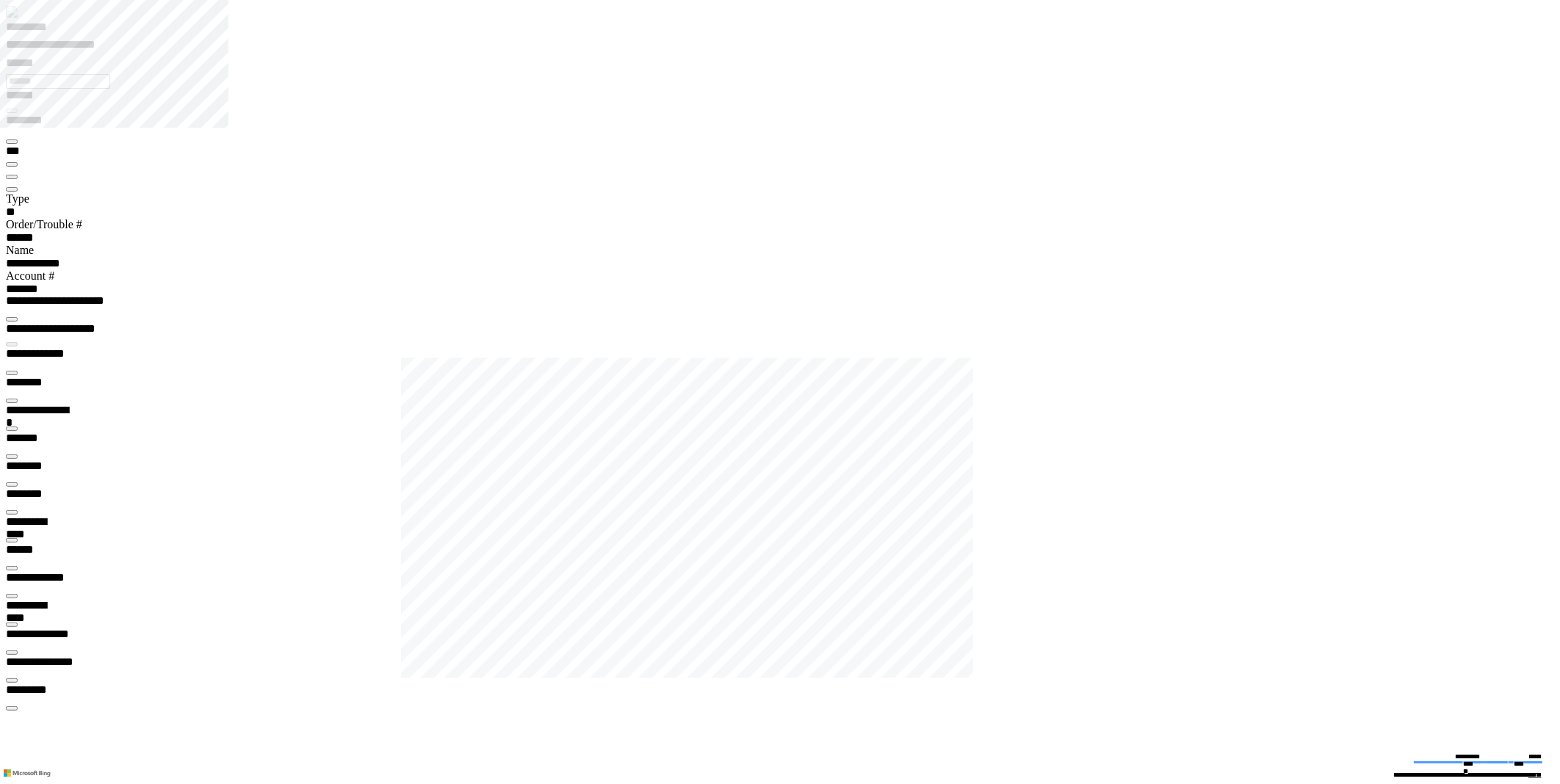 type on "*********" 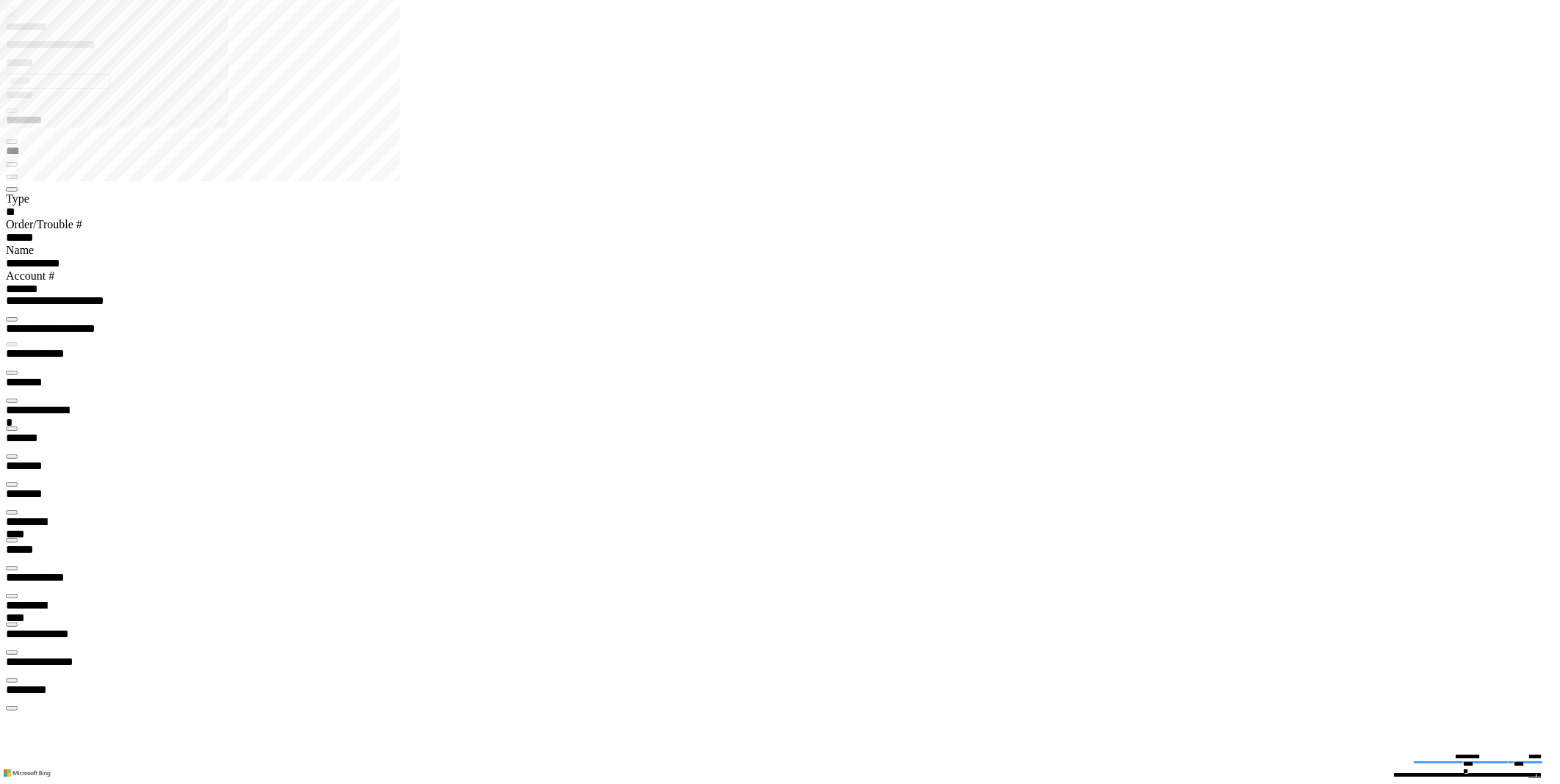 click on "*********" at bounding box center [42, 29] 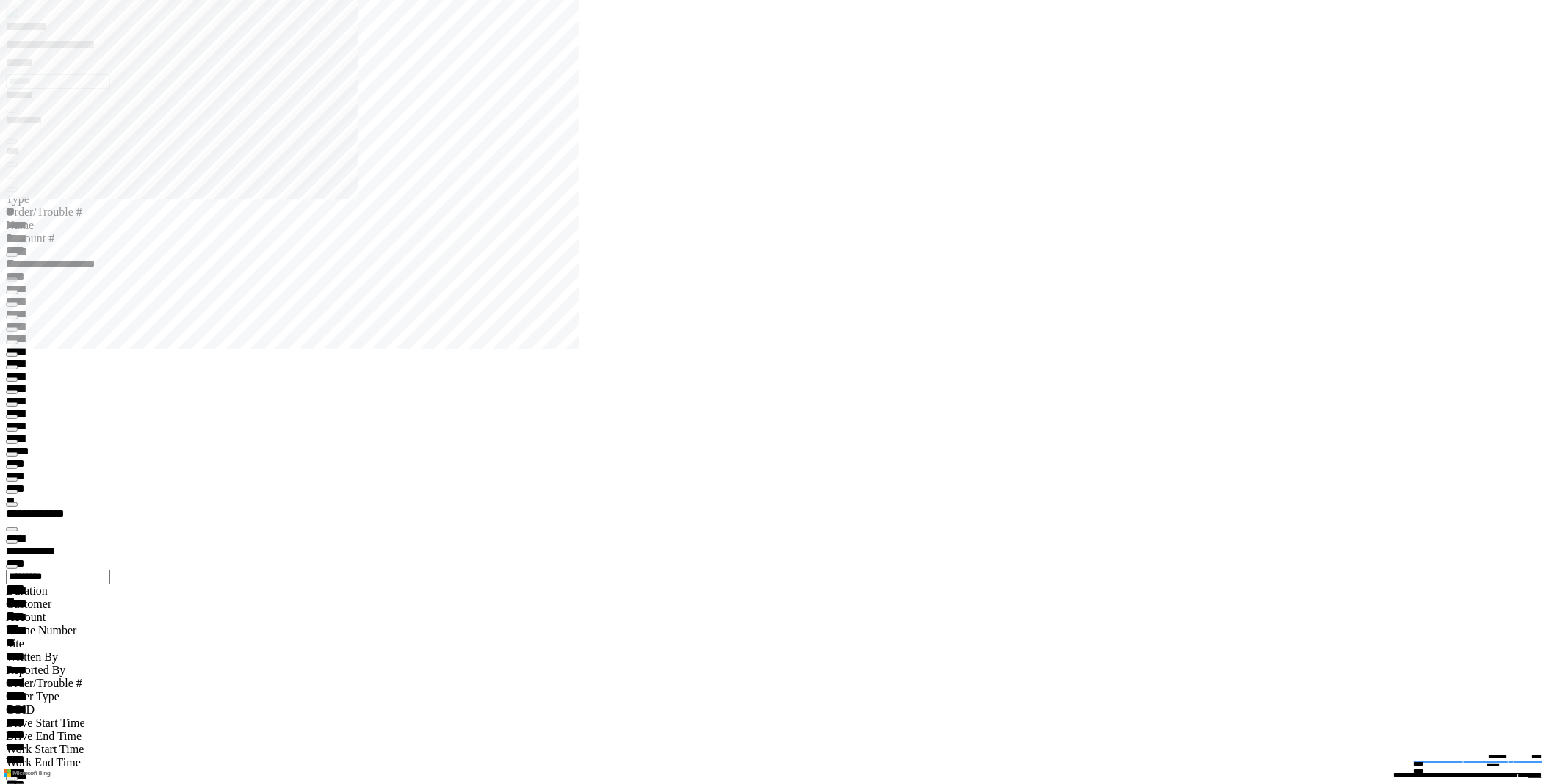 click on "**********" at bounding box center [49, 14005] 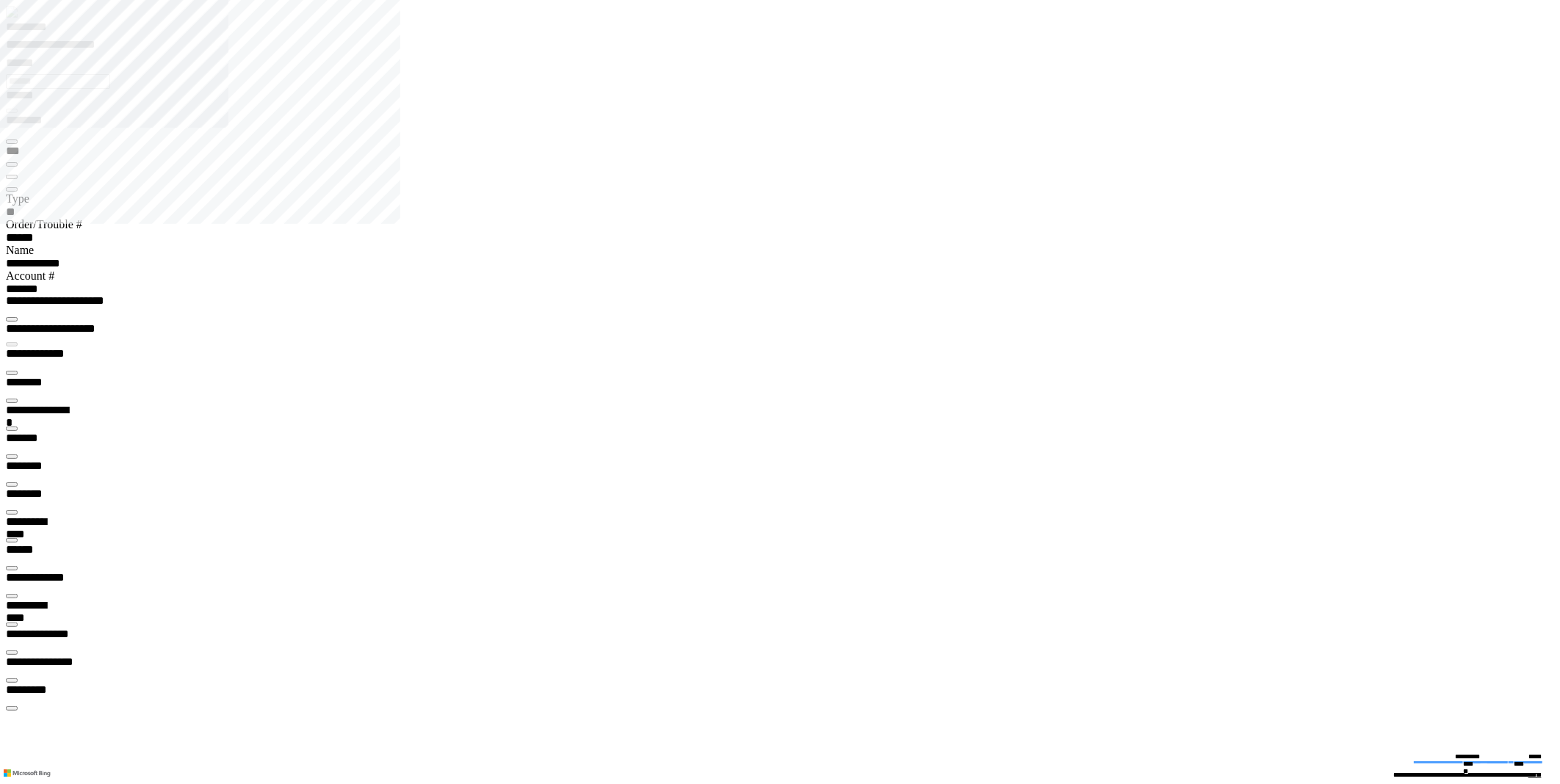 type on "*********" 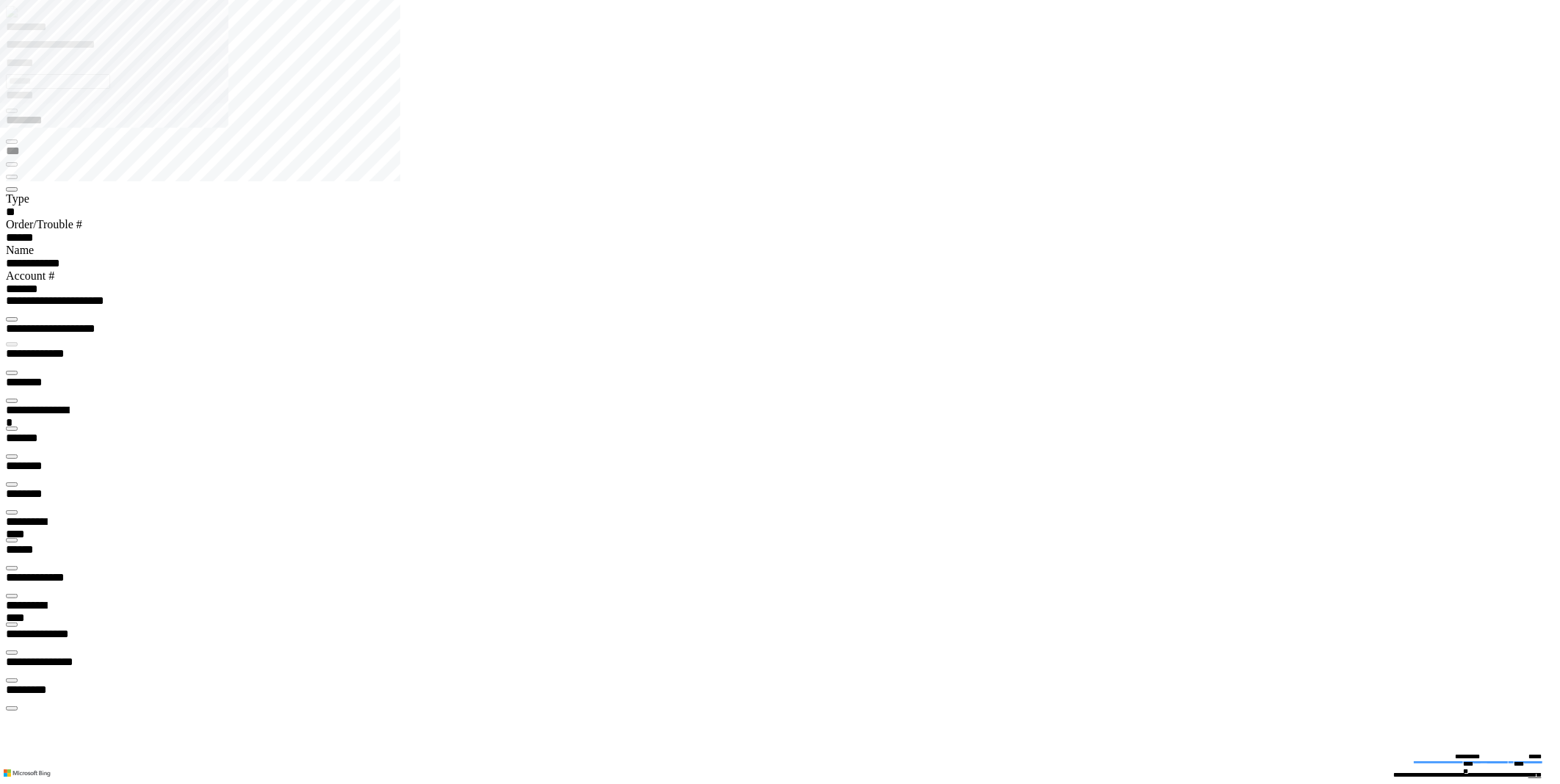 click on "*********" at bounding box center (786, 29) 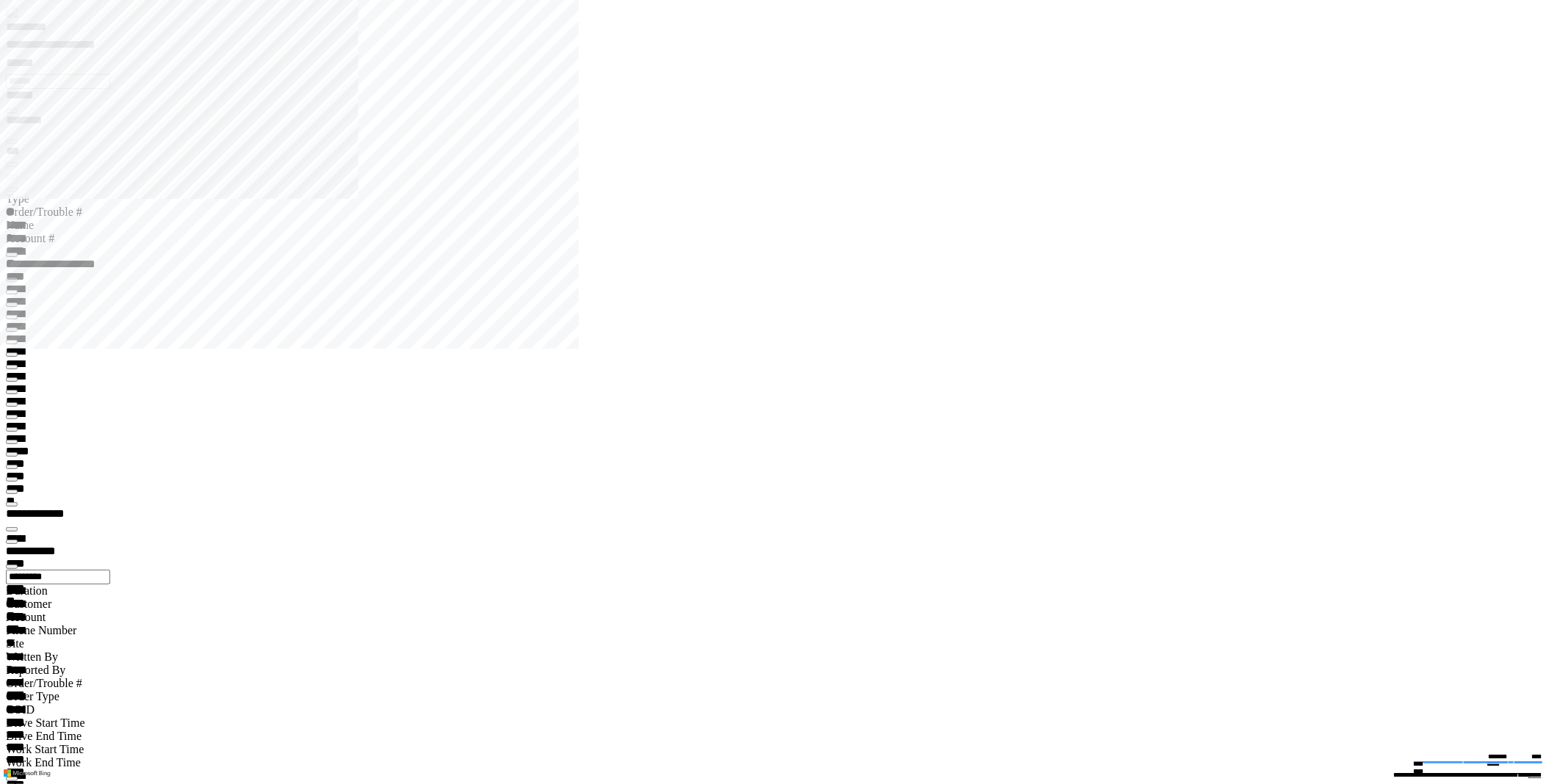 click at bounding box center (12, 11656) 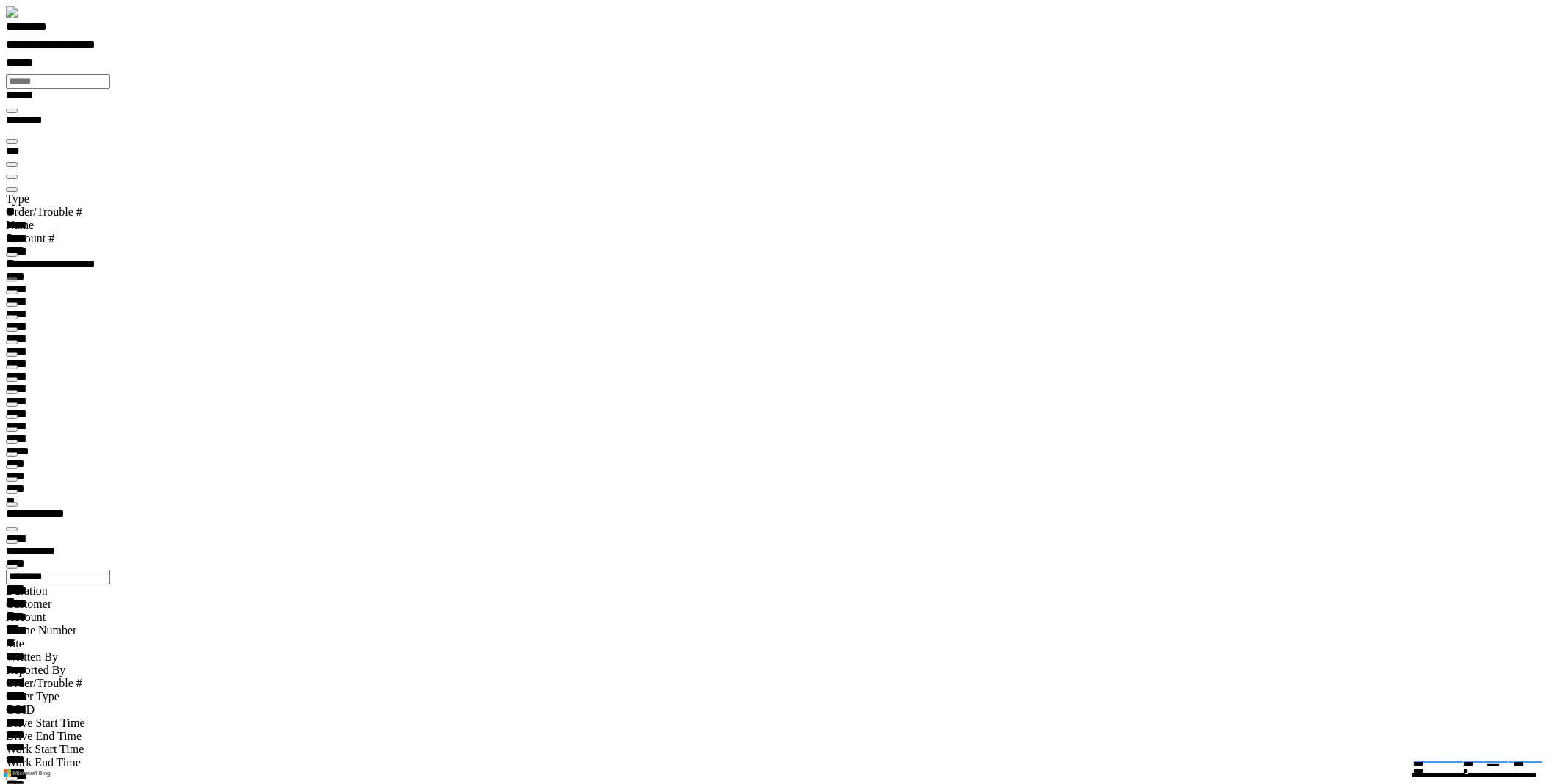 scroll, scrollTop: 73377, scrollLeft: 72700, axis: both 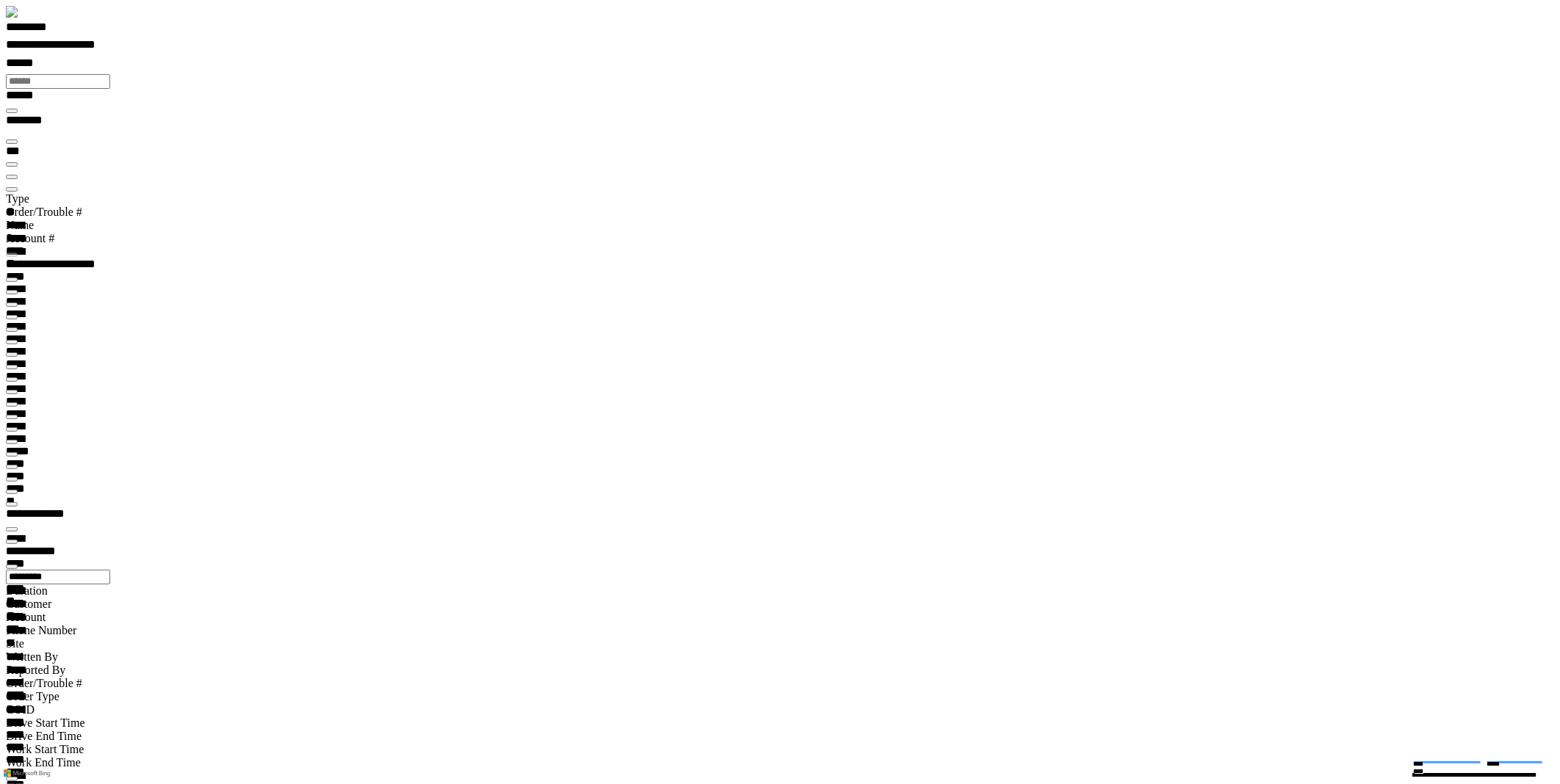 click on "**********" at bounding box center [70, 47] 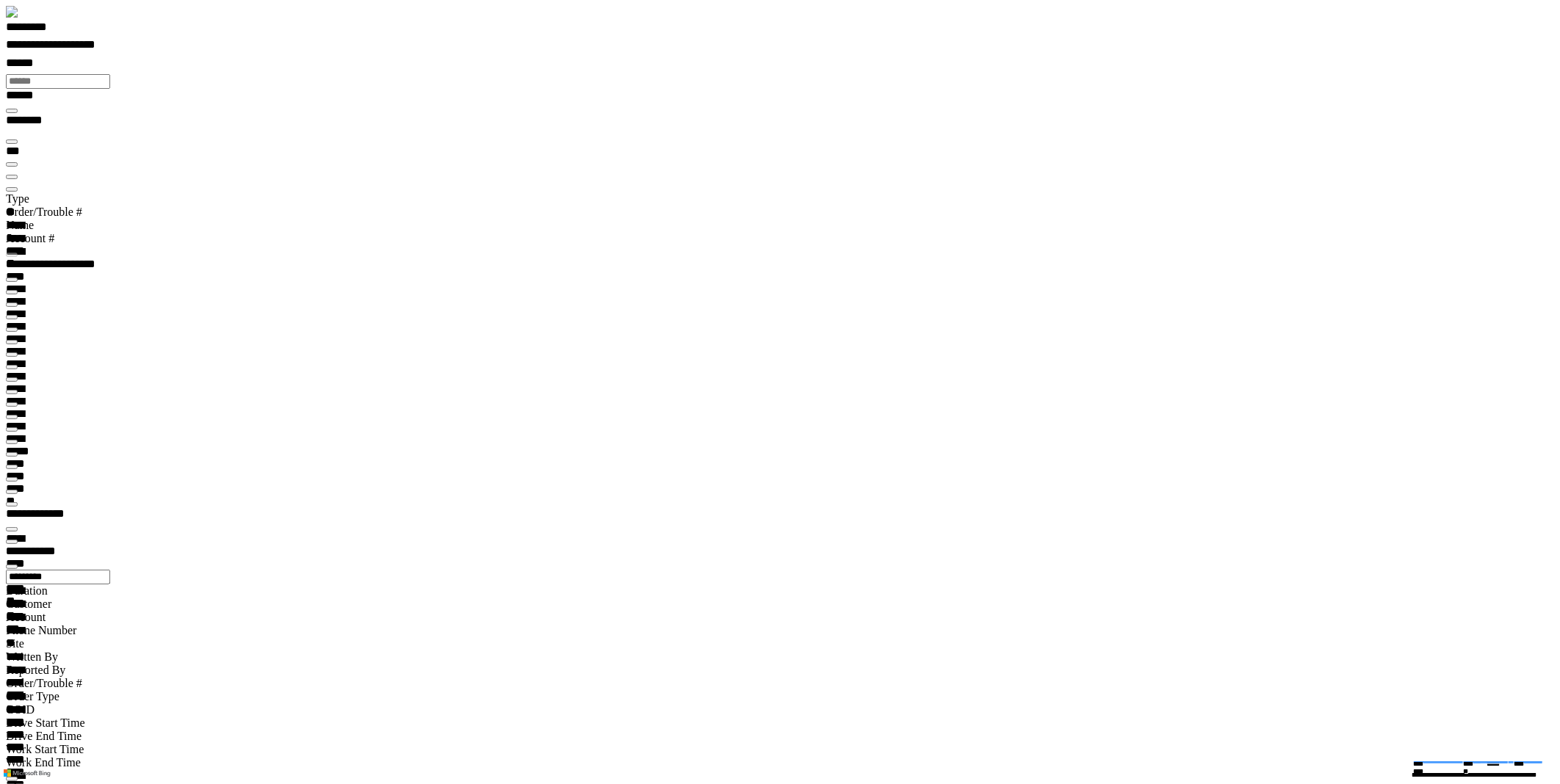 type on "****" 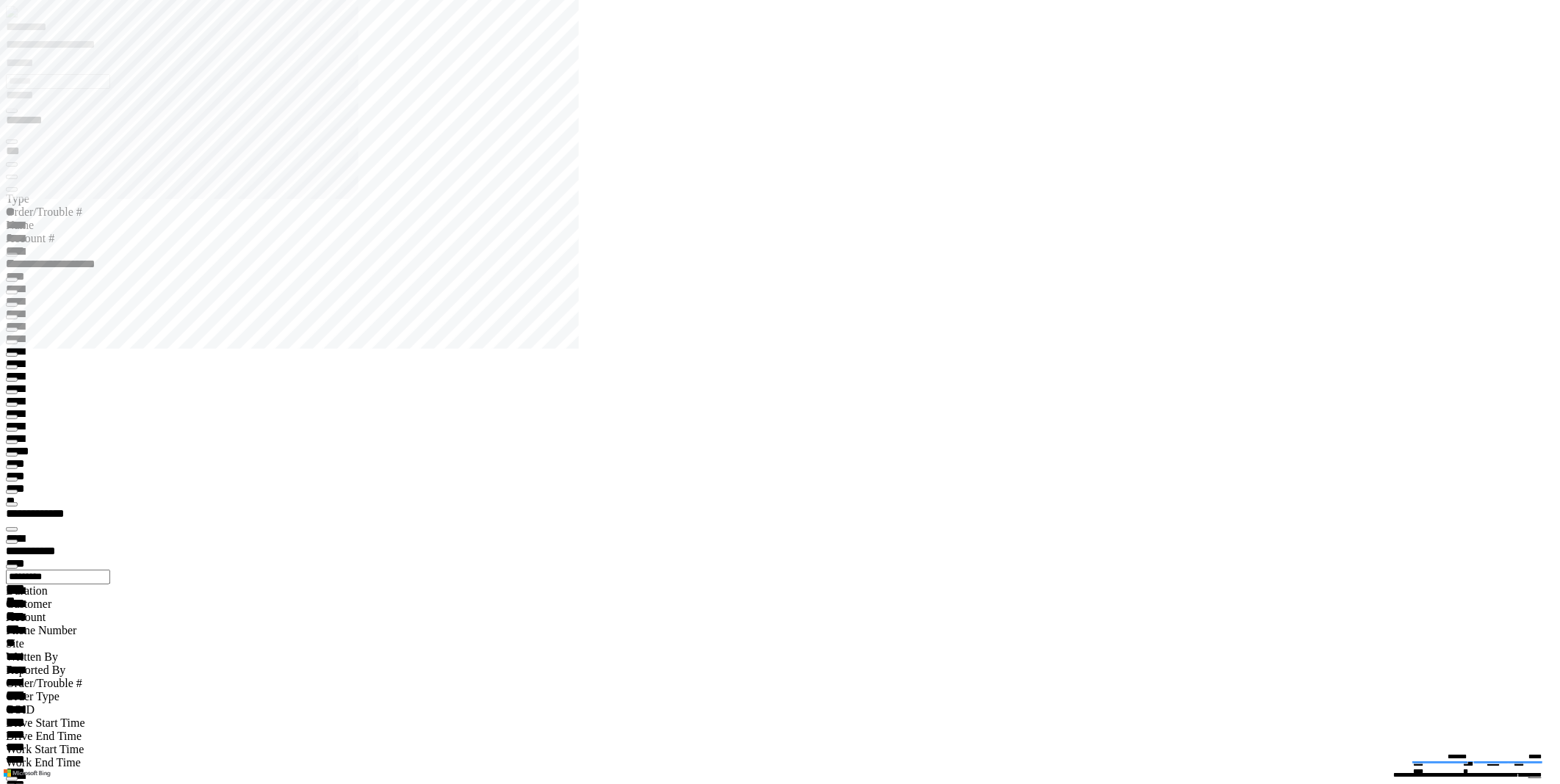 type on "**********" 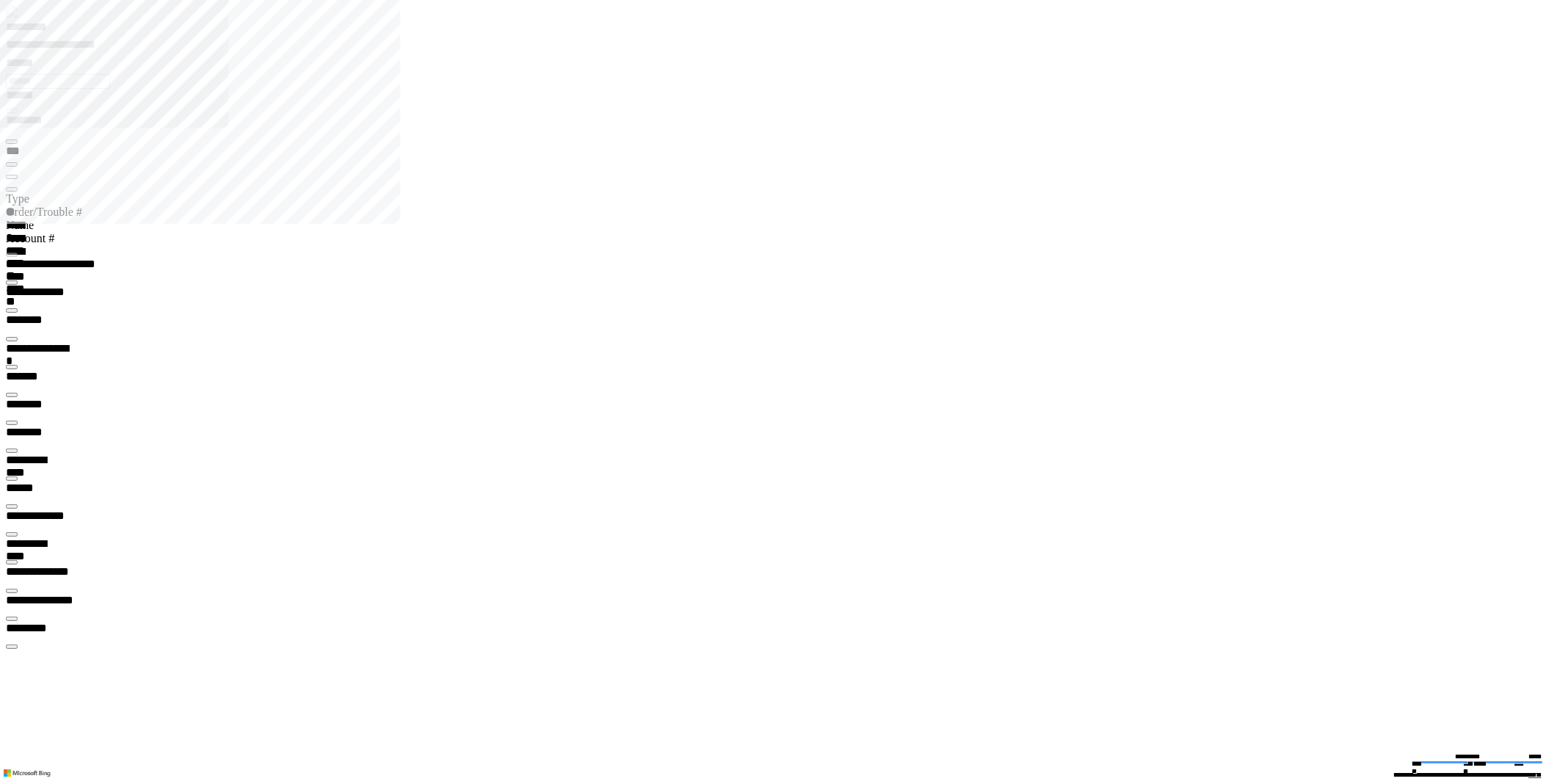 type on "**********" 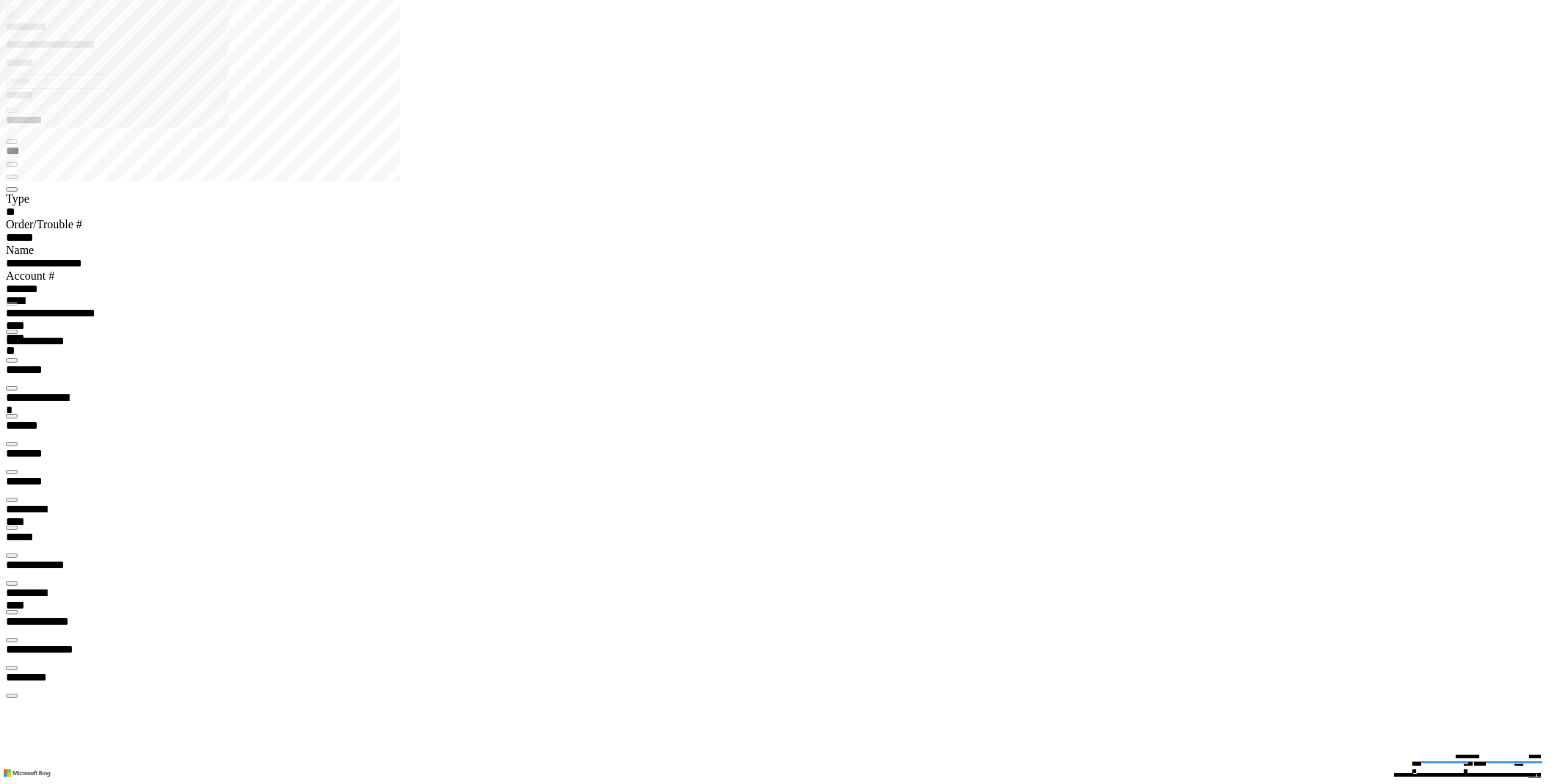 click at bounding box center (12, 500) 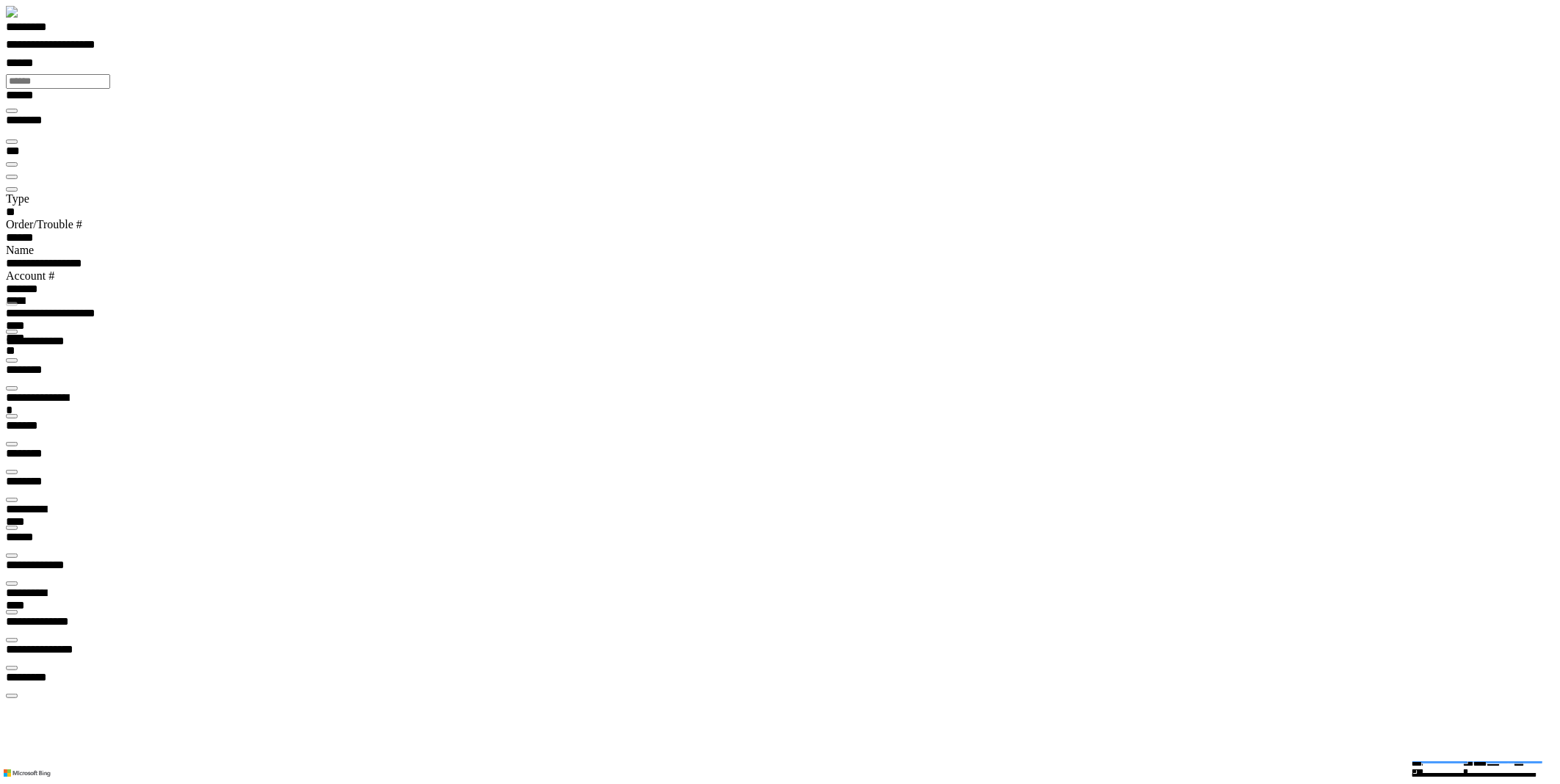 click at bounding box center (12, 360) 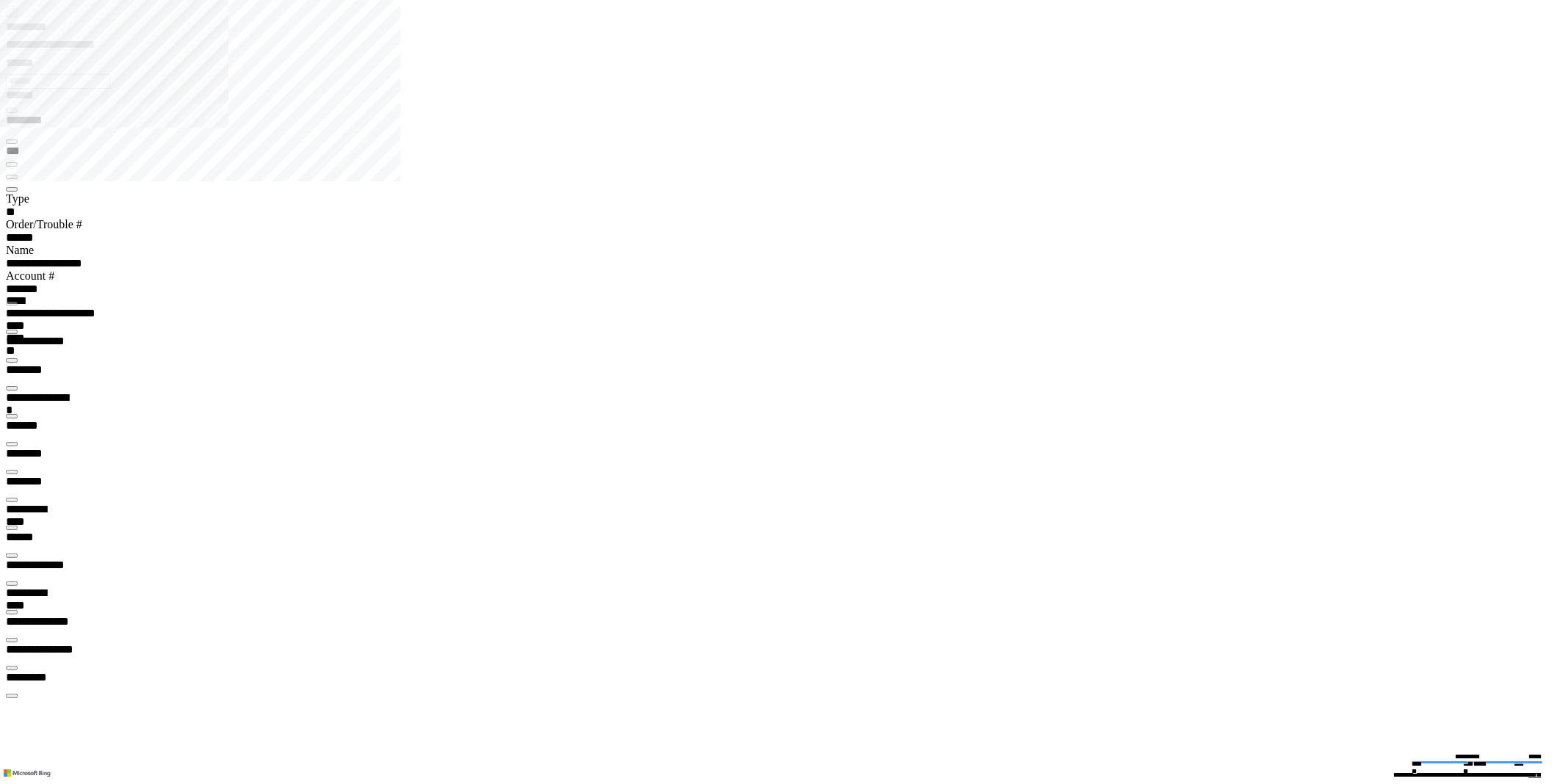 scroll, scrollTop: 0, scrollLeft: 0, axis: both 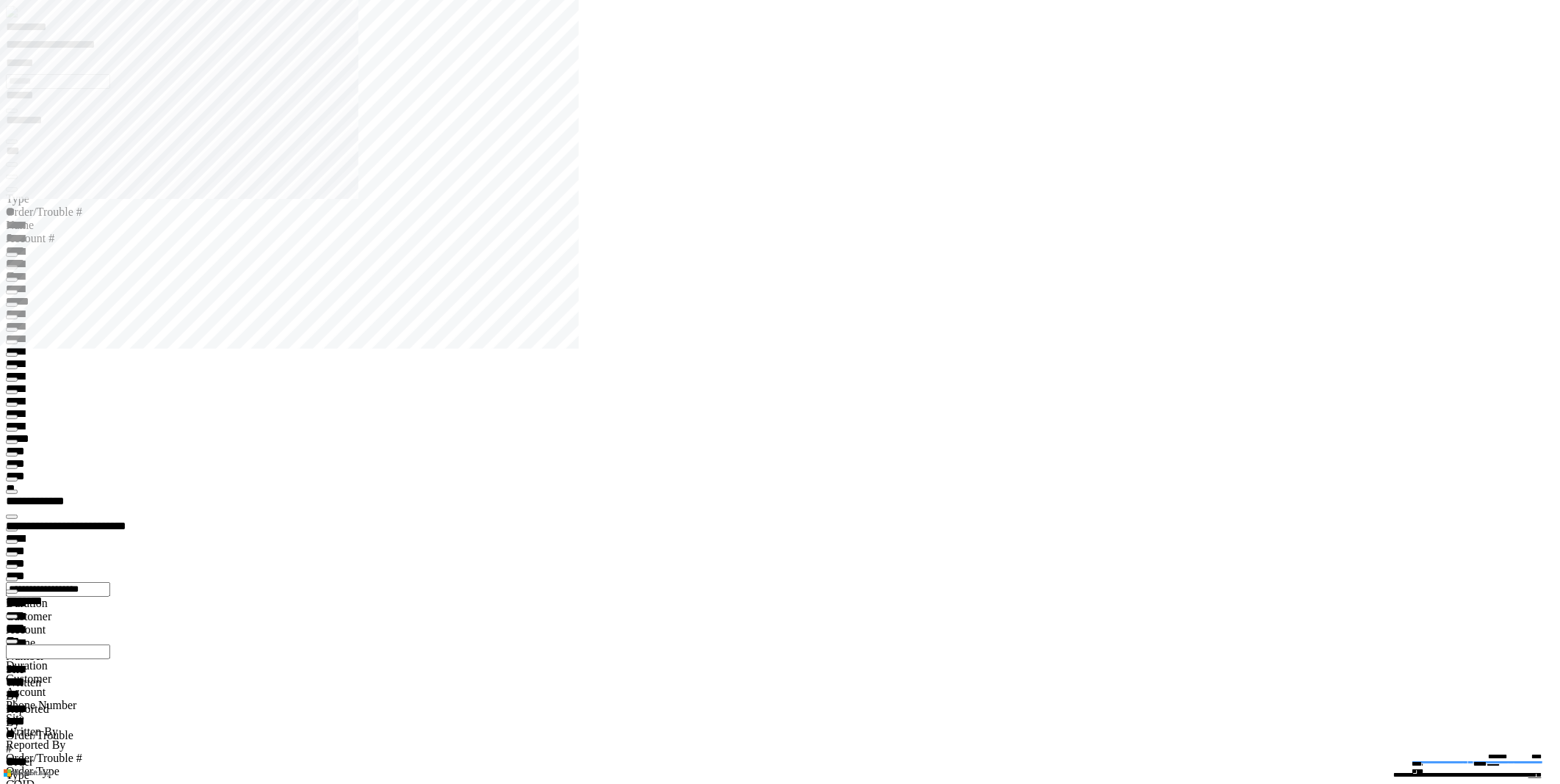 click at bounding box center (12, 8863) 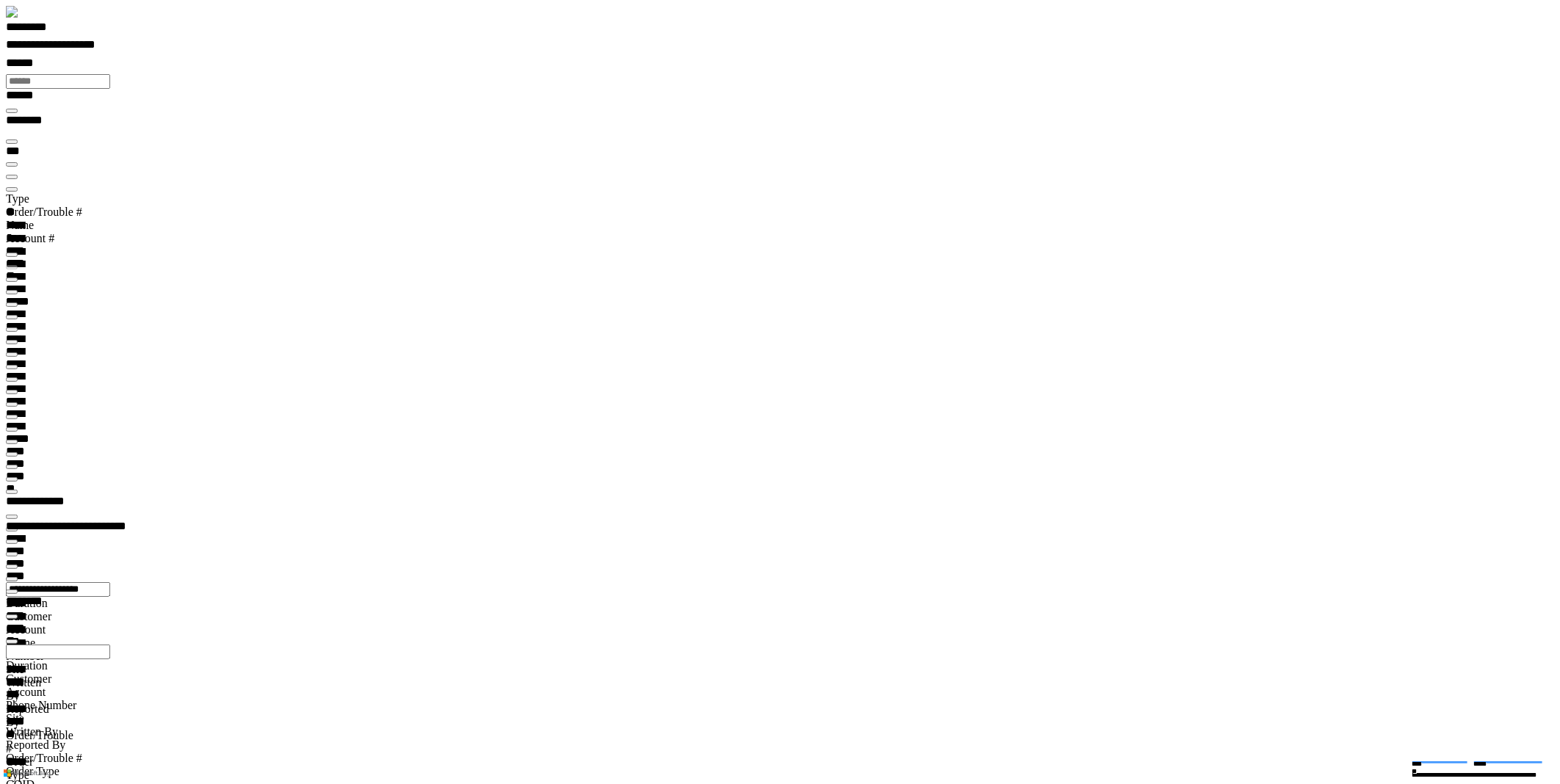 type 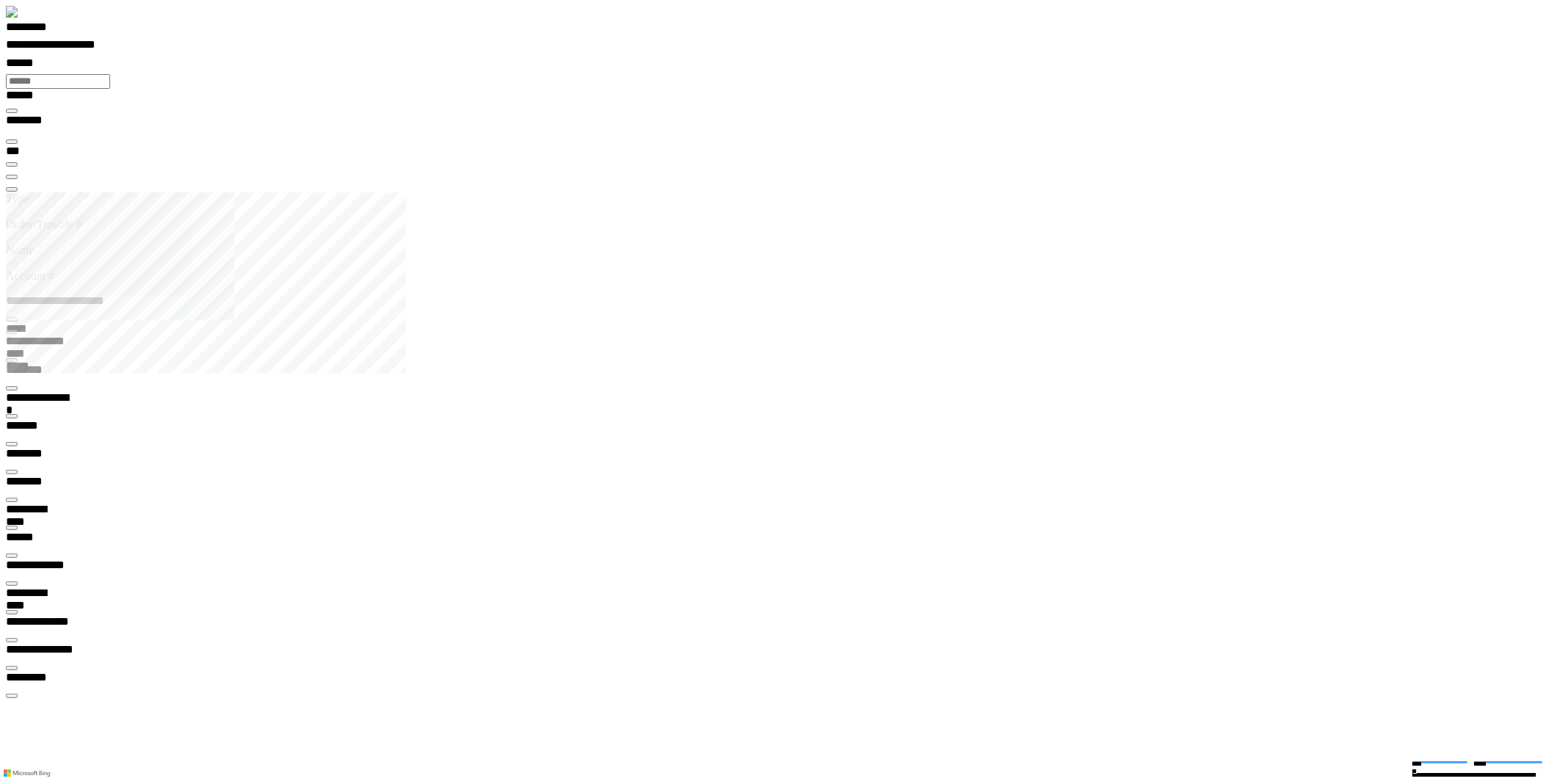 scroll, scrollTop: 73385, scrollLeft: 73291, axis: both 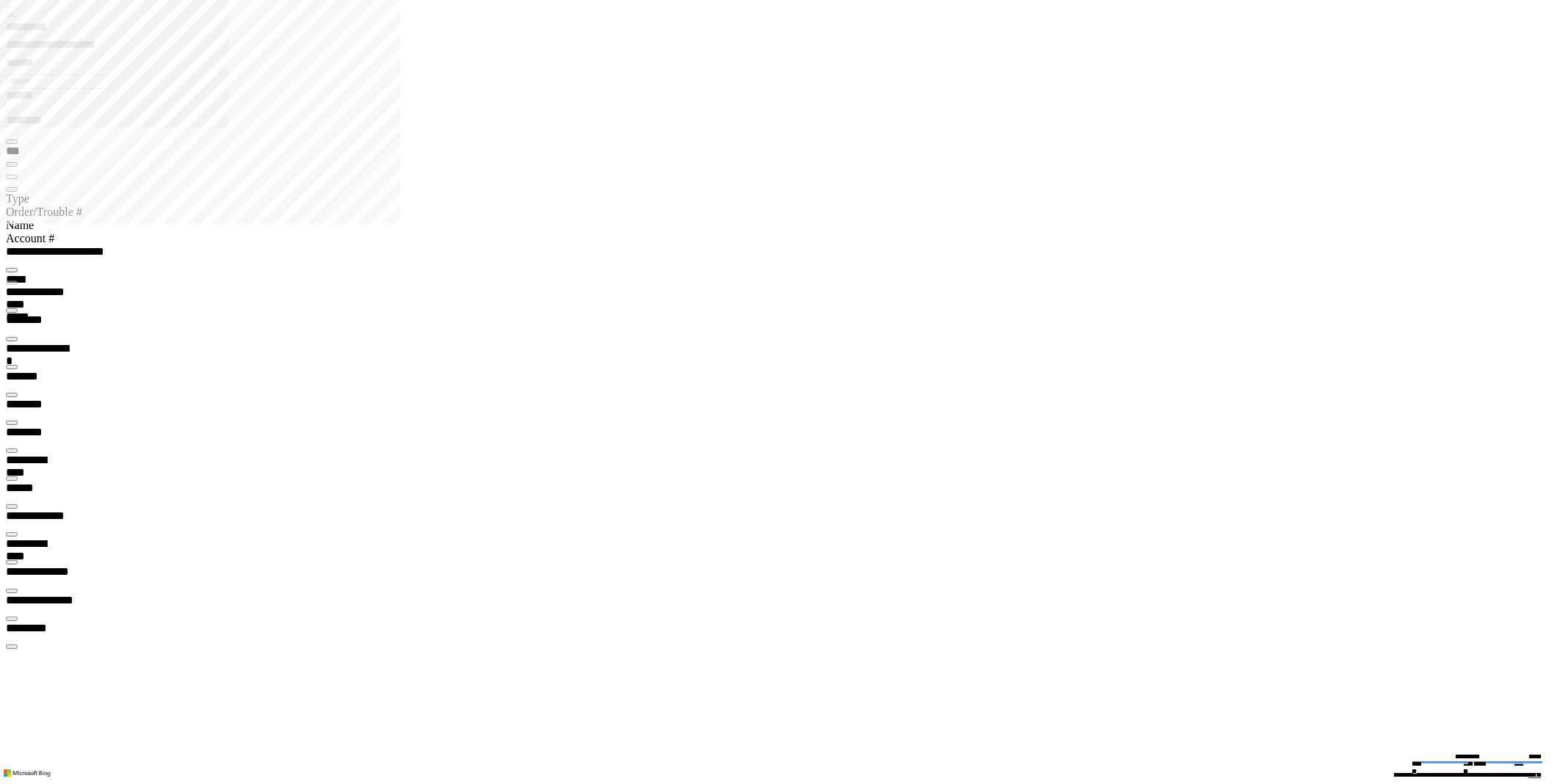 click at bounding box center (12, 451) 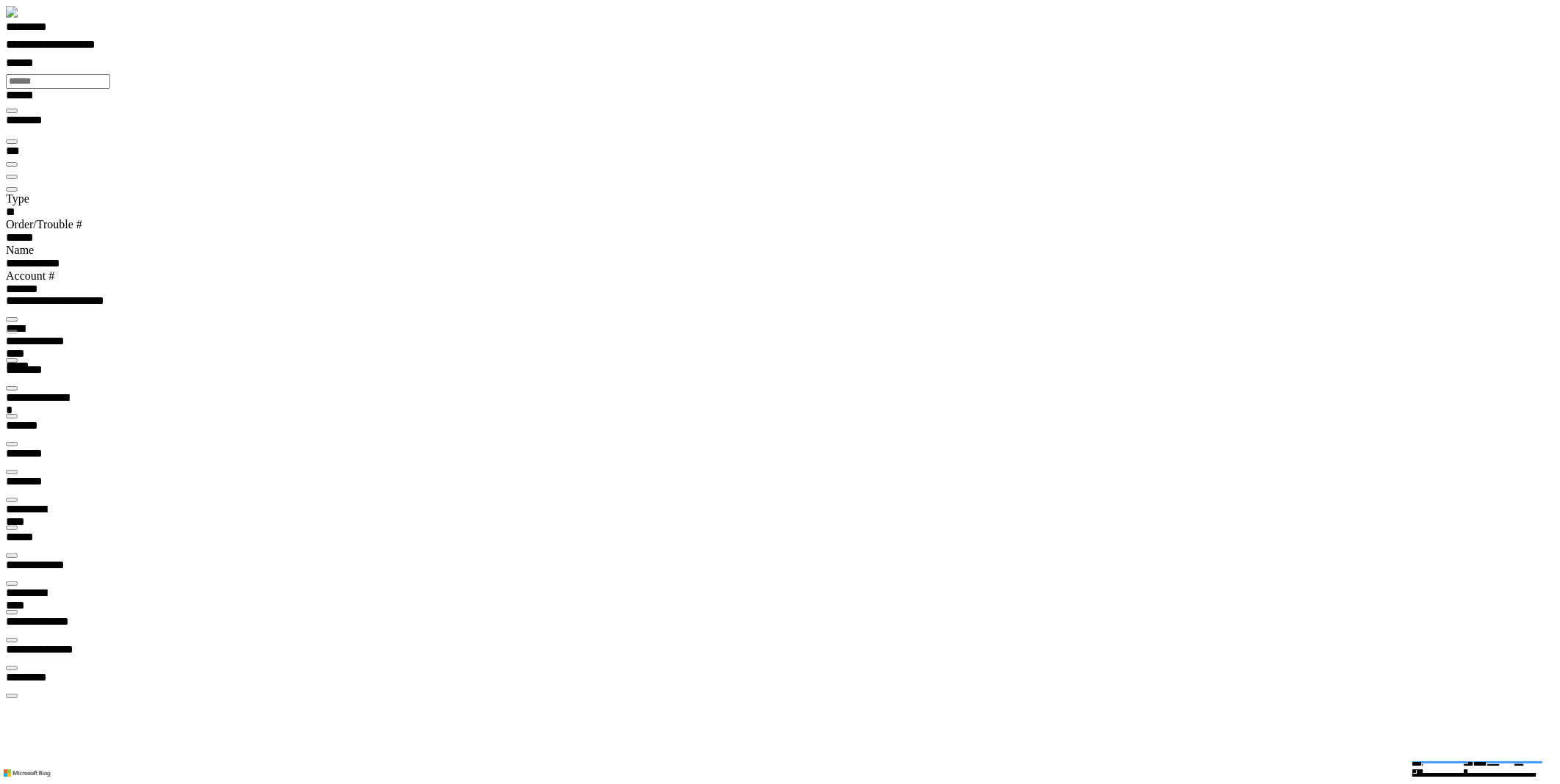 click at bounding box center [12, 360] 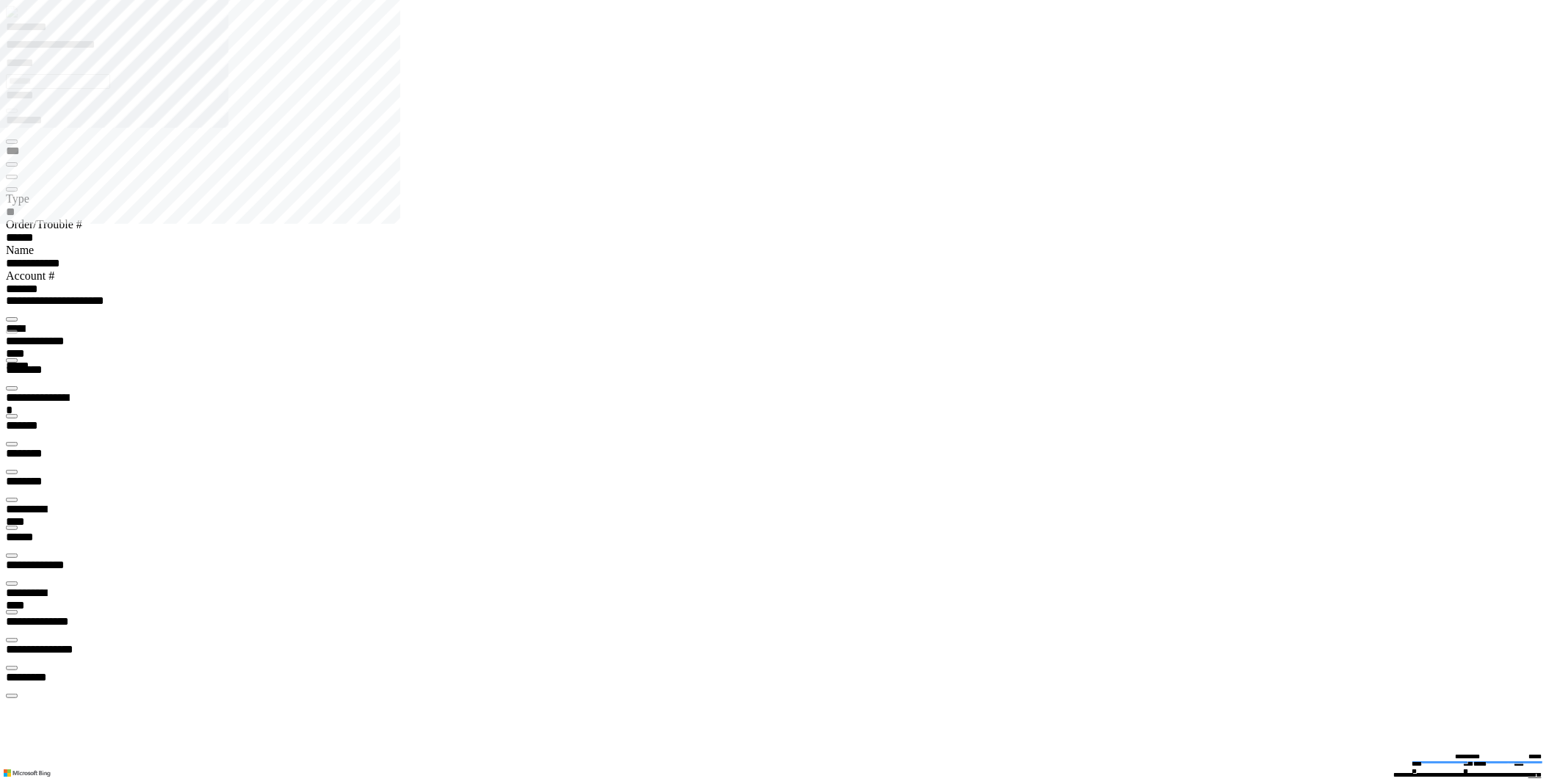 scroll, scrollTop: 23, scrollLeft: 149, axis: both 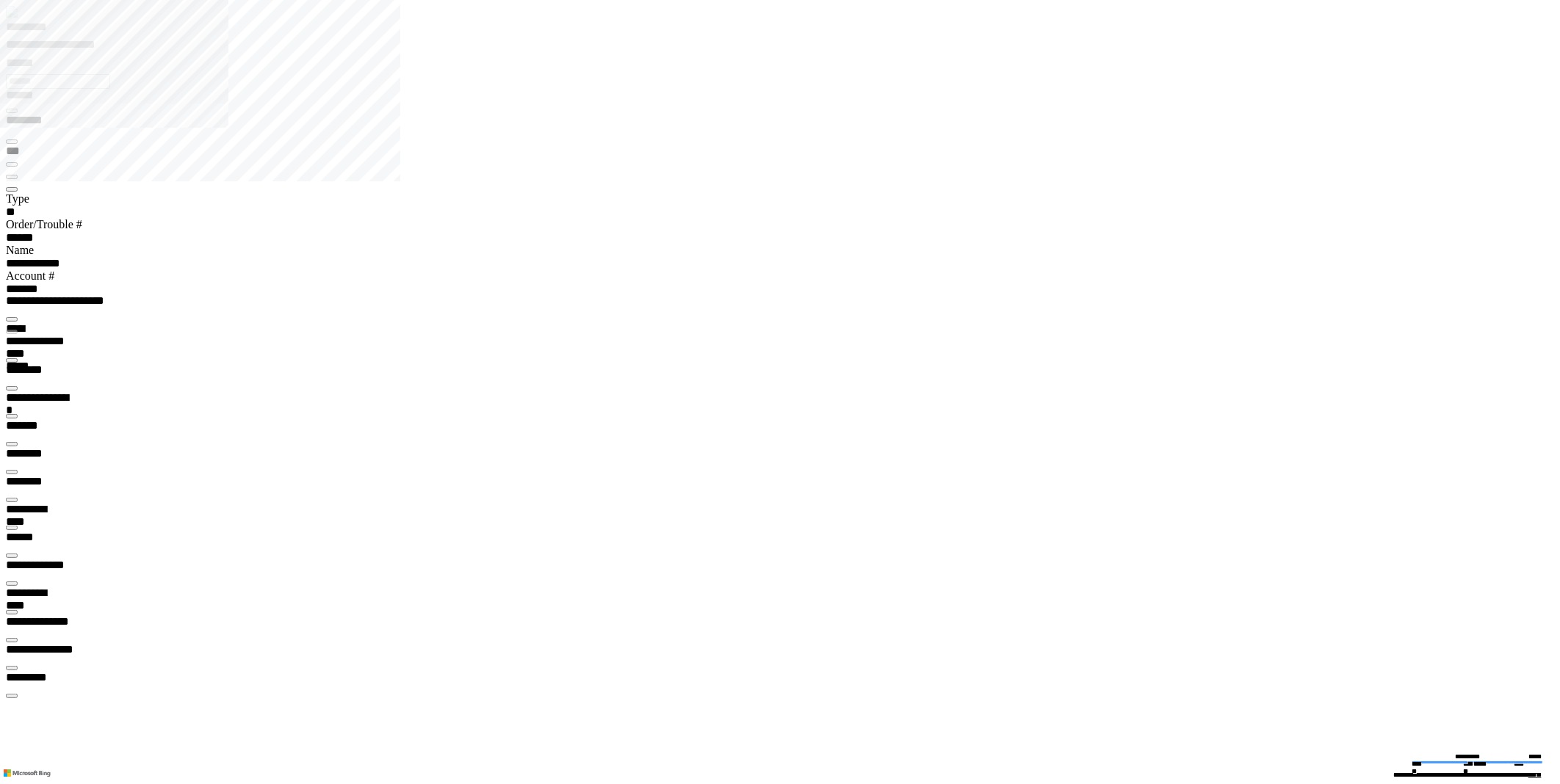 click at bounding box center (12, 4250) 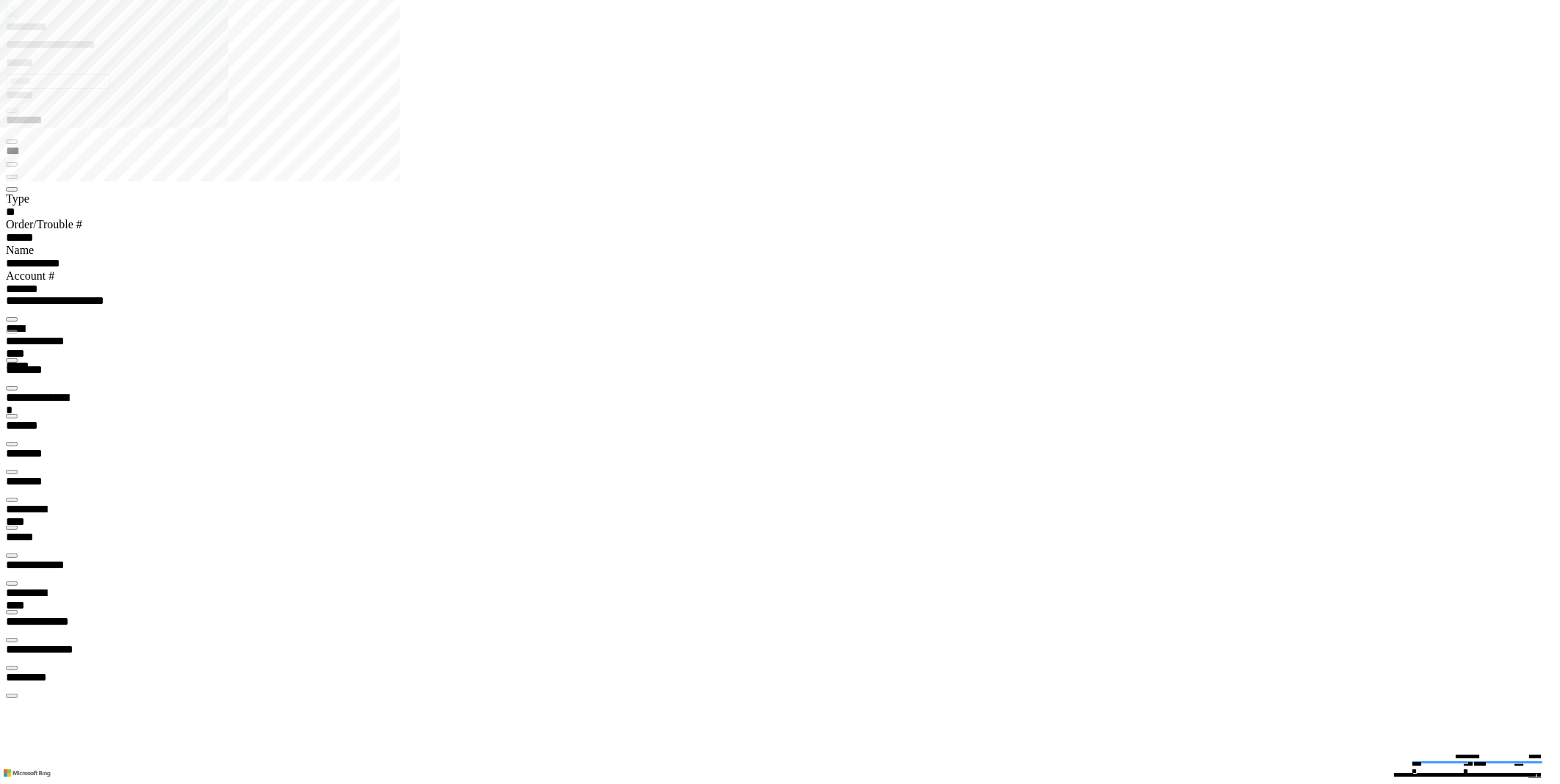 click at bounding box center [12, 4441] 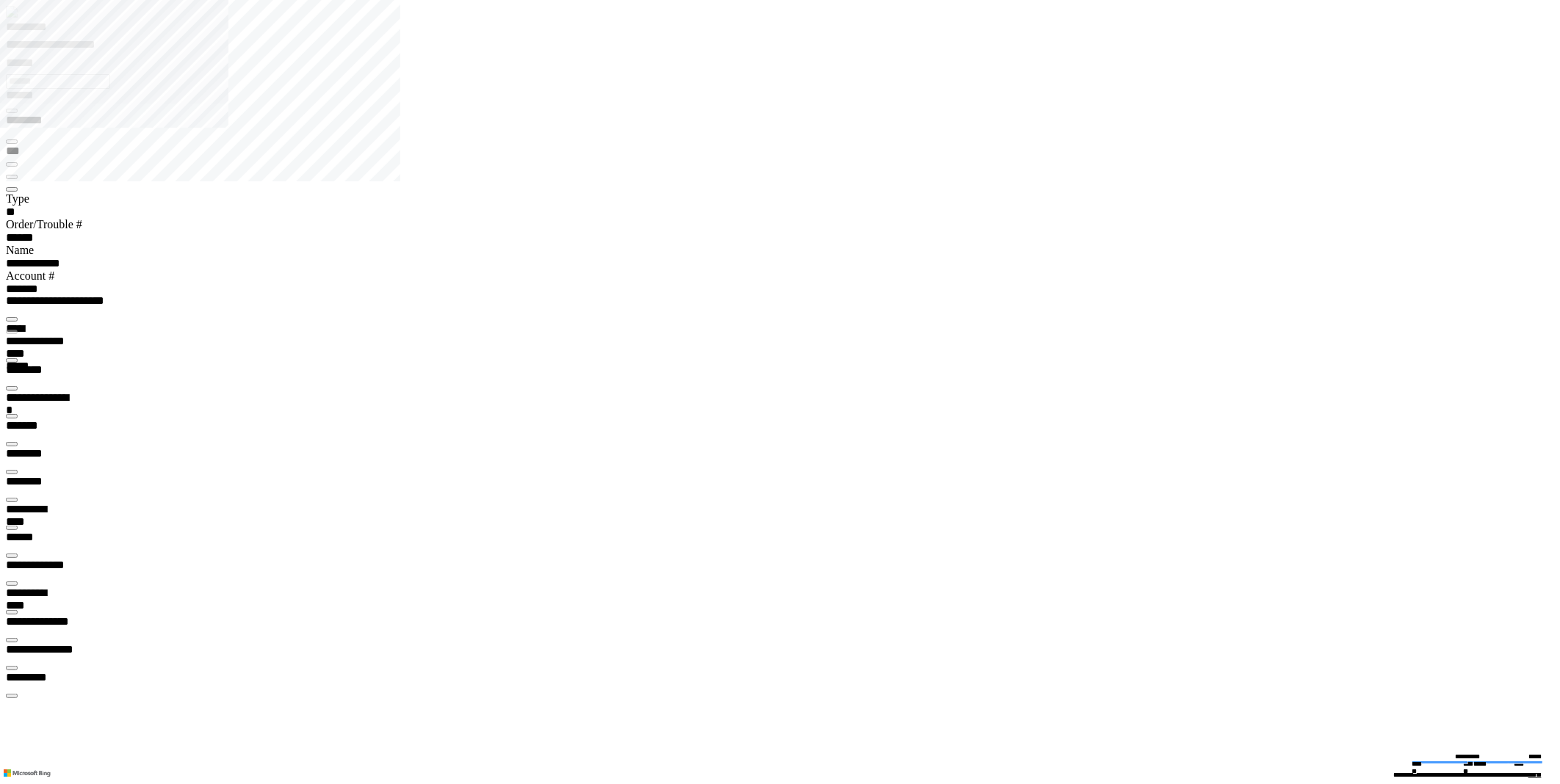 scroll, scrollTop: 0, scrollLeft: 0, axis: both 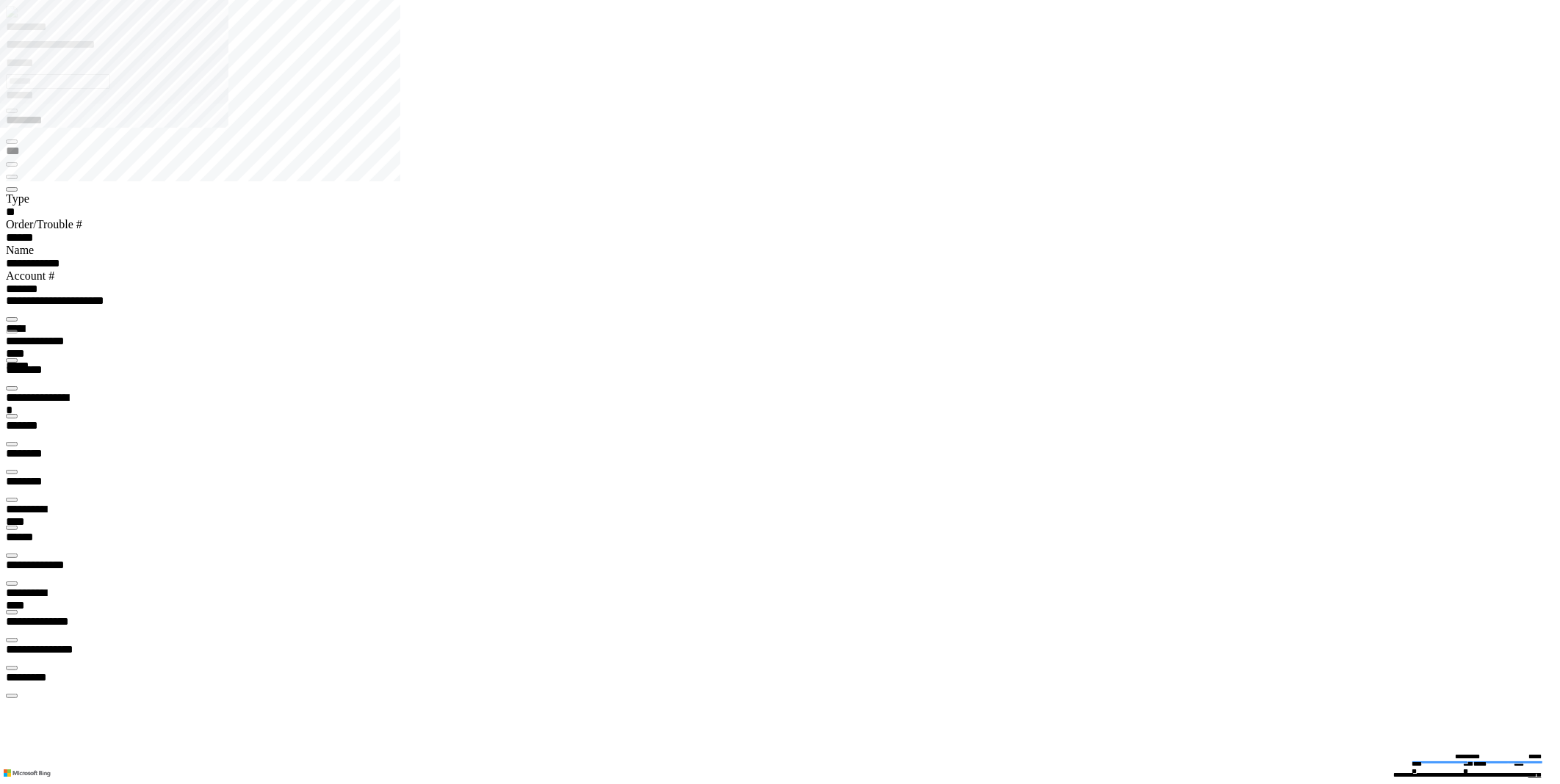 click on "*********" at bounding box center (42, 29) 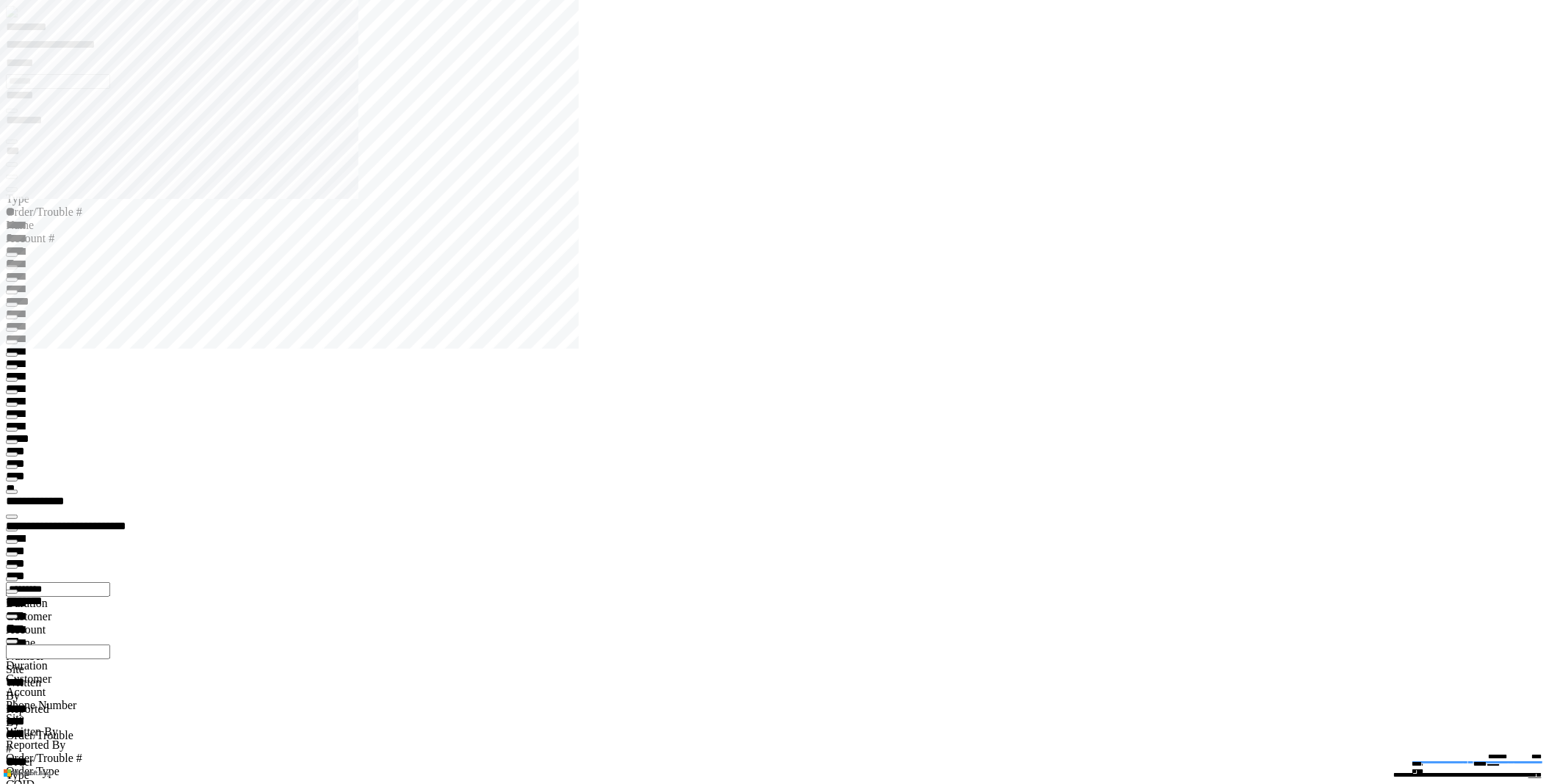 click at bounding box center [12, 8930] 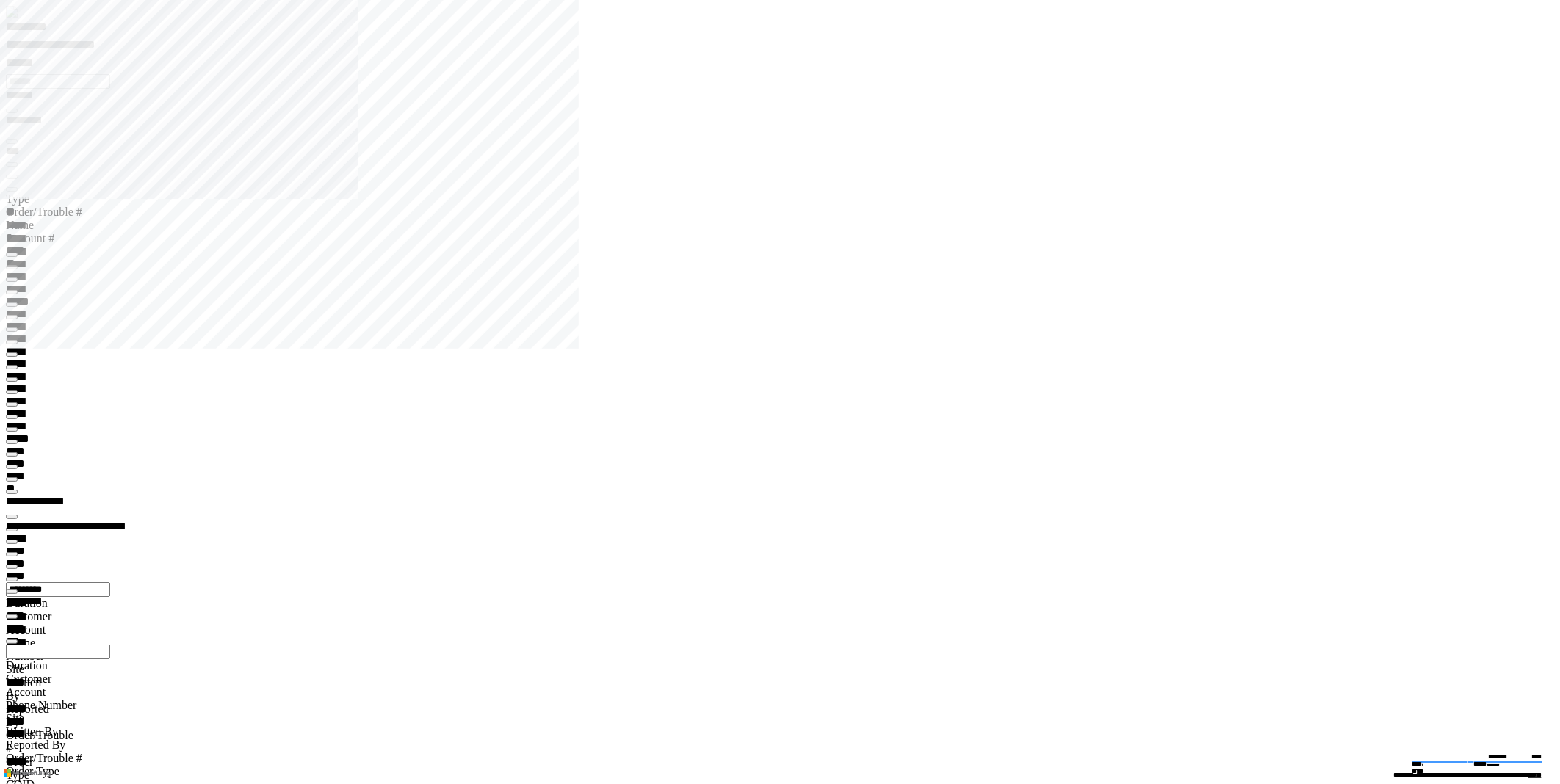 type on "**********" 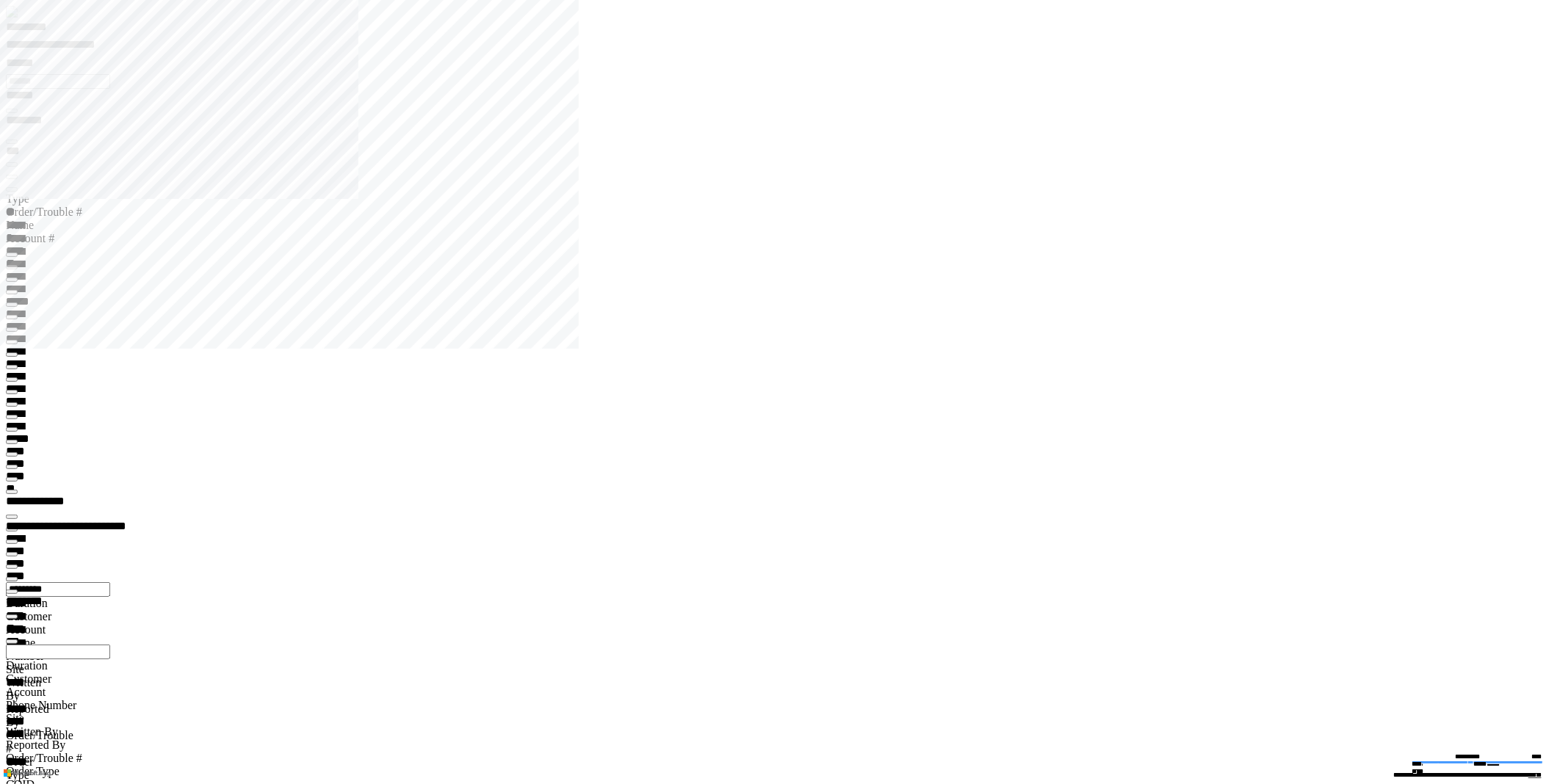 click on "**********" at bounding box center [332, 9155] 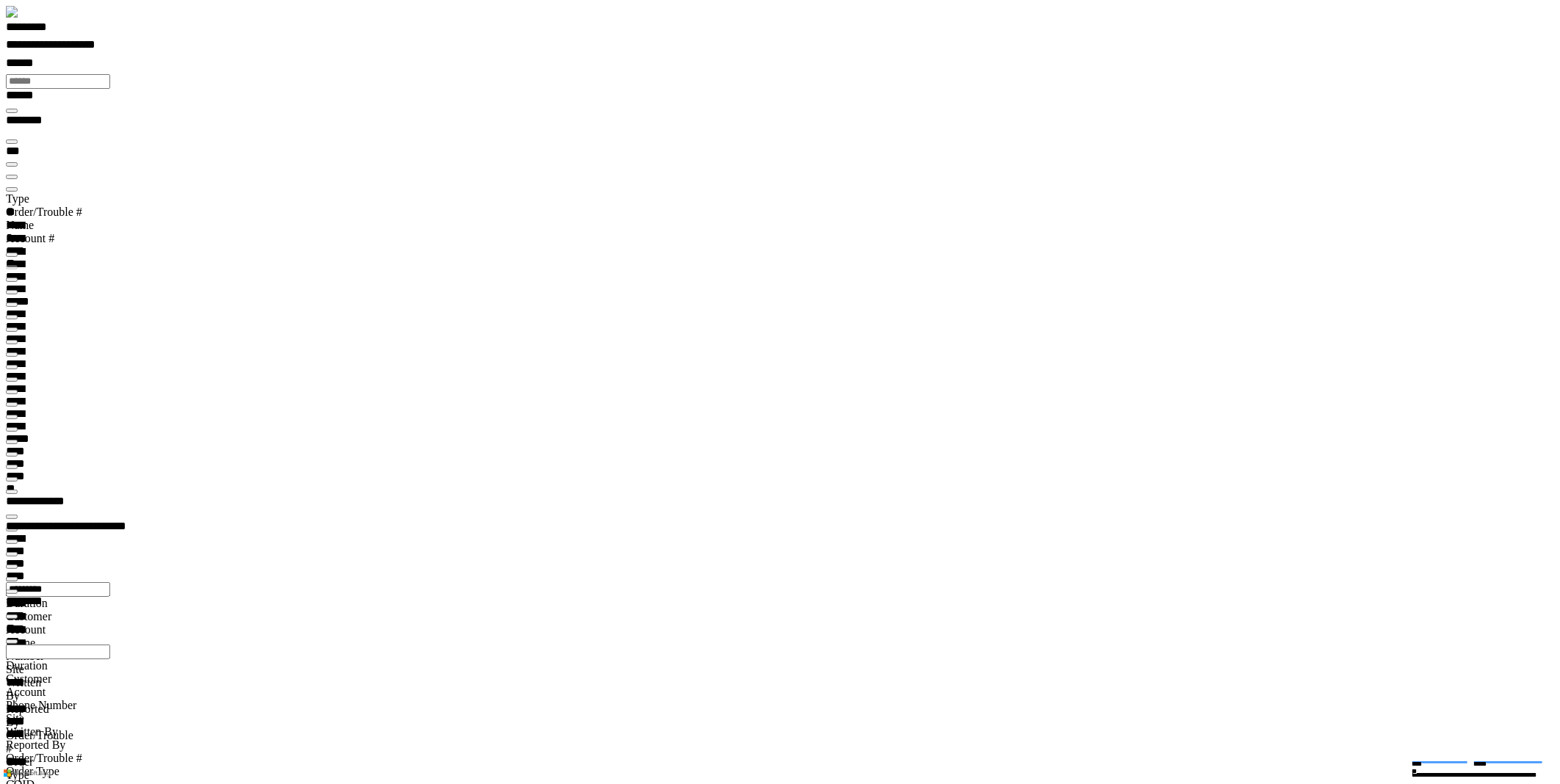 type 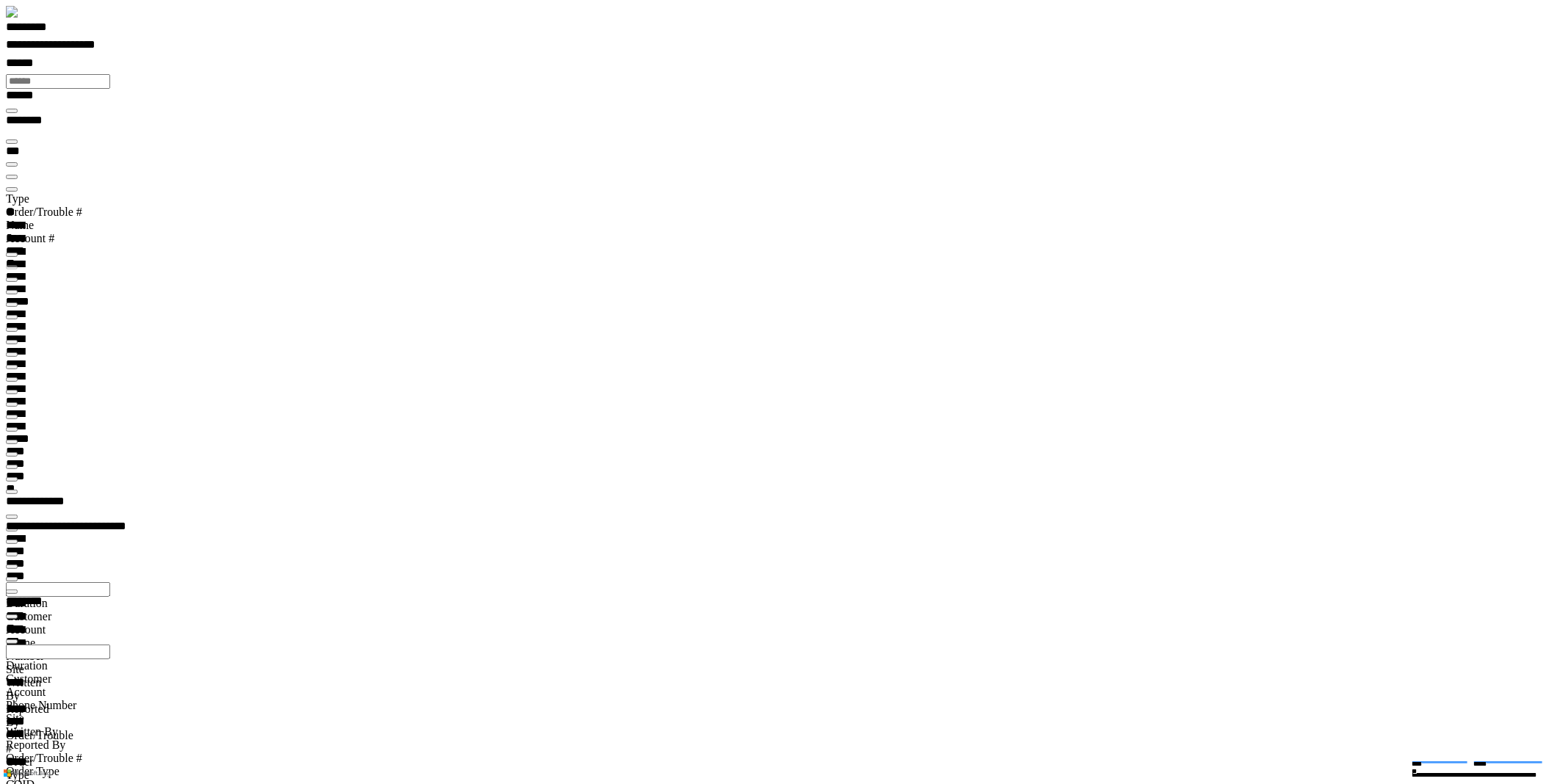 scroll, scrollTop: 73385, scrollLeft: 73291, axis: both 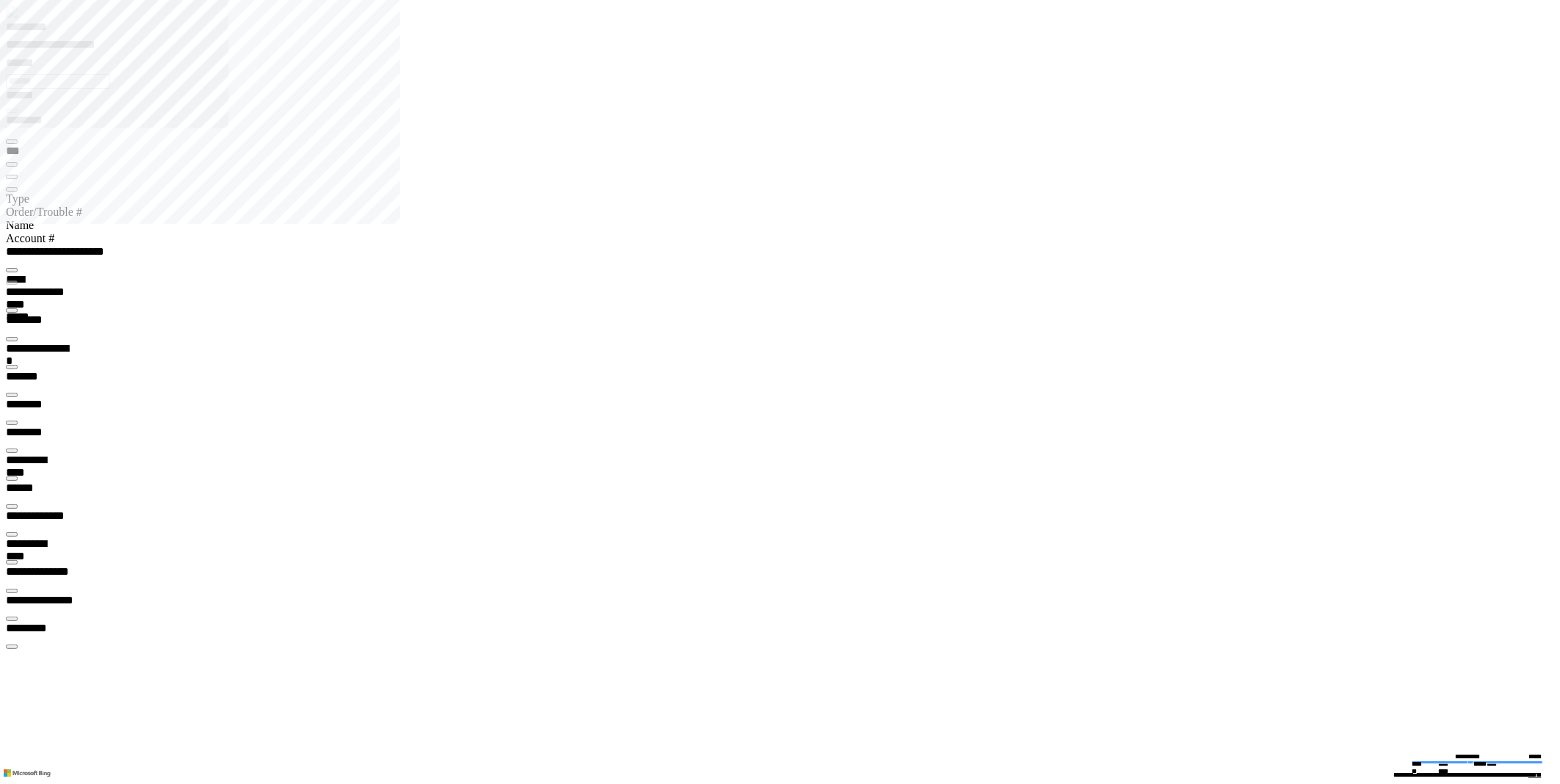 click at bounding box center (12, 451) 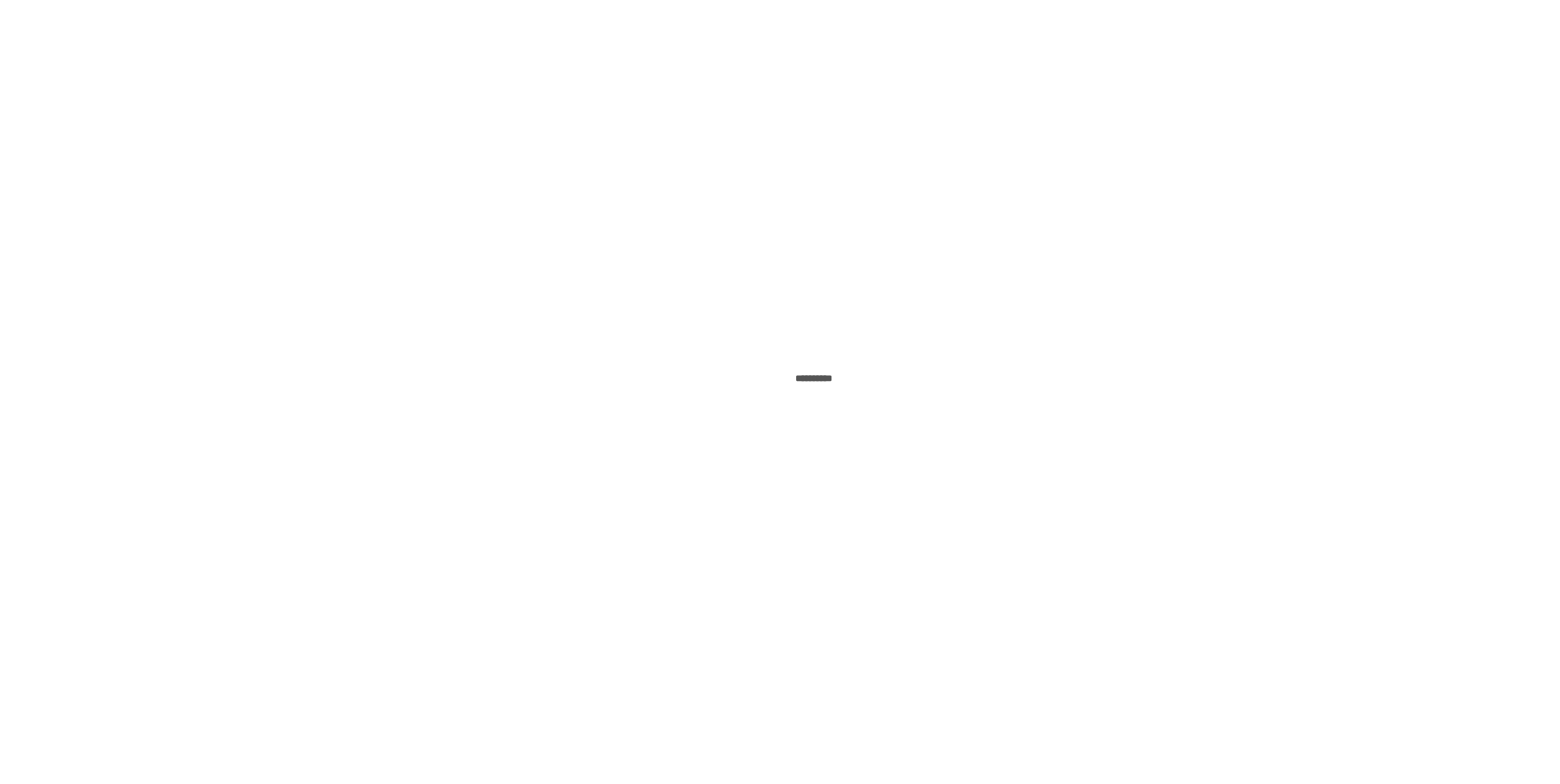 scroll, scrollTop: 0, scrollLeft: 0, axis: both 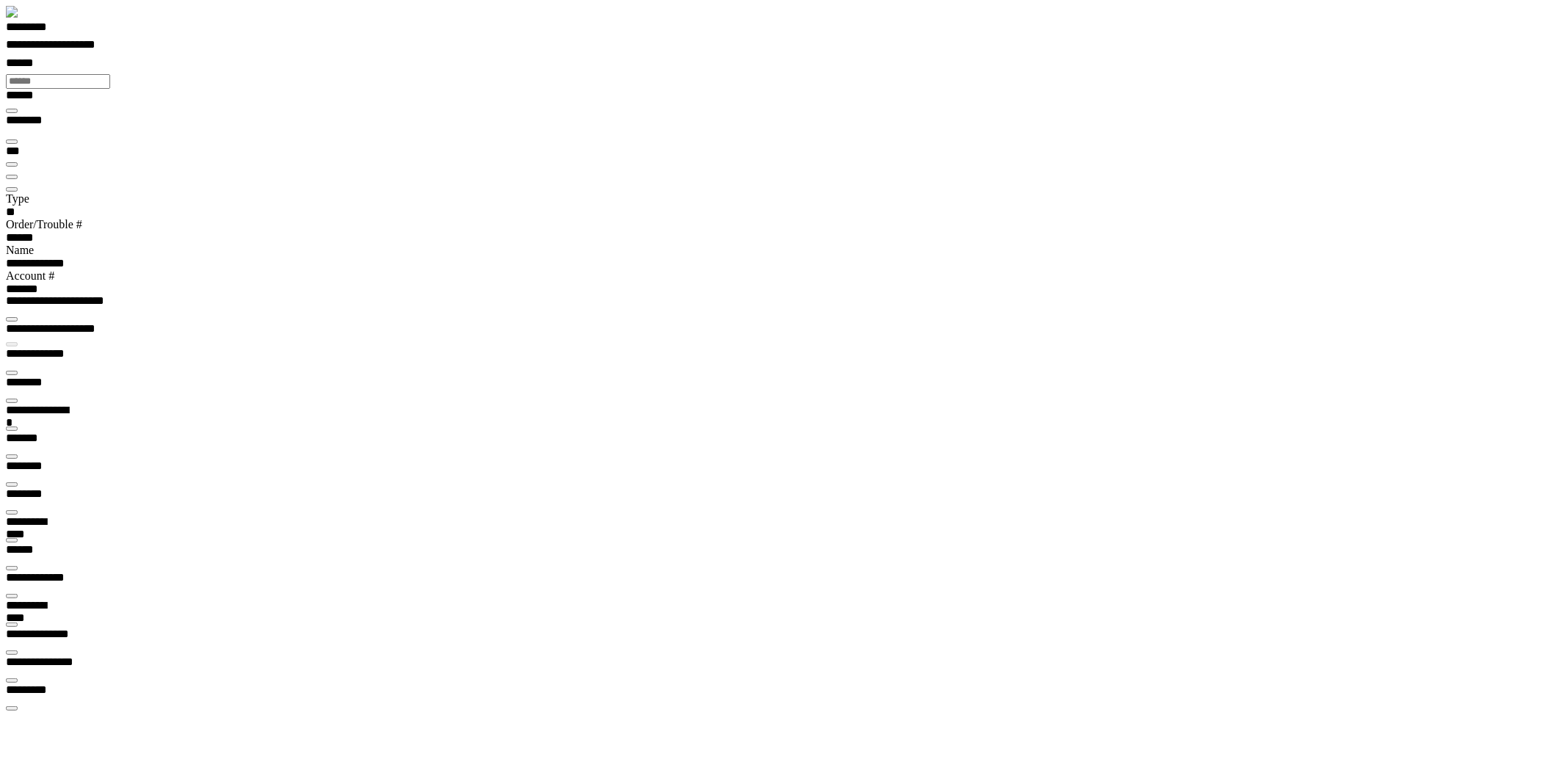 click at bounding box center (12, 373) 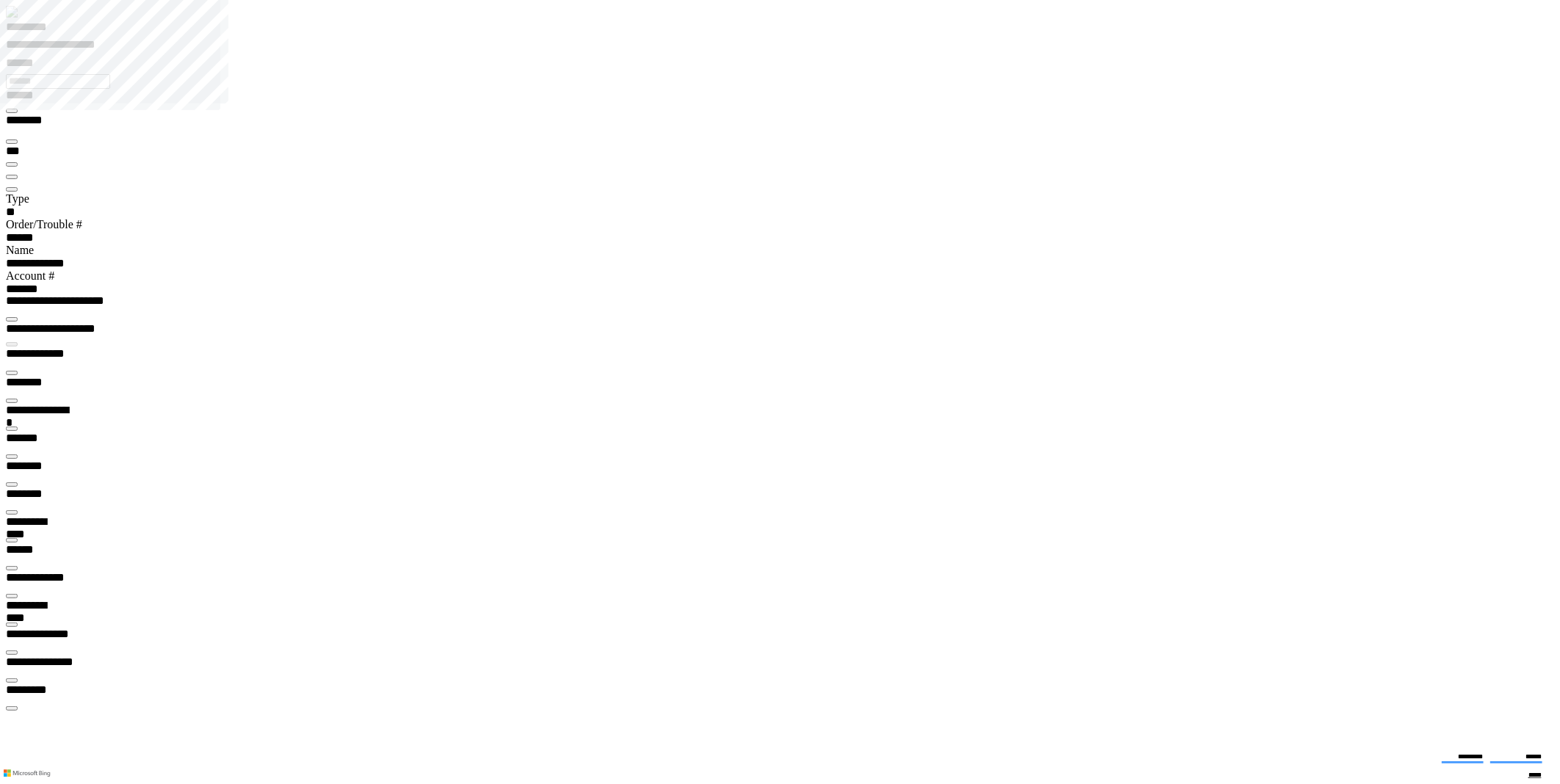 scroll, scrollTop: 73385, scrollLeft: 73325, axis: both 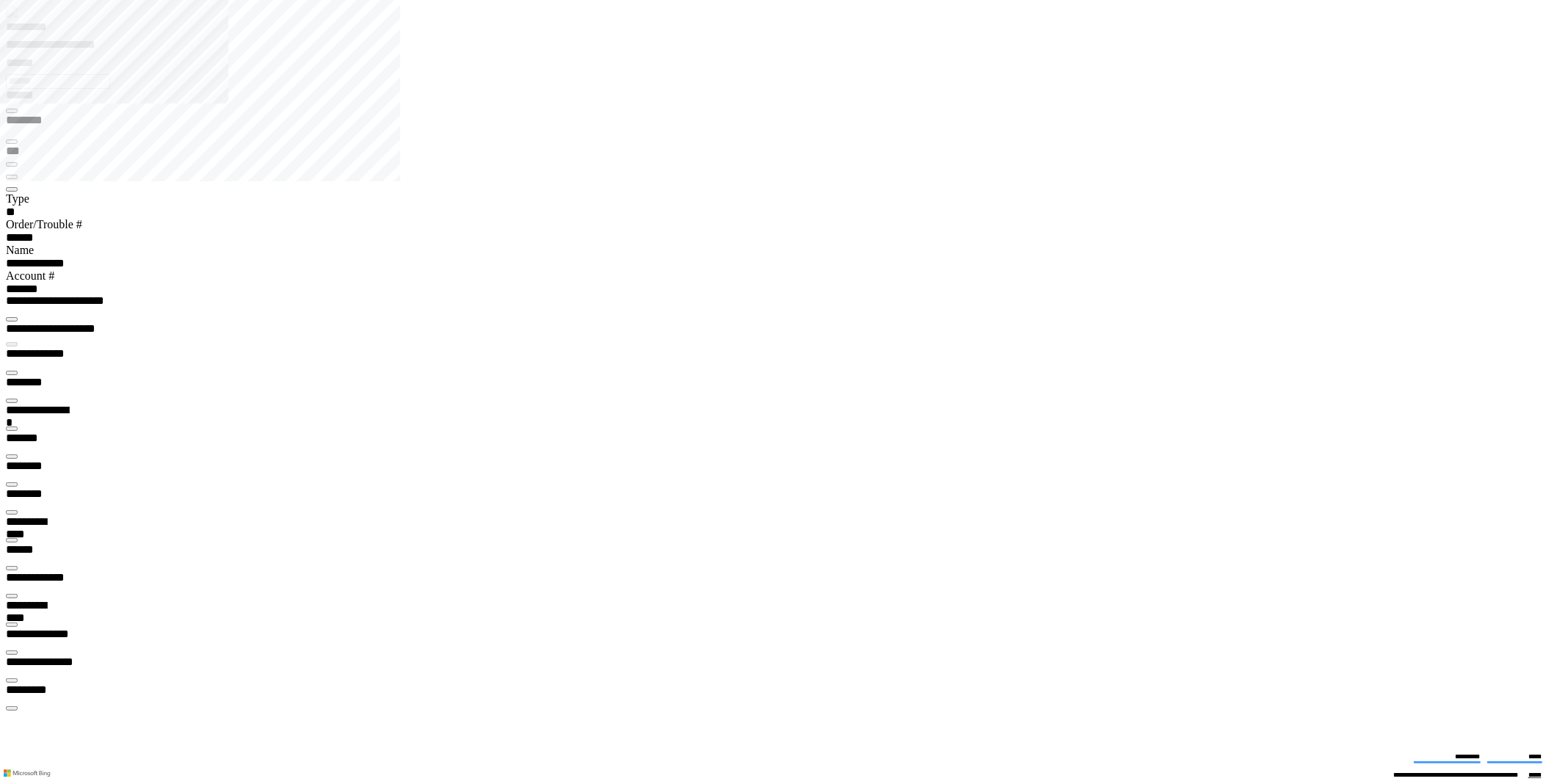 click on "*********" at bounding box center (786, 29) 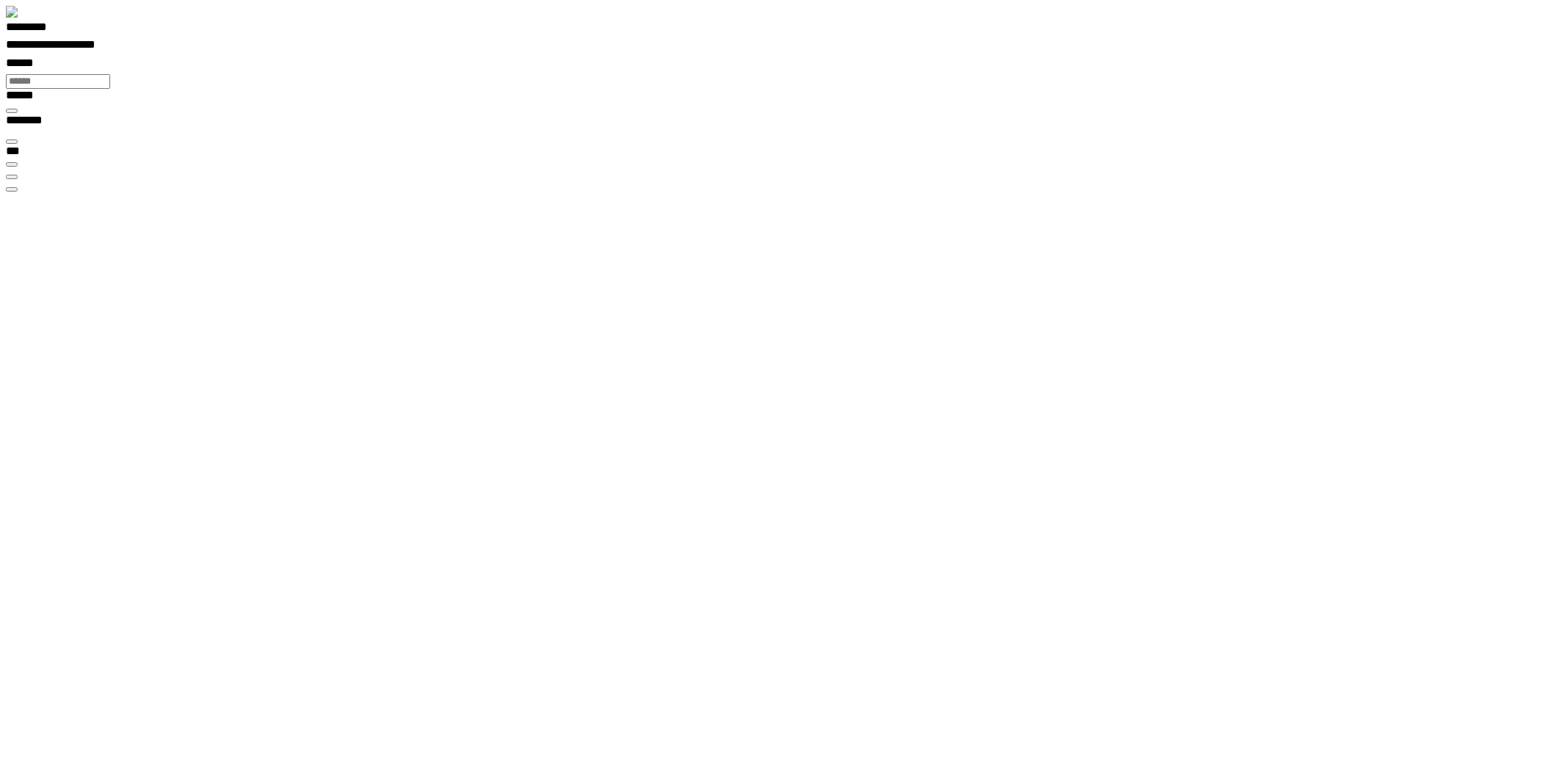 scroll, scrollTop: 0, scrollLeft: 0, axis: both 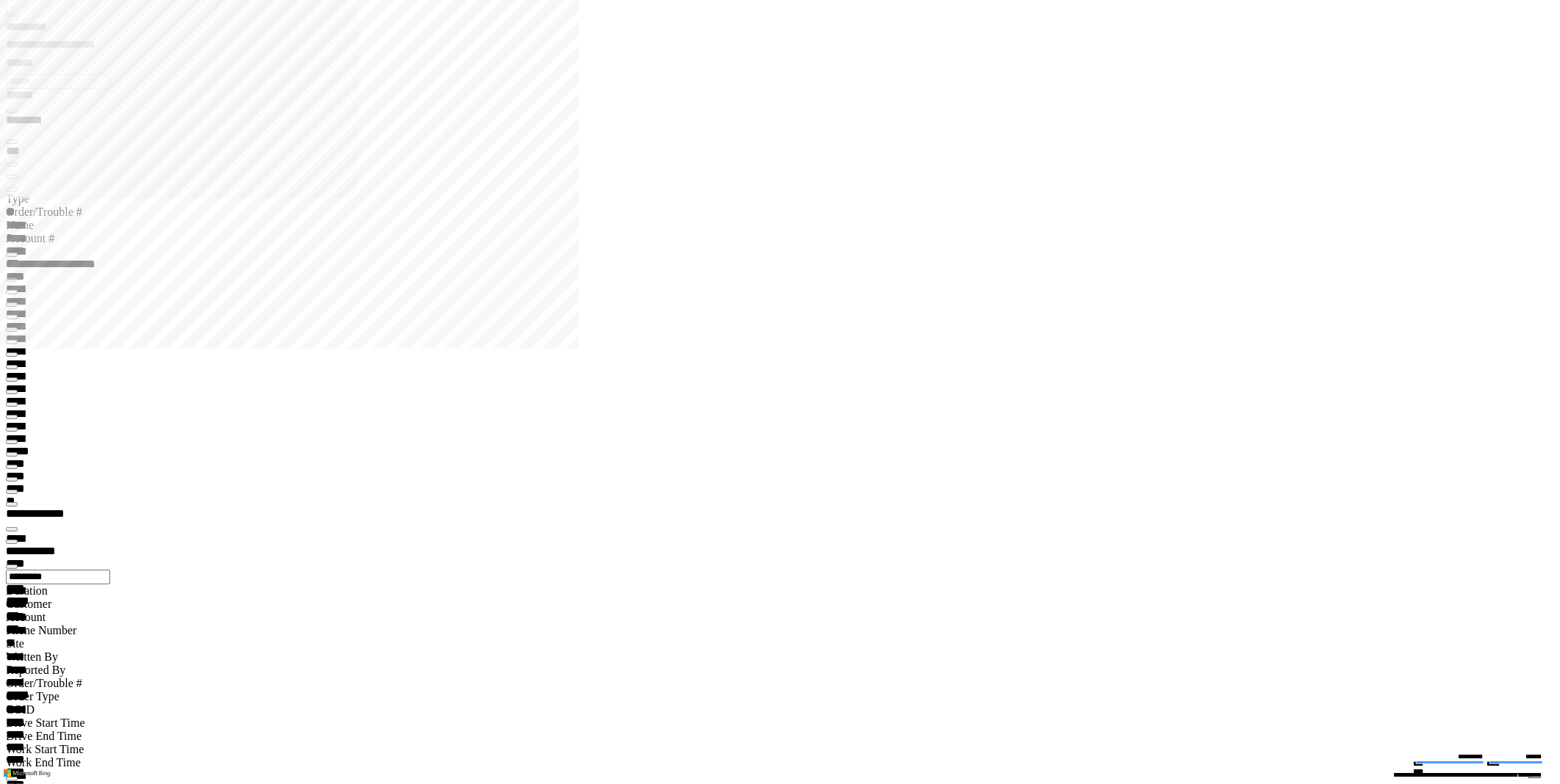 click at bounding box center [12, 11250] 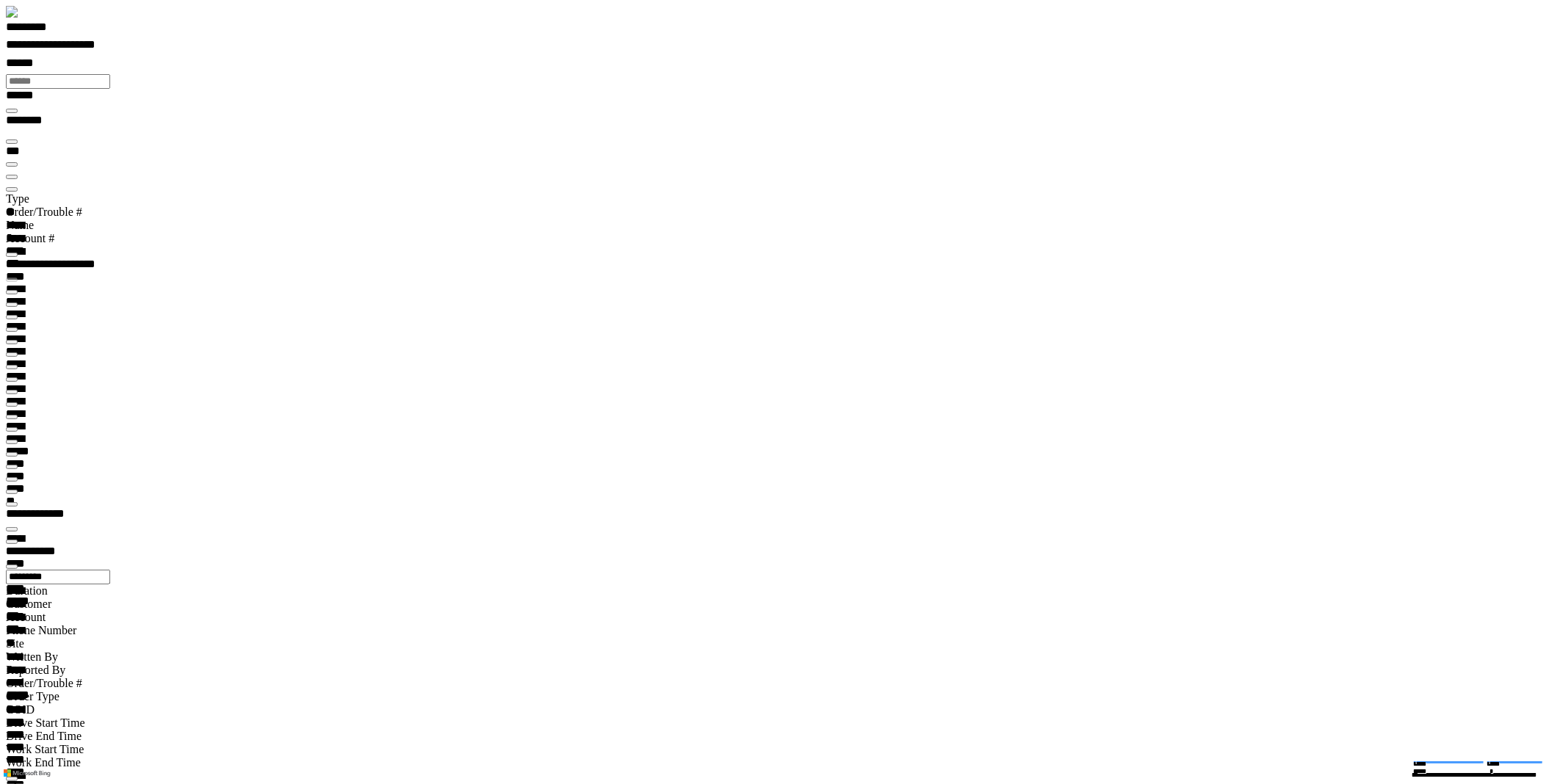 click on "*********" at bounding box center (42, 29) 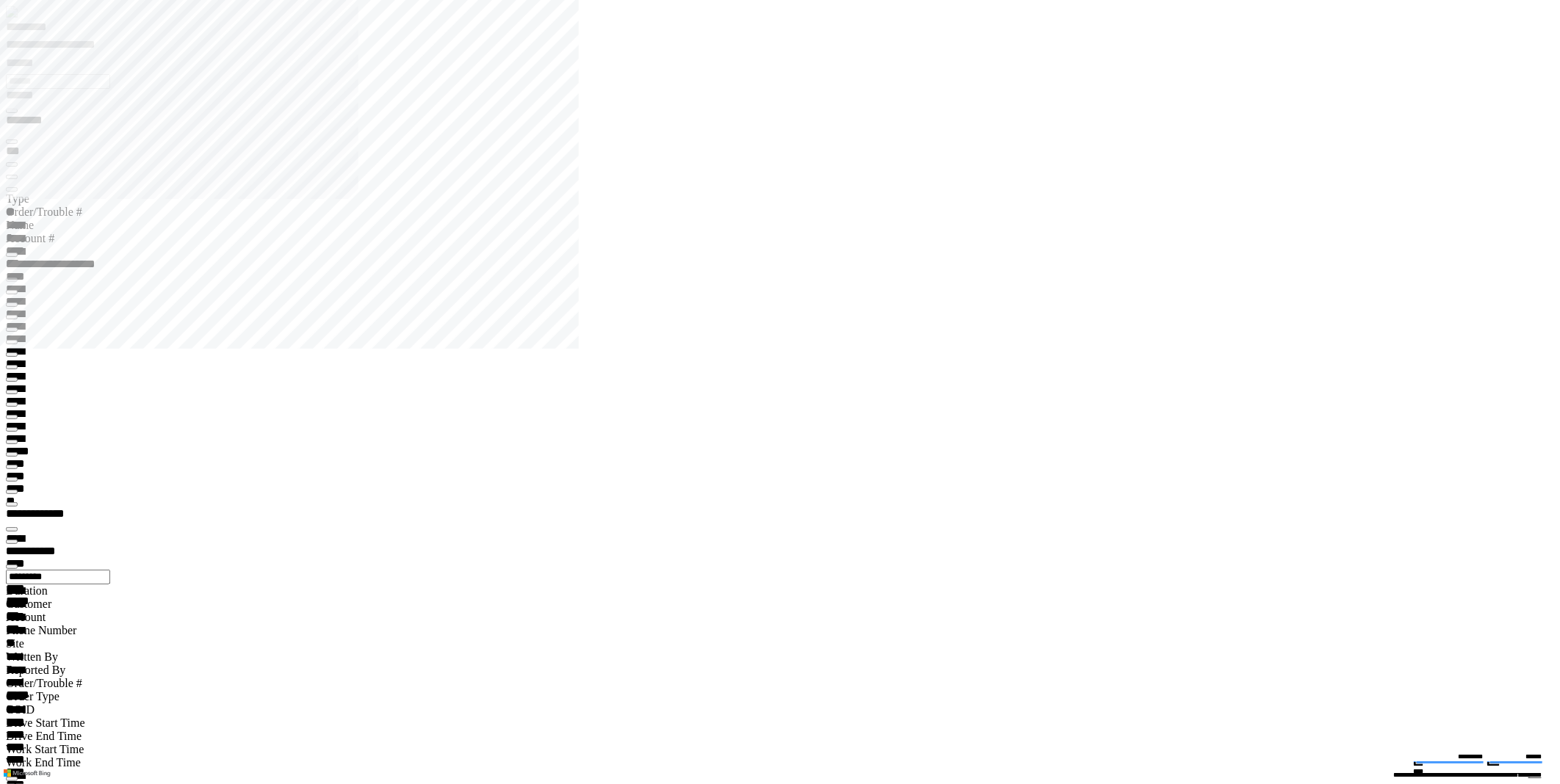 click at bounding box center (12, 12996) 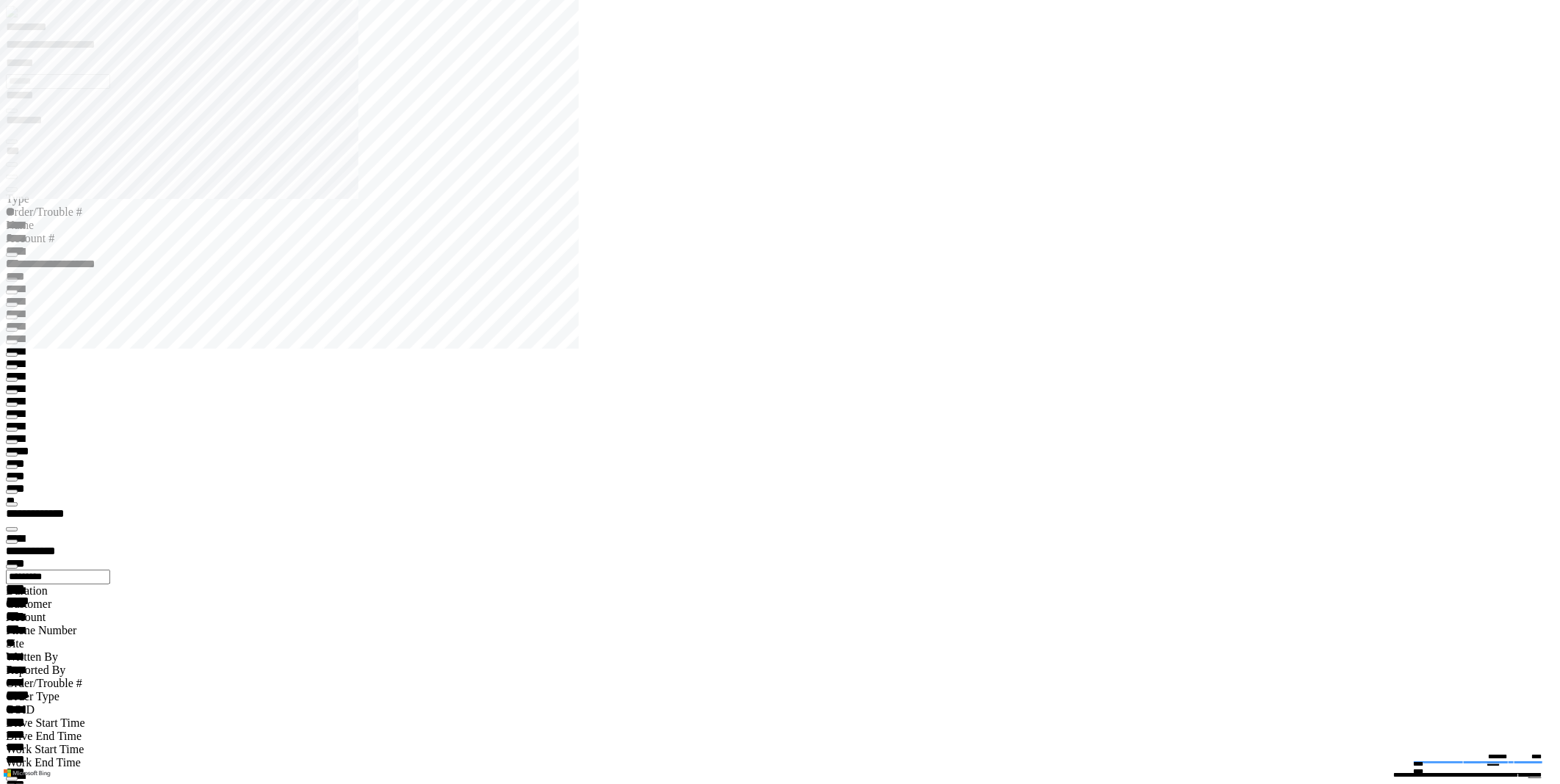 click on "**********" at bounding box center (786, 15312) 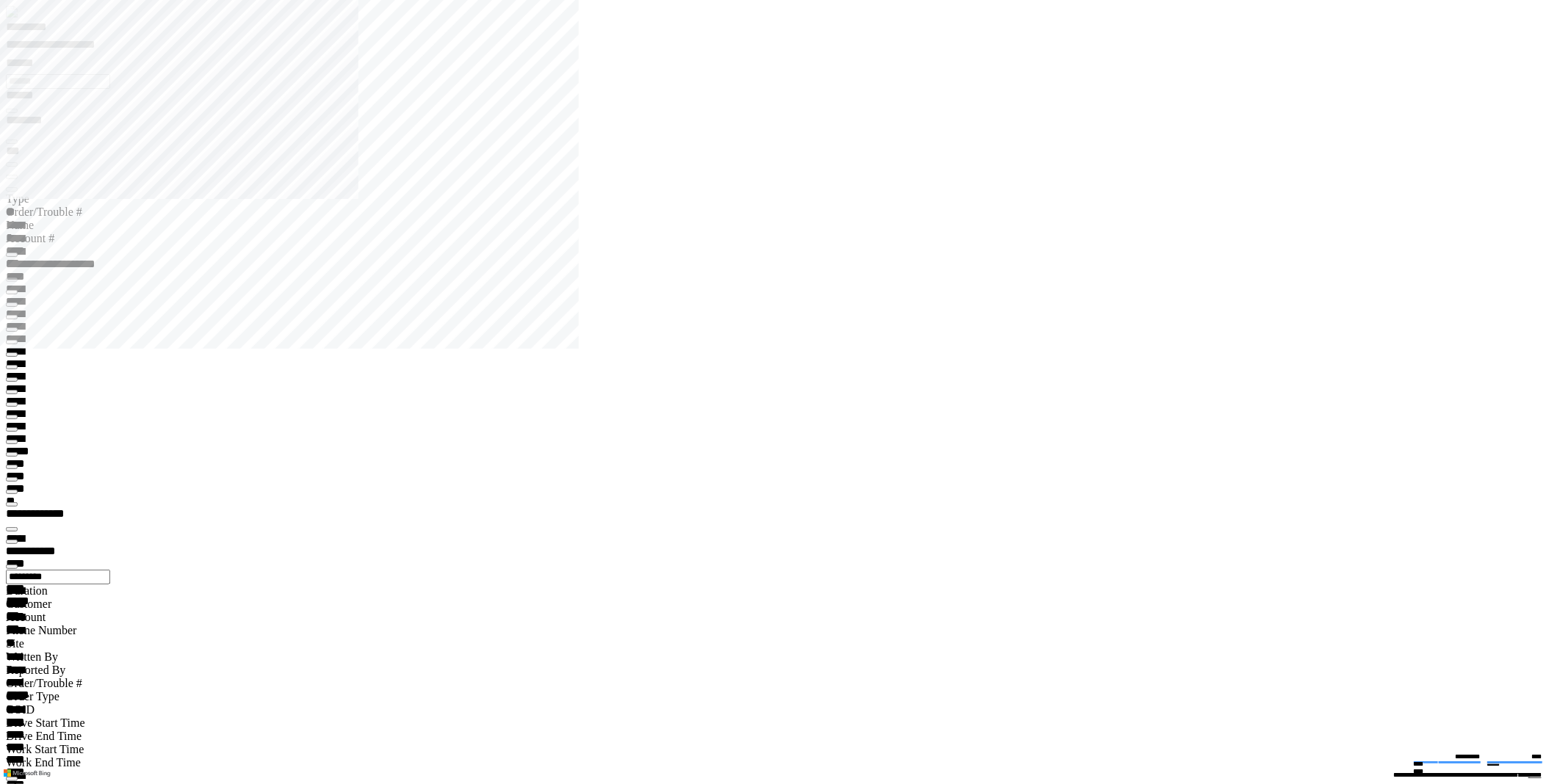click on "**********" at bounding box center [51, 13222] 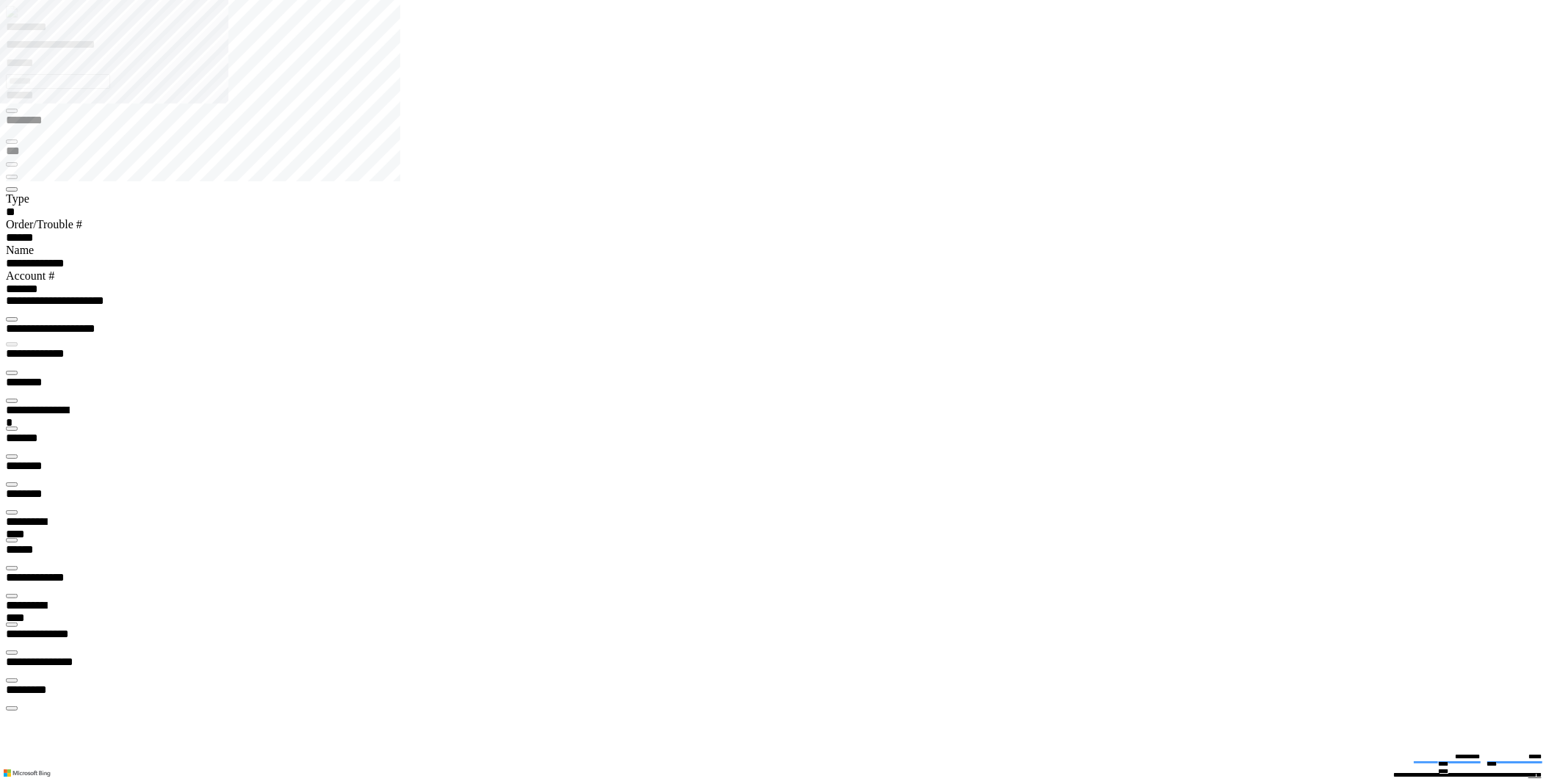 click at bounding box center (12, 512) 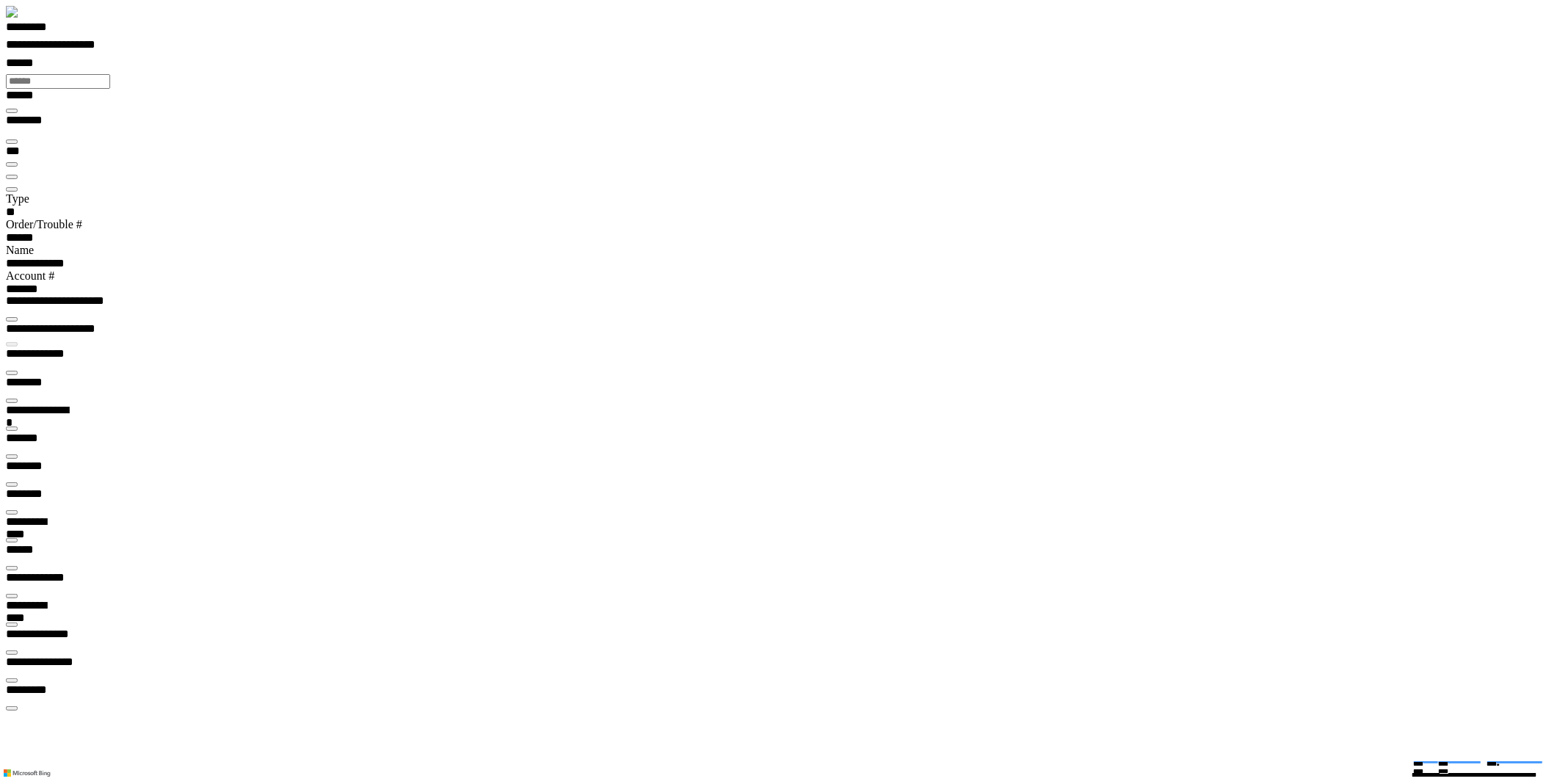 click at bounding box center [12, 373] 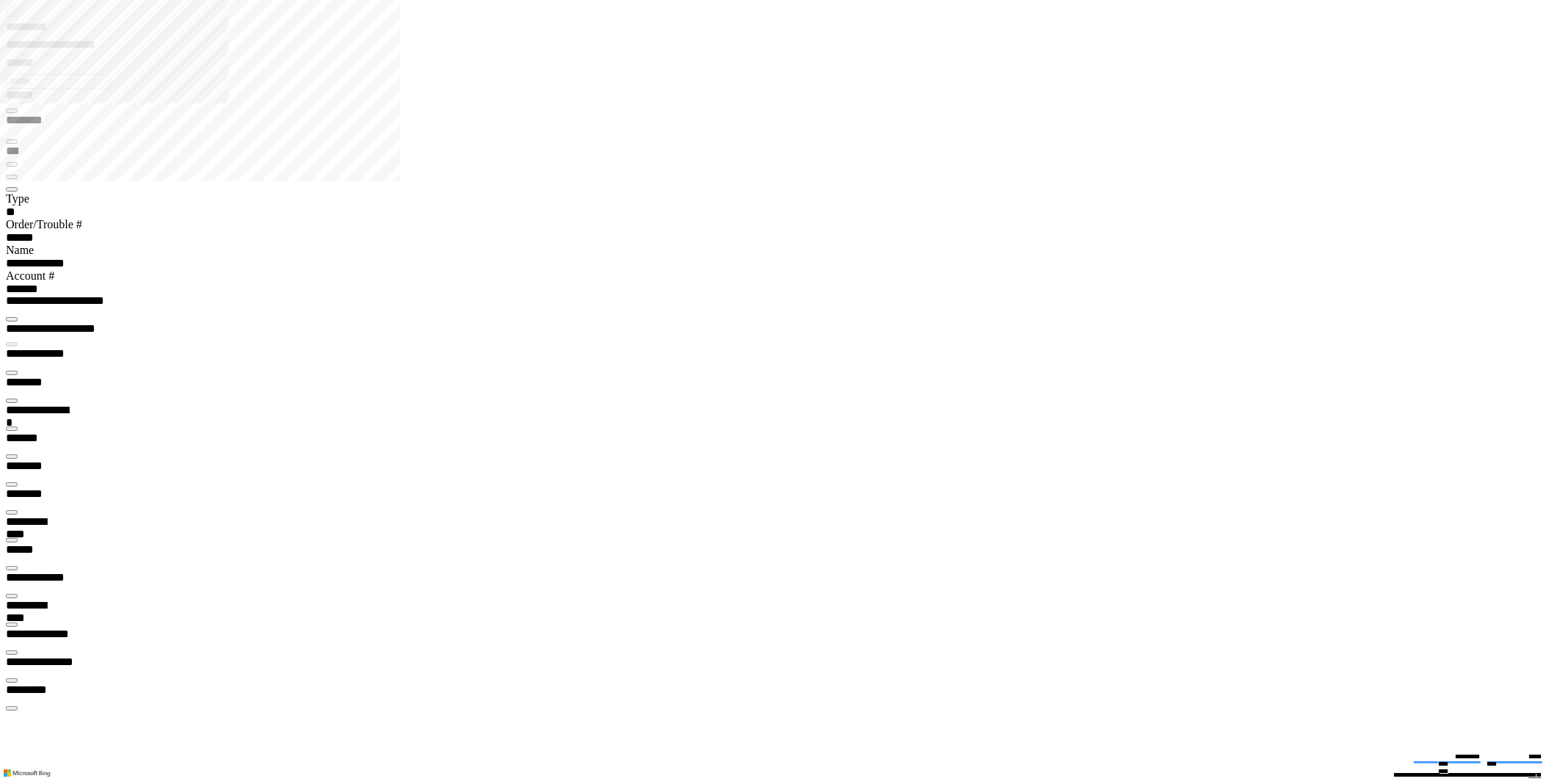 click on "*********" at bounding box center (42, 29) 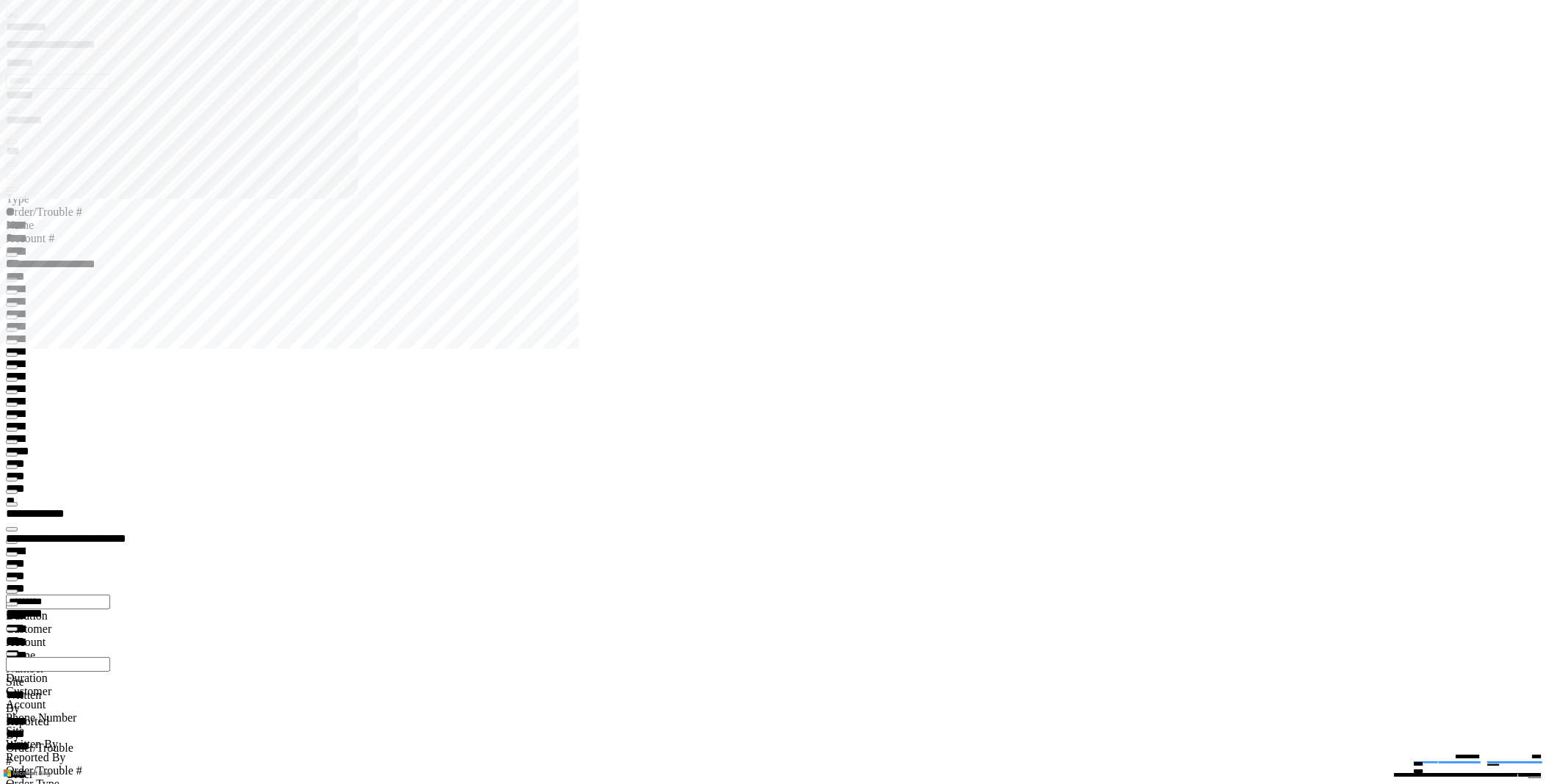 click on "**********" at bounding box center (49, 9516) 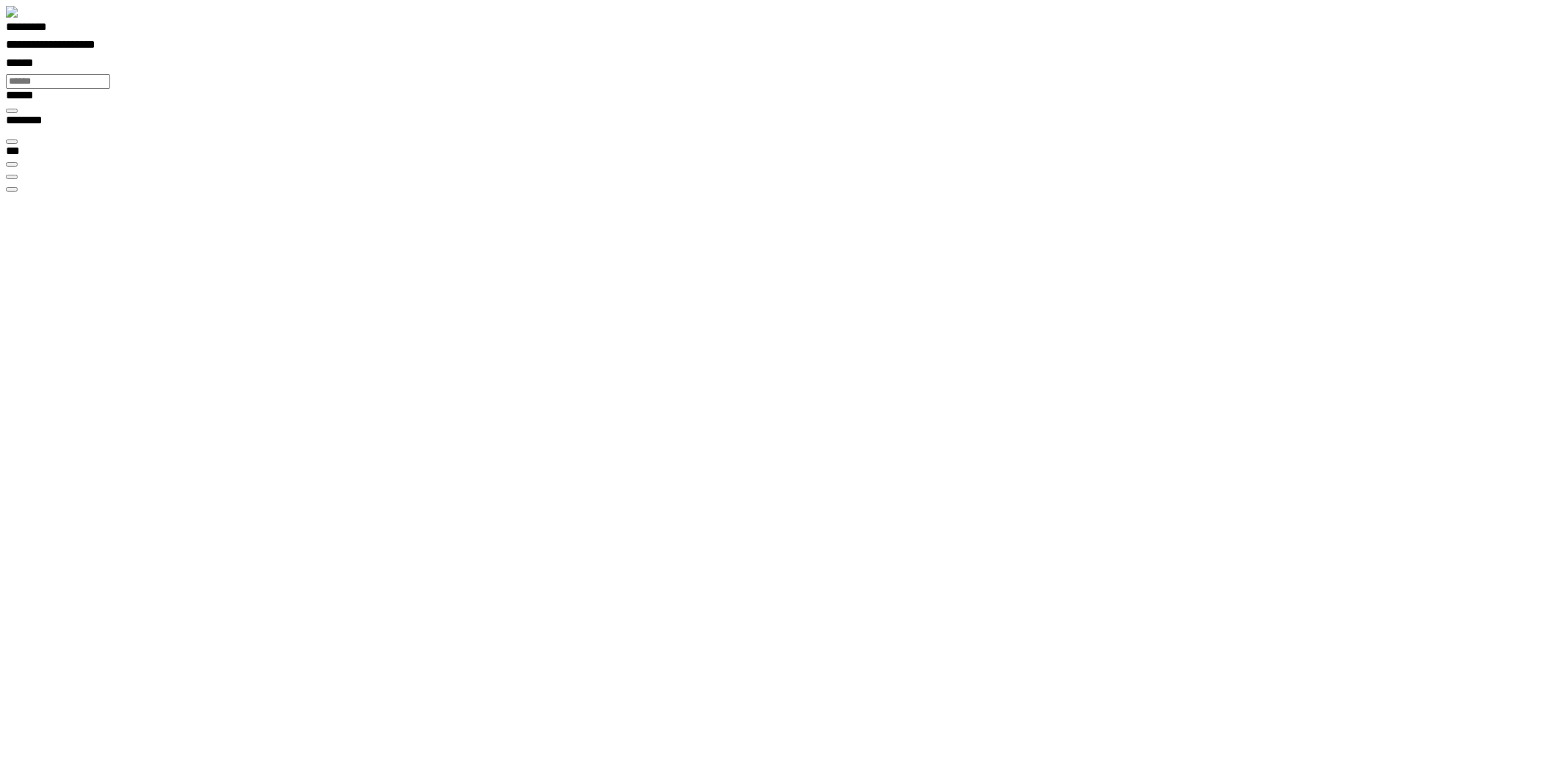 scroll, scrollTop: 73385, scrollLeft: 73291, axis: both 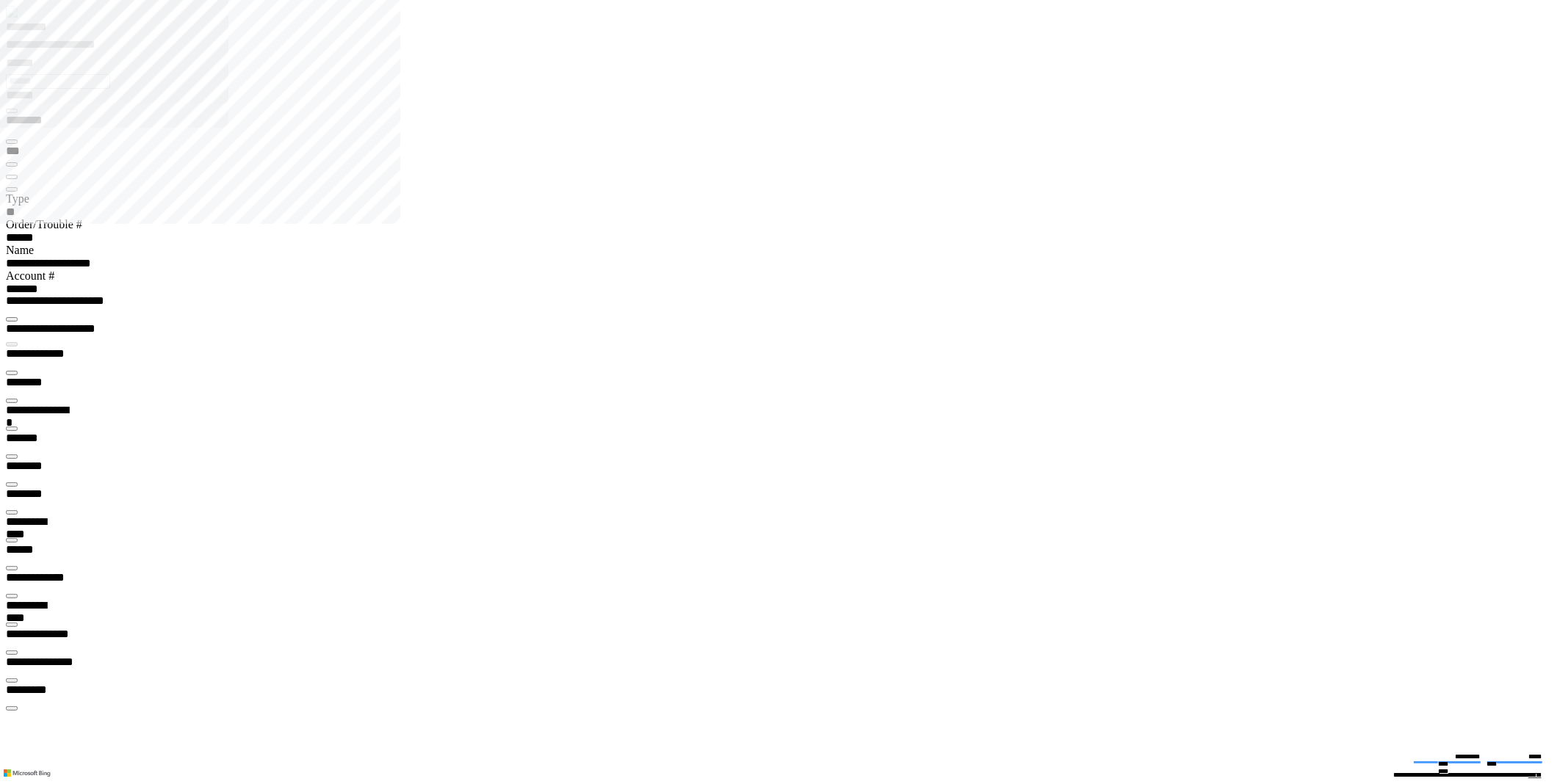 type on "*********" 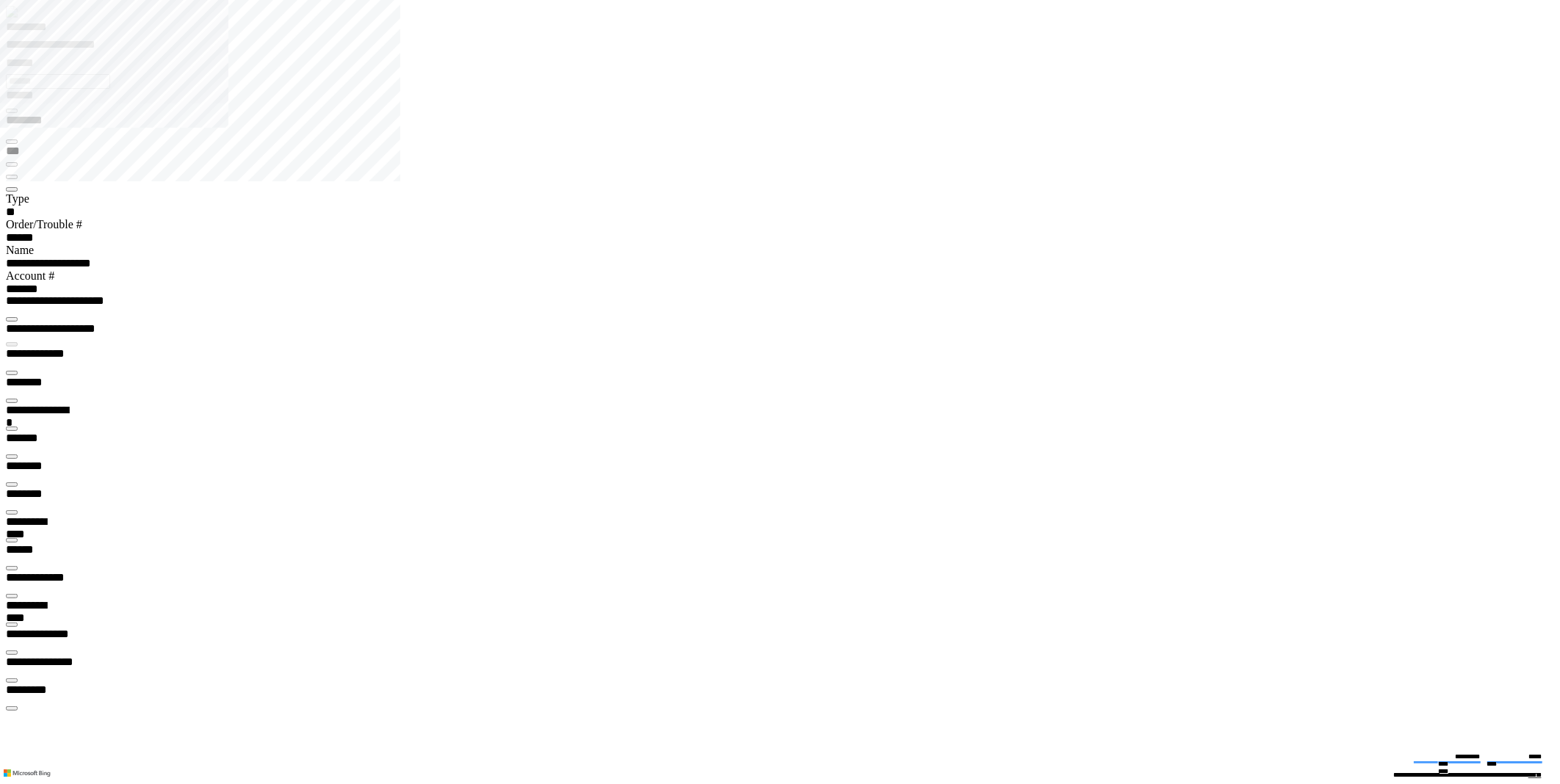 click at bounding box center [12, 512] 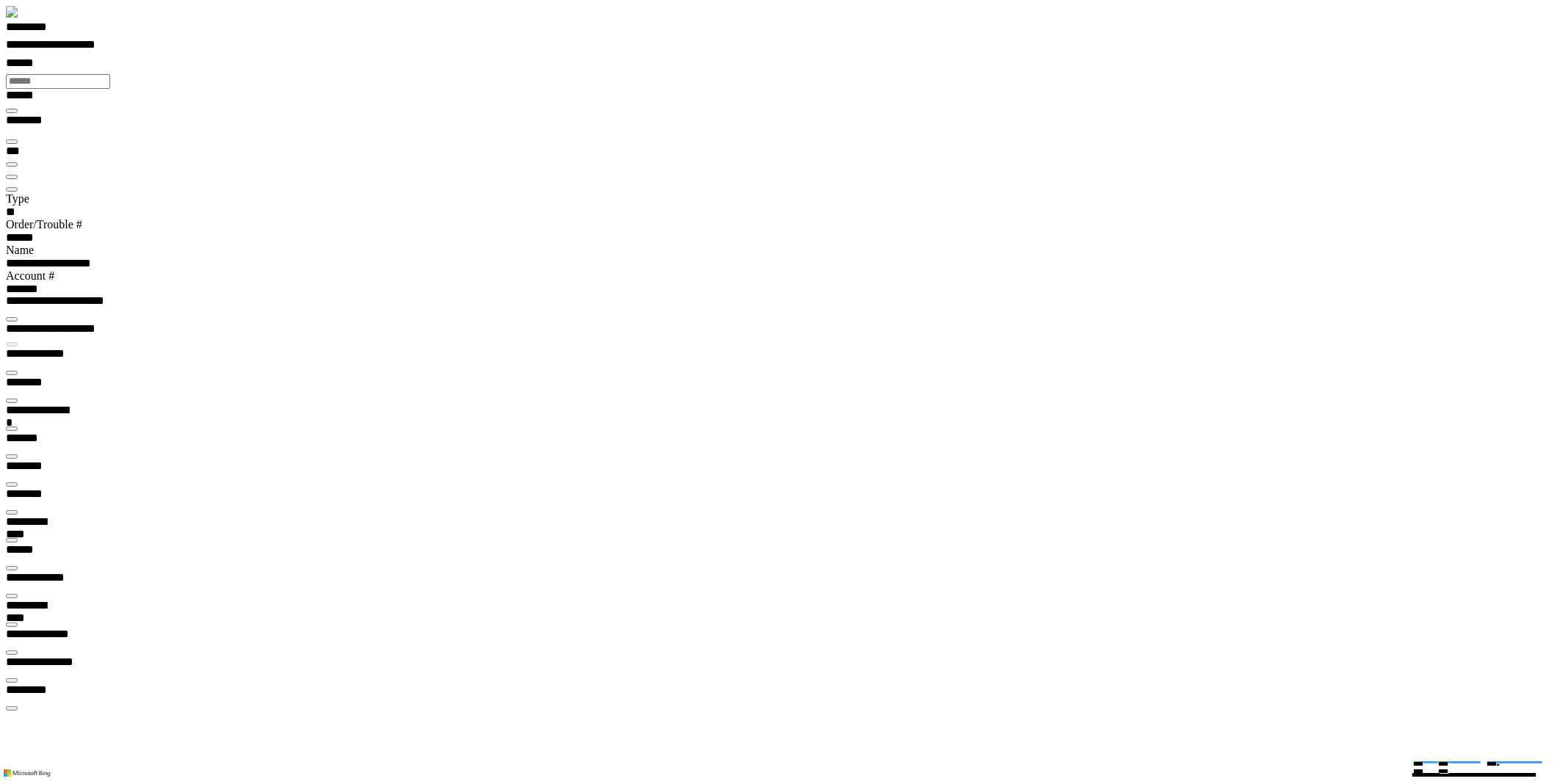 click at bounding box center [12, 373] 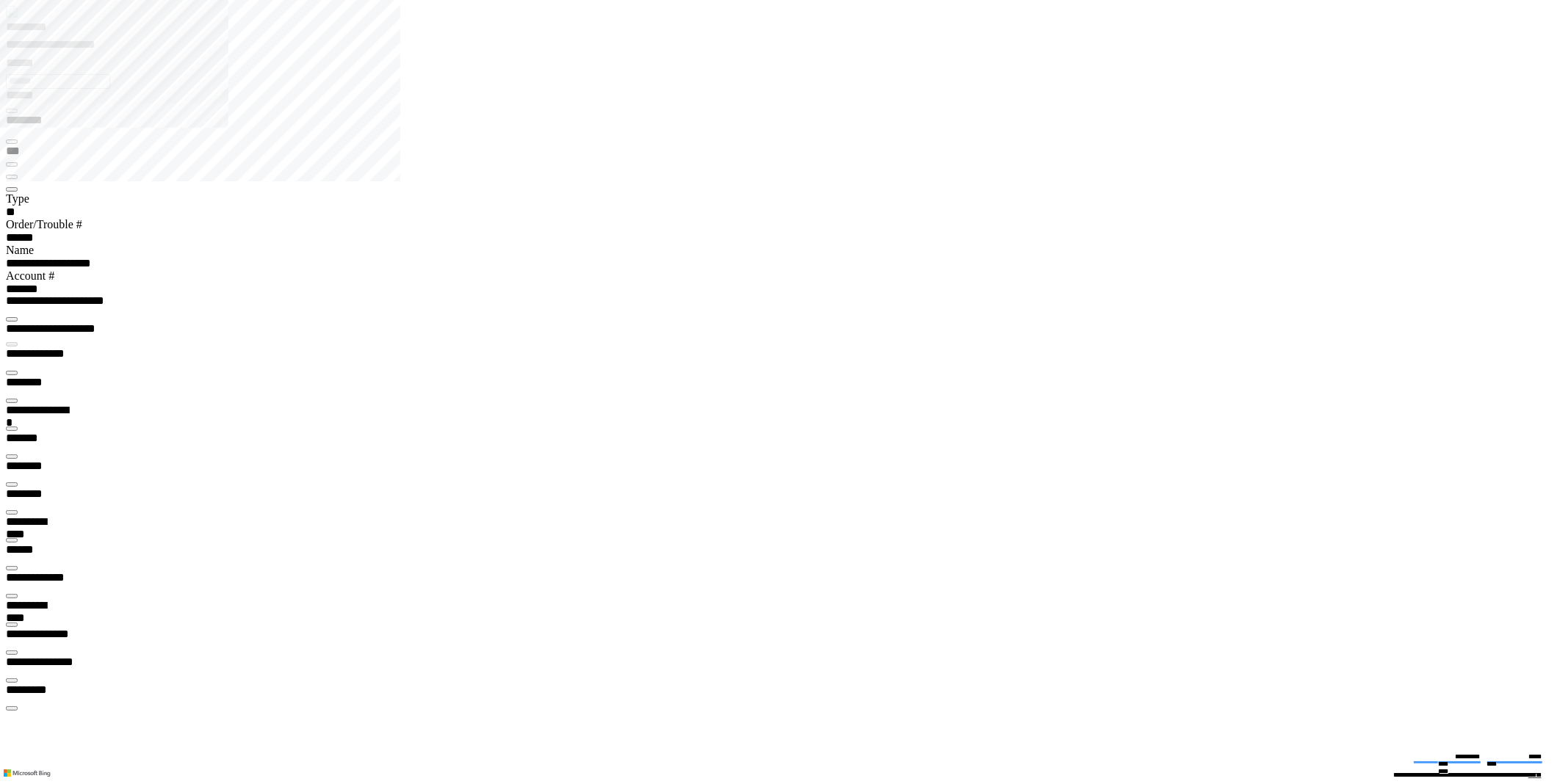 scroll, scrollTop: 0, scrollLeft: 0, axis: both 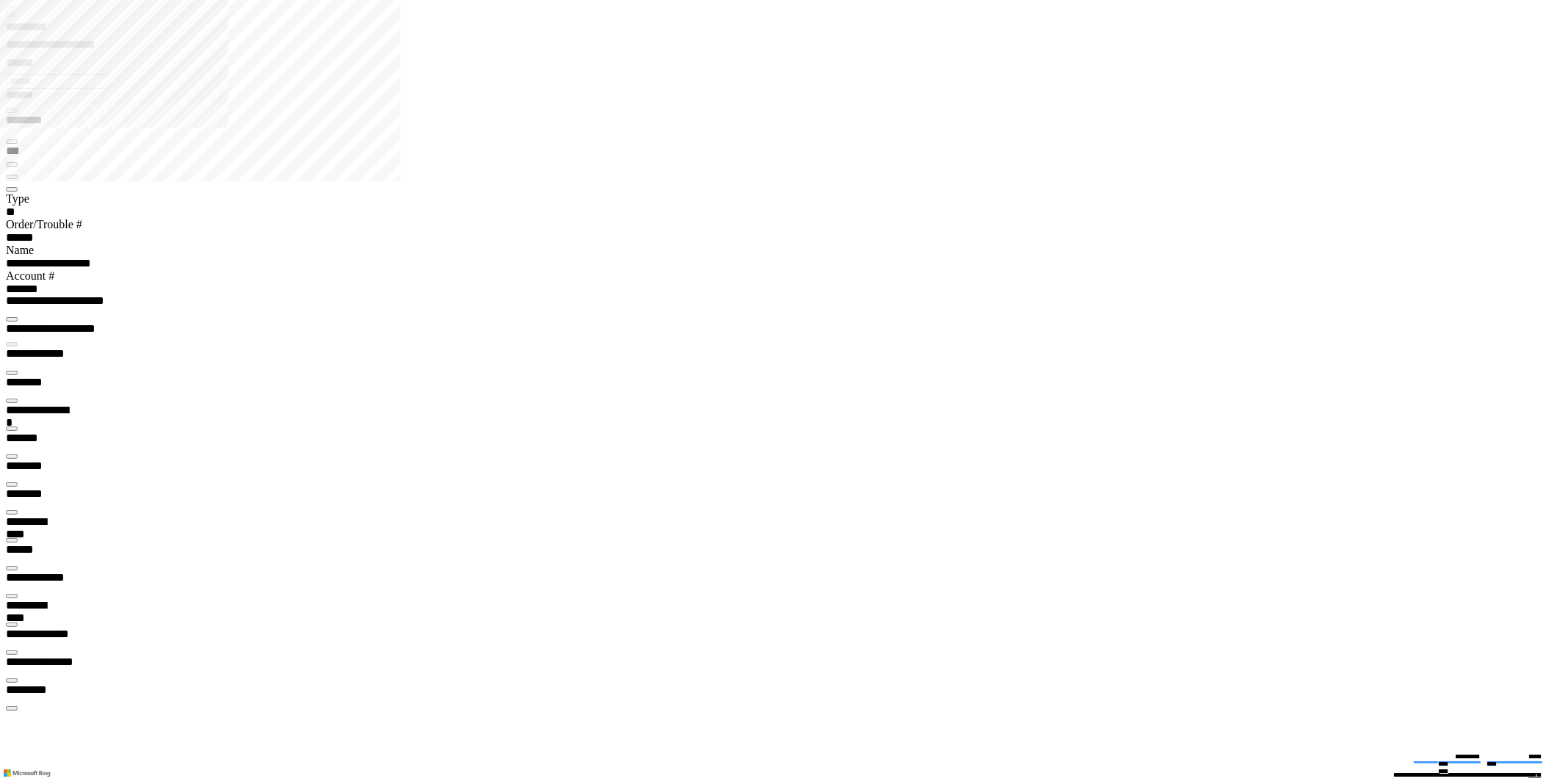 click at bounding box center (6, 26) 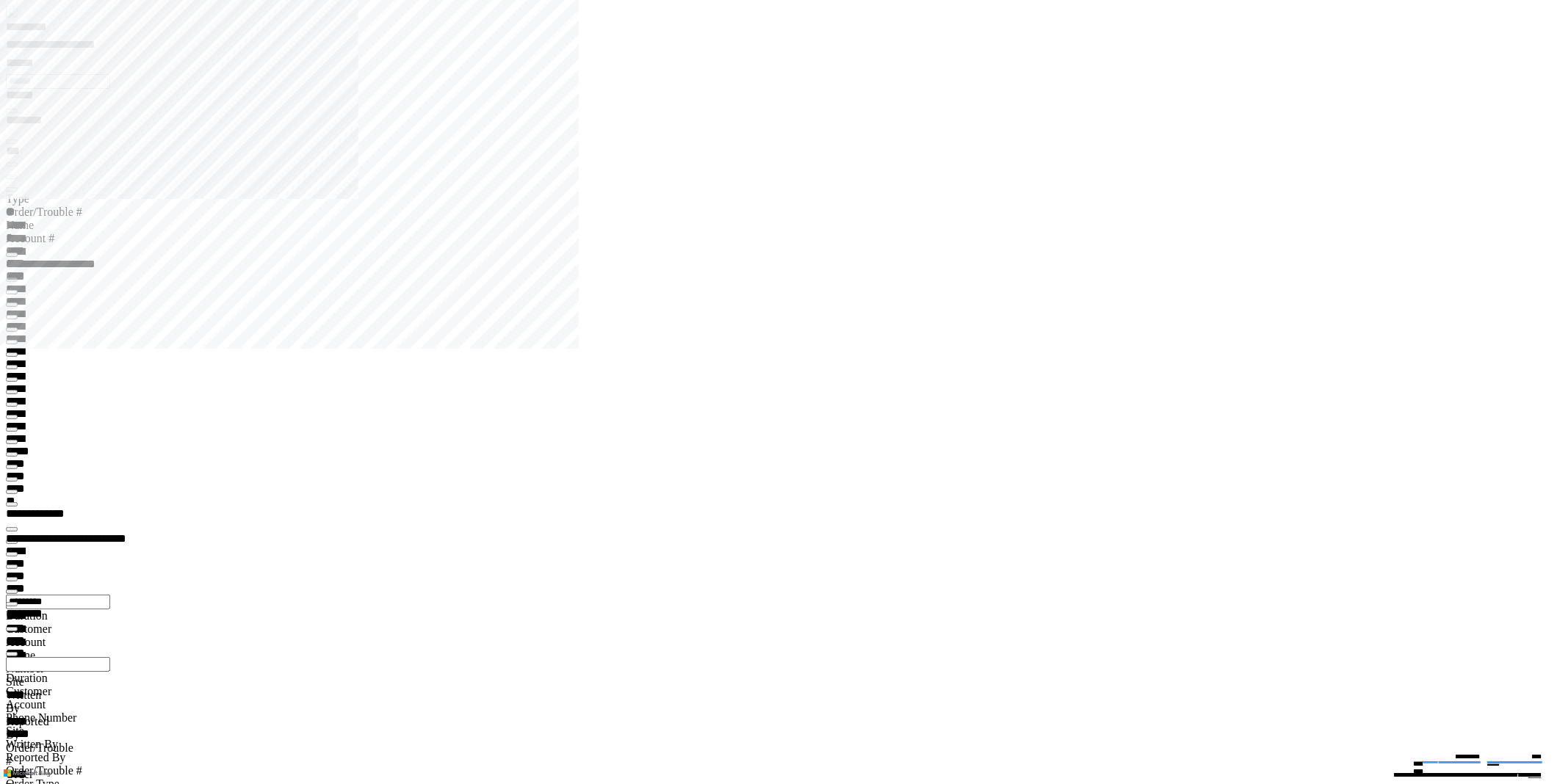 click at bounding box center [12, 8900] 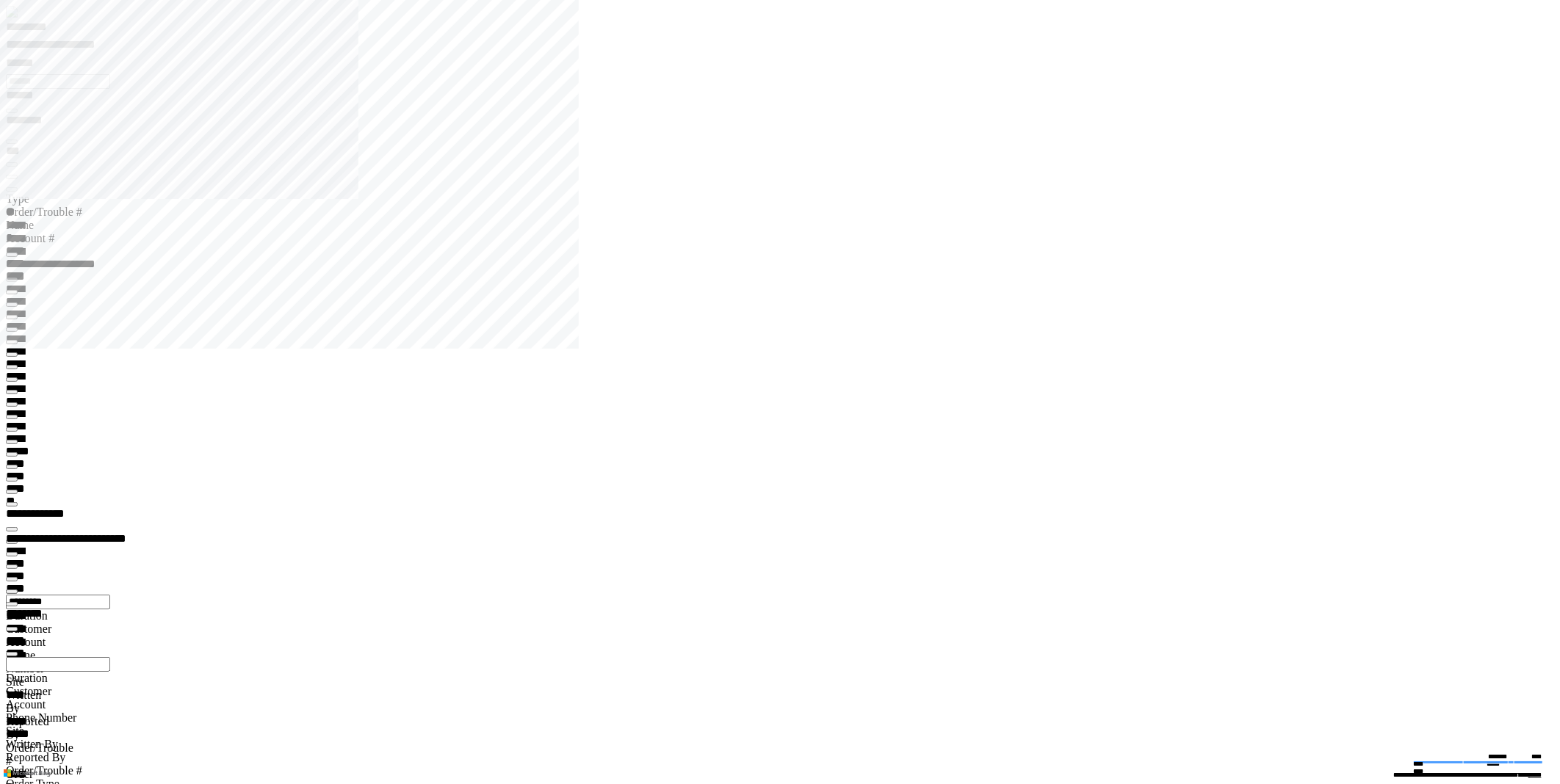 click at bounding box center [12, 9196] 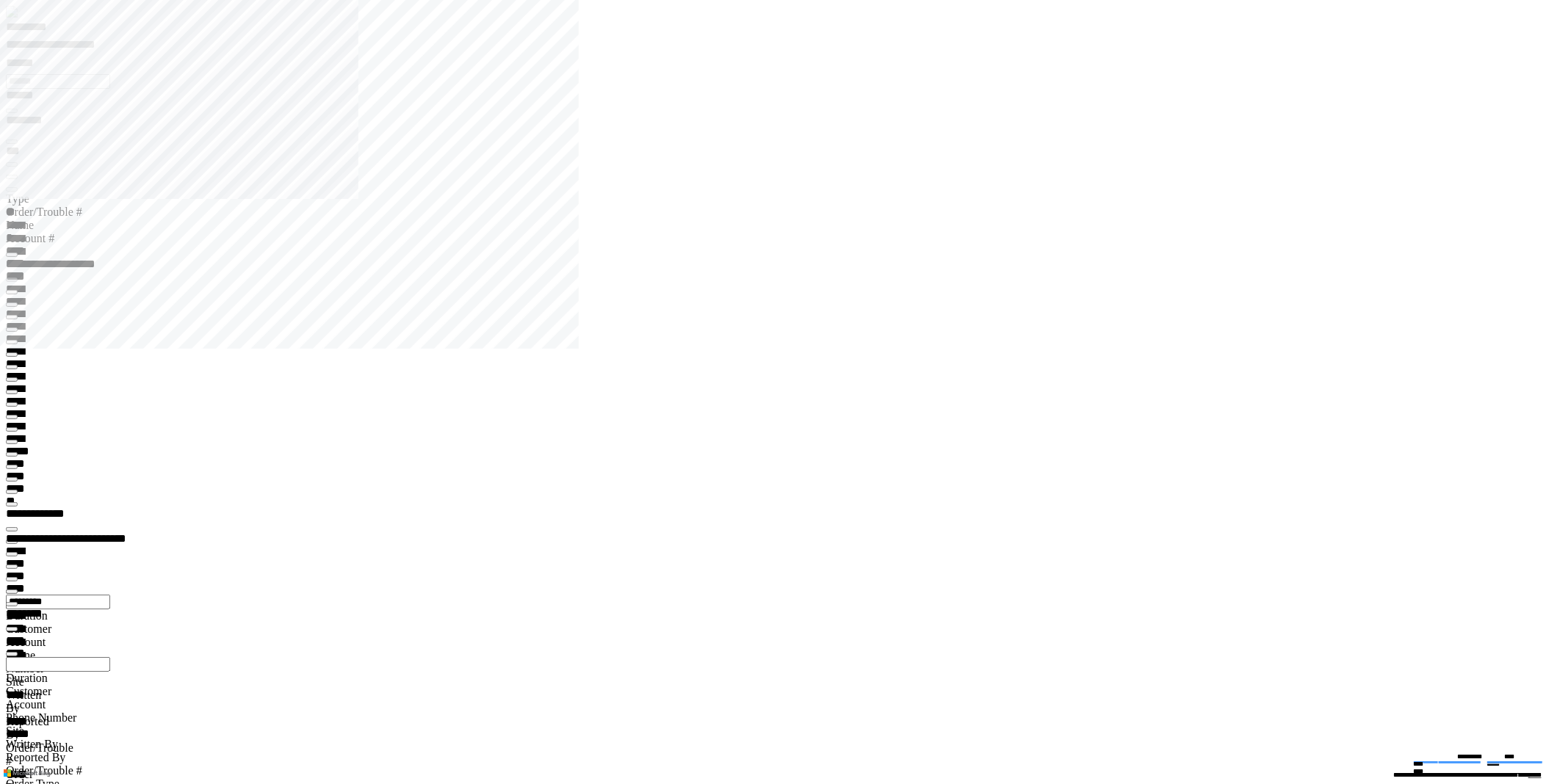 scroll, scrollTop: 0, scrollLeft: 0, axis: both 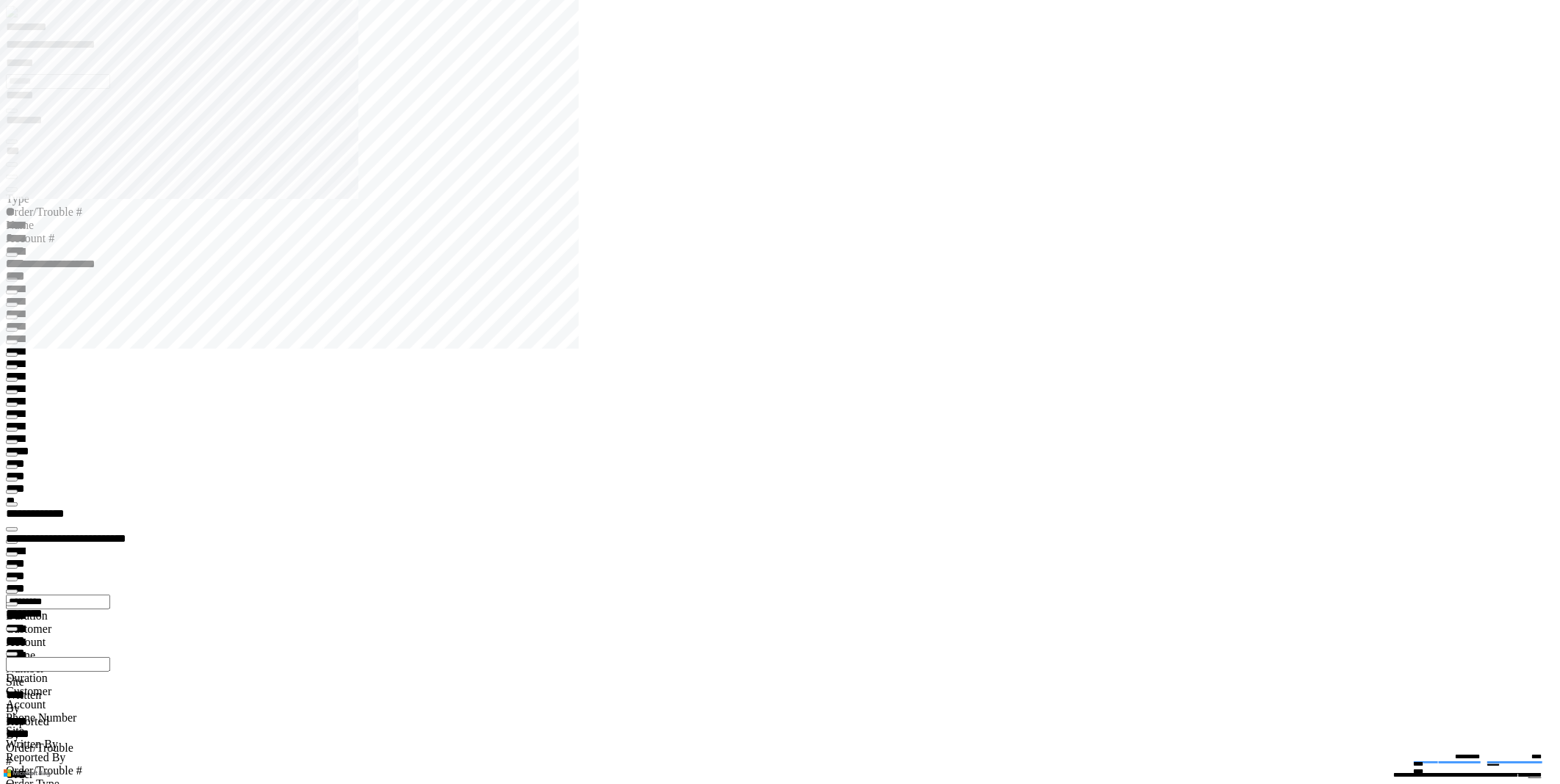 click on "**********" at bounding box center [49, 8990] 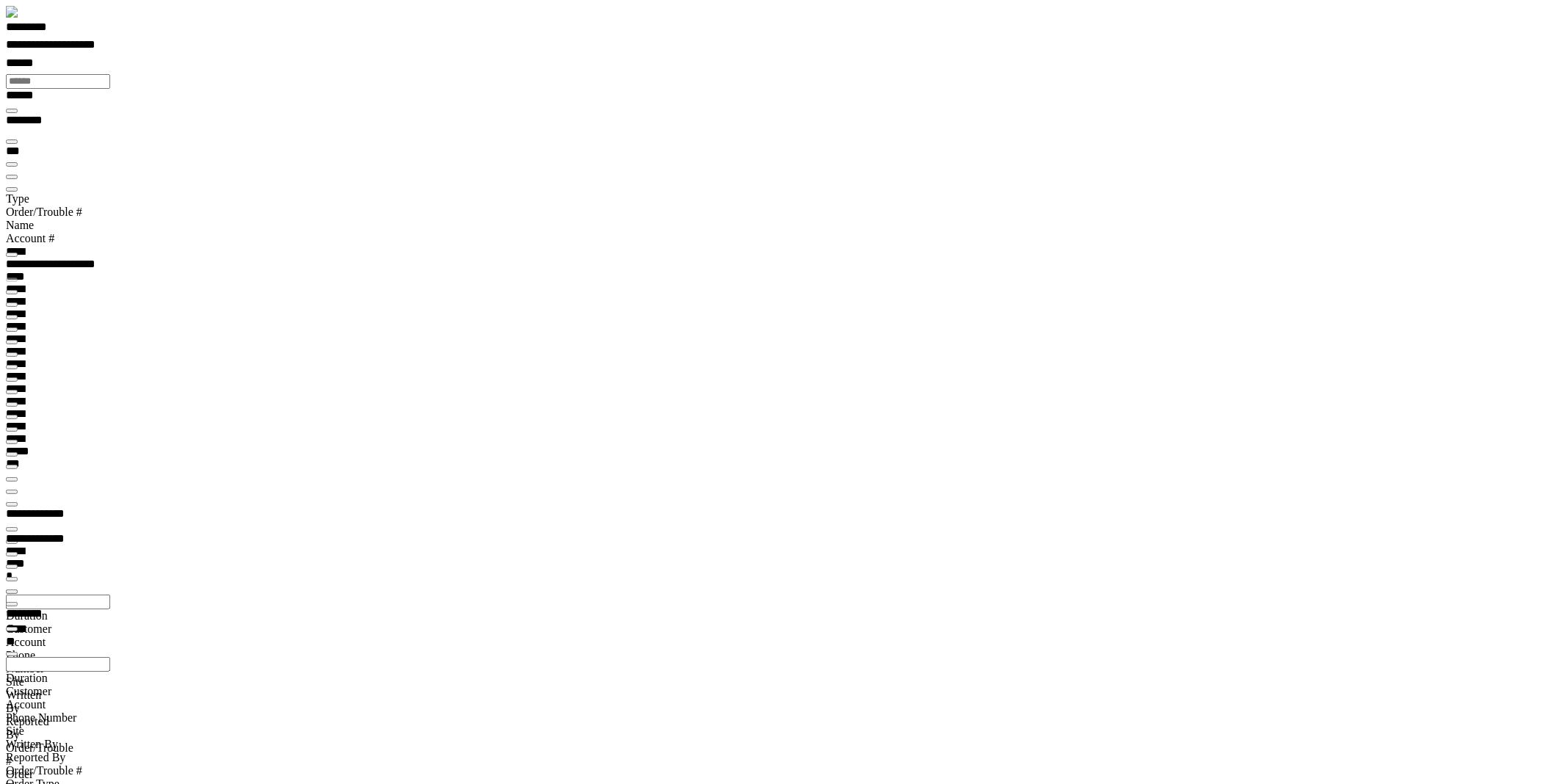 scroll, scrollTop: 73385, scrollLeft: 73291, axis: both 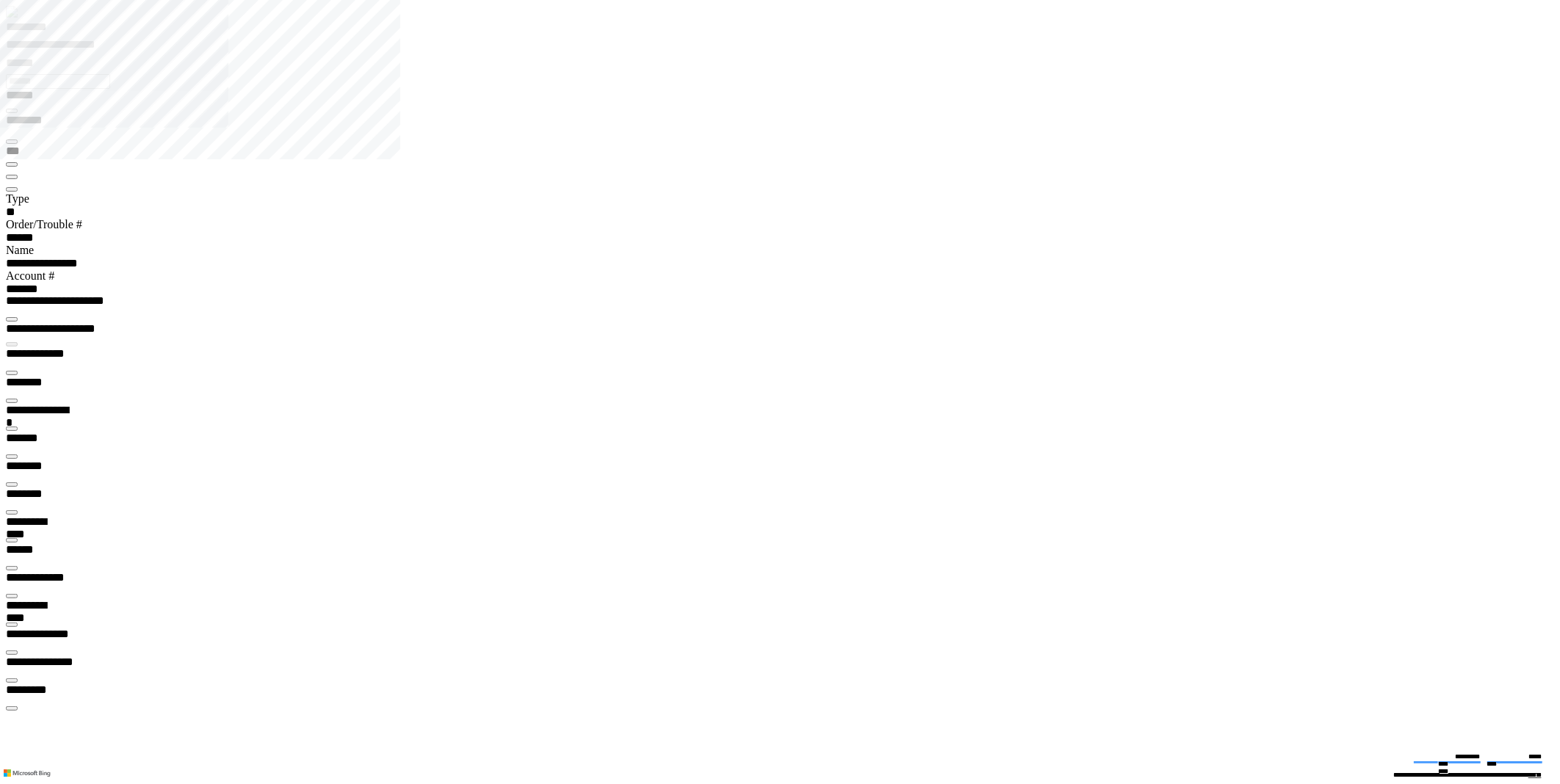 click at bounding box center (12, 512) 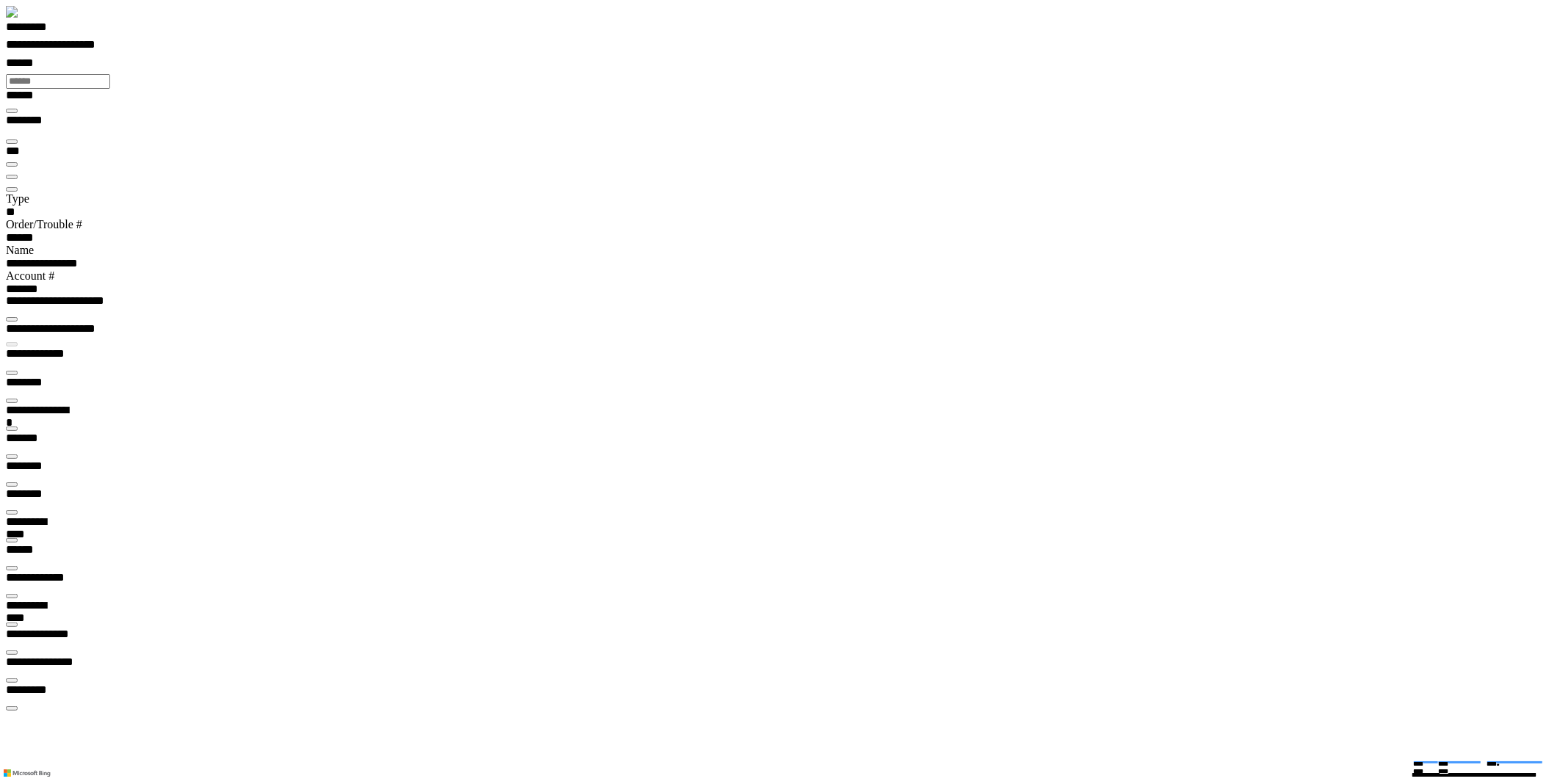 click at bounding box center (12, 373) 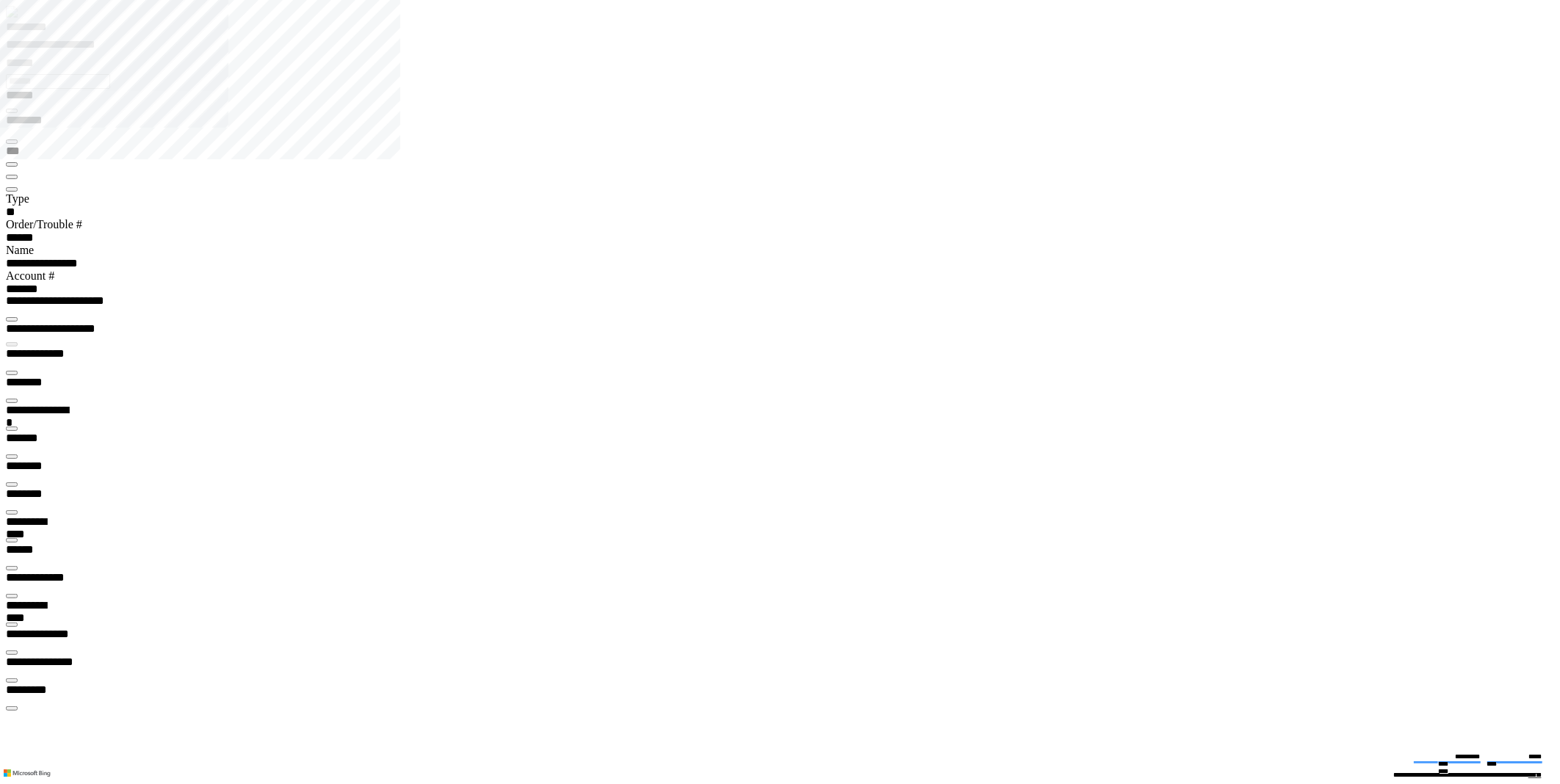 type on "*********" 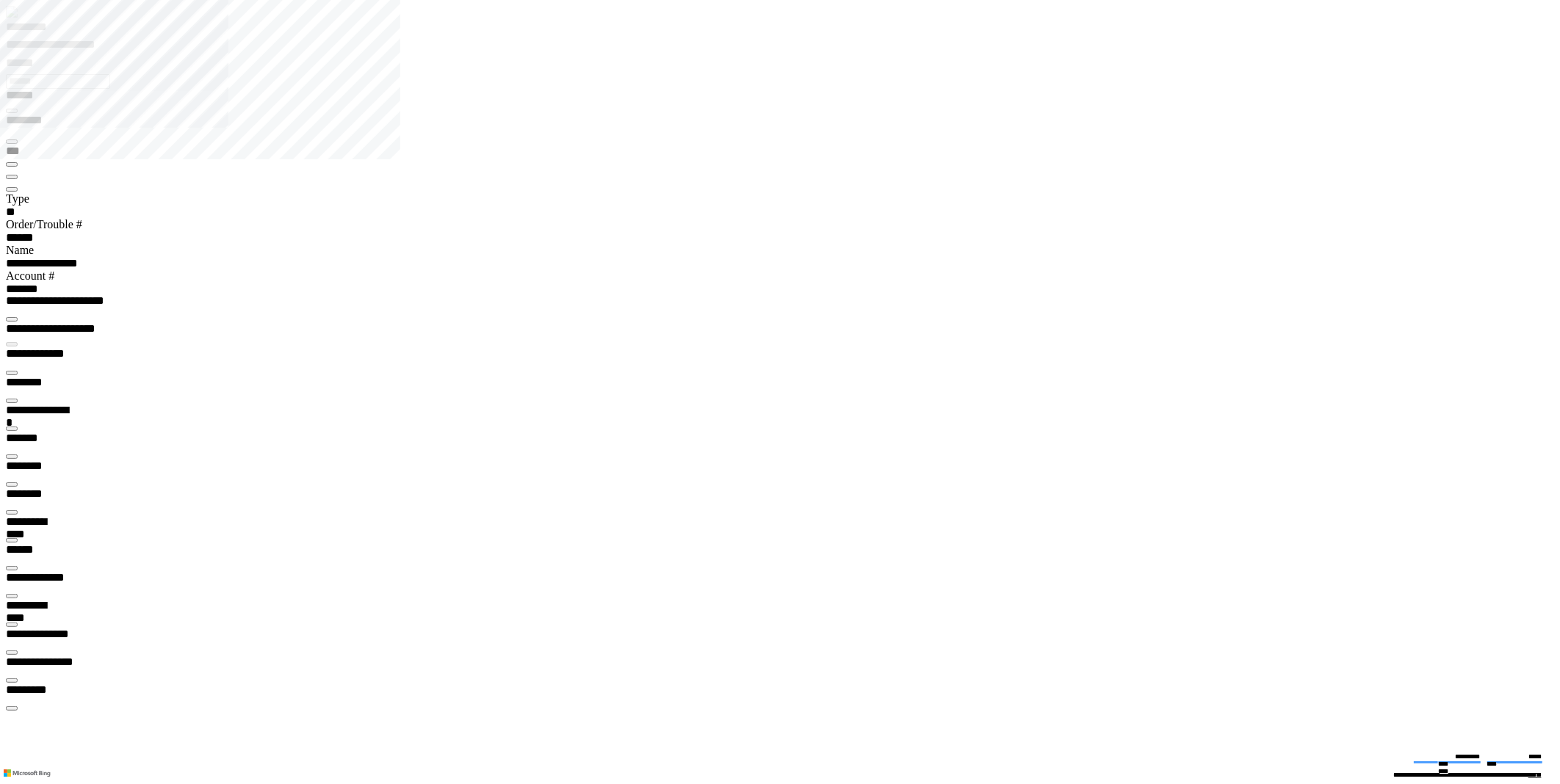 click on "**********" at bounding box center [397, 2571] 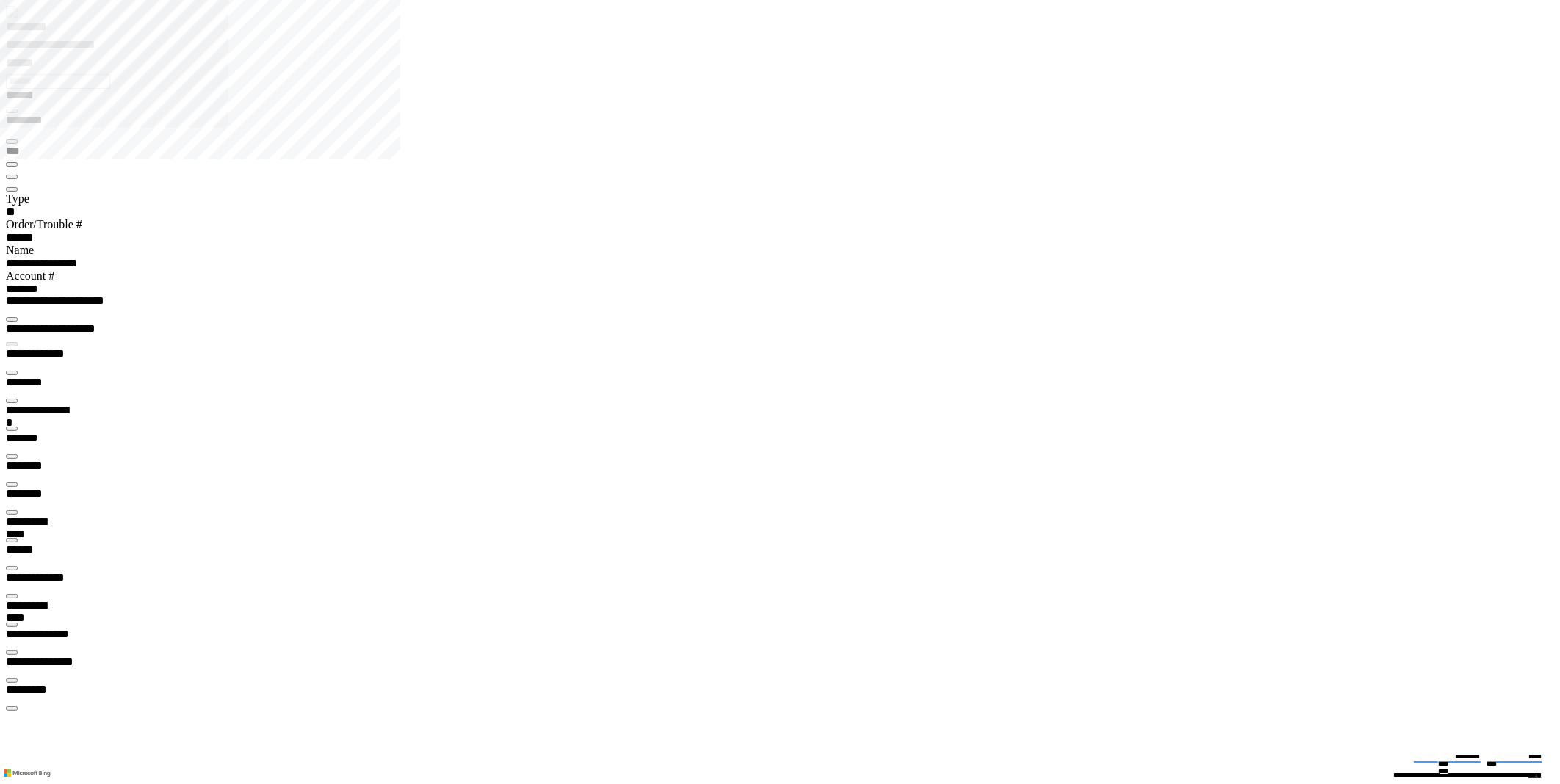 scroll, scrollTop: 472, scrollLeft: 765, axis: both 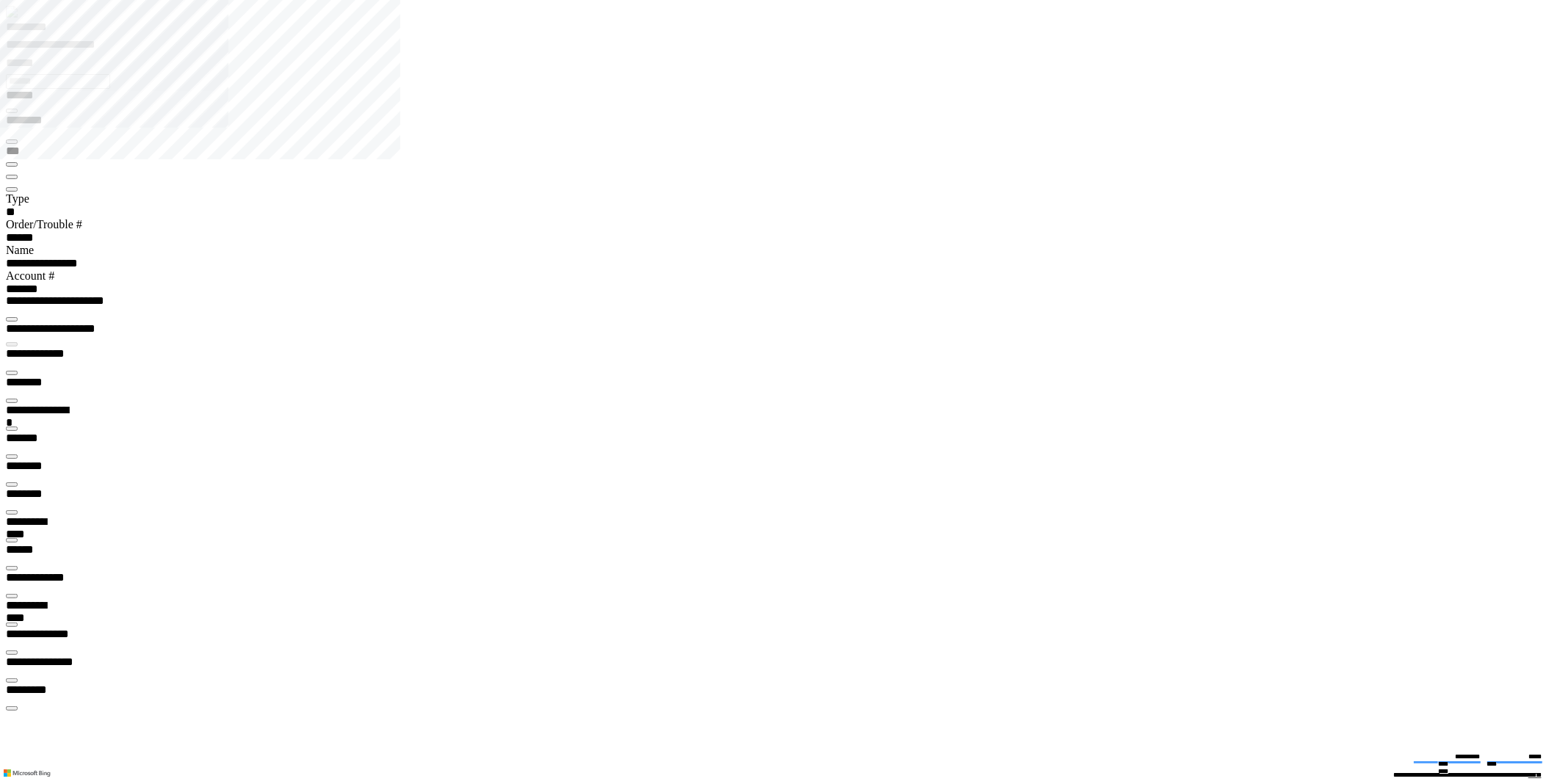 click at bounding box center (58, 19721) 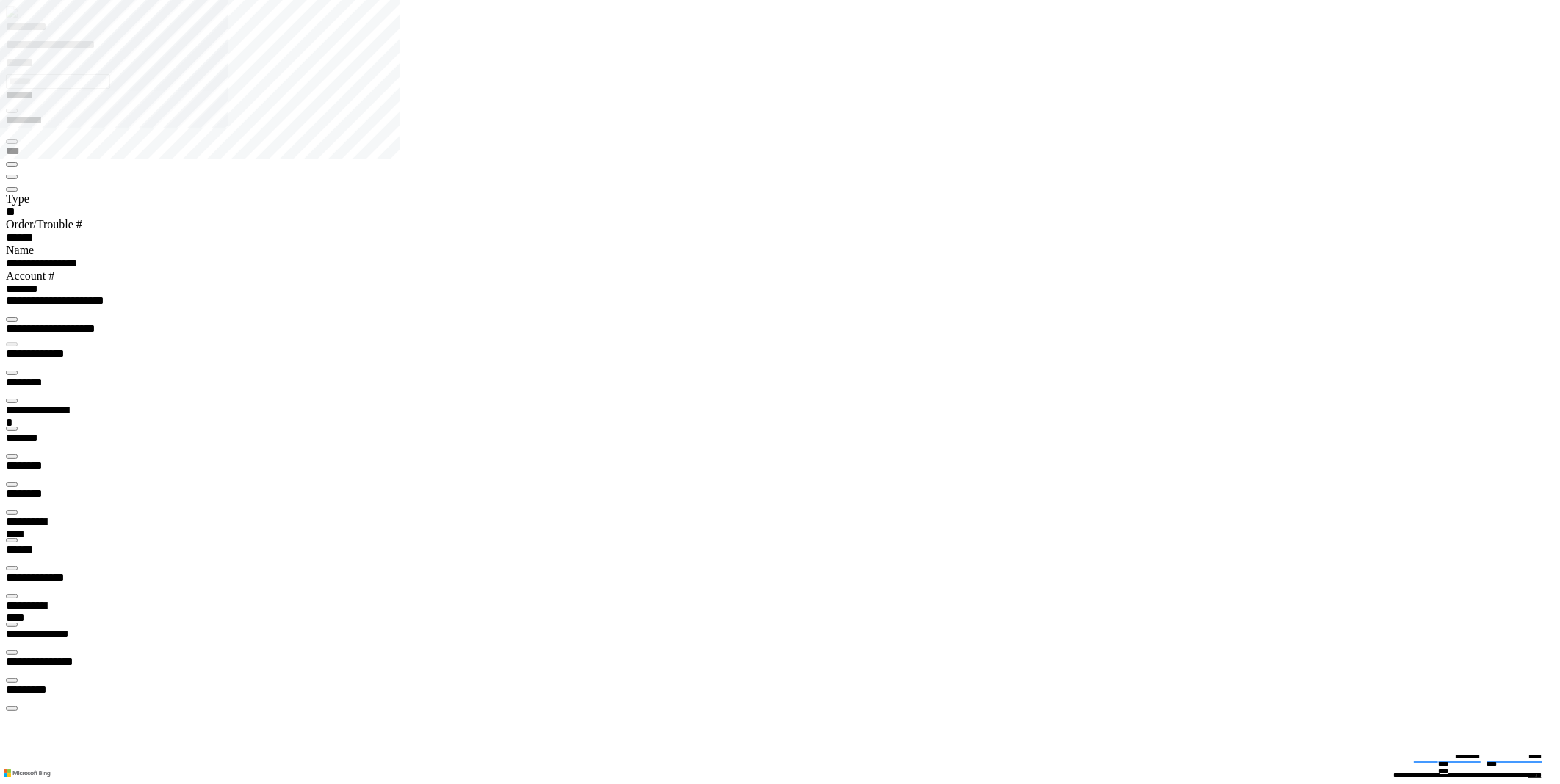 type on "**********" 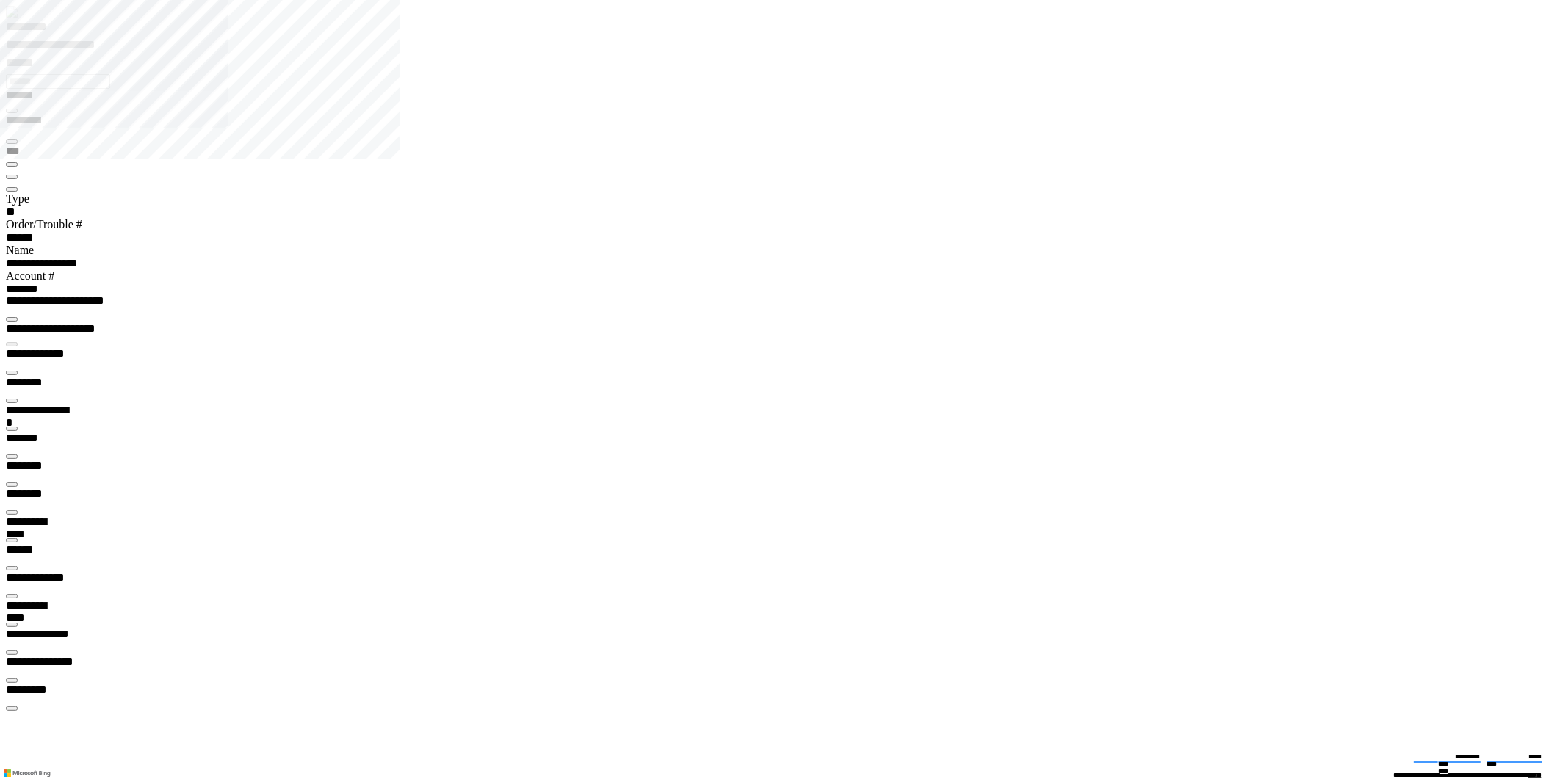 click at bounding box center [12, 19753] 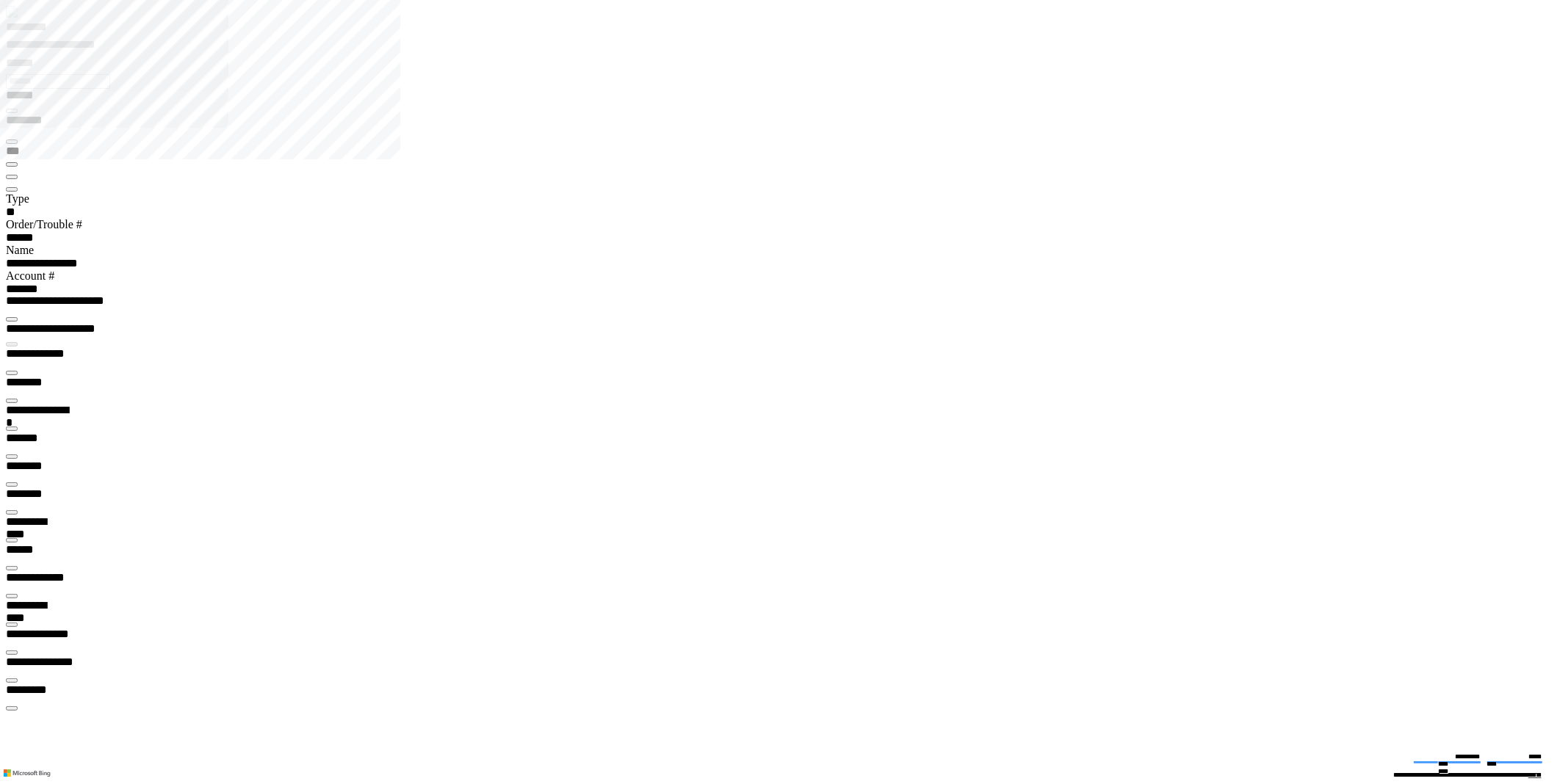 click at bounding box center [12, 512] 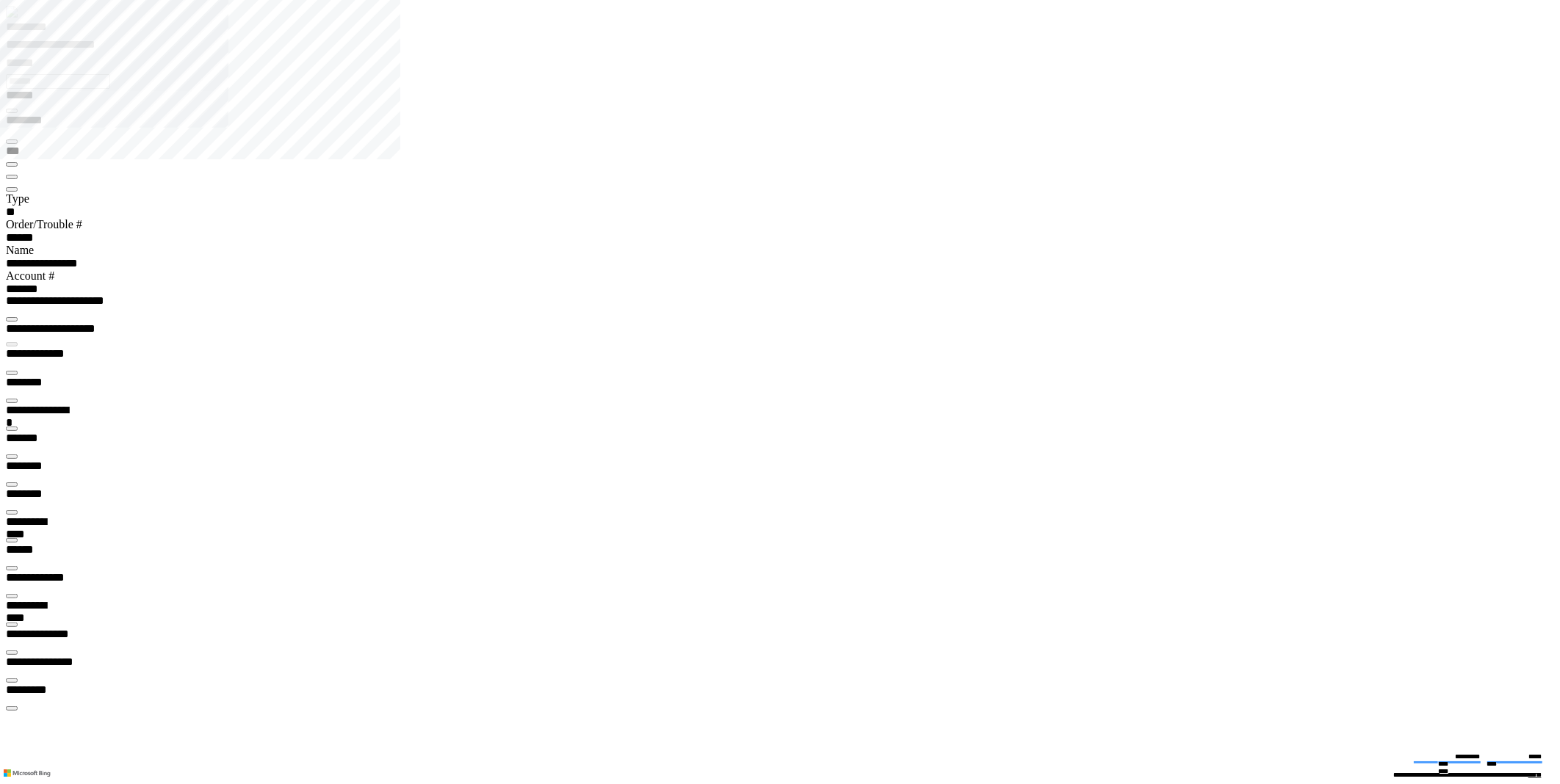 click at bounding box center (12, 3462) 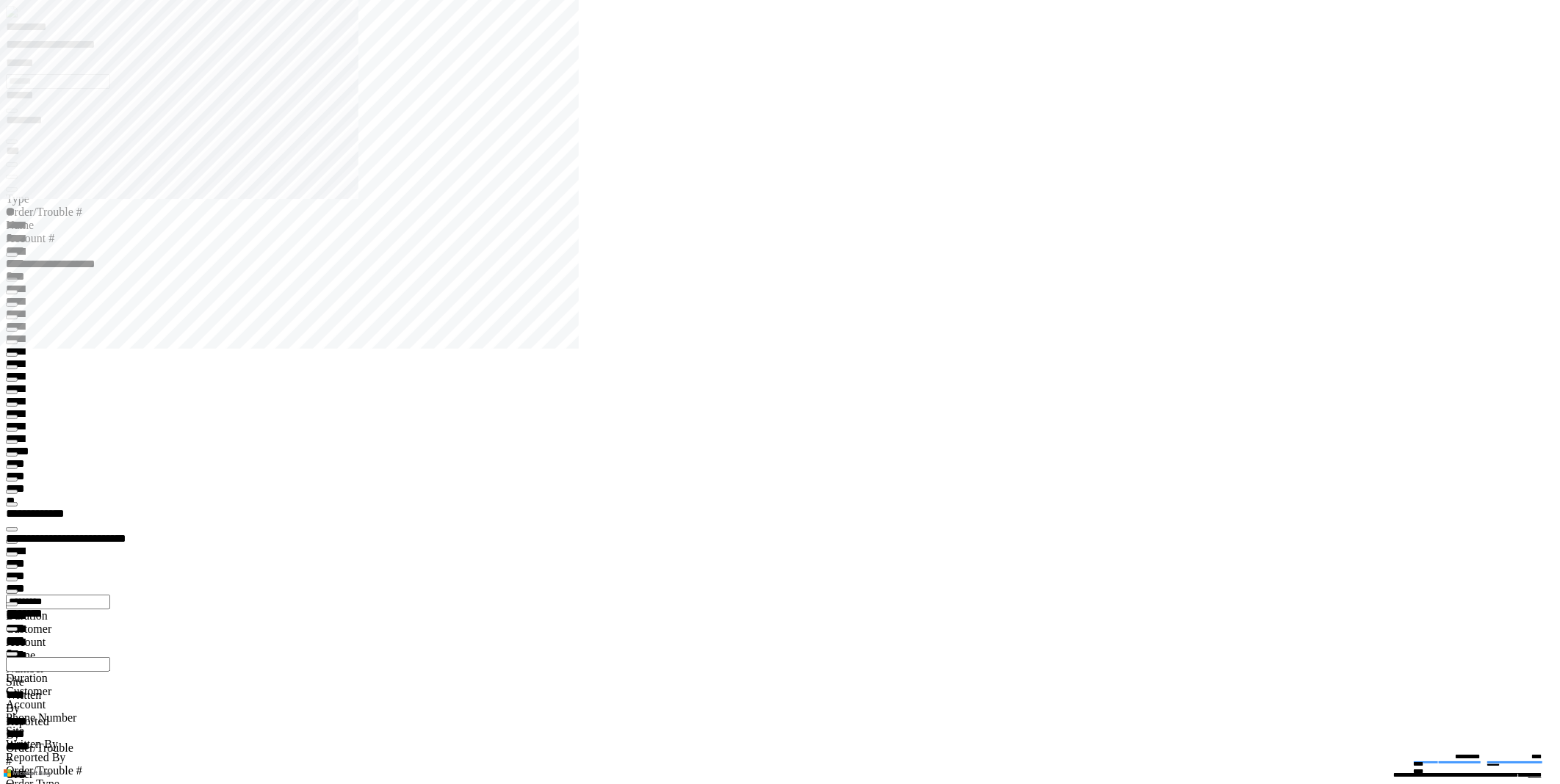 click on "**********" at bounding box center [49, 9566] 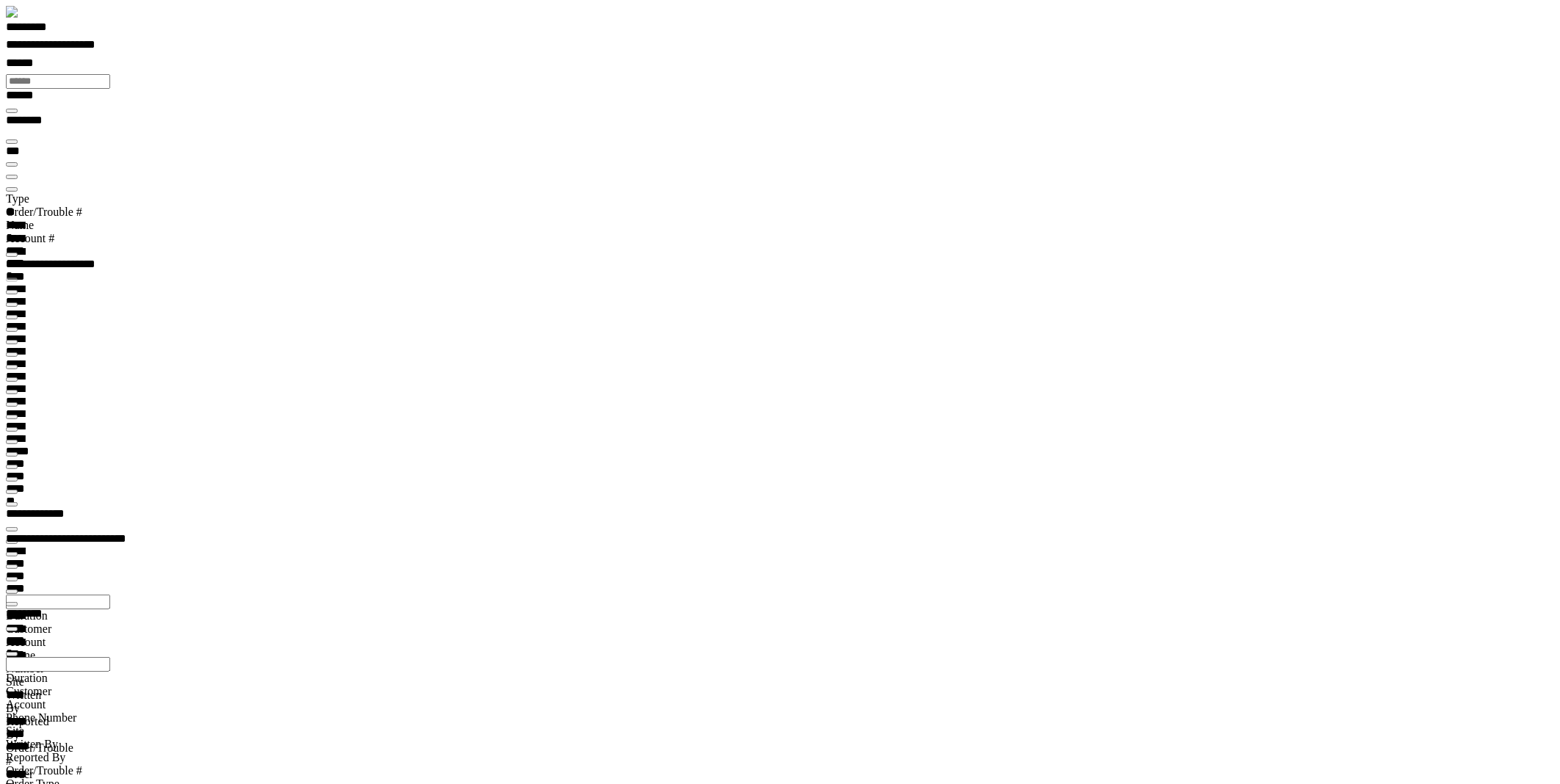 scroll, scrollTop: 73385, scrollLeft: 73355, axis: both 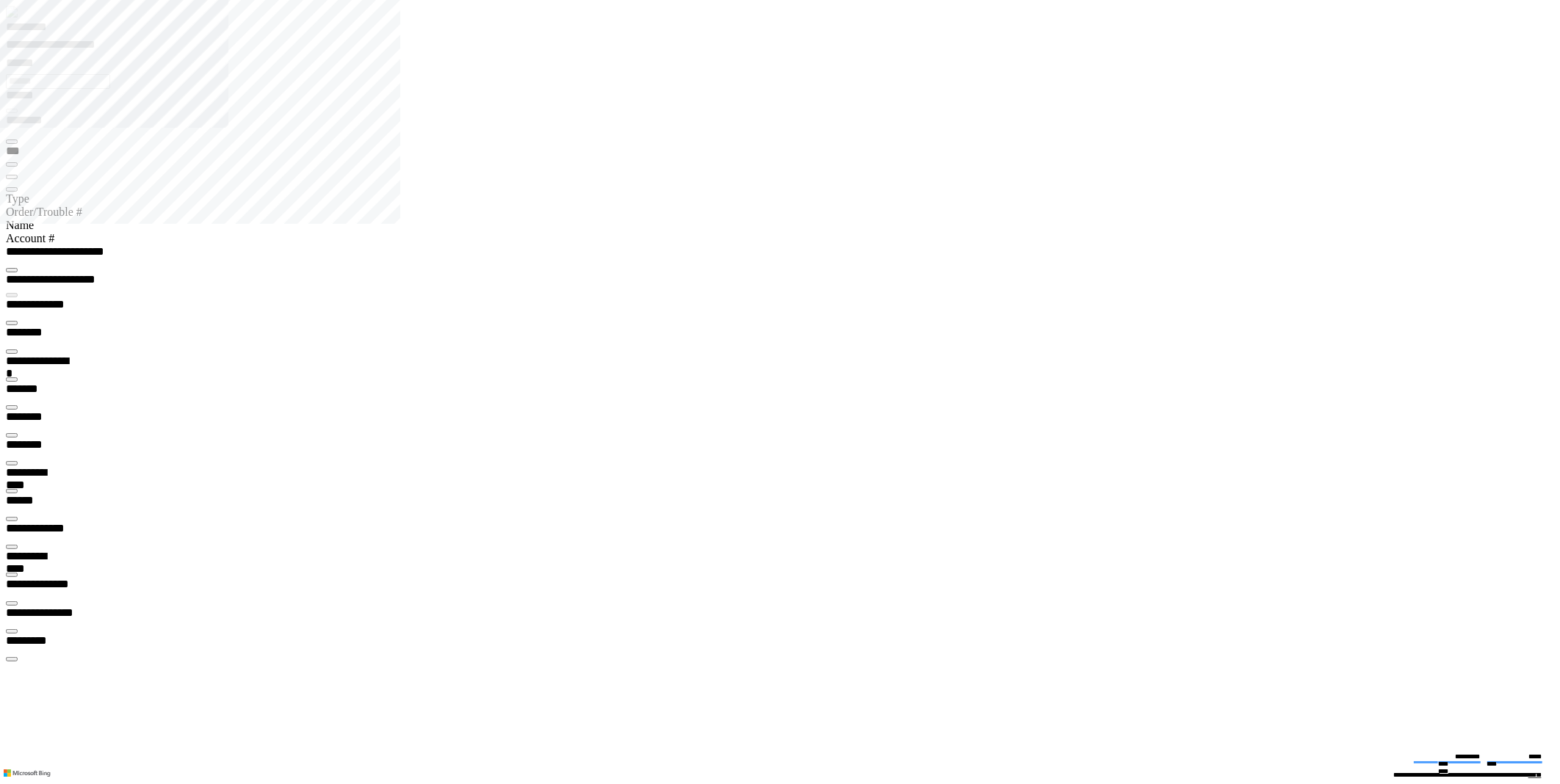type on "*********" 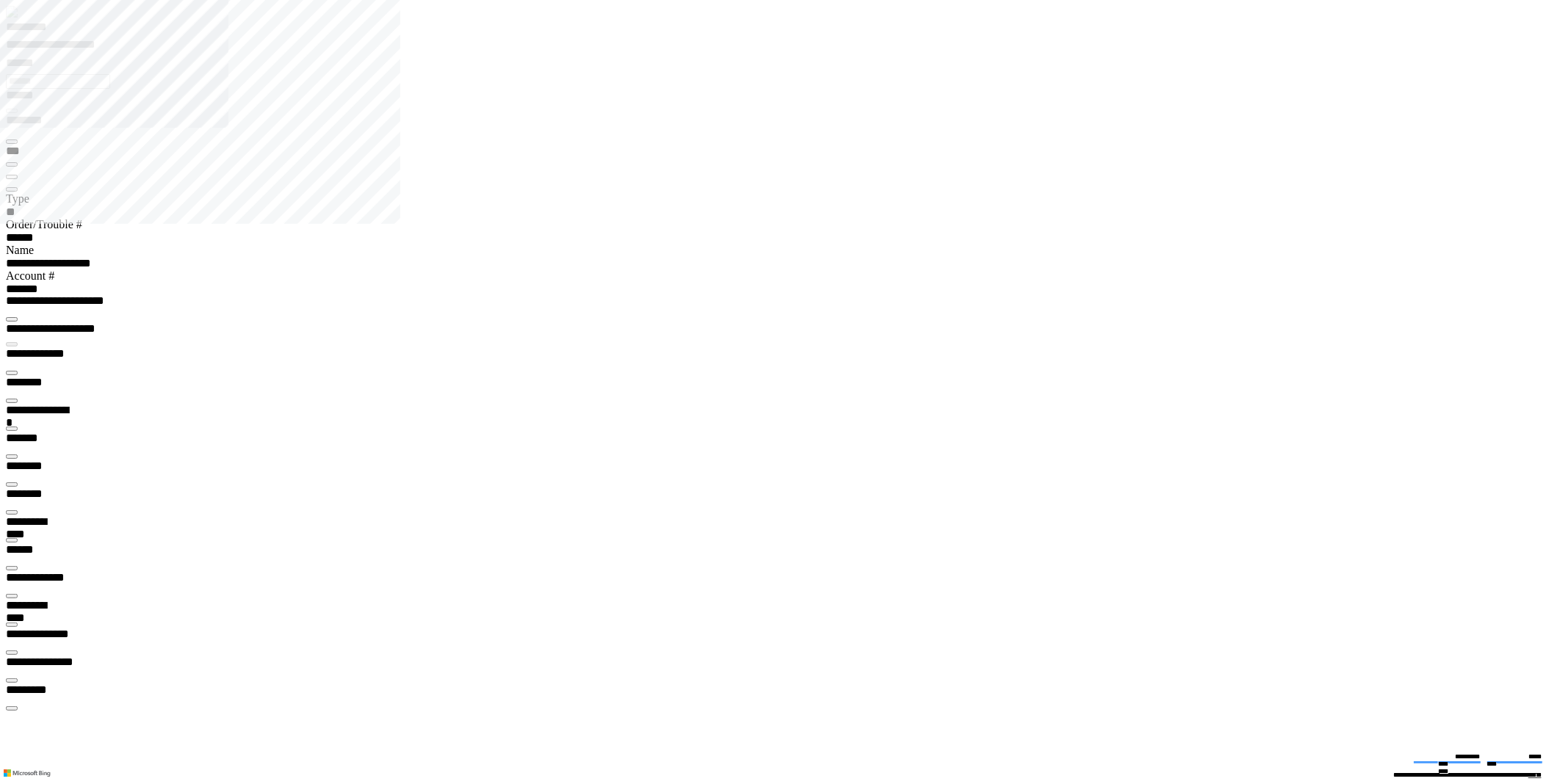 scroll, scrollTop: 23, scrollLeft: 149, axis: both 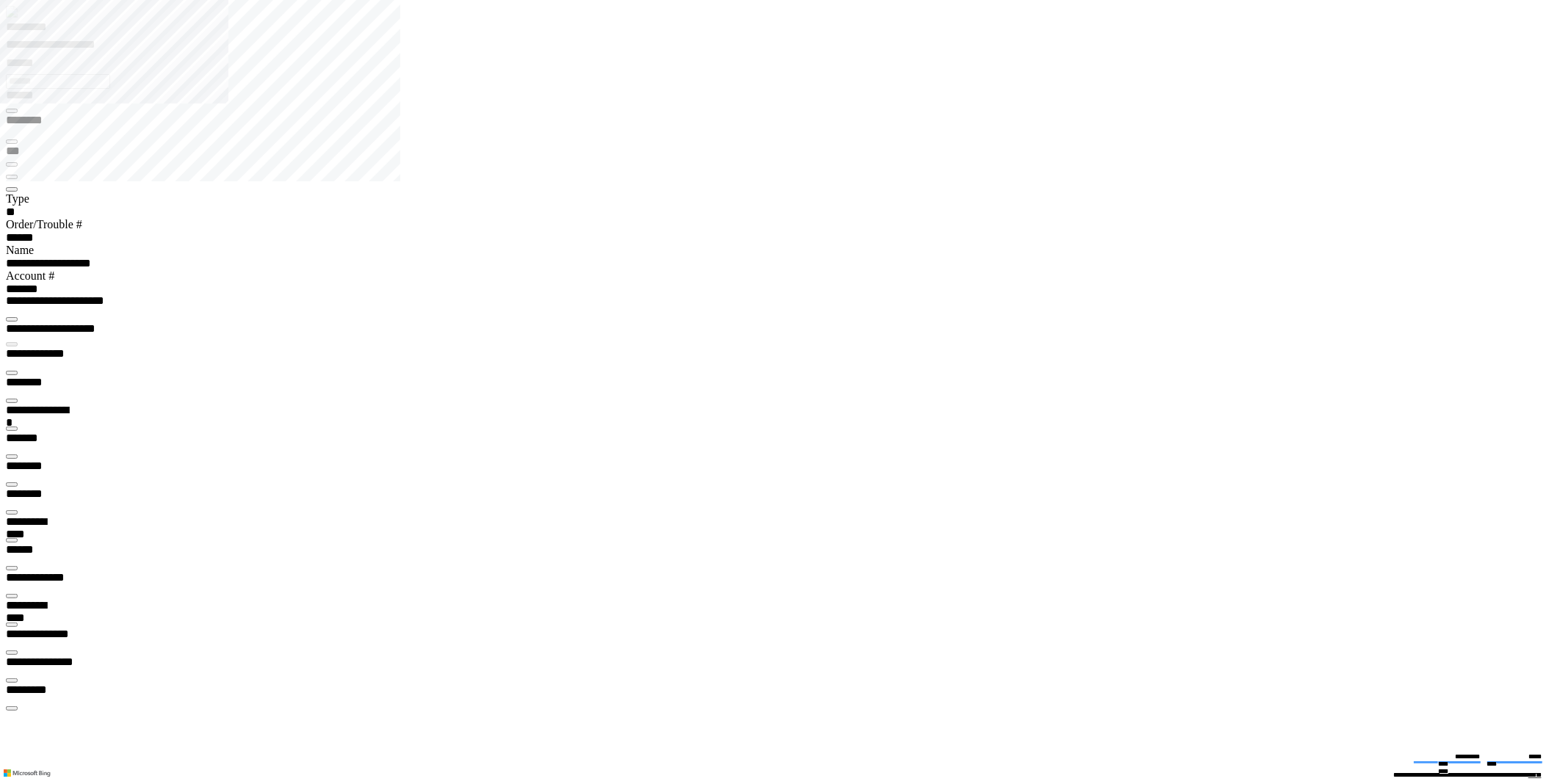 click at bounding box center [12, 3505] 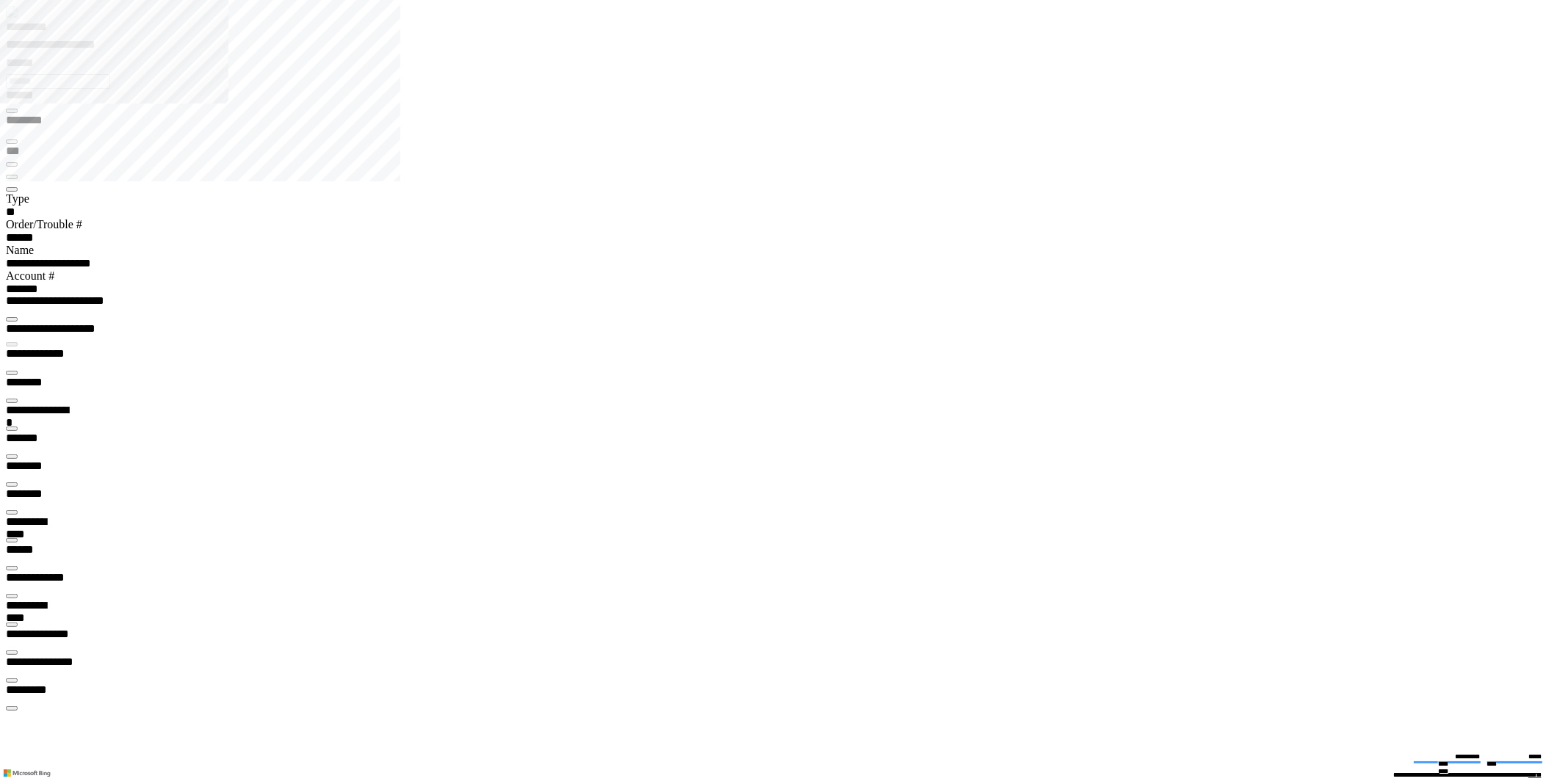 type on "**********" 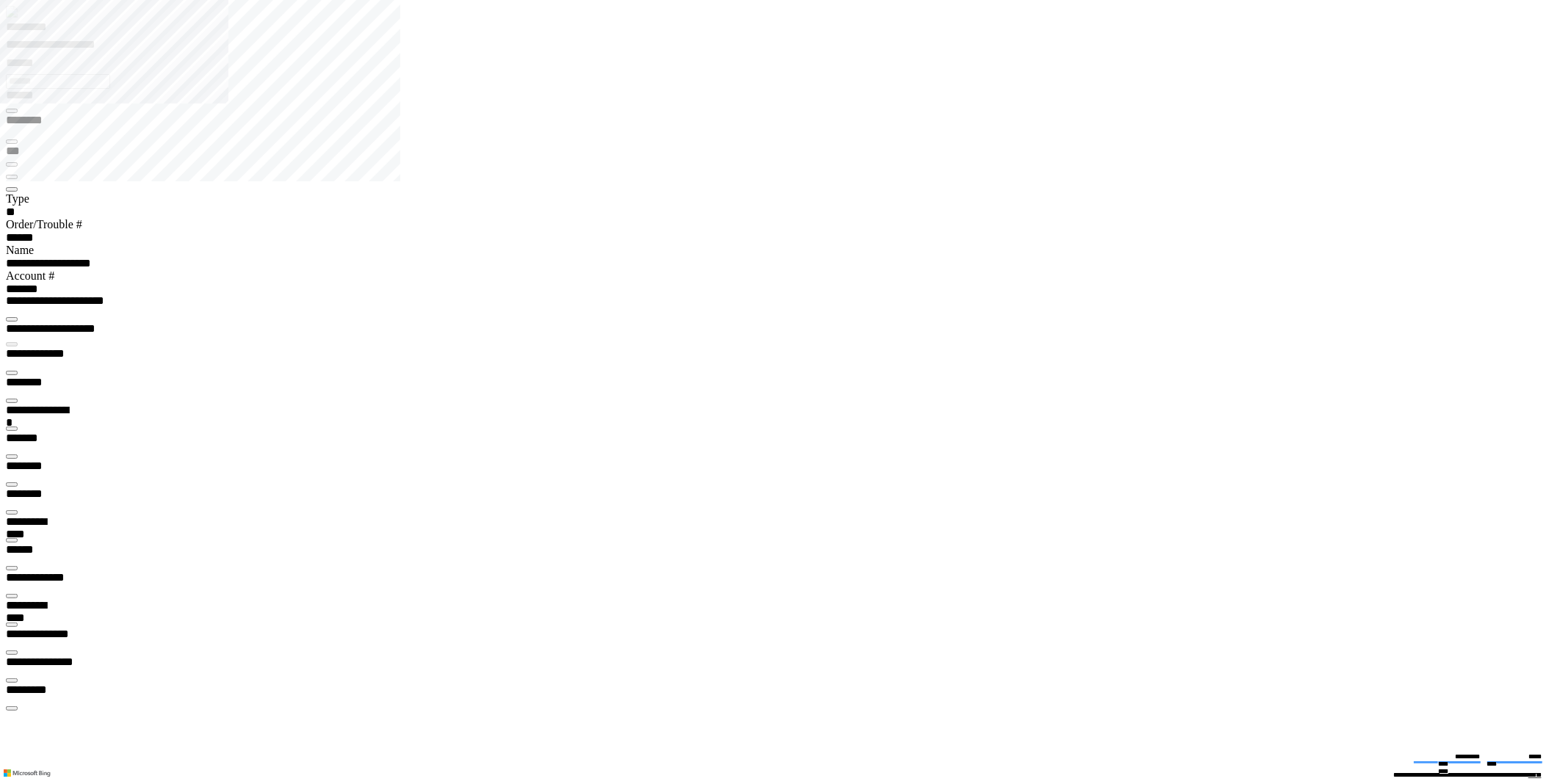 click on "**********" at bounding box center (90, 20443) 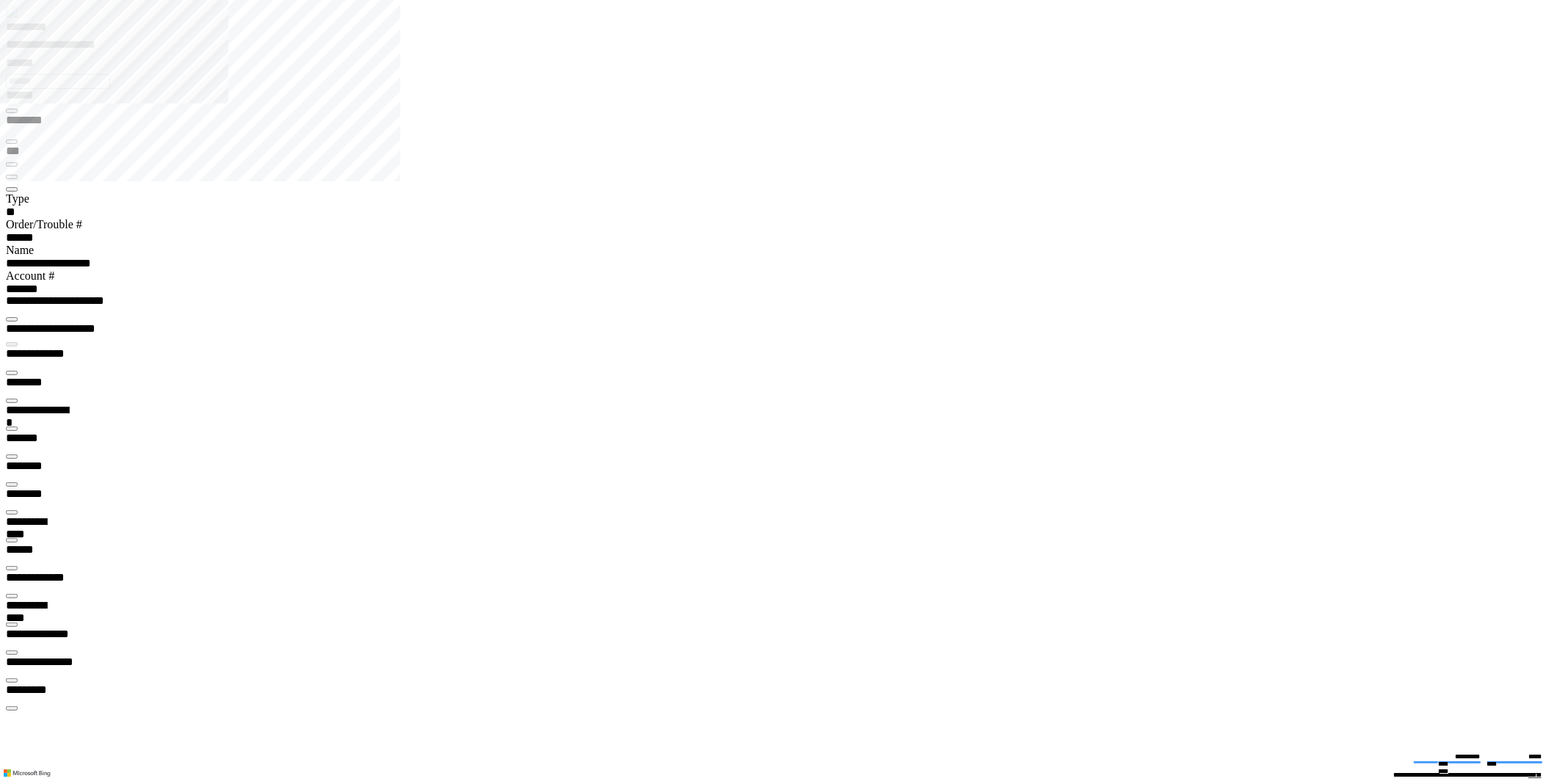type 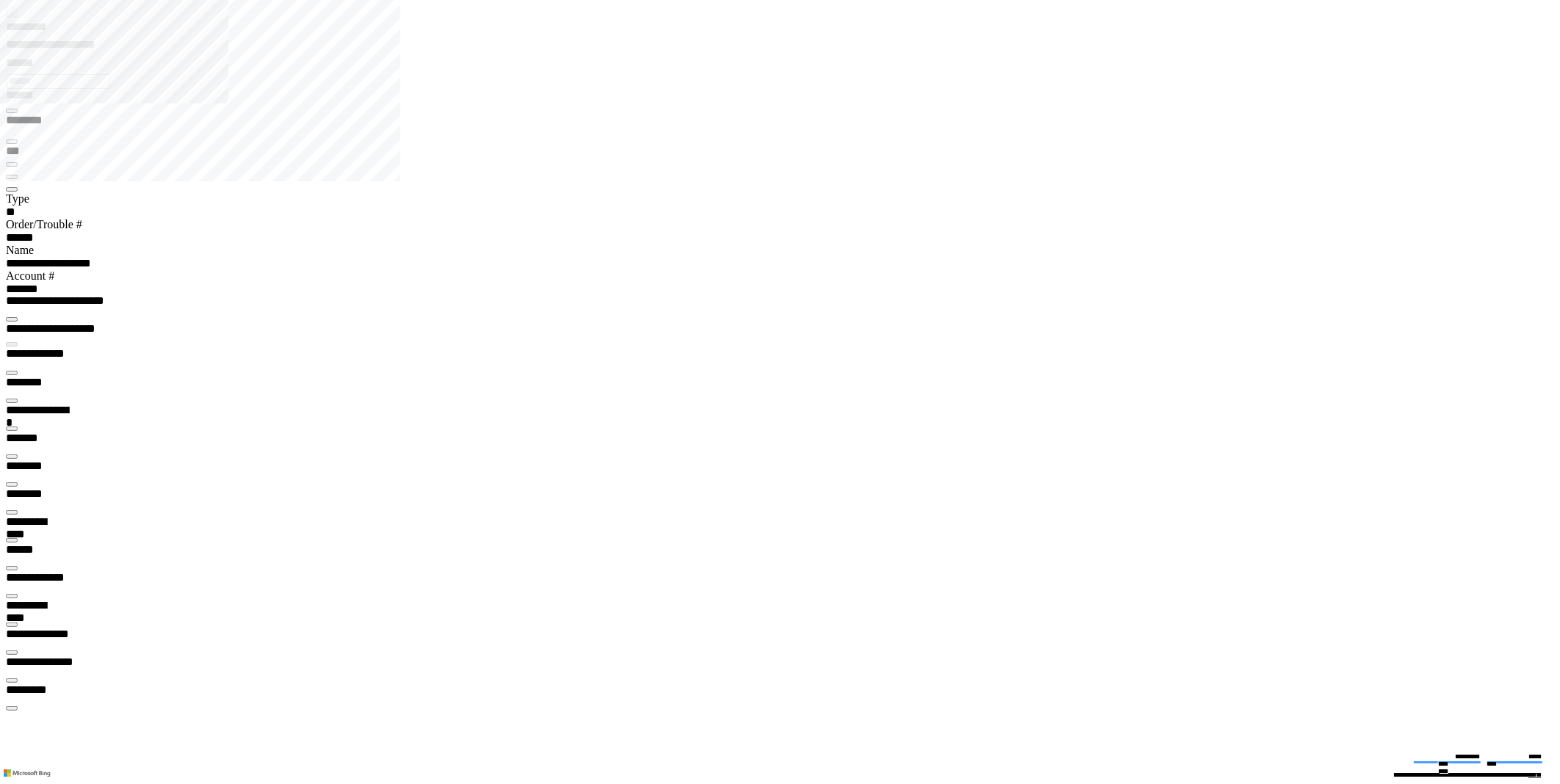 click at bounding box center [58, 23481] 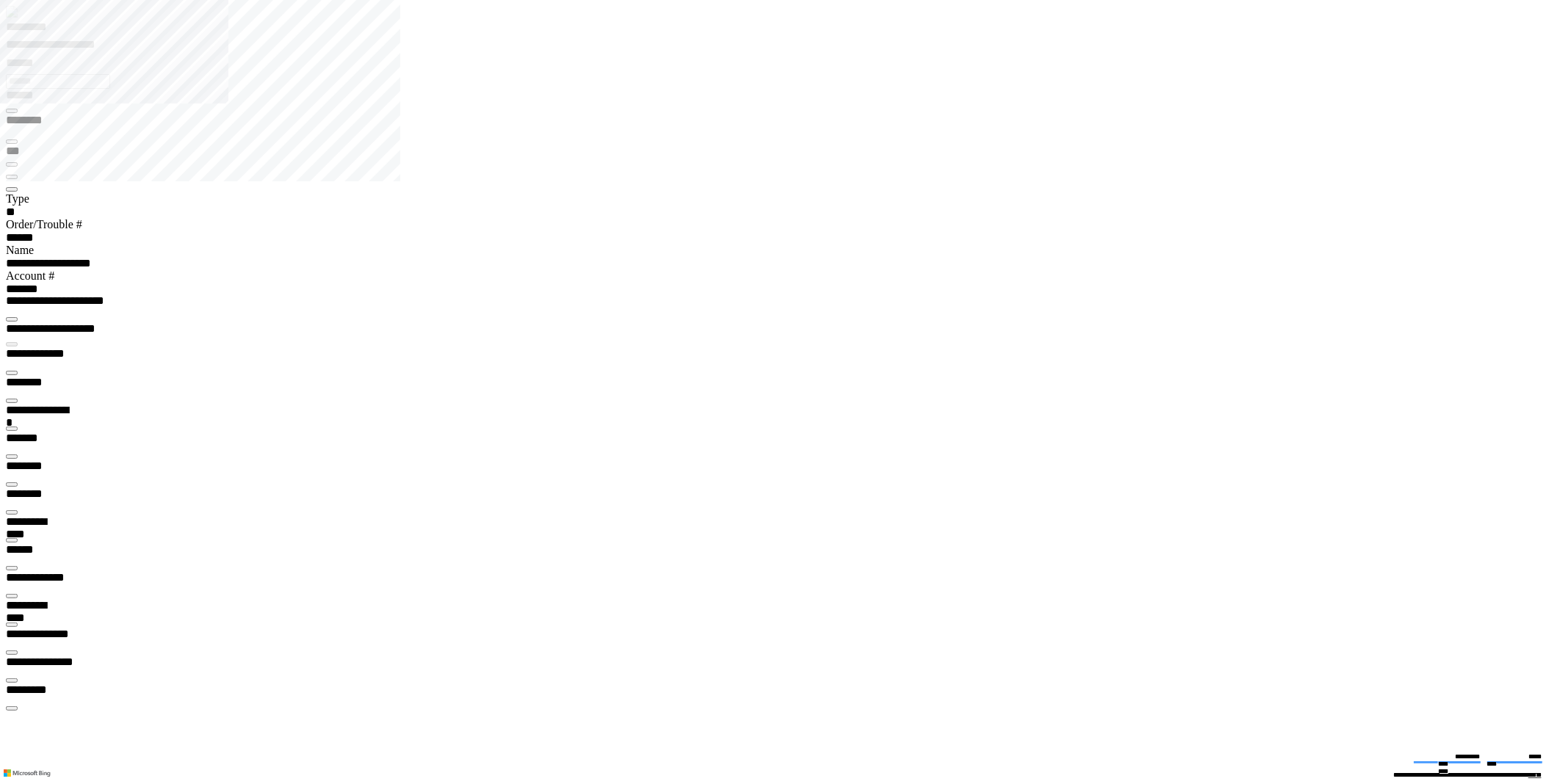 type on "**********" 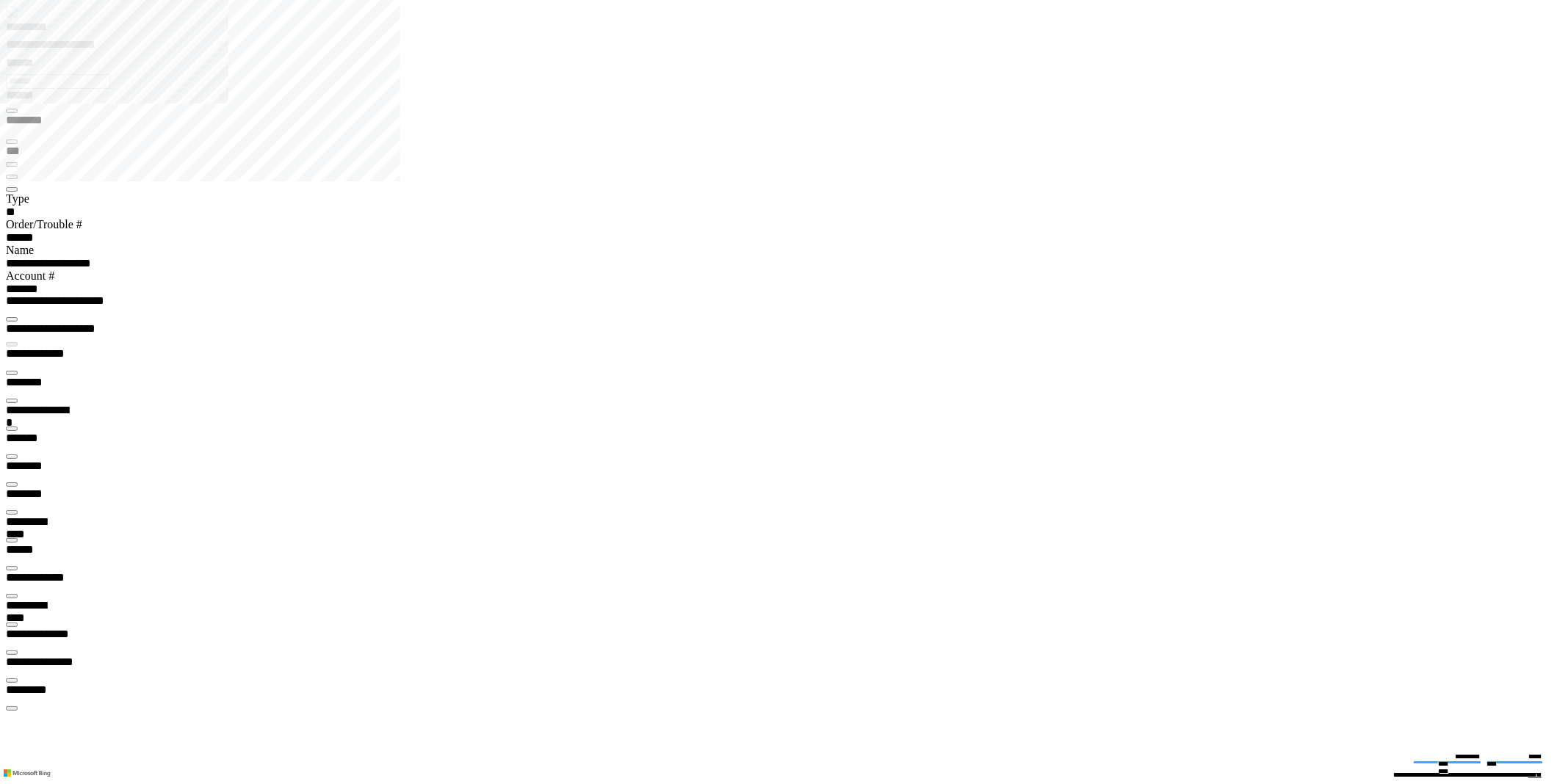 click at bounding box center [12, 25418] 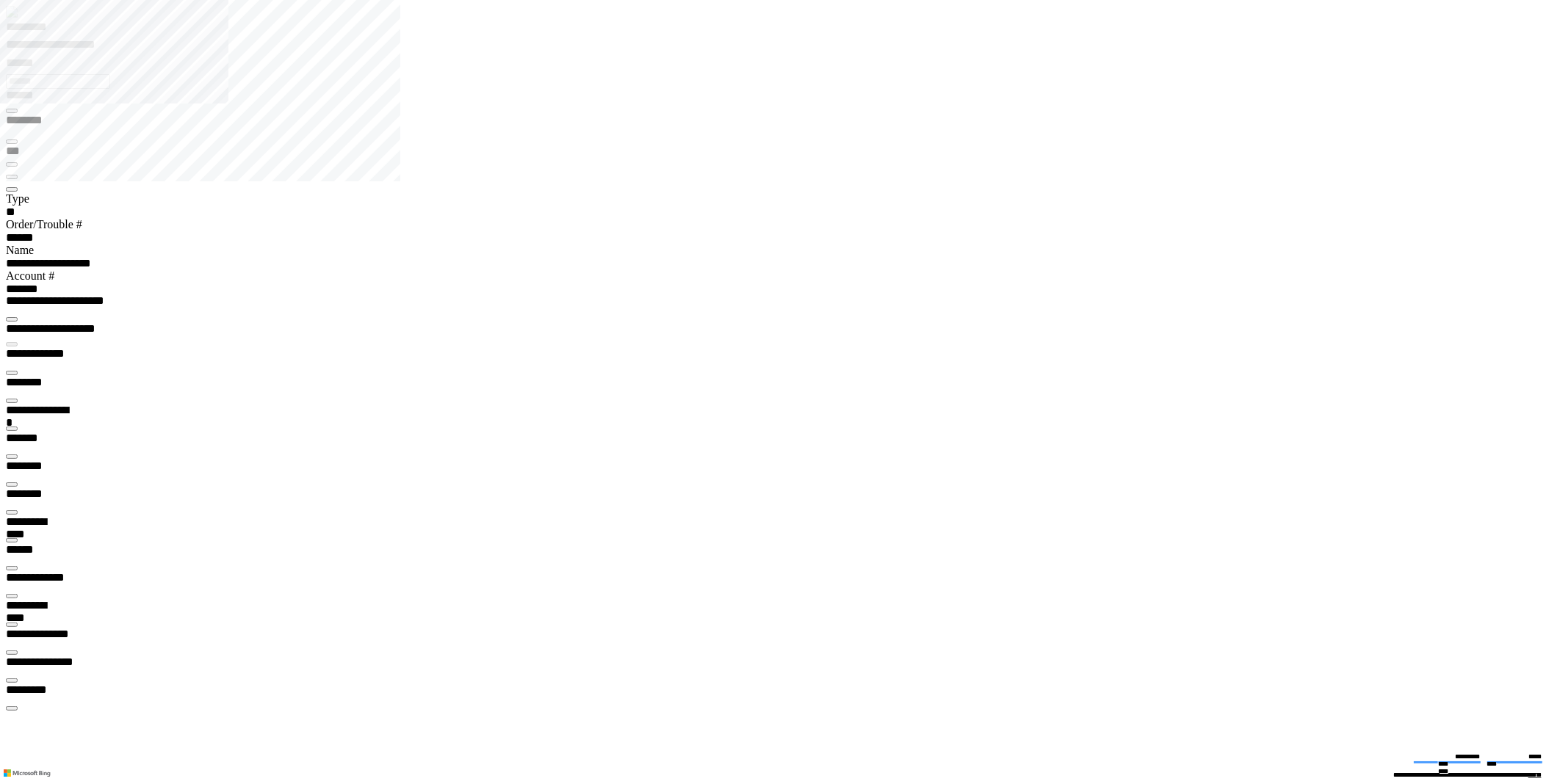 click at bounding box center [12, 24534] 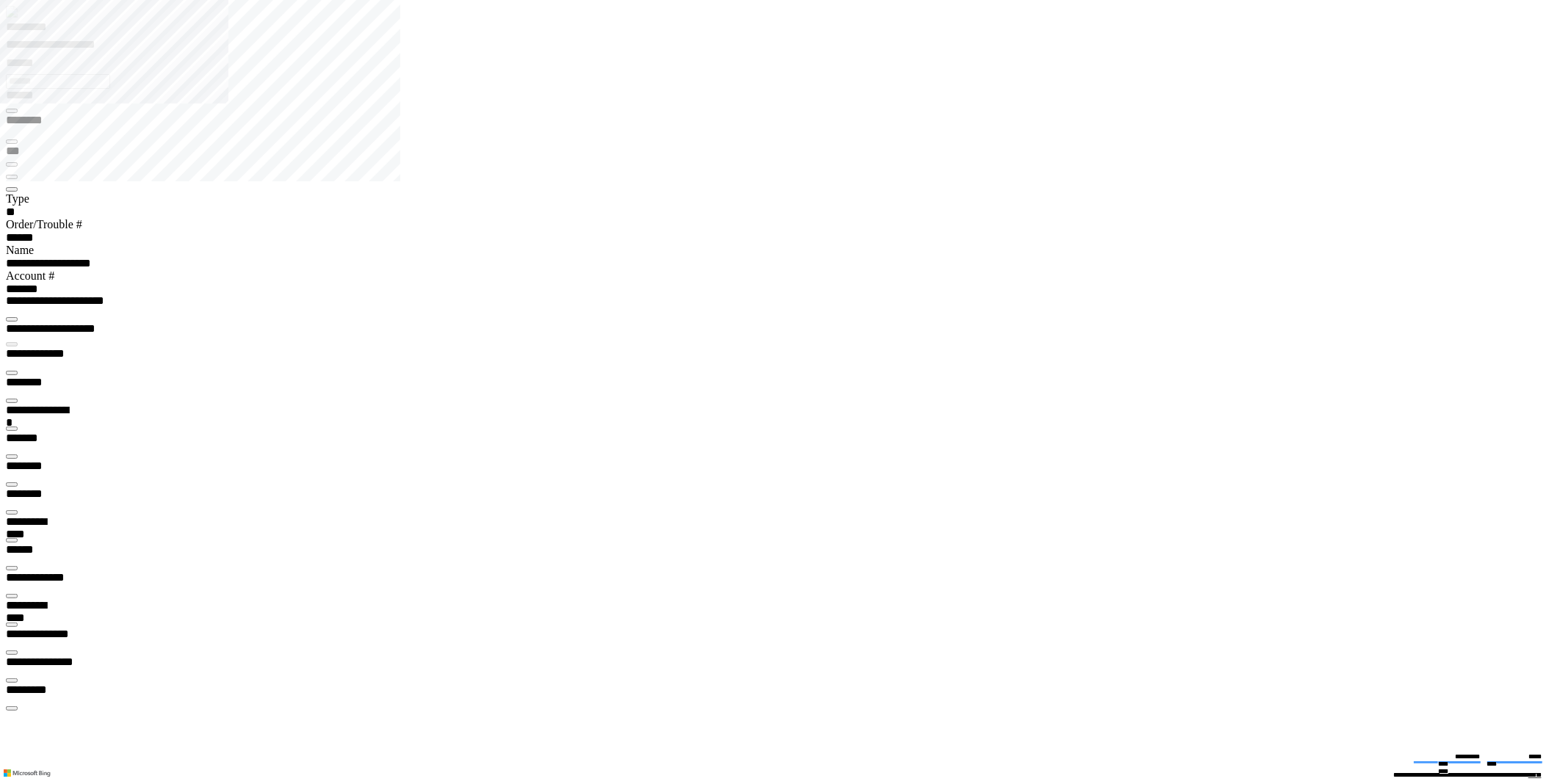 click at bounding box center [12, 25430] 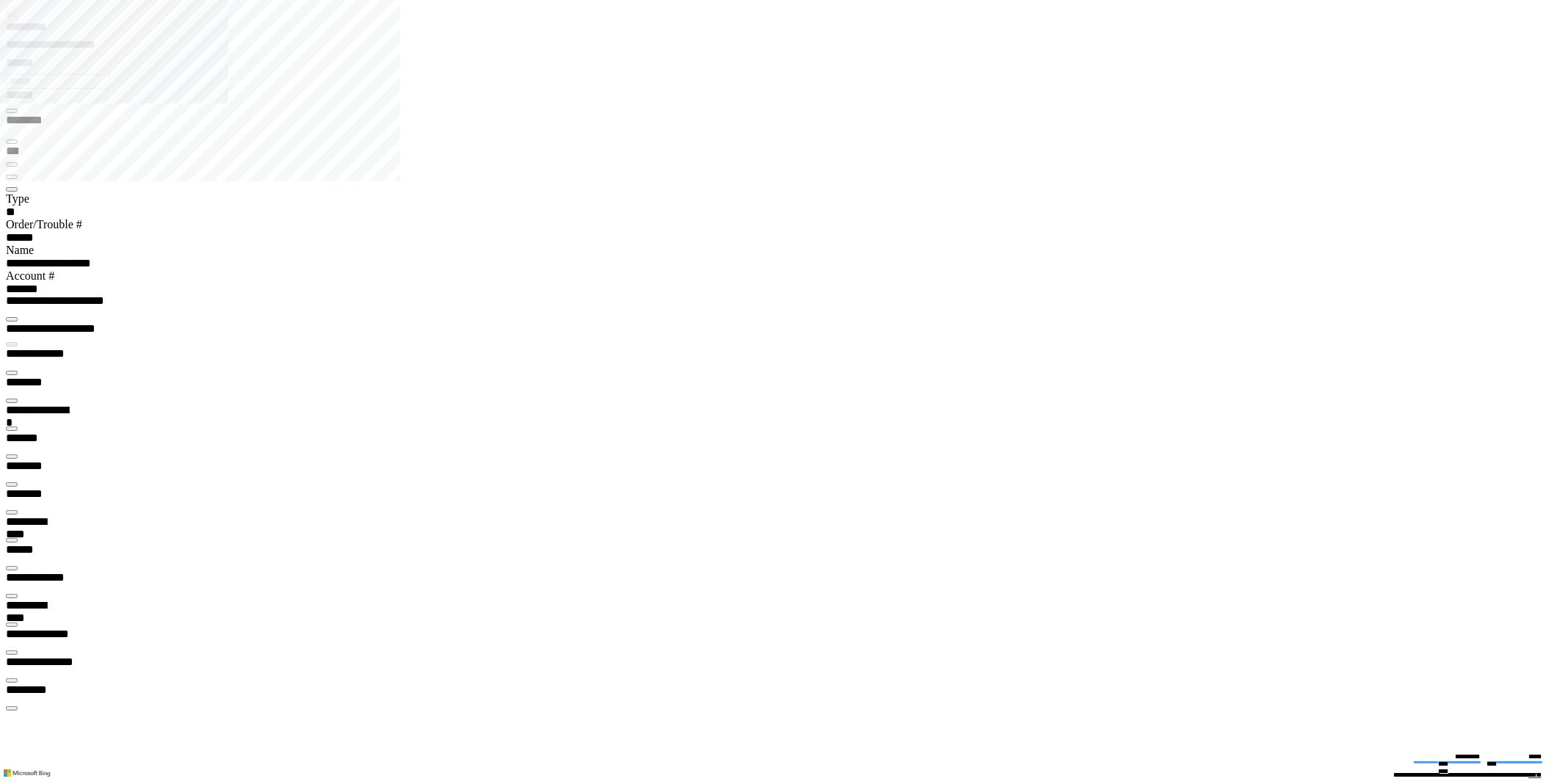 click at bounding box center (12, 24507) 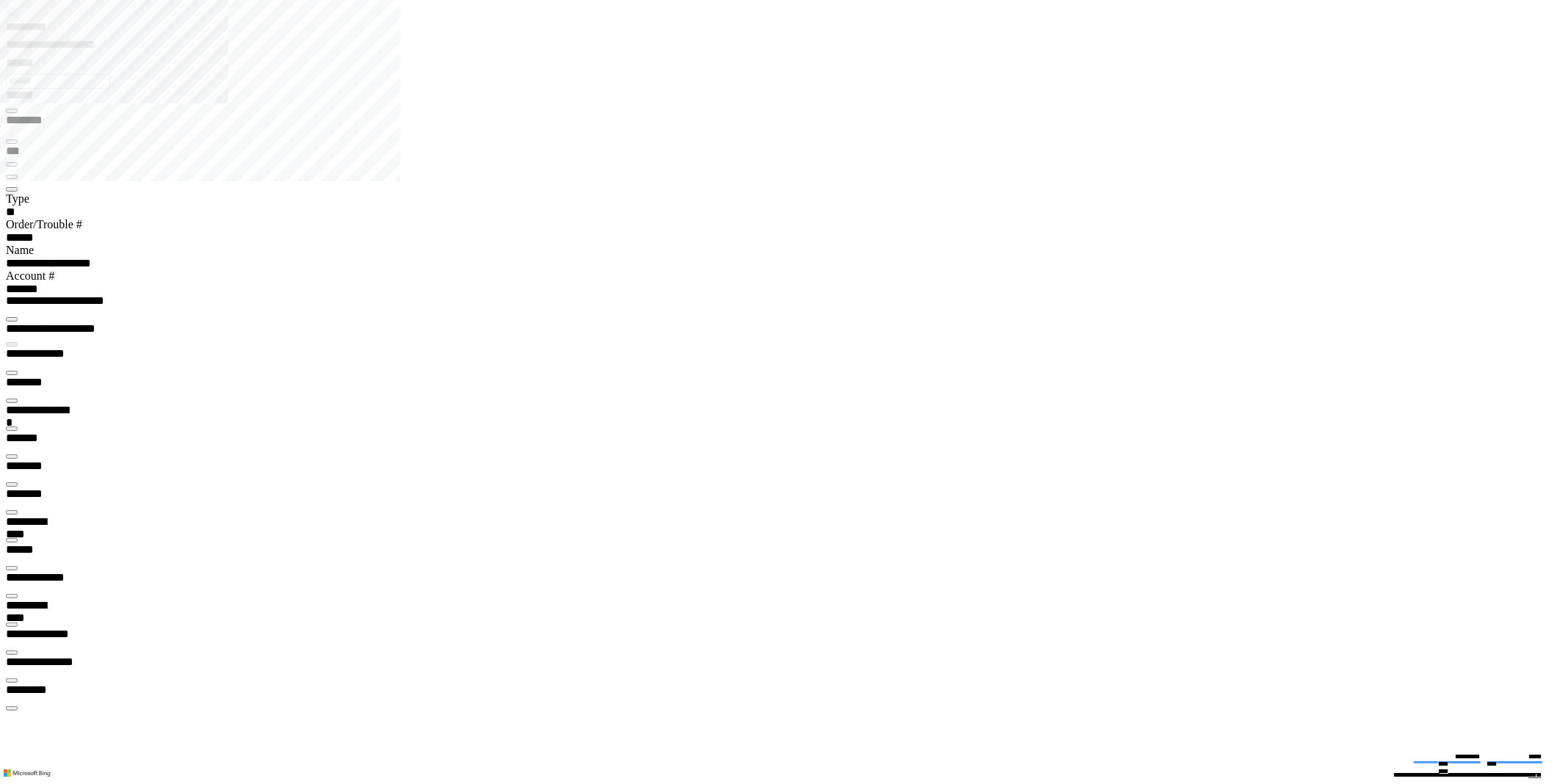 click at bounding box center (12, 24584) 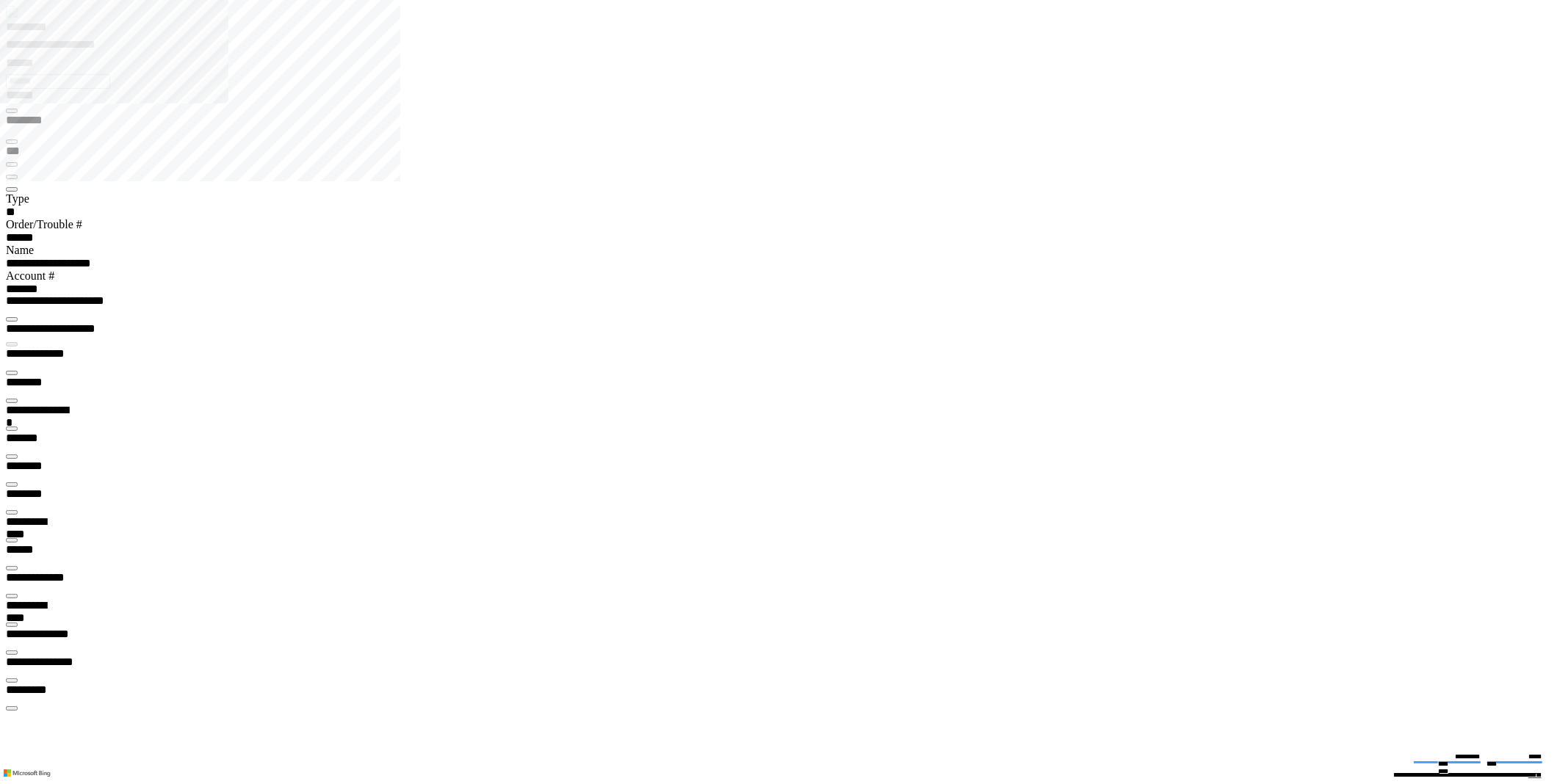 click at bounding box center [786, 23560] 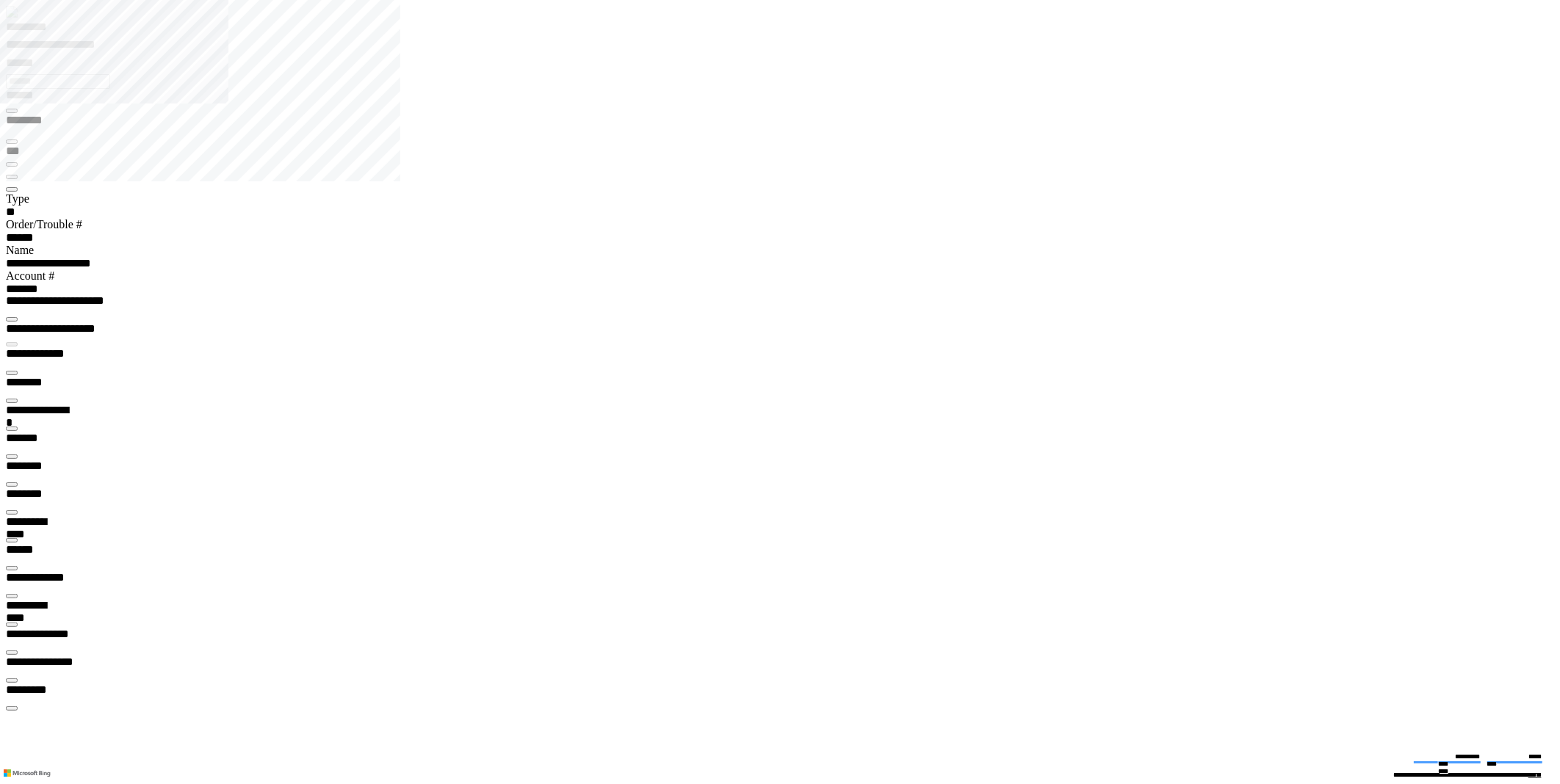 click at bounding box center [786, 20010] 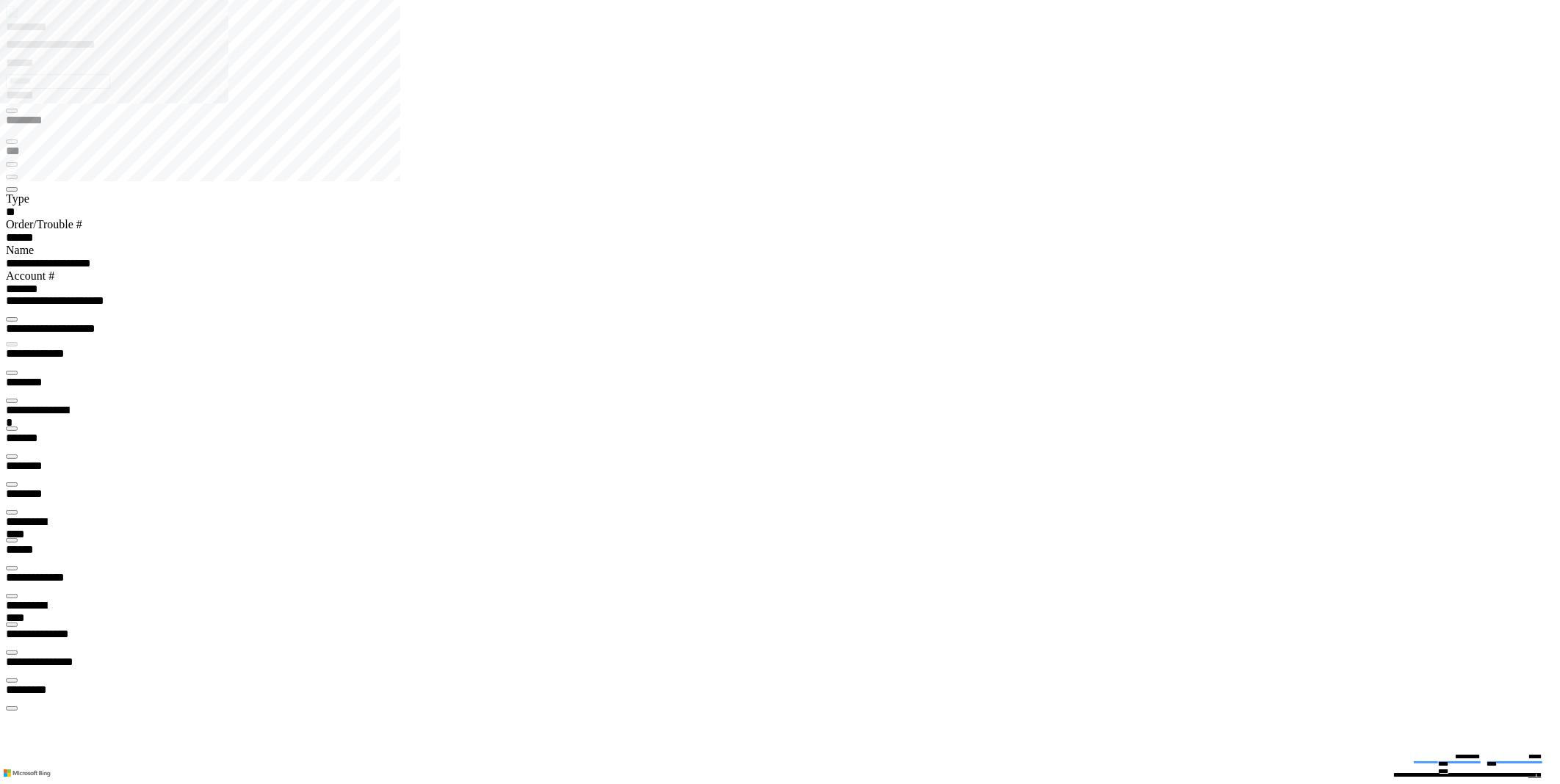 drag, startPoint x: 488, startPoint y: 157, endPoint x: 559, endPoint y: 156, distance: 71.00704 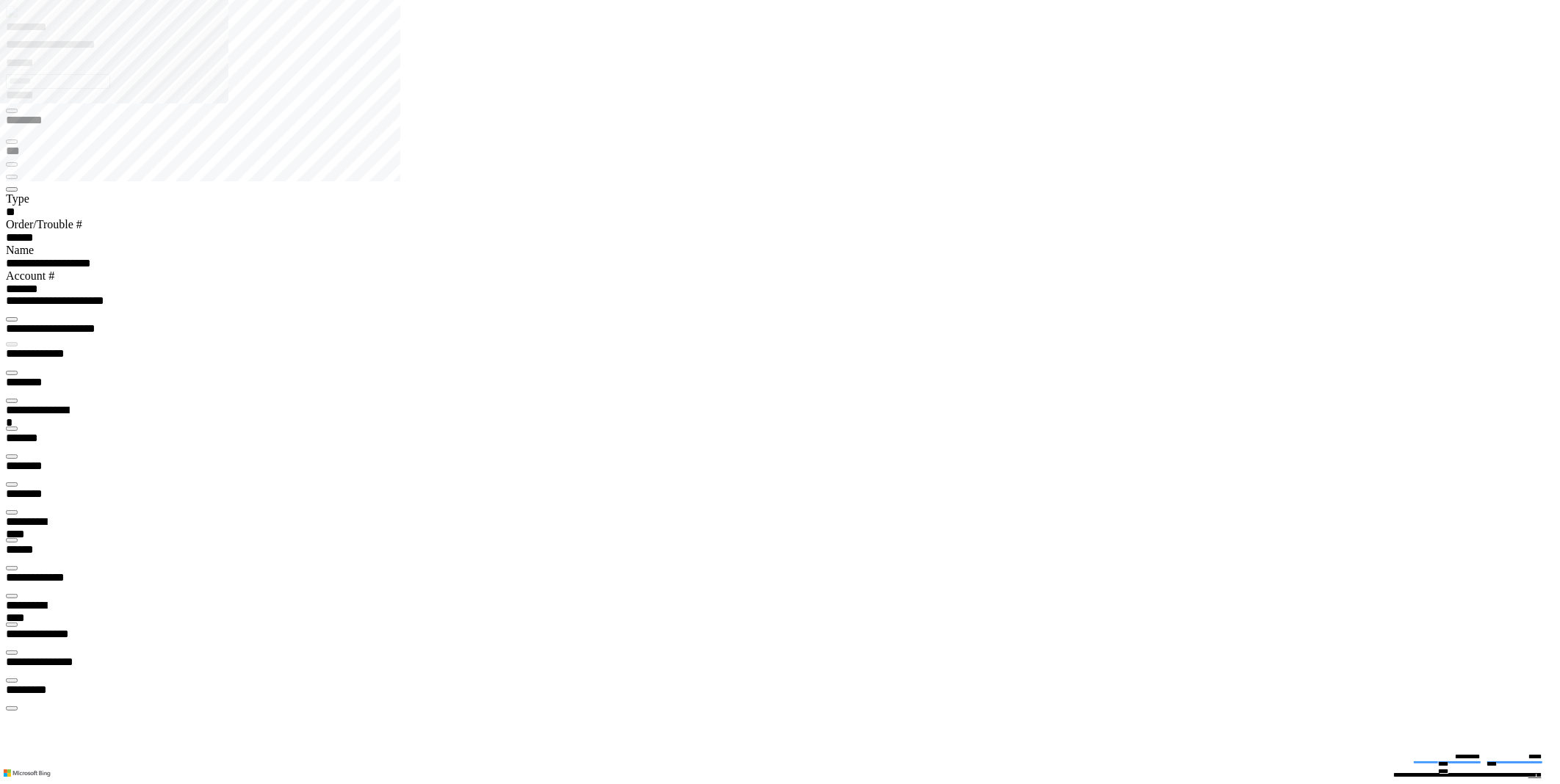 click on "**********" at bounding box center [60, 2405] 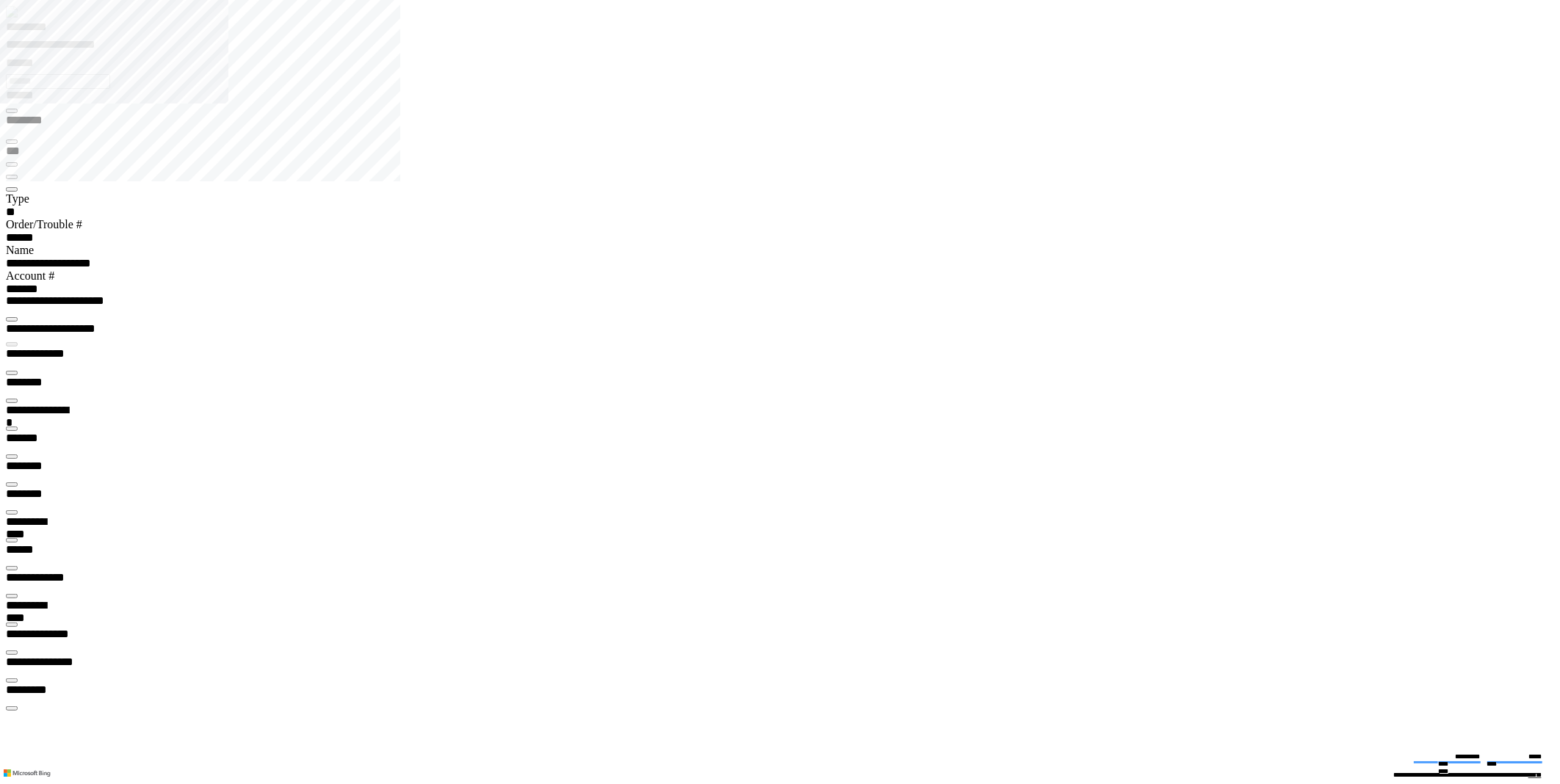 copy on "**********" 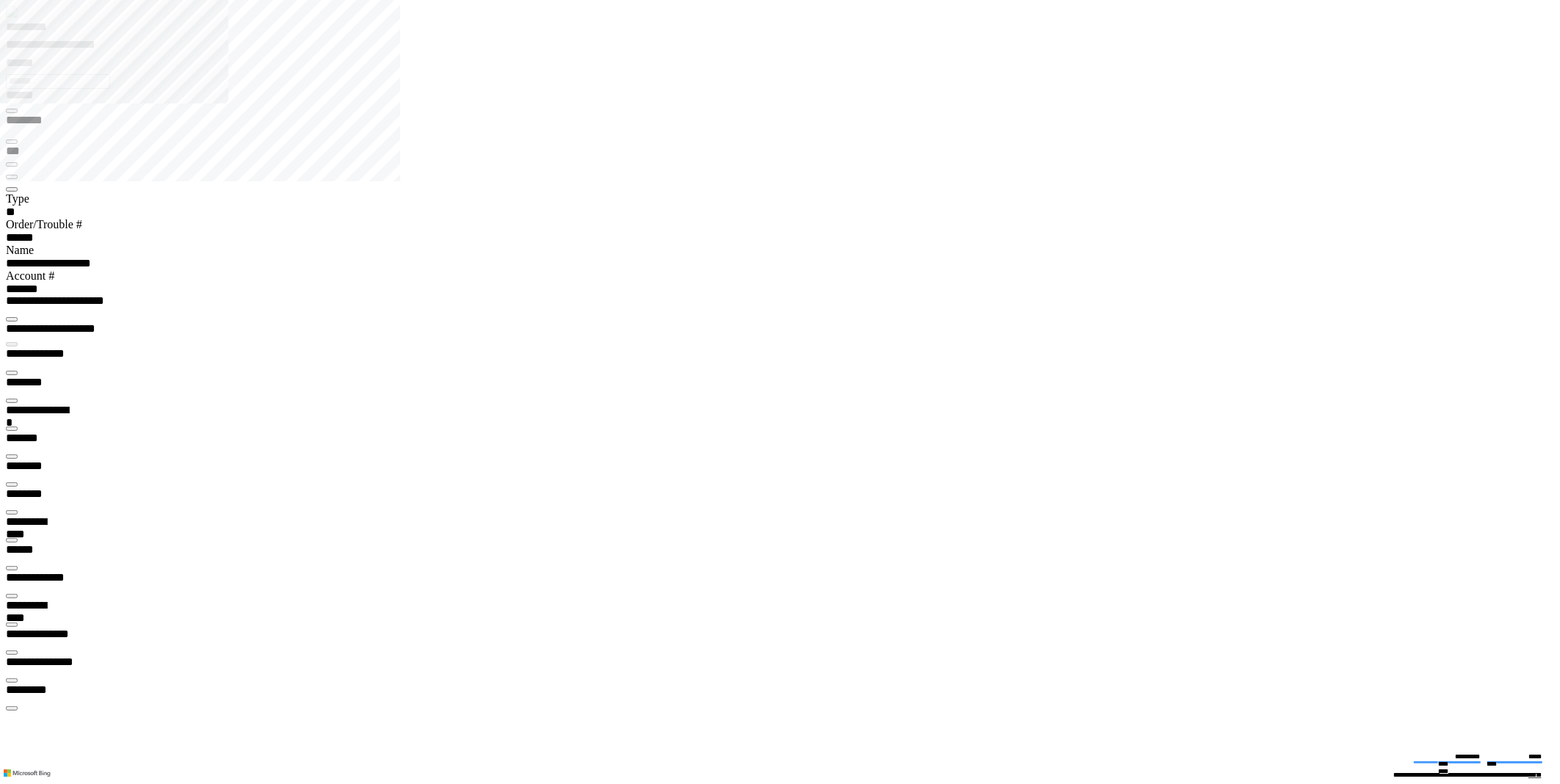 drag, startPoint x: 566, startPoint y: 156, endPoint x: 596, endPoint y: 155, distance: 30.016662 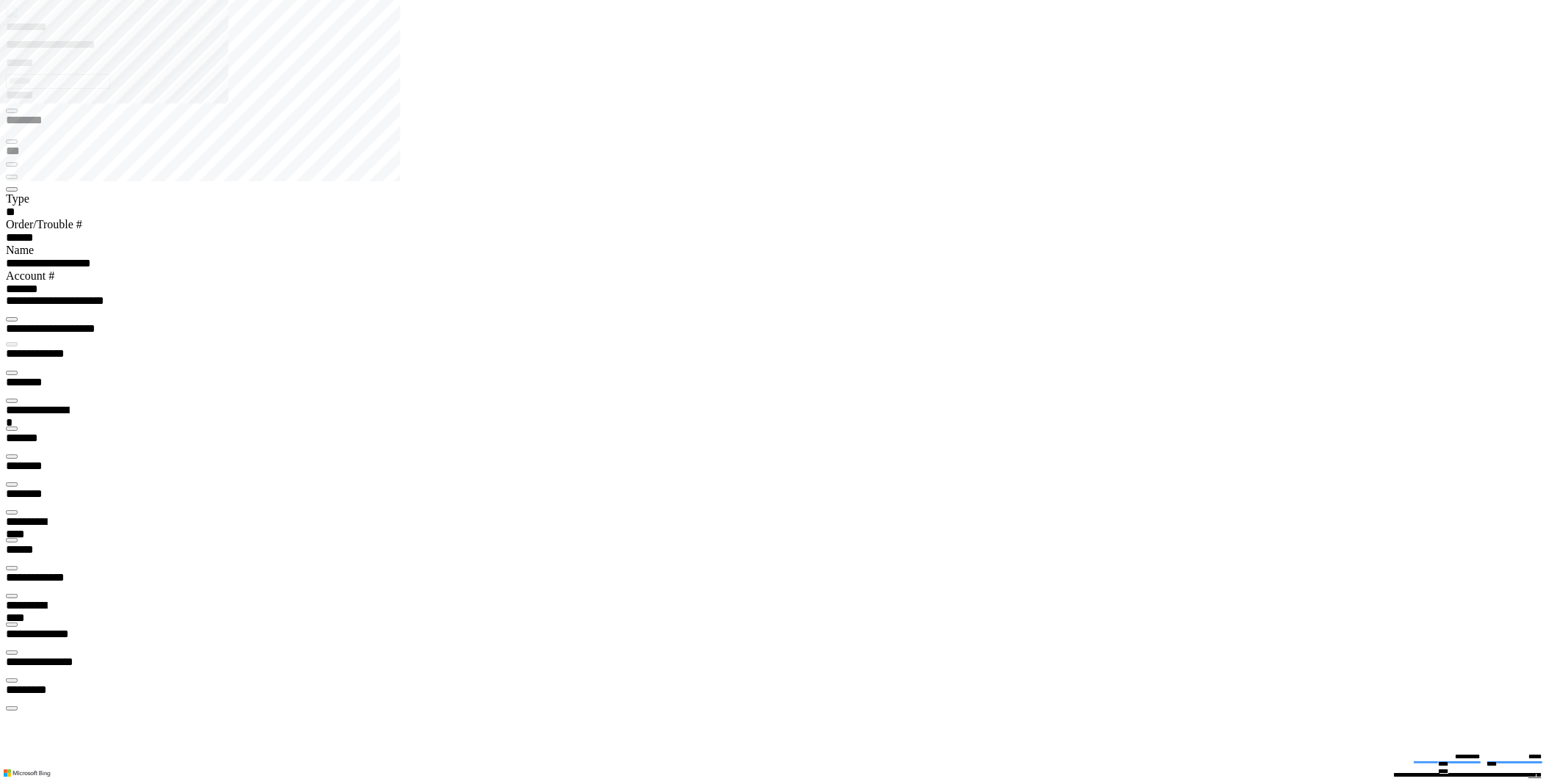 scroll, scrollTop: 73333, scrollLeft: 72753, axis: both 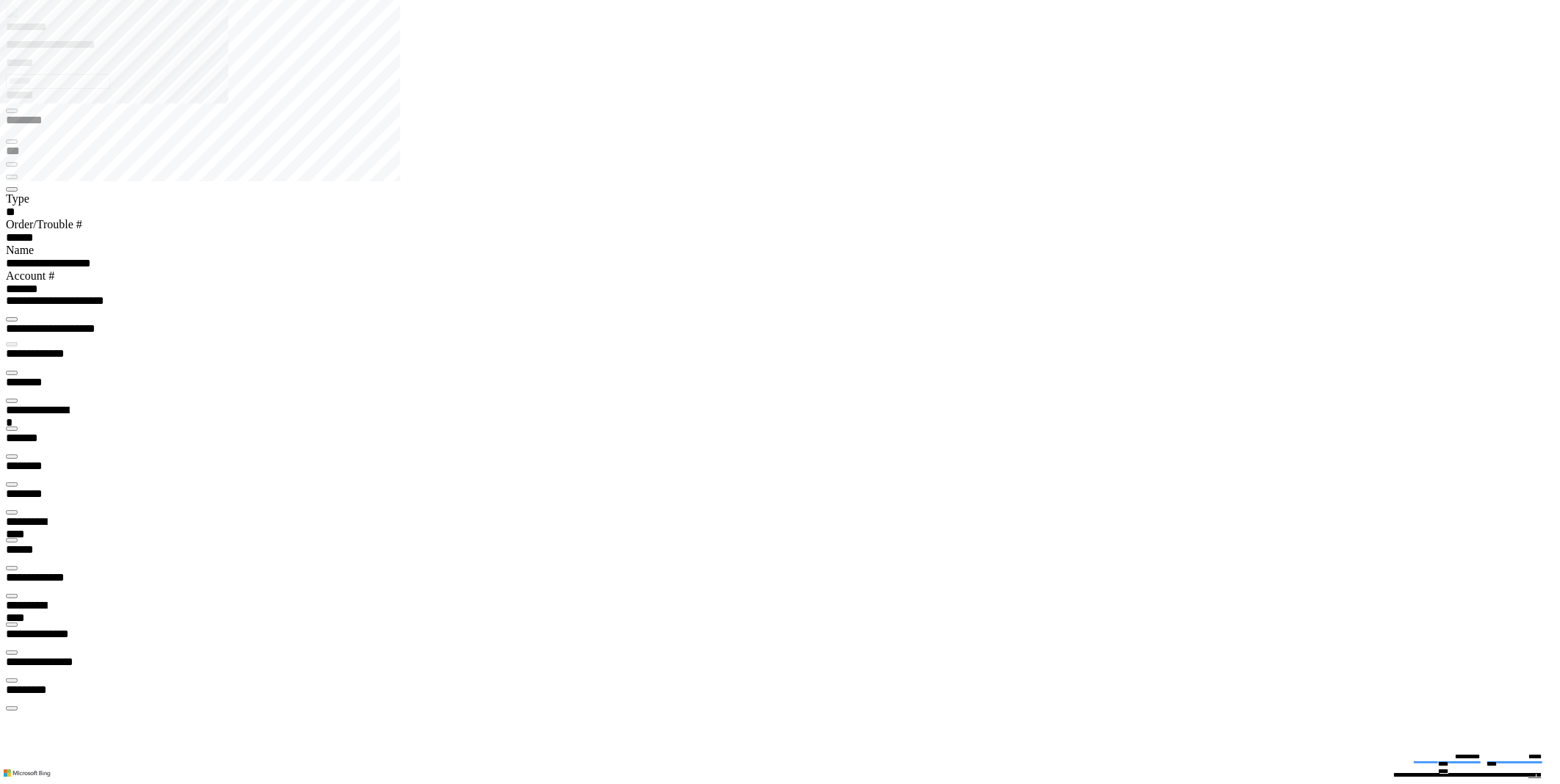 click at bounding box center (12, 20047) 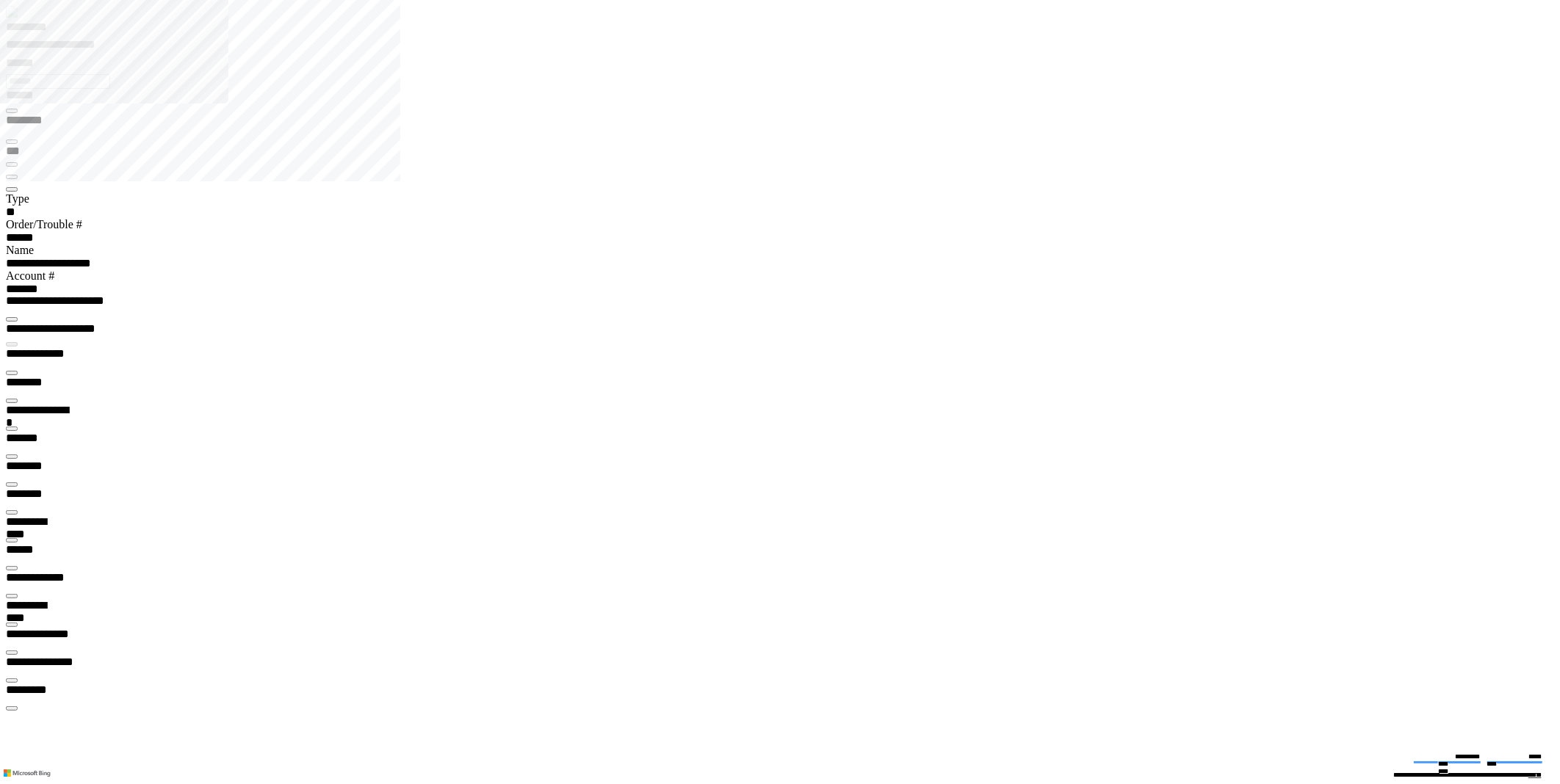 drag, startPoint x: 988, startPoint y: 269, endPoint x: 1086, endPoint y: 274, distance: 98.12747 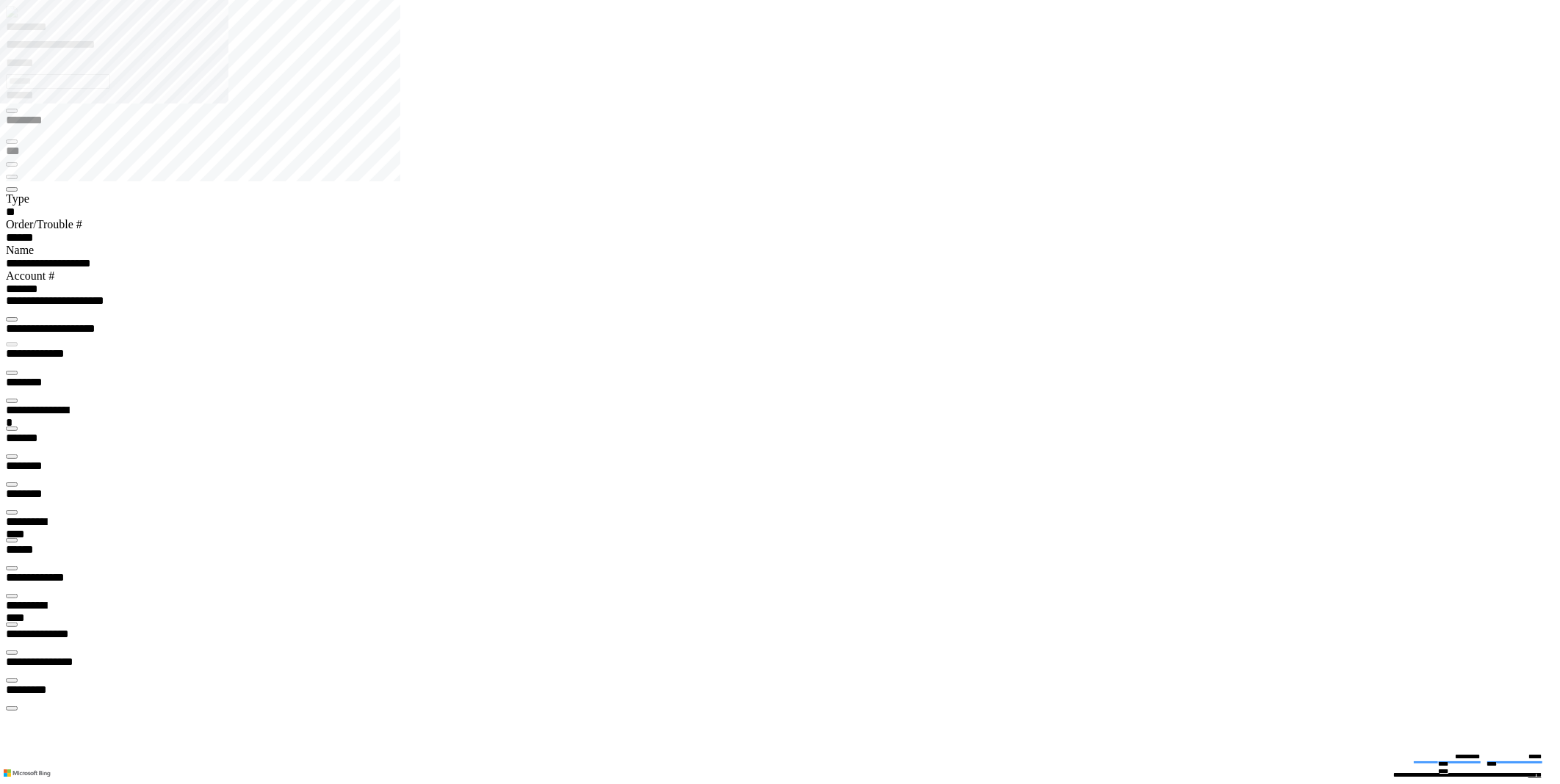 click on "**********" at bounding box center [397, 2720] 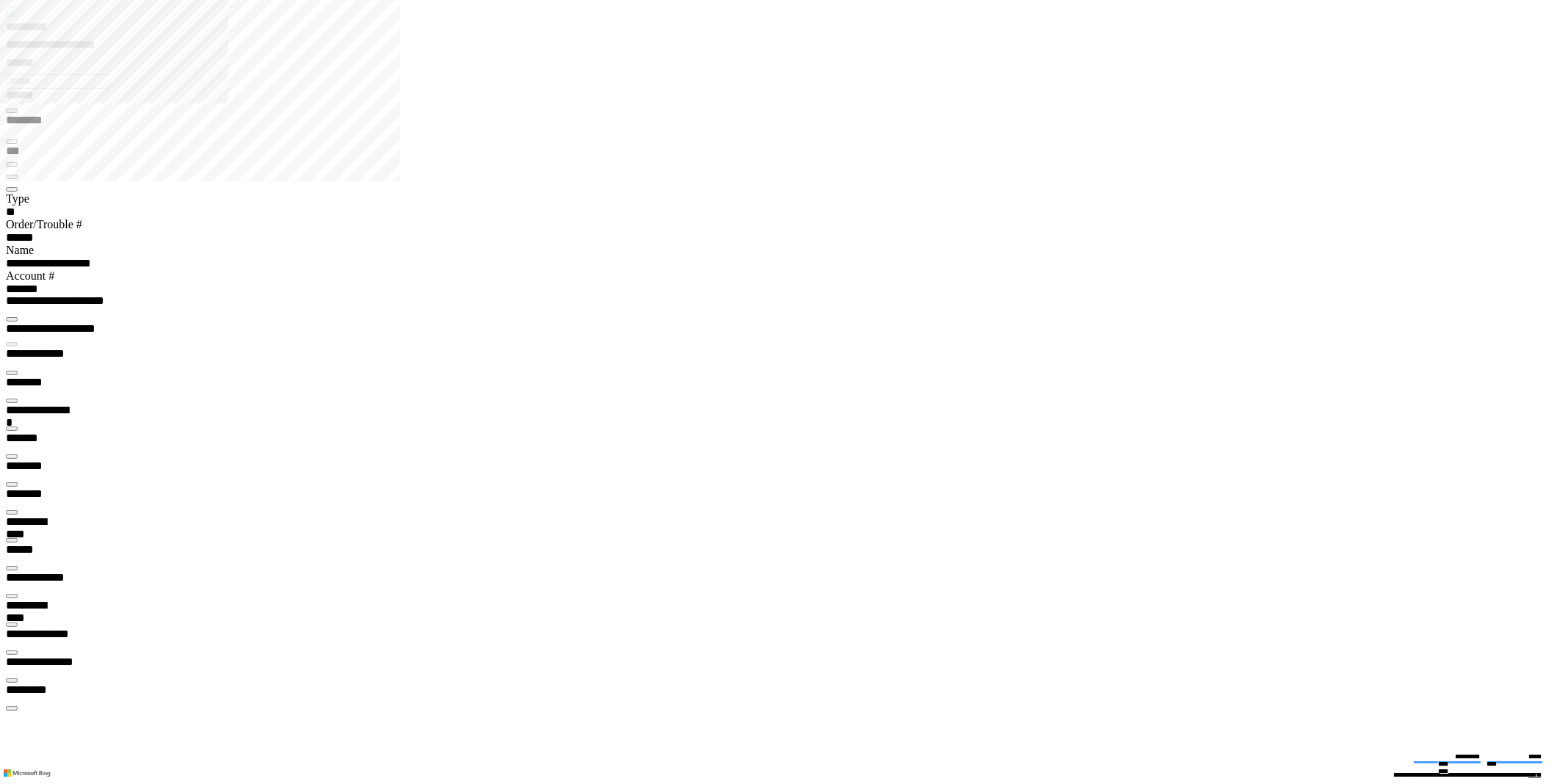 scroll, scrollTop: 0, scrollLeft: 0, axis: both 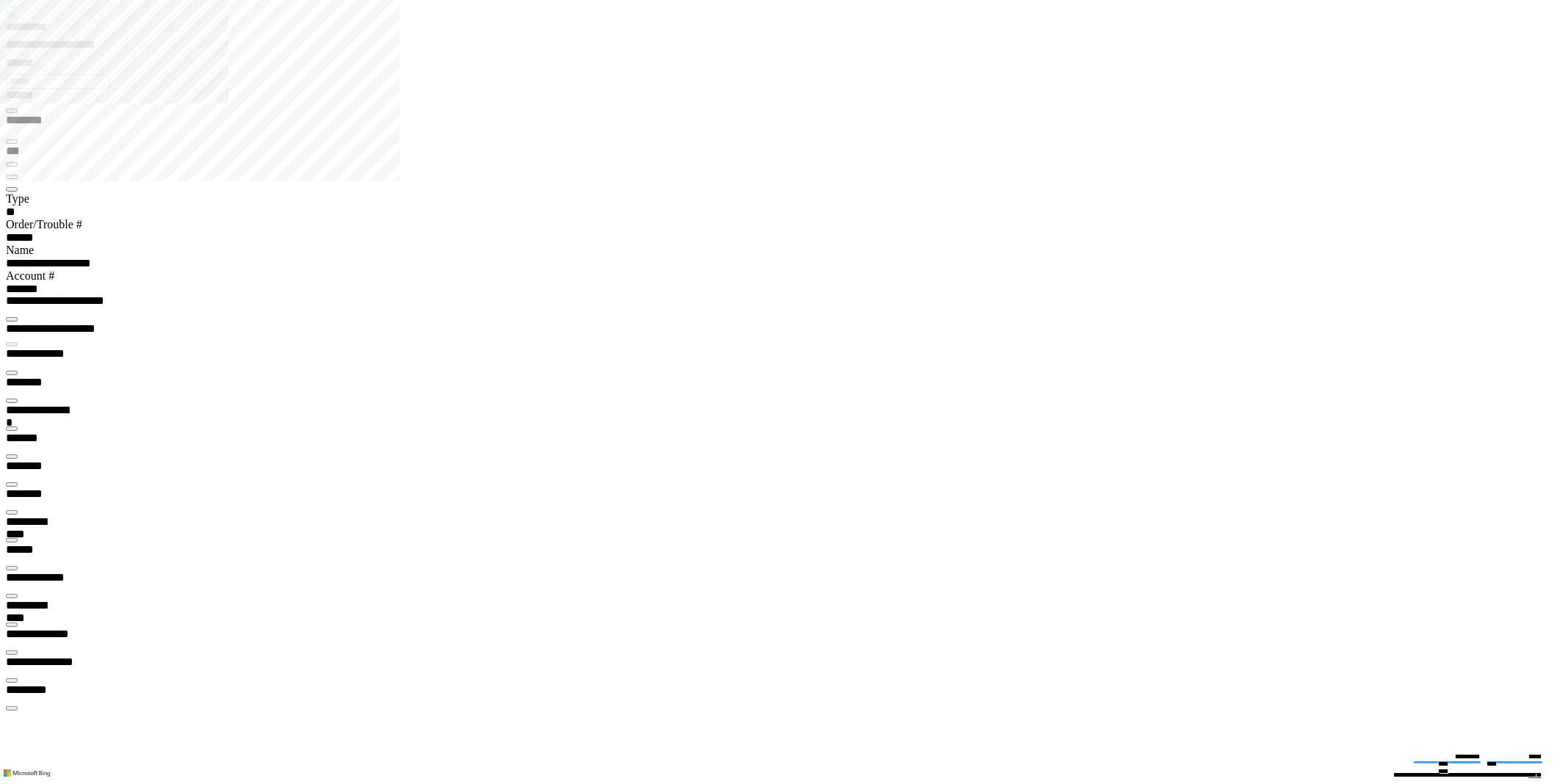 click on "*********" at bounding box center [786, 29] 